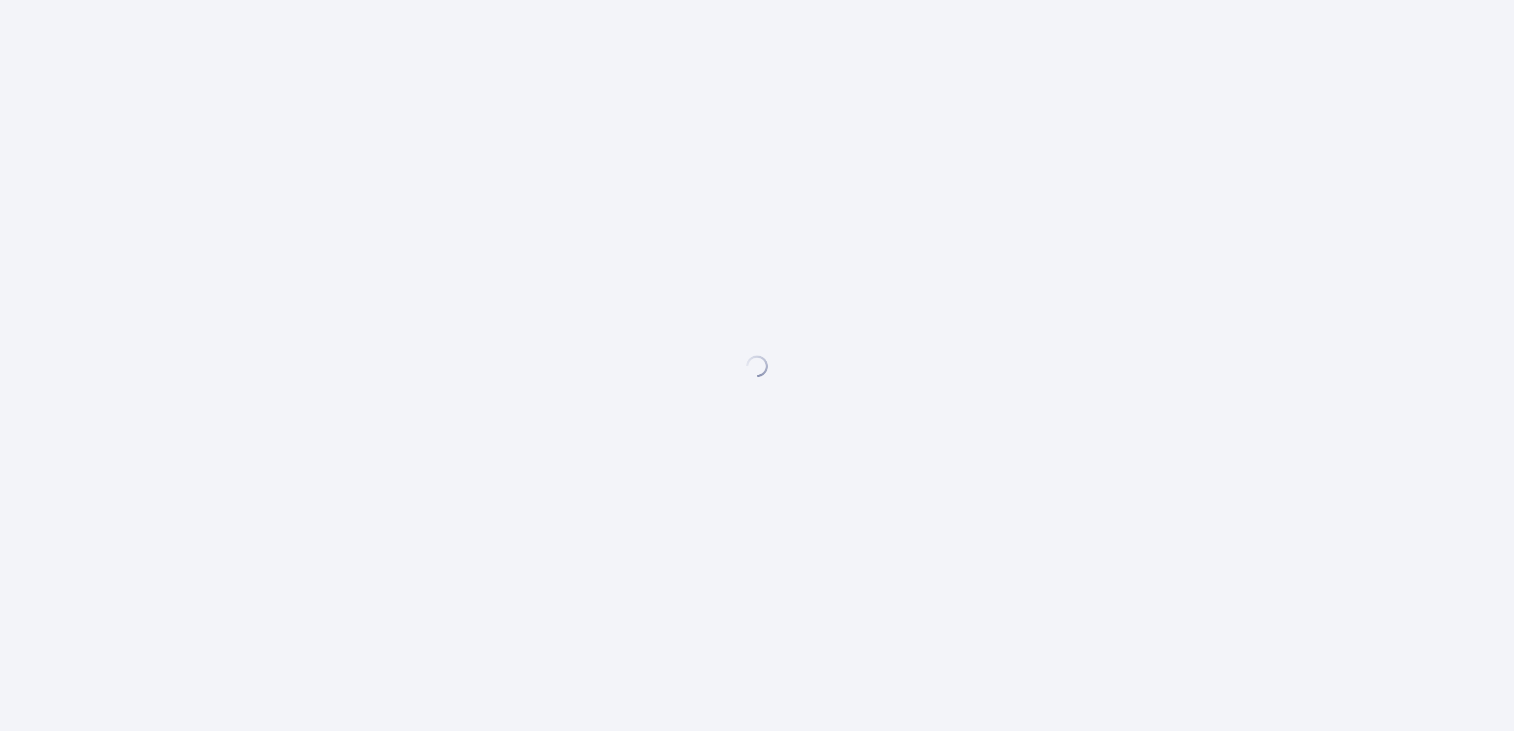 scroll, scrollTop: 0, scrollLeft: 0, axis: both 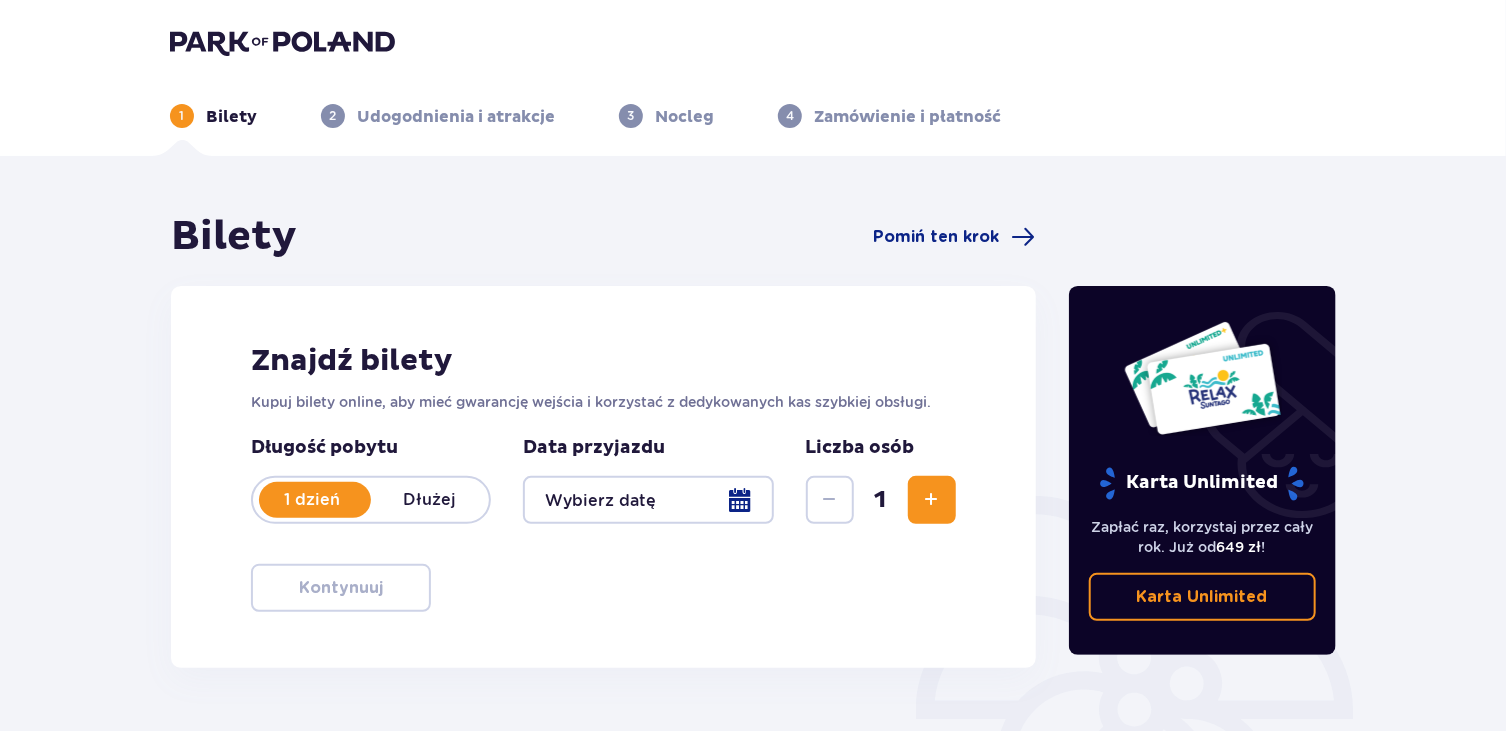 click on "Dłużej" at bounding box center (430, 500) 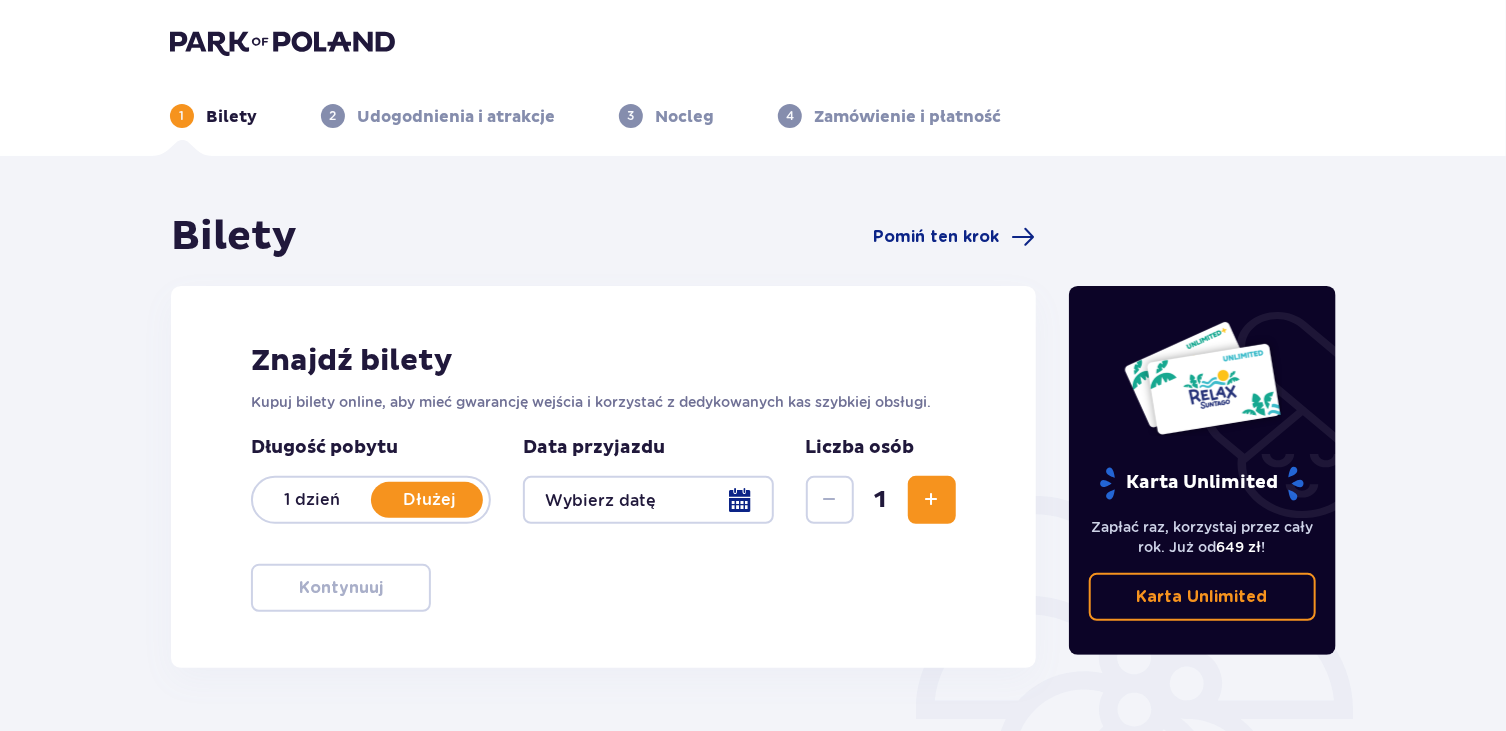 click on "1 dzień" at bounding box center (312, 500) 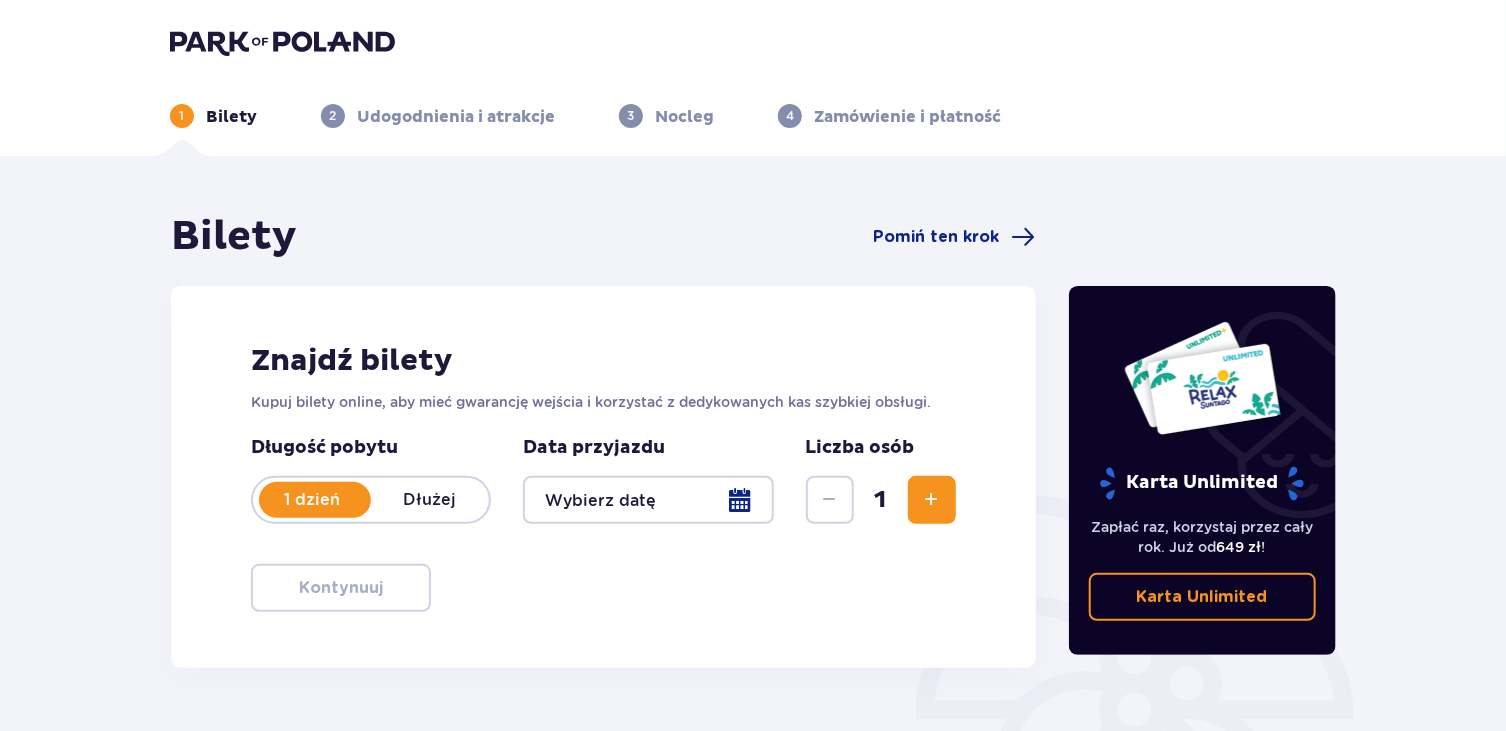 click on "Dłużej" at bounding box center (430, 500) 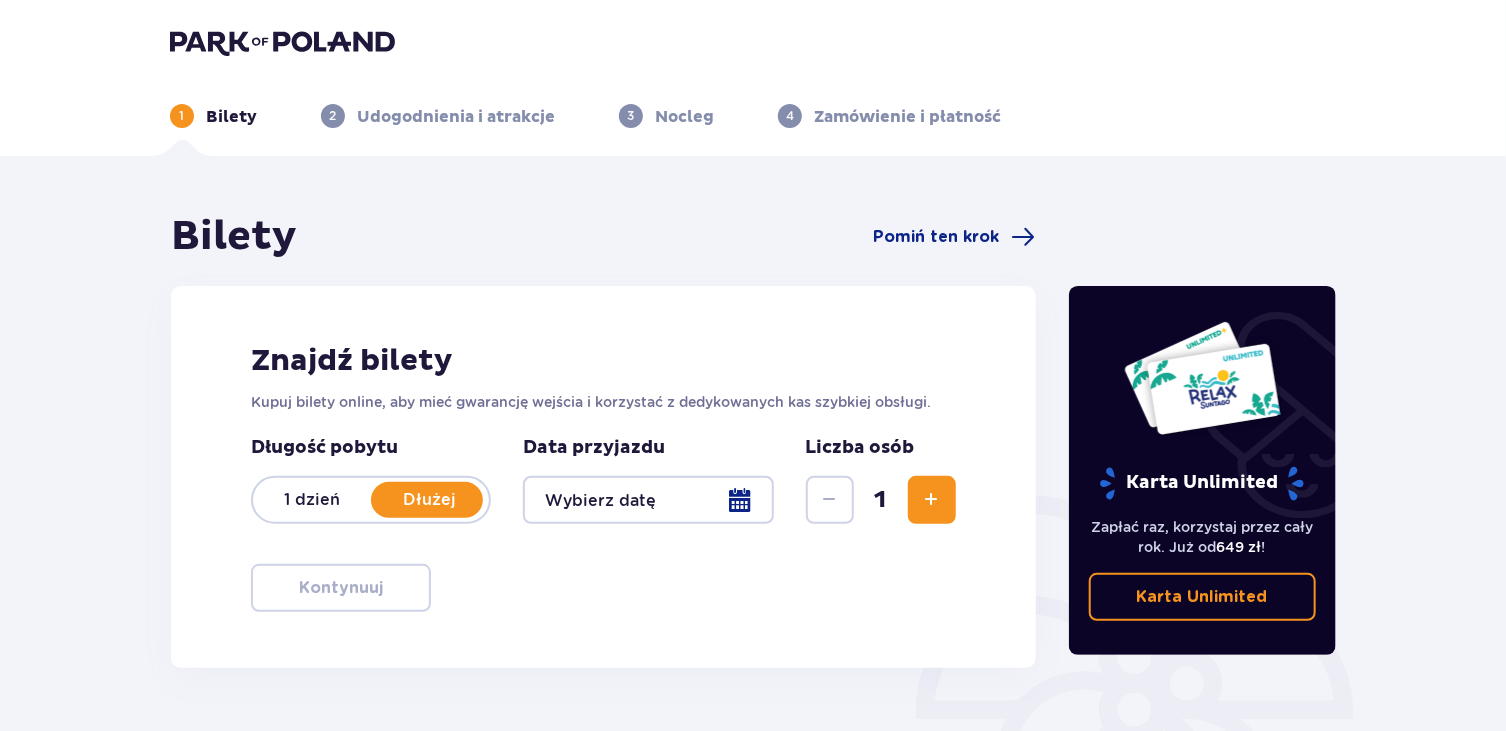 click at bounding box center (648, 500) 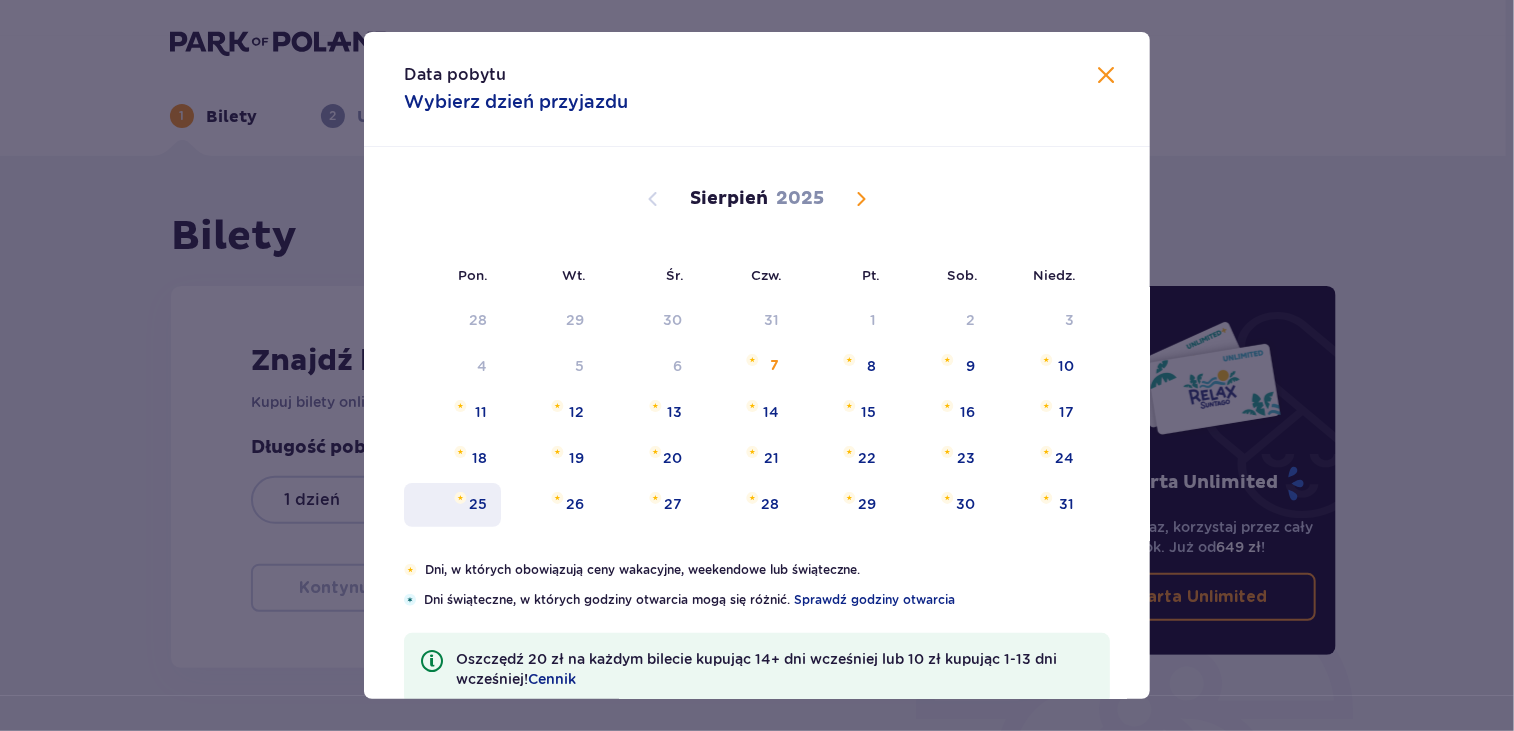click on "25" at bounding box center (478, 504) 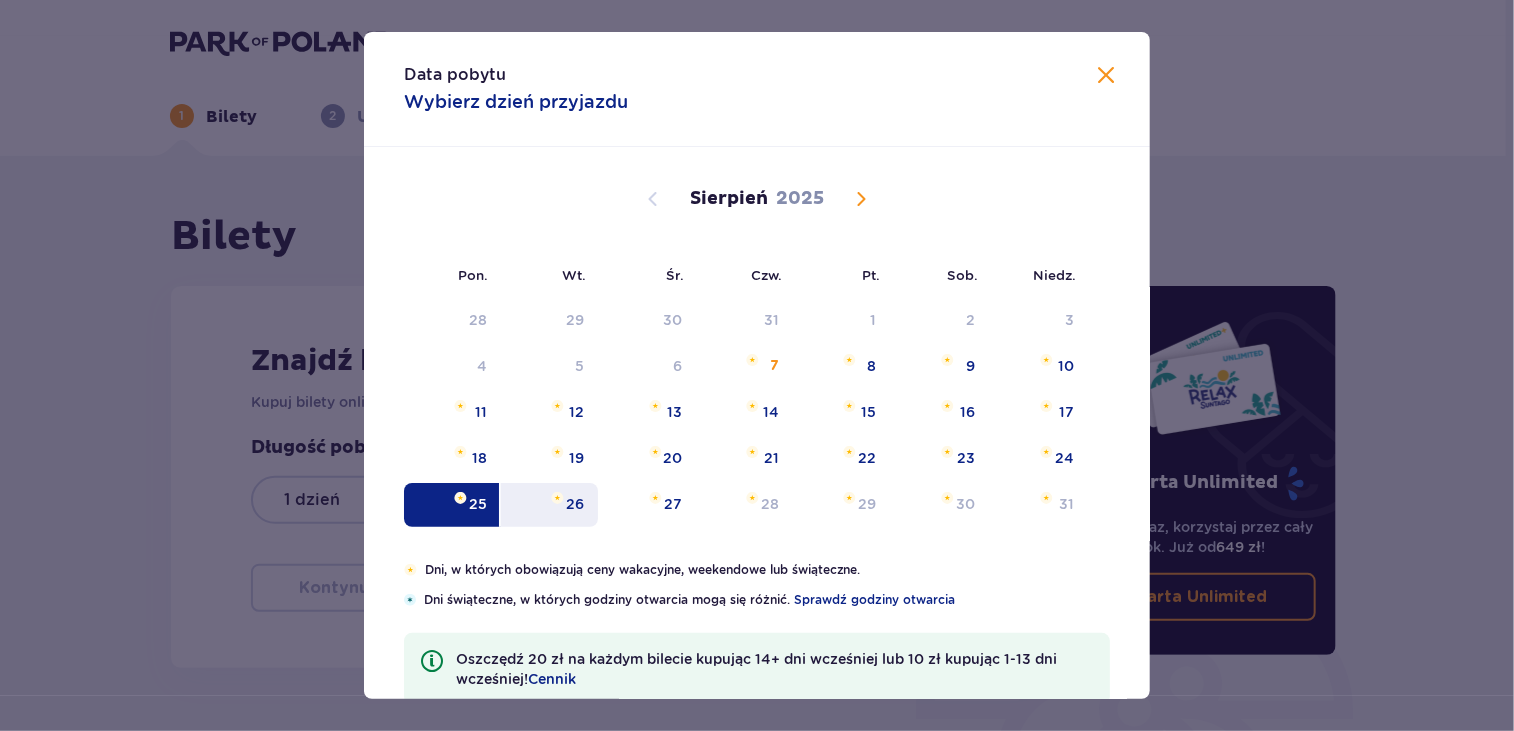 click on "26" at bounding box center [575, 504] 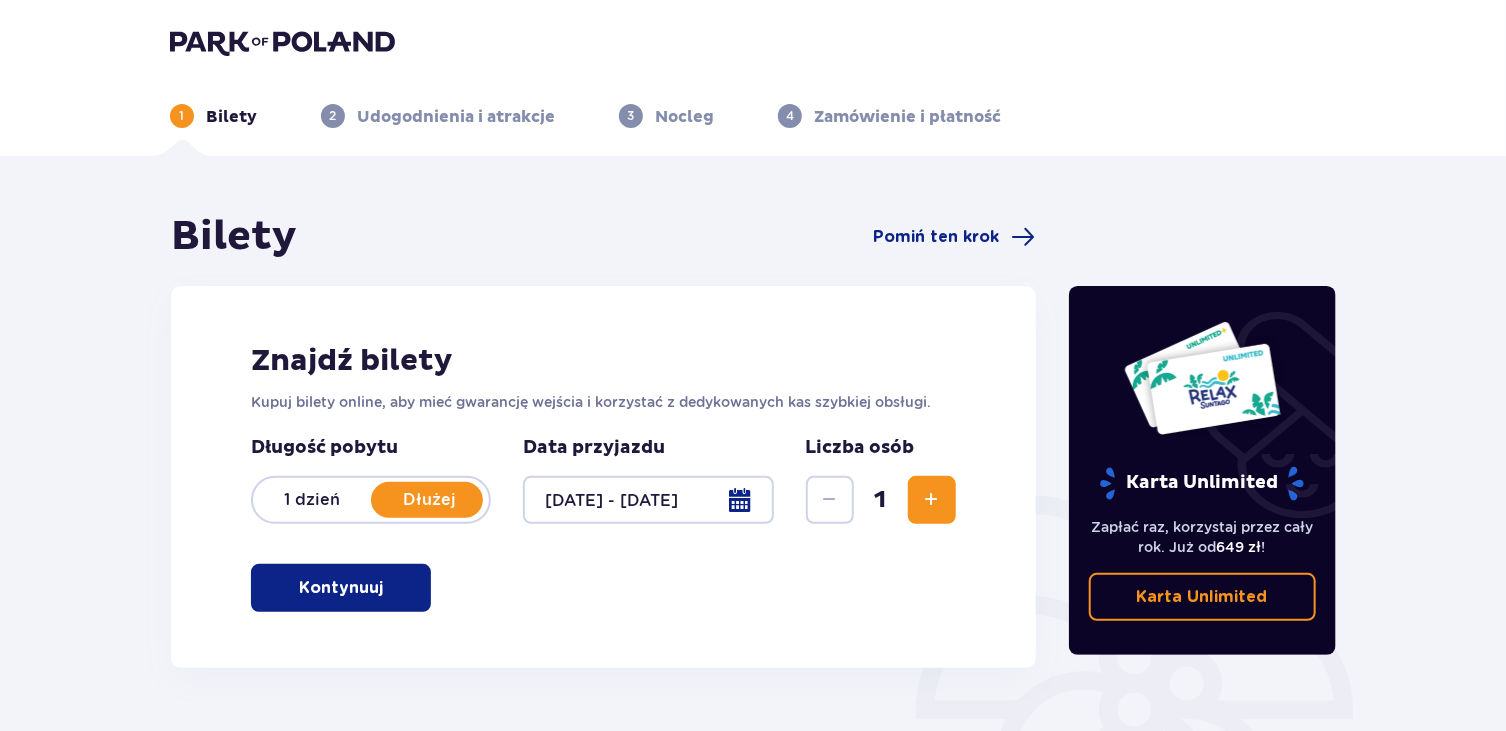 click at bounding box center (932, 500) 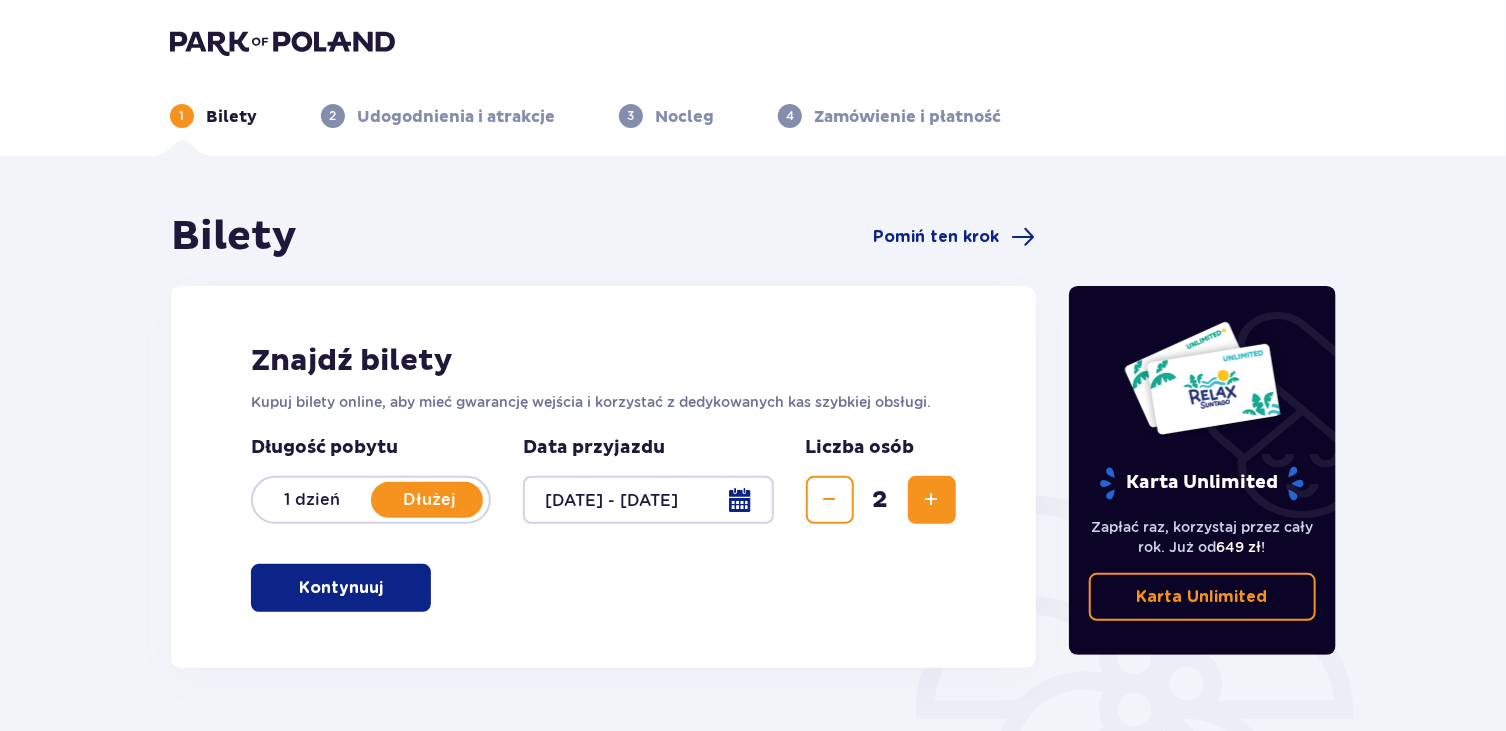 click at bounding box center [932, 500] 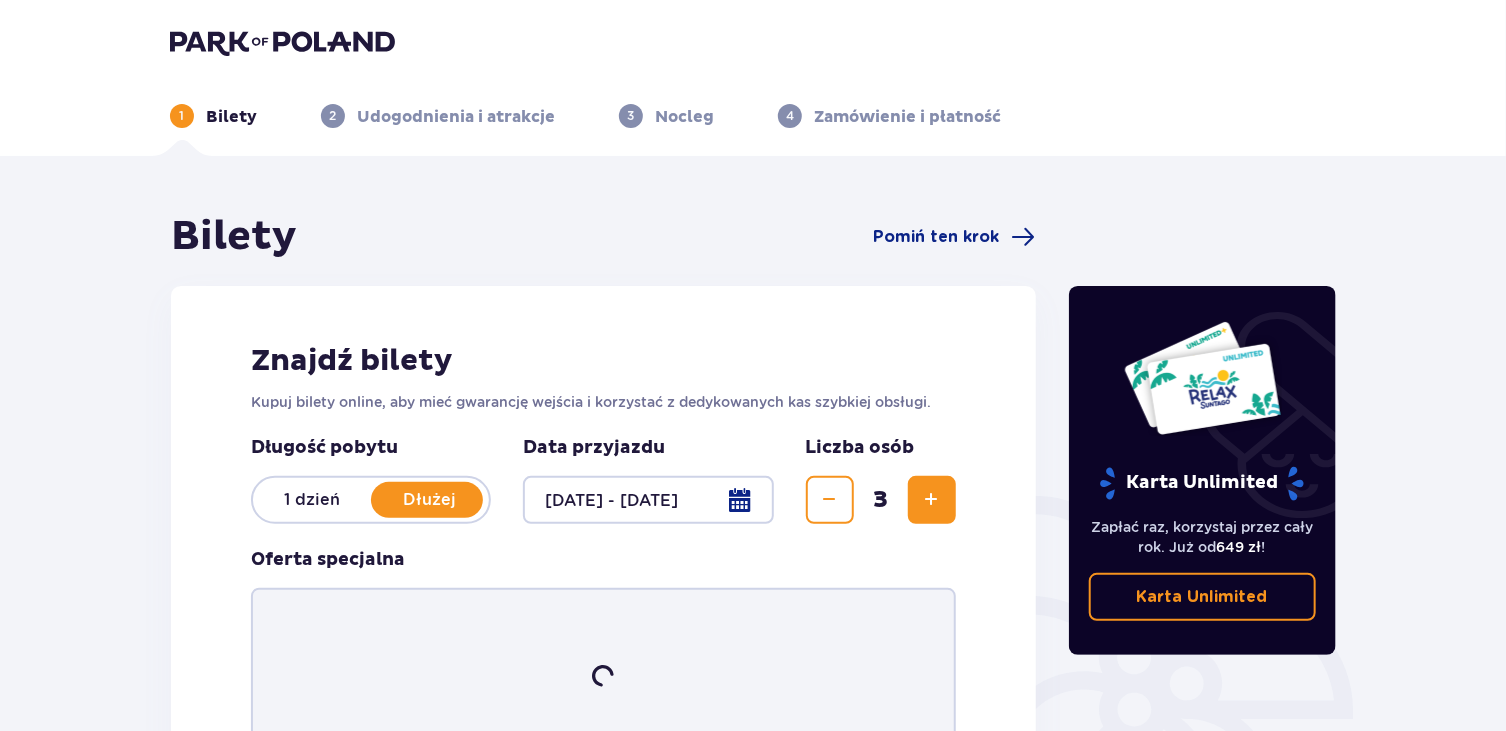 click at bounding box center (932, 500) 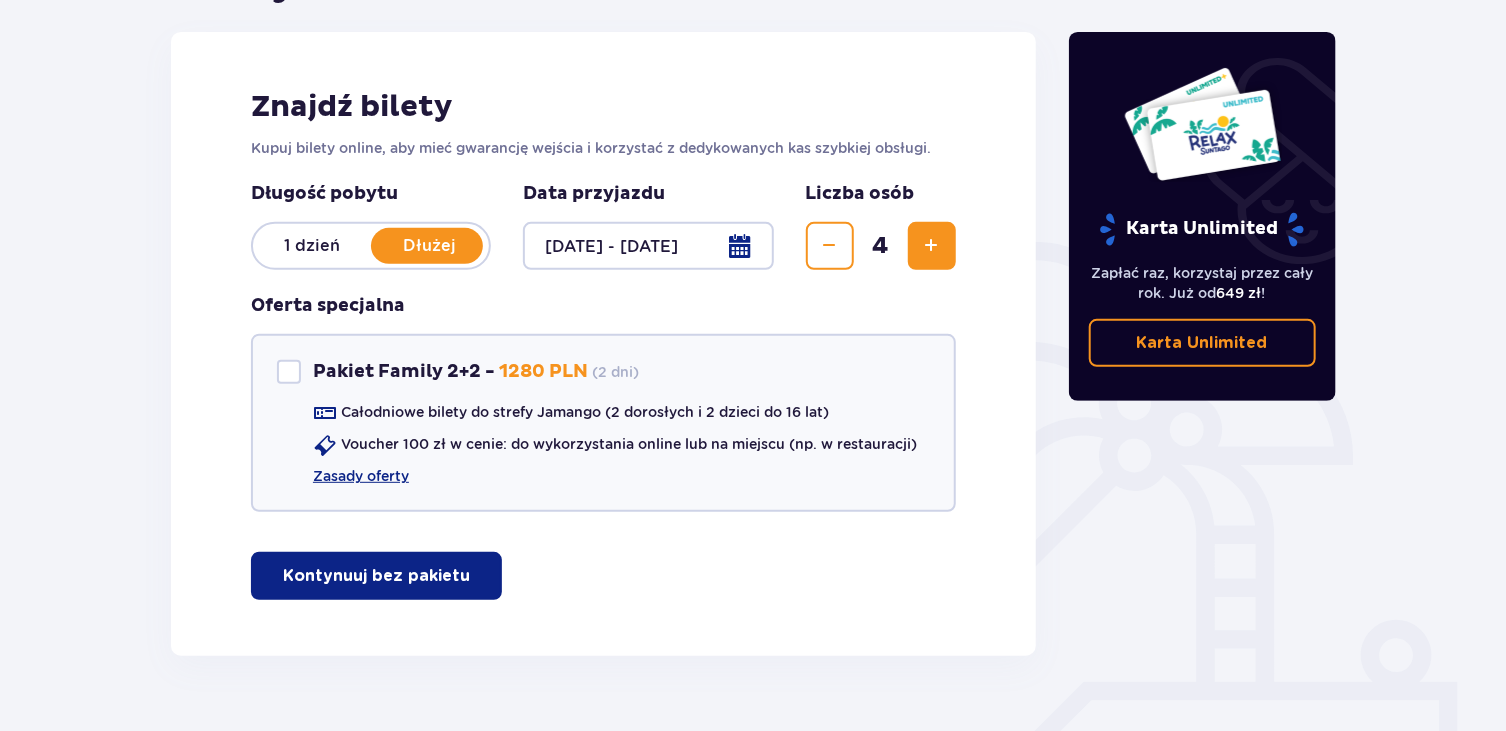 scroll, scrollTop: 298, scrollLeft: 0, axis: vertical 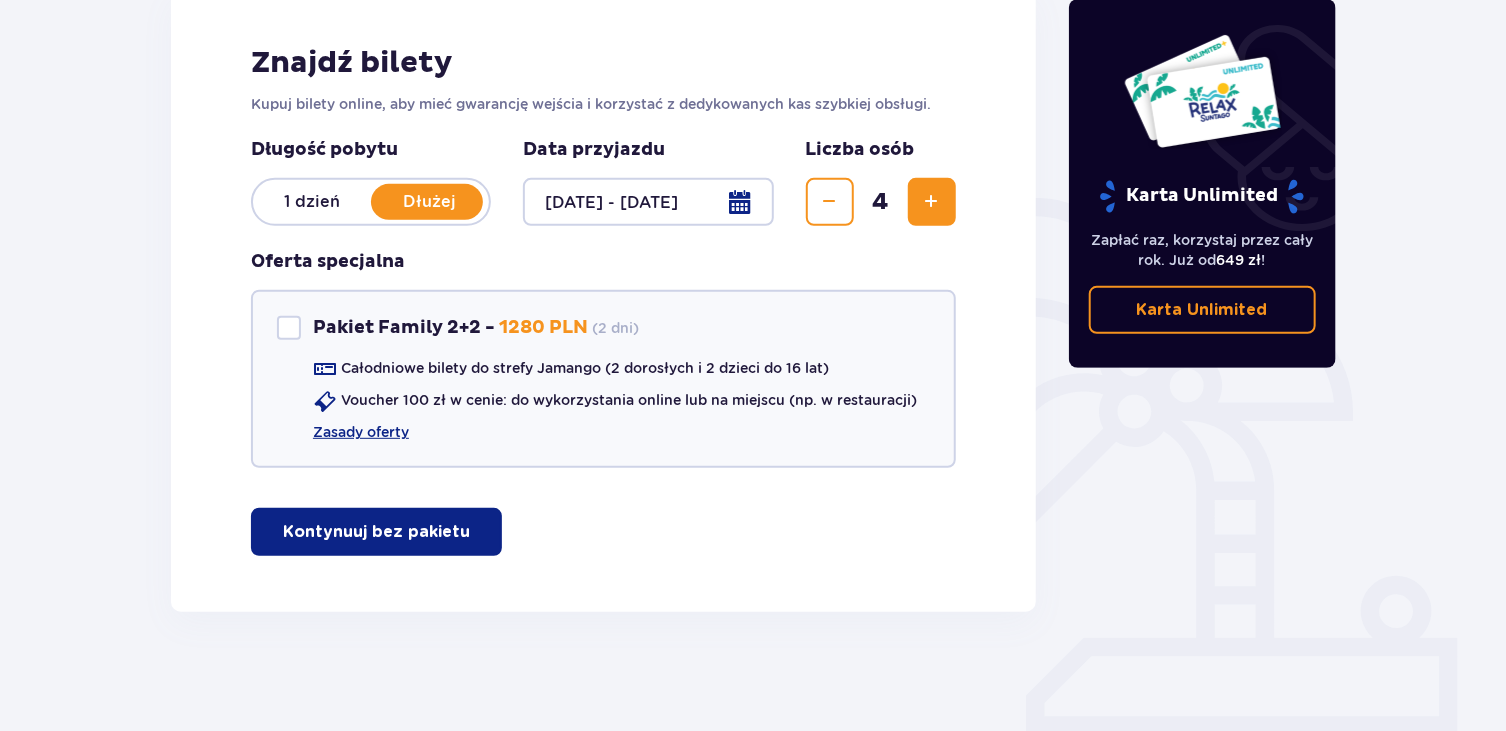 click on "1 dzień" at bounding box center (312, 202) 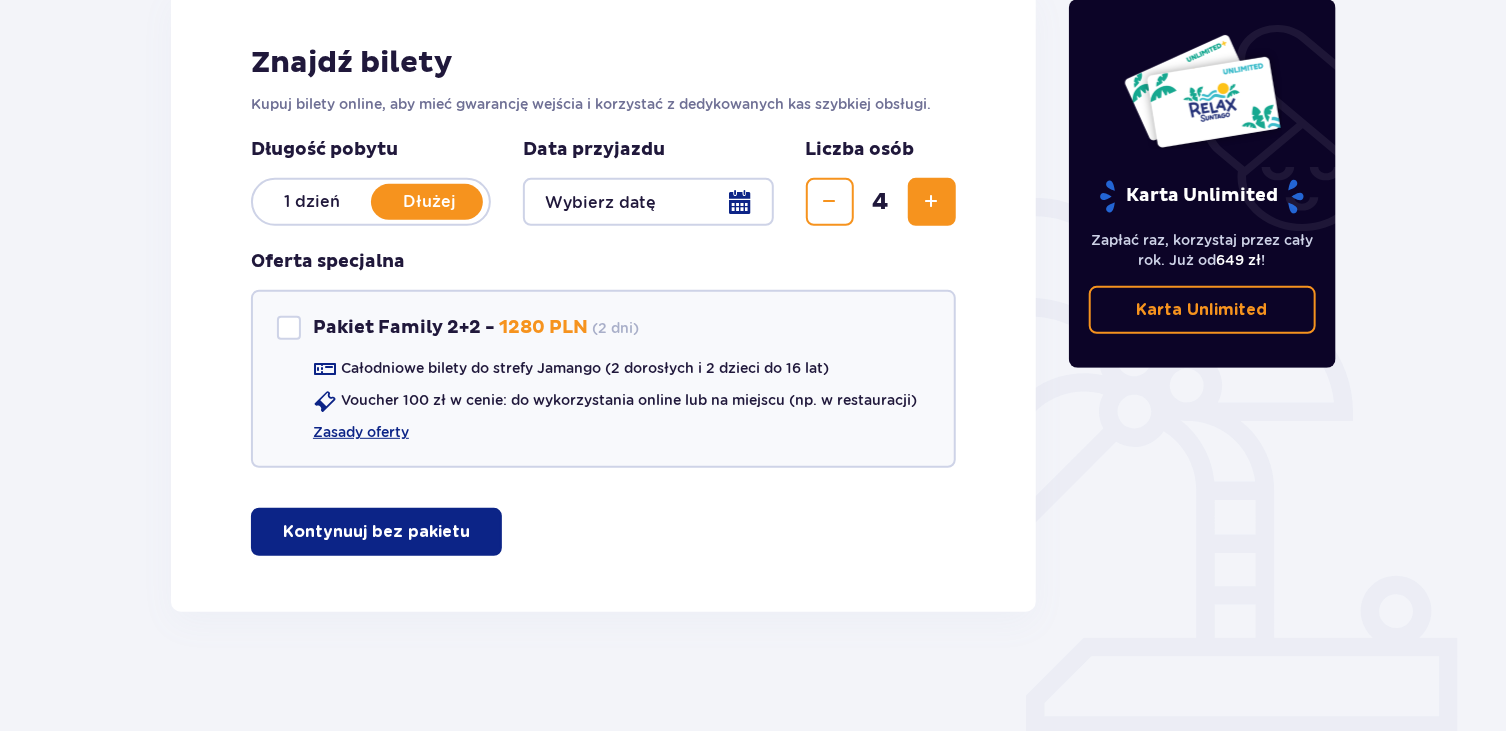 scroll, scrollTop: 288, scrollLeft: 0, axis: vertical 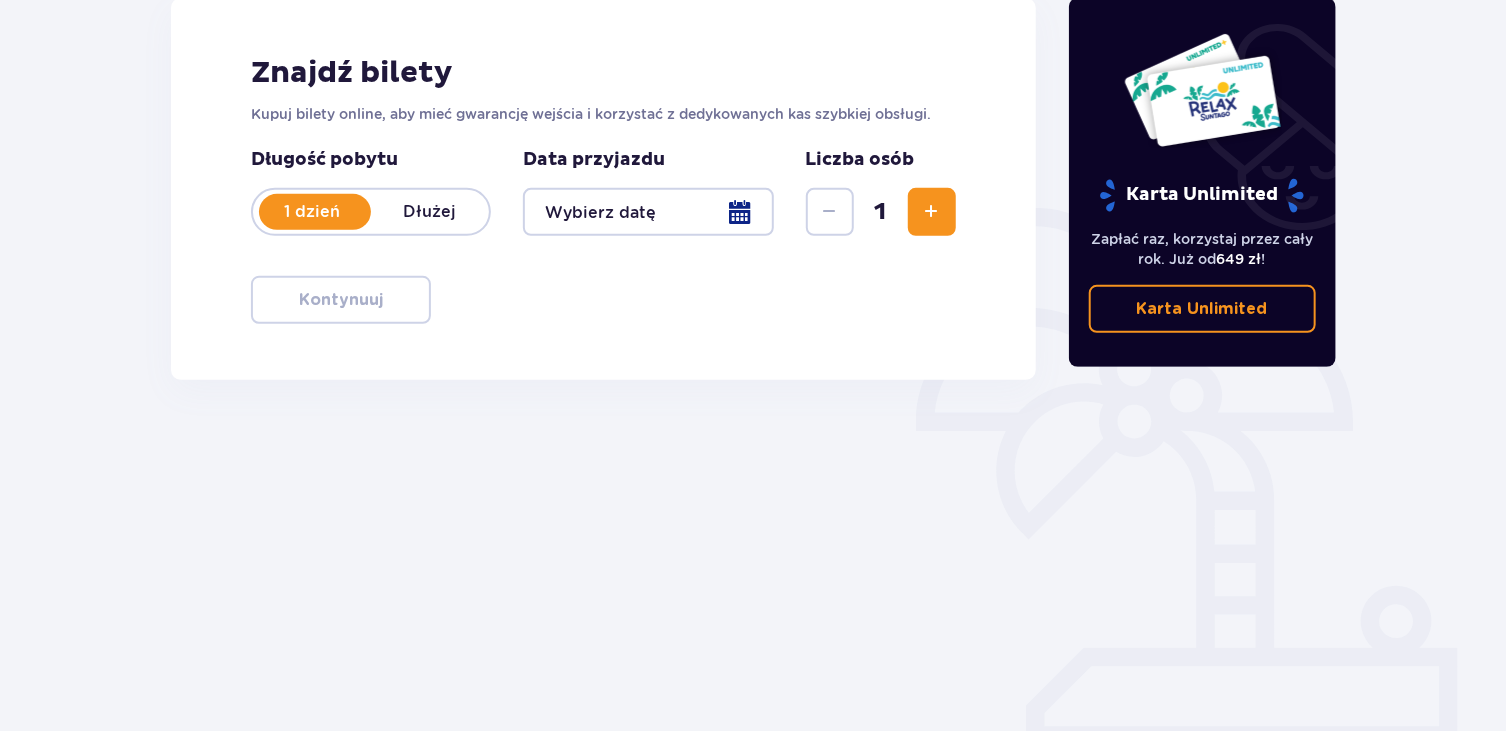 click at bounding box center (932, 212) 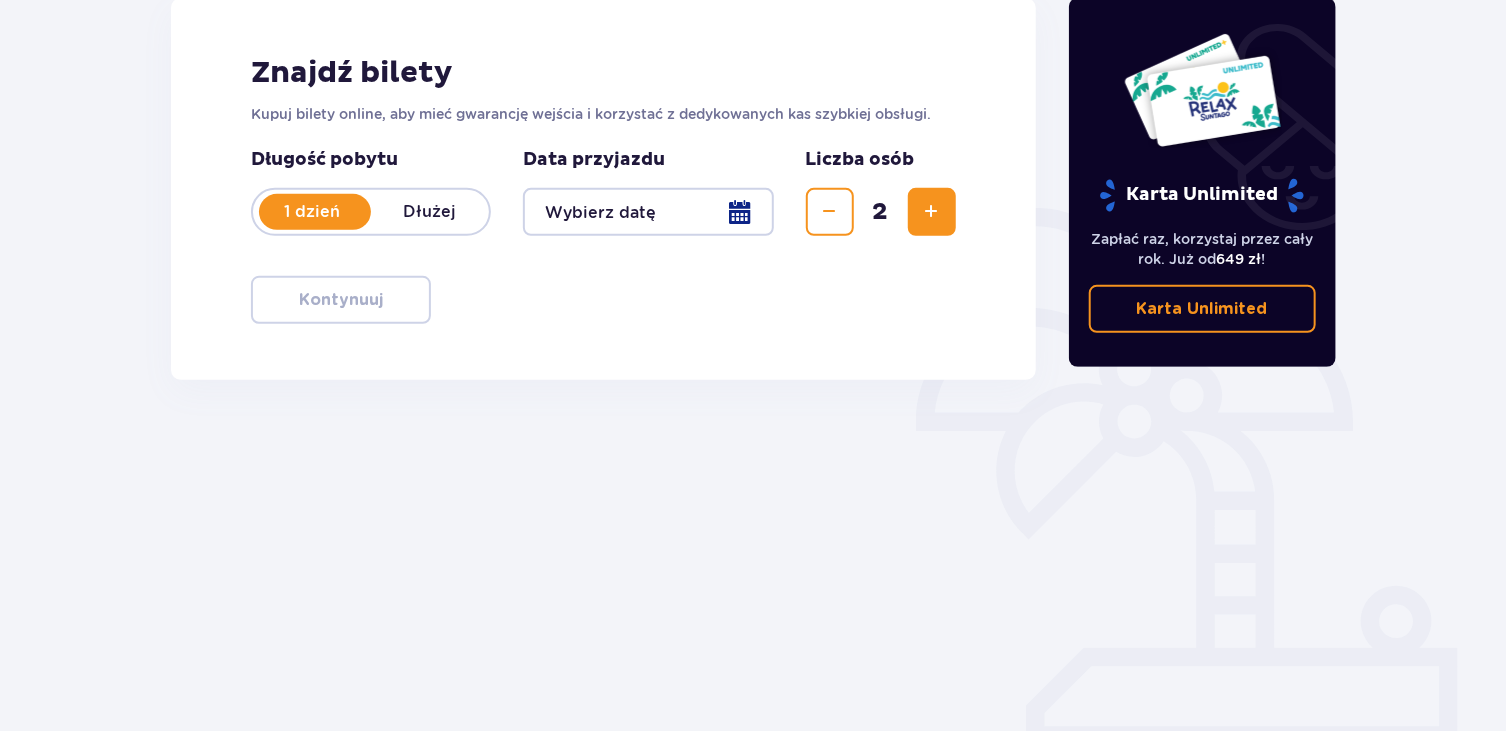 click at bounding box center (932, 212) 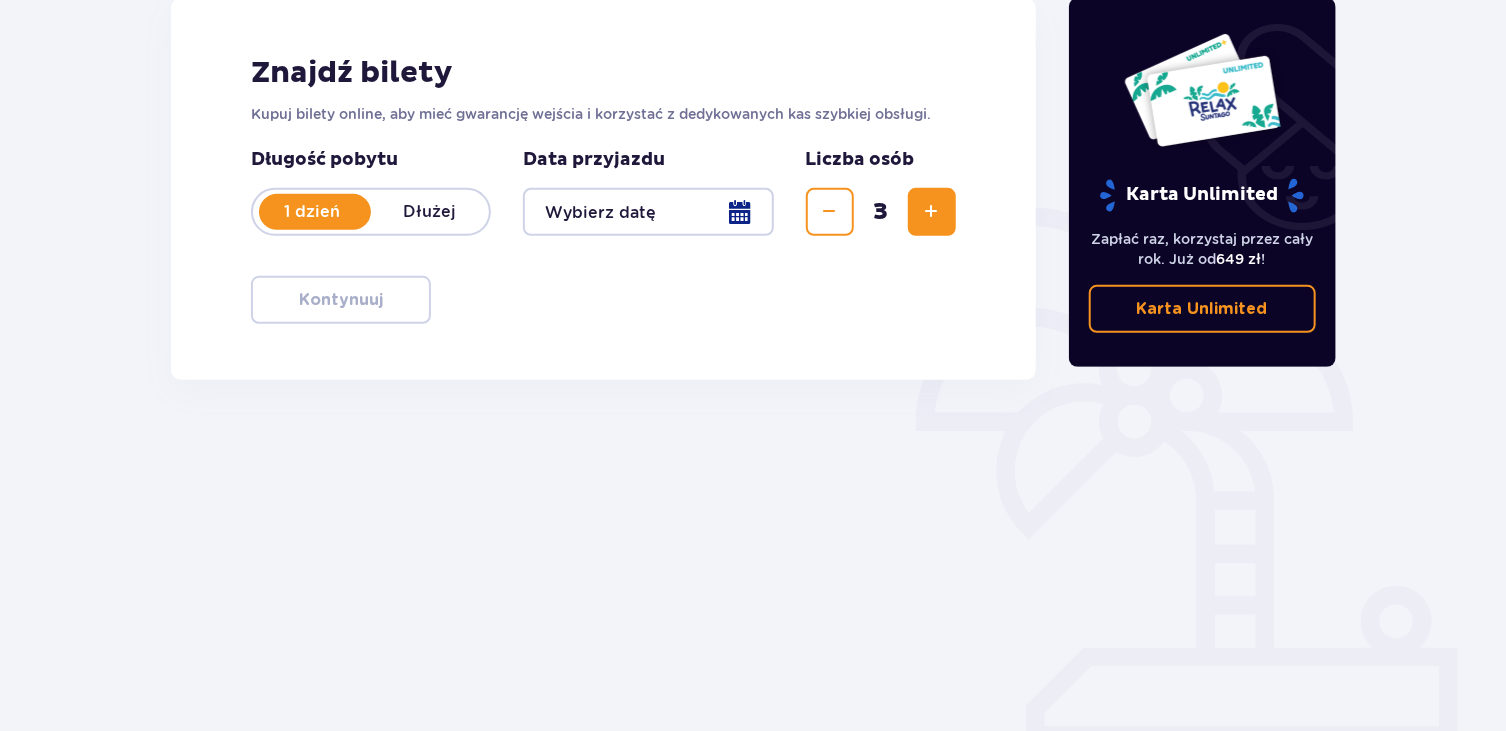 click at bounding box center (648, 212) 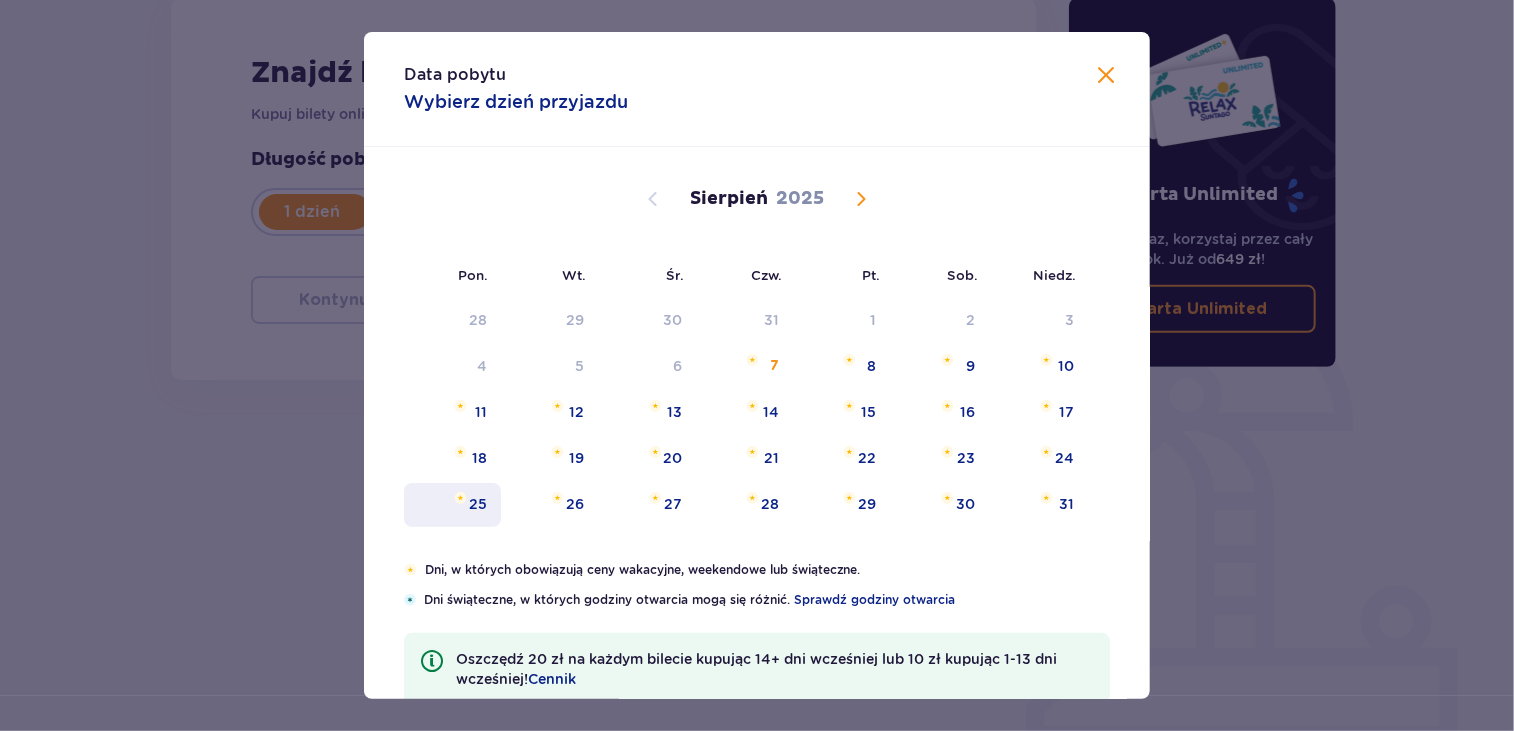click on "25" at bounding box center [452, 505] 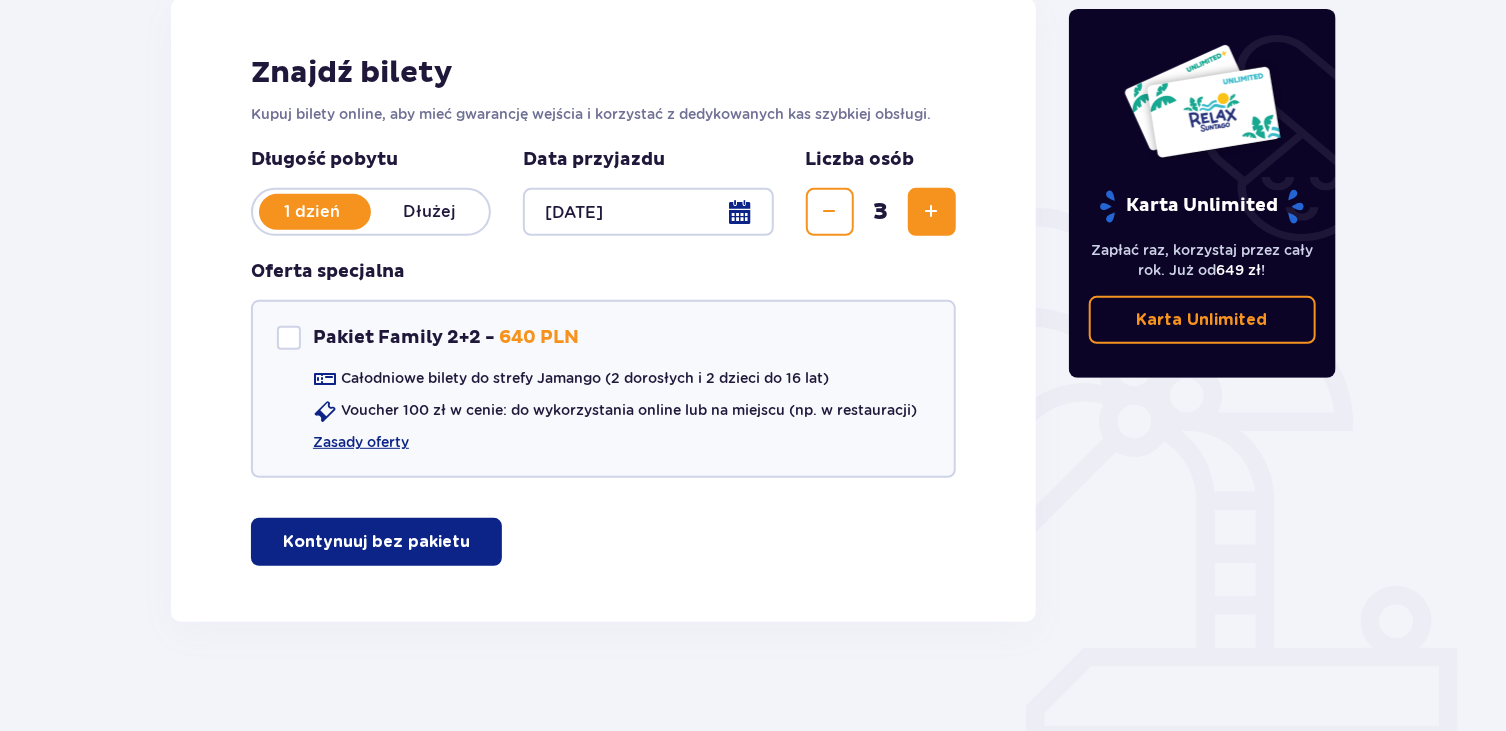 click at bounding box center [932, 212] 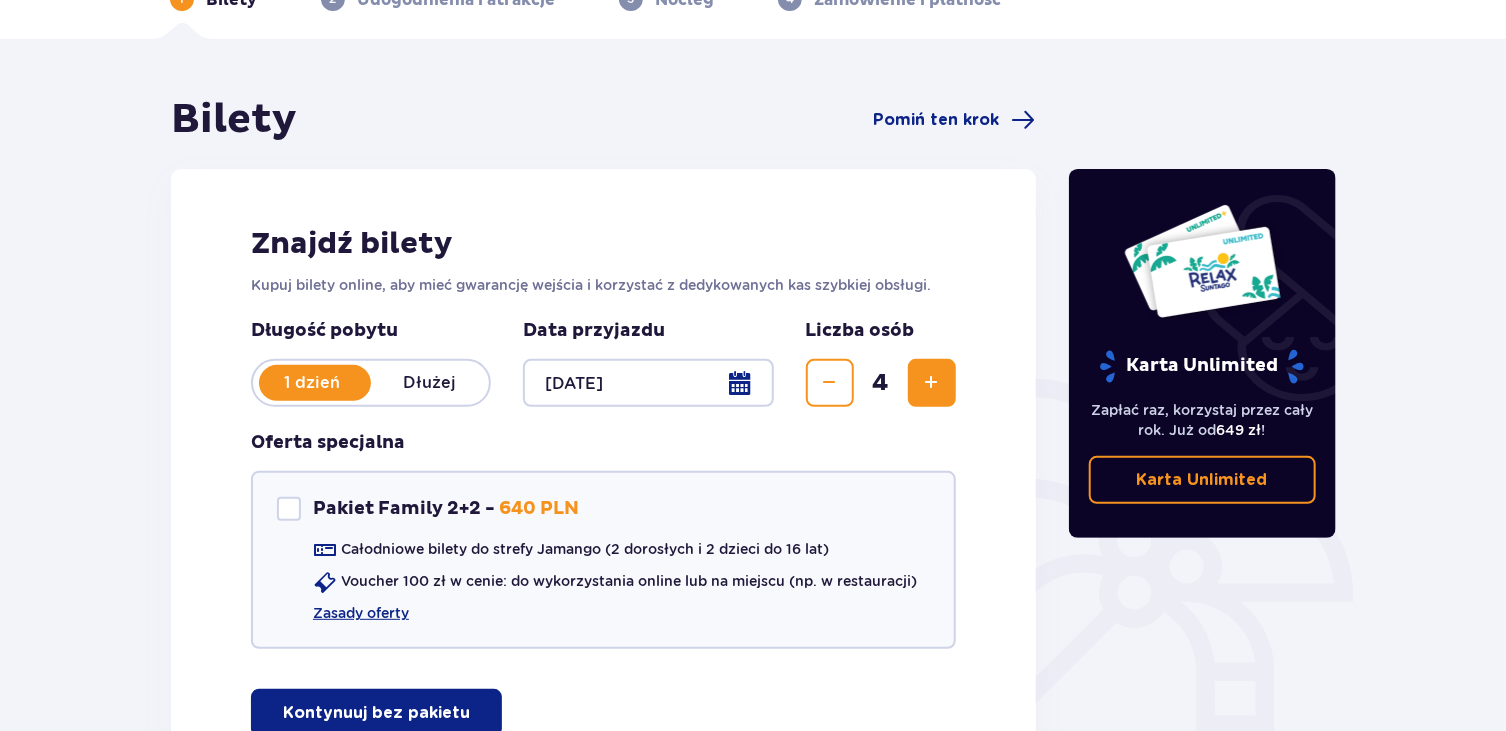 scroll, scrollTop: 0, scrollLeft: 0, axis: both 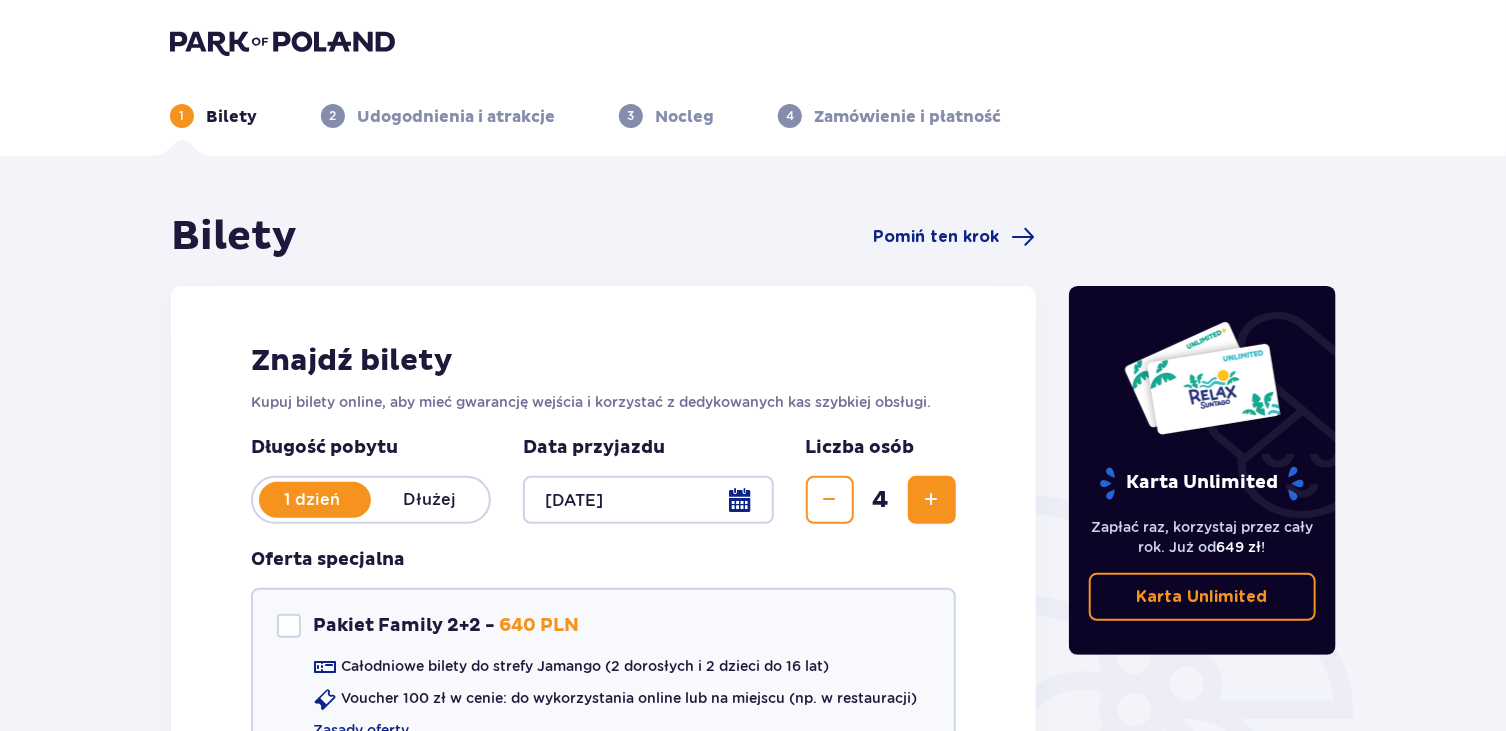 click on "Bilety" at bounding box center [231, 117] 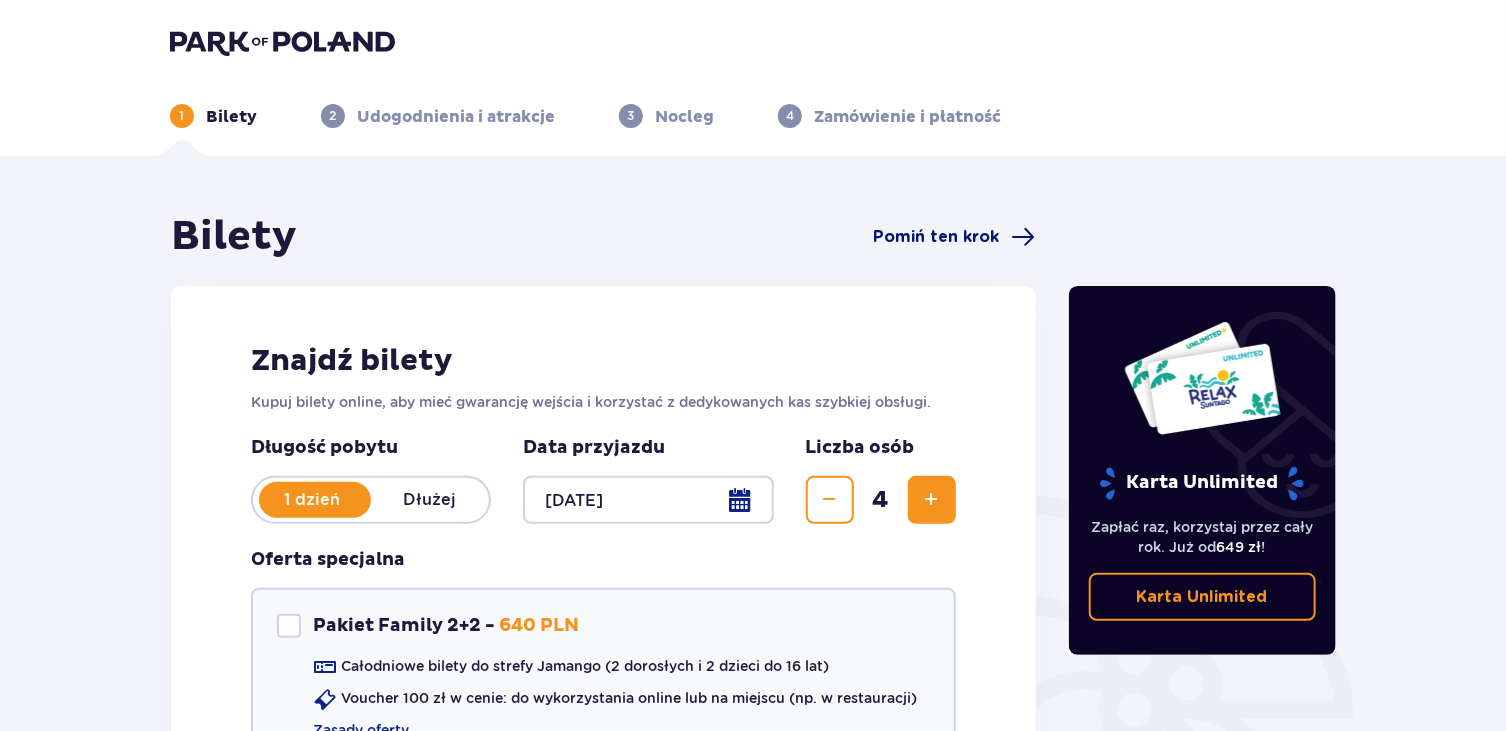 click on "Pomiń ten krok" at bounding box center [937, 237] 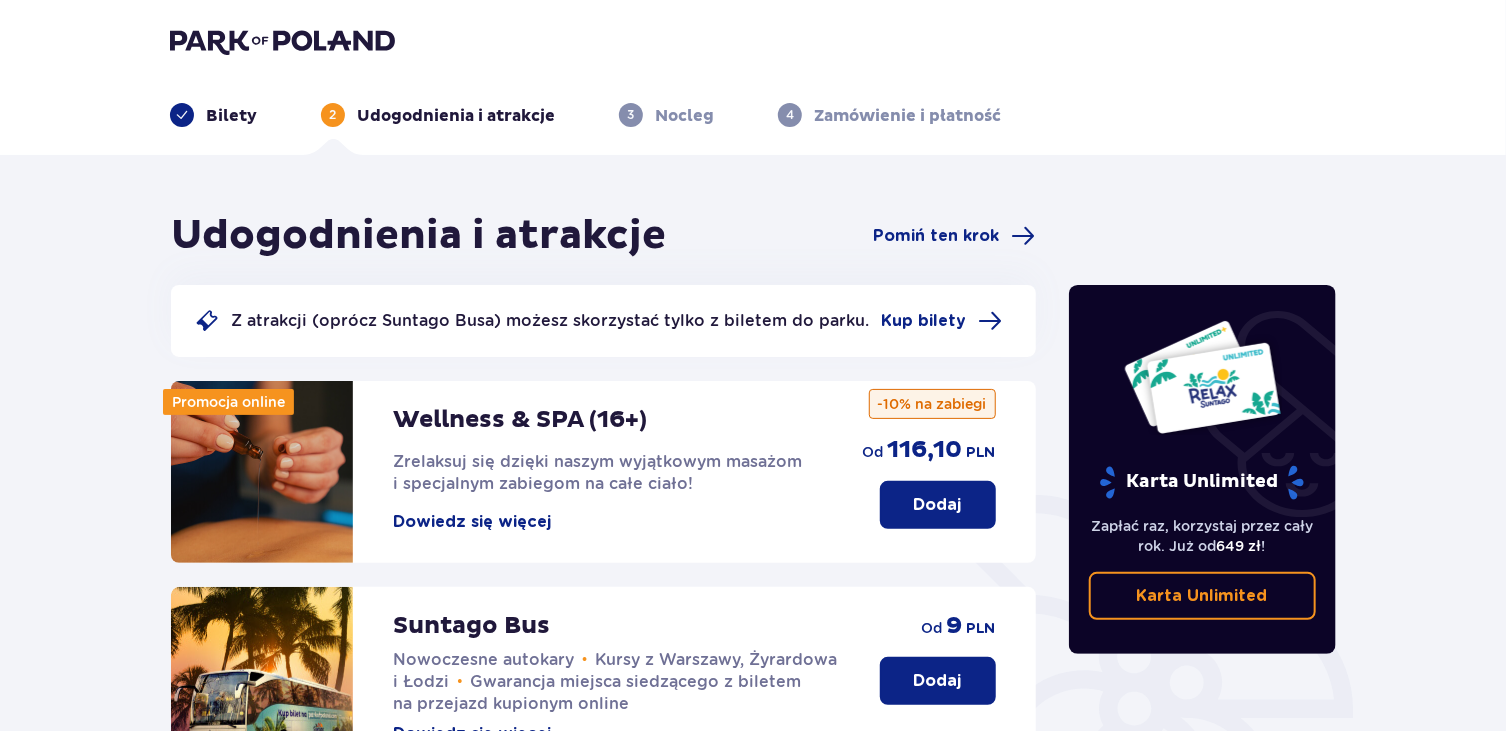 scroll, scrollTop: 0, scrollLeft: 0, axis: both 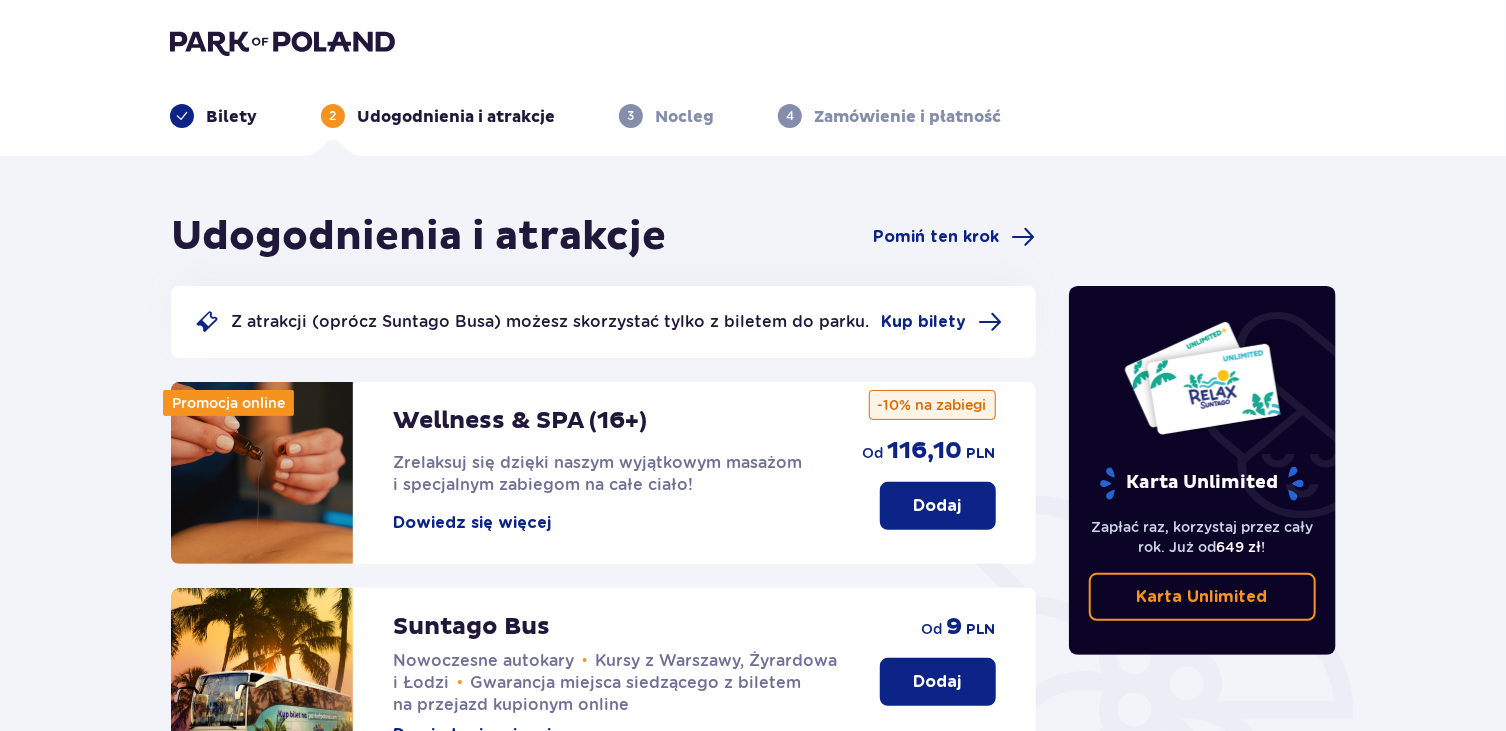 click on "Nocleg" at bounding box center (684, 117) 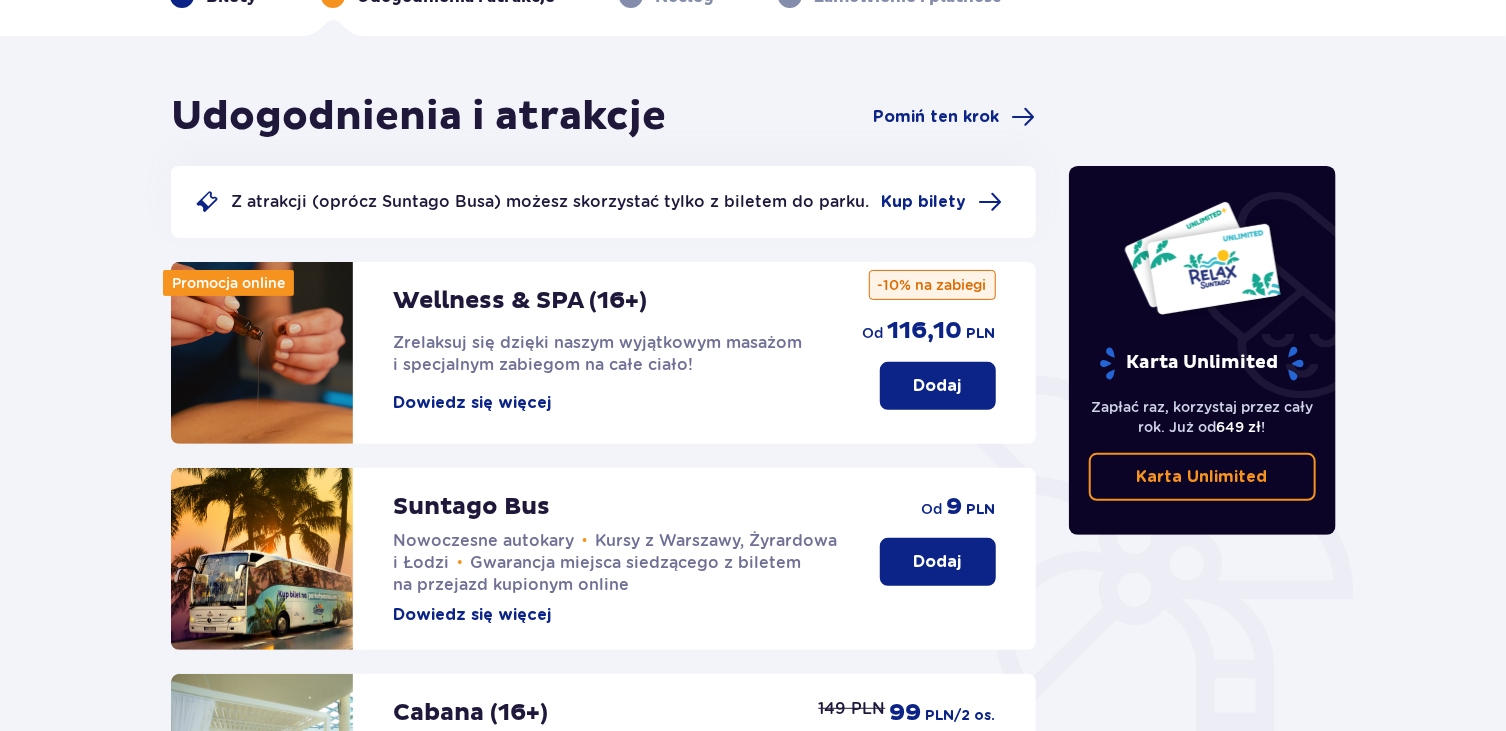 scroll, scrollTop: 0, scrollLeft: 0, axis: both 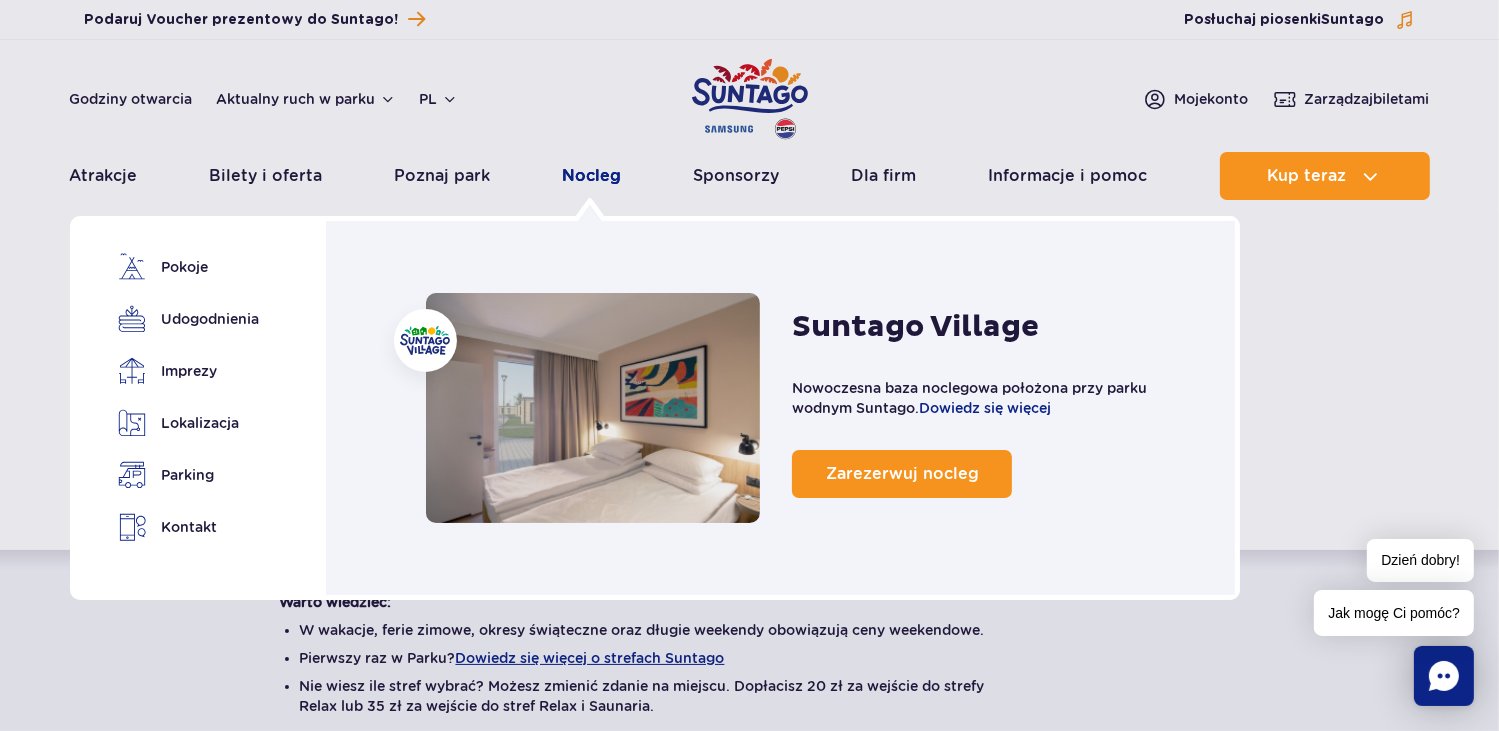 click on "Nocleg" at bounding box center (592, 176) 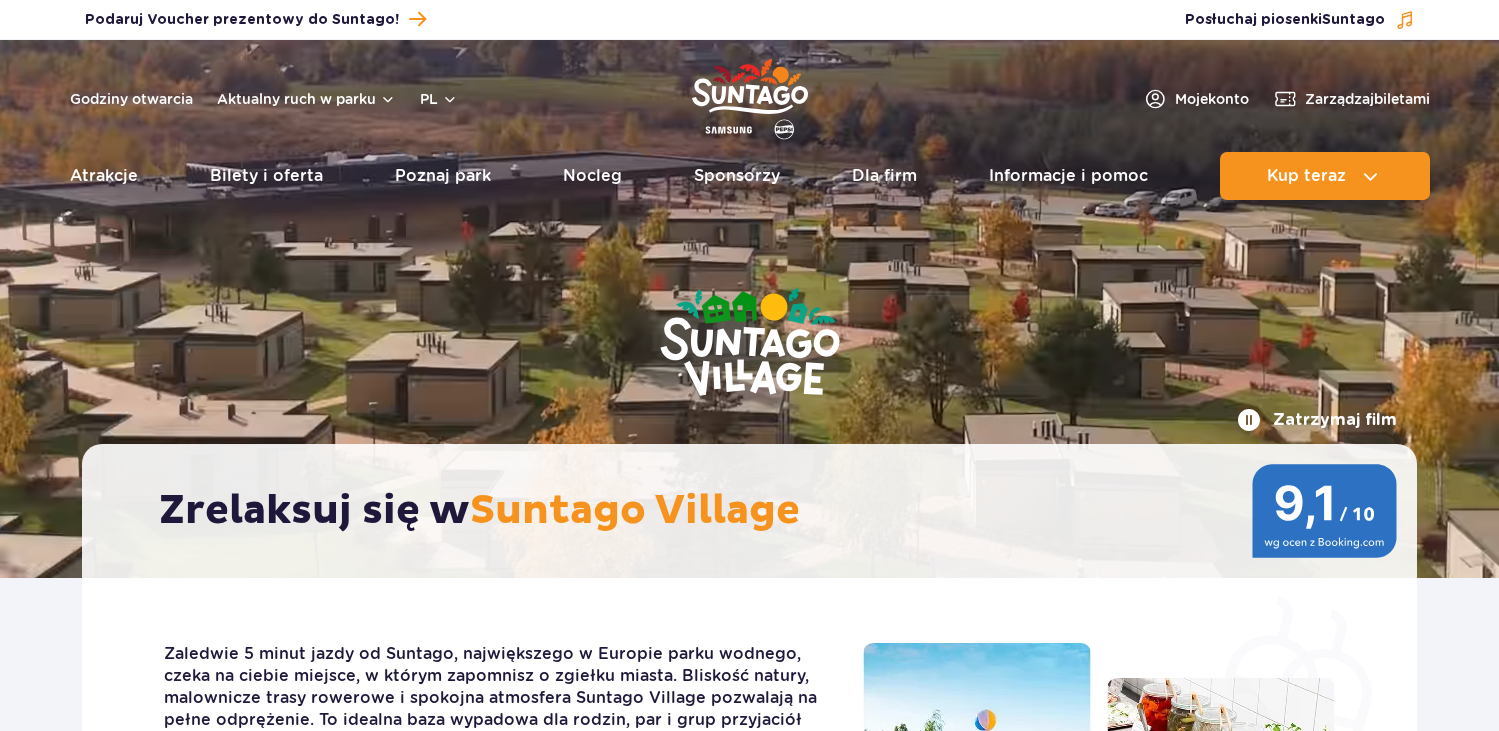 scroll, scrollTop: 0, scrollLeft: 0, axis: both 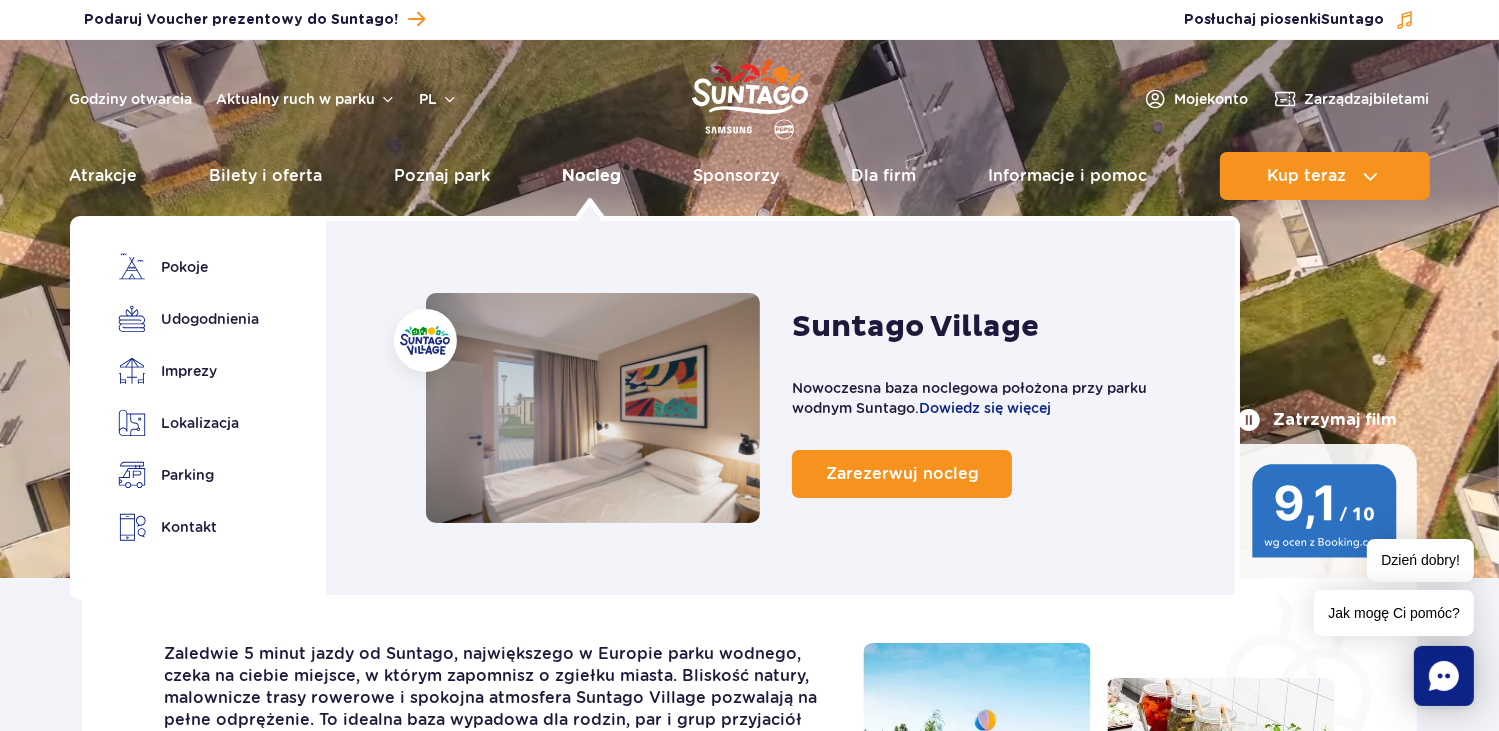 click on "Nocleg" at bounding box center [592, 176] 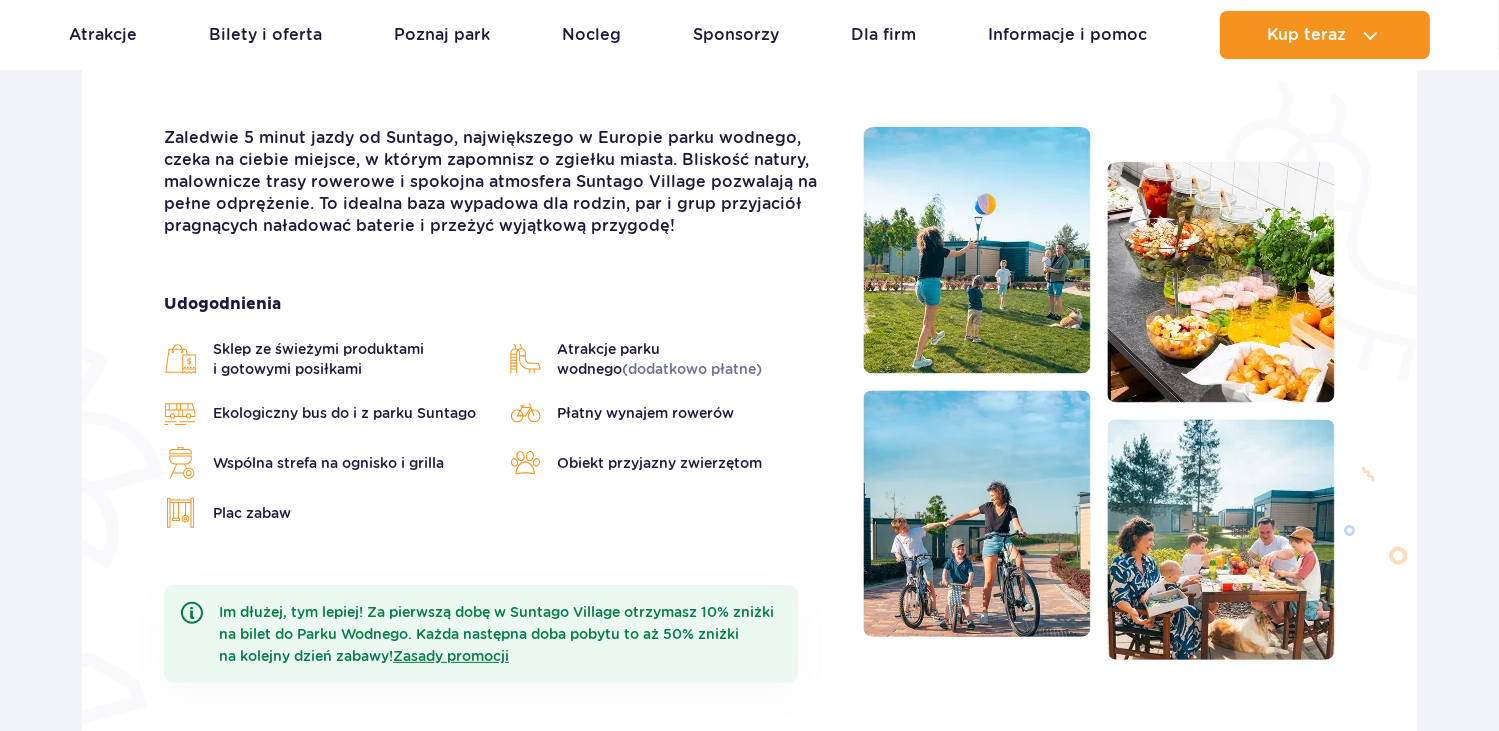 scroll, scrollTop: 900, scrollLeft: 0, axis: vertical 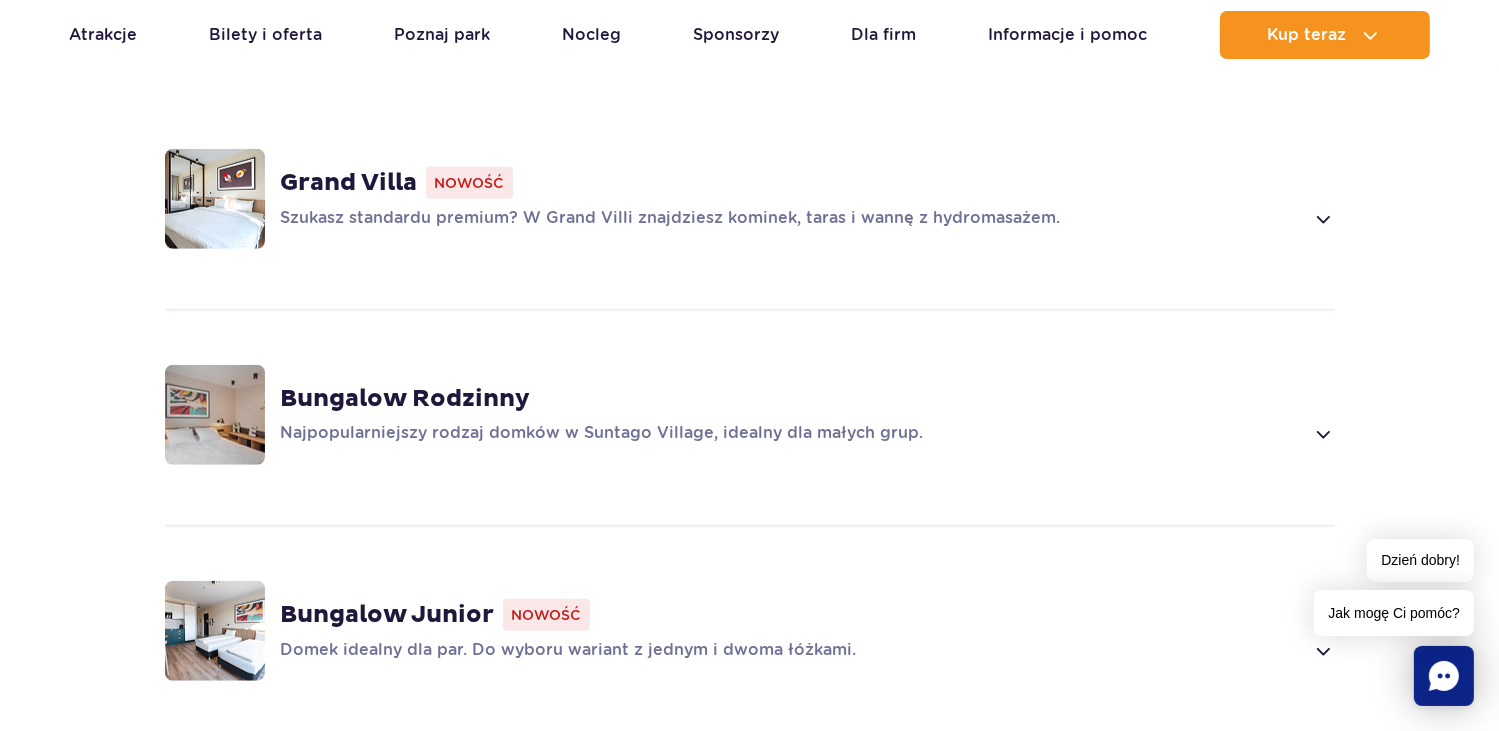 click at bounding box center [215, 415] 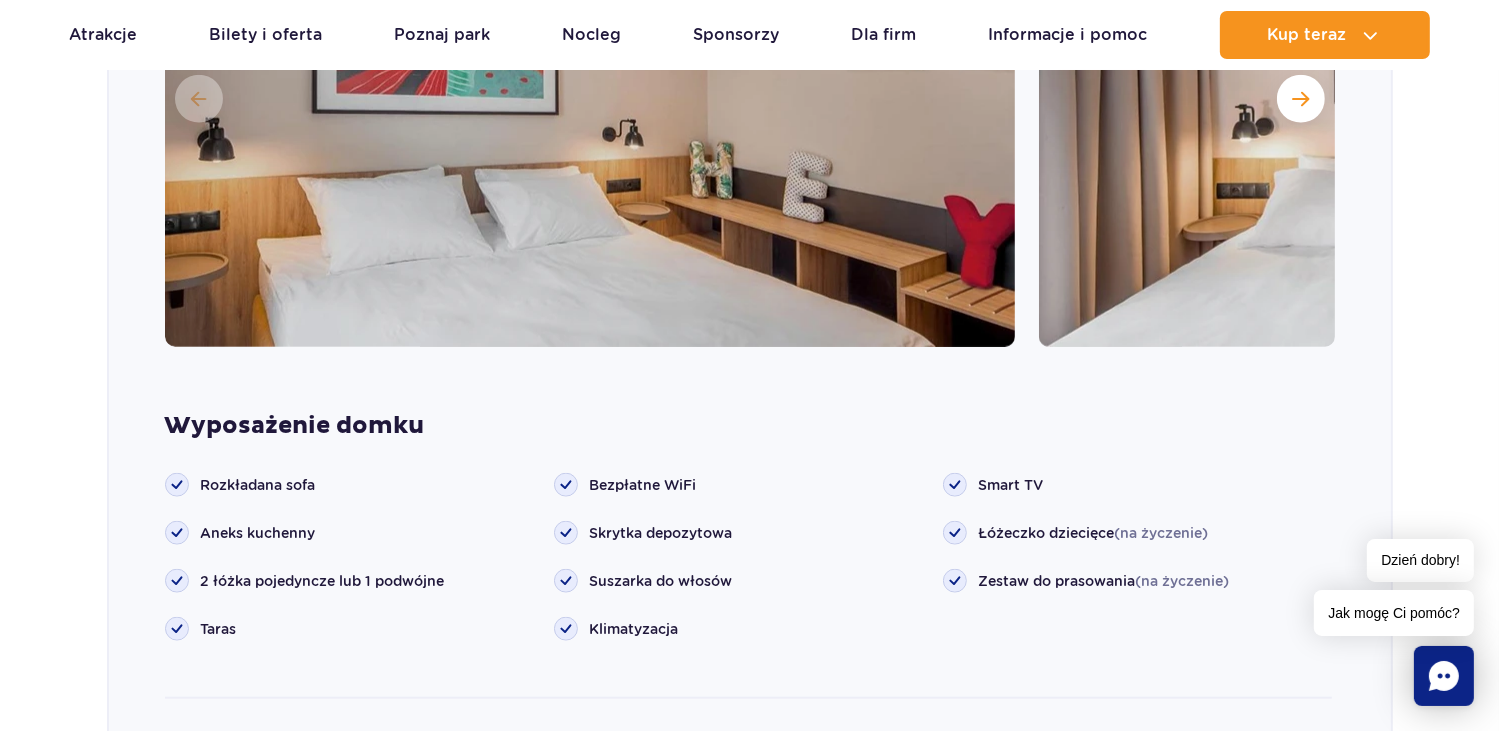 scroll, scrollTop: 2416, scrollLeft: 0, axis: vertical 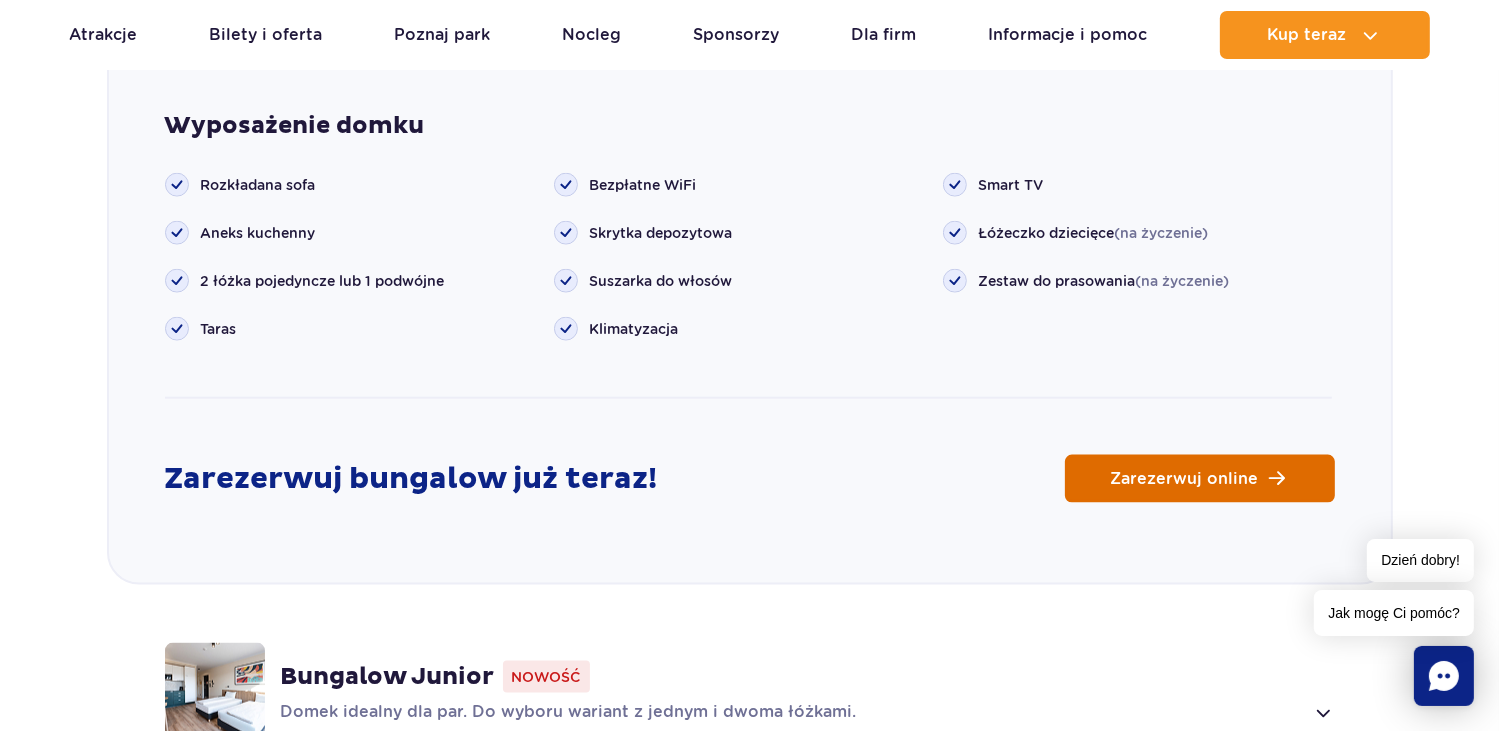 click on "Zarezerwuj online" at bounding box center [1185, 479] 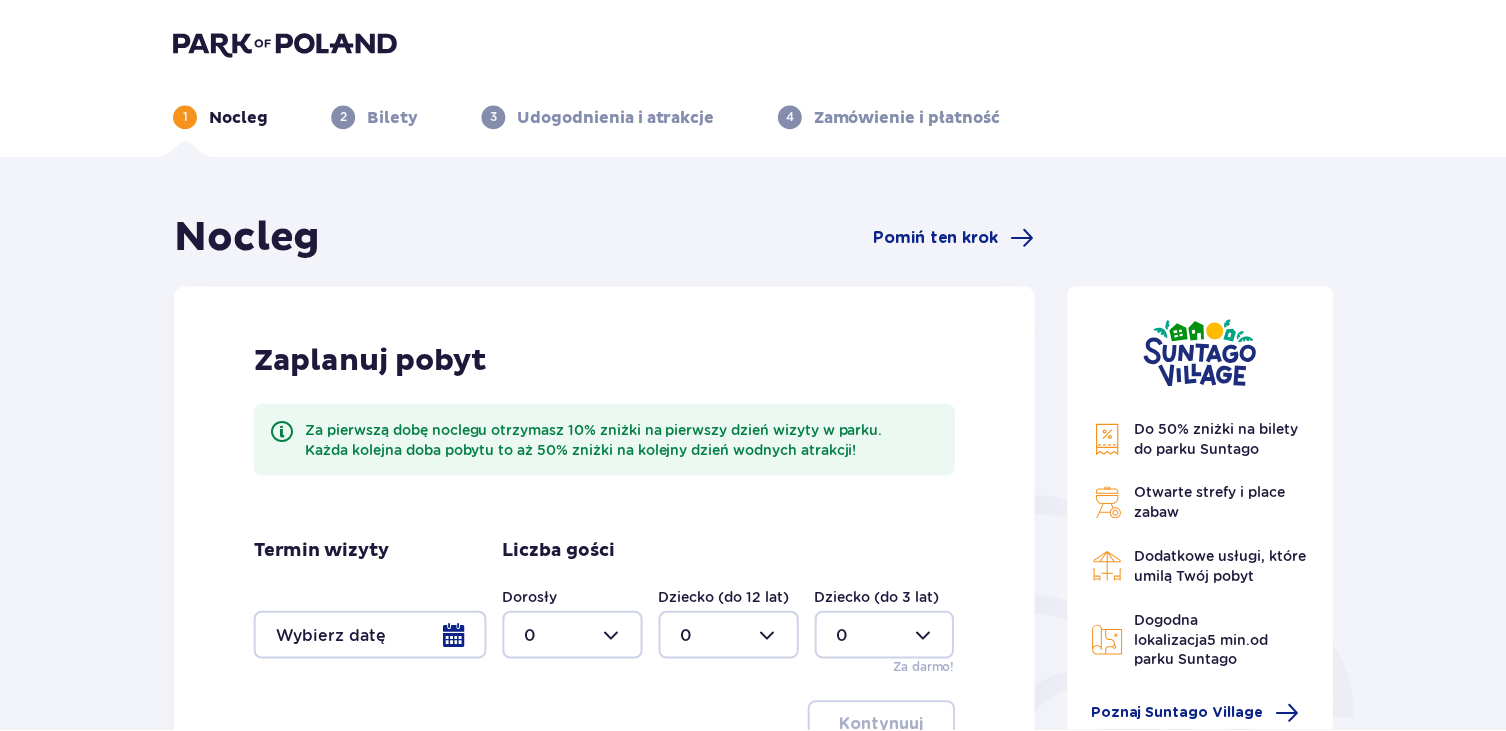 scroll, scrollTop: 0, scrollLeft: 0, axis: both 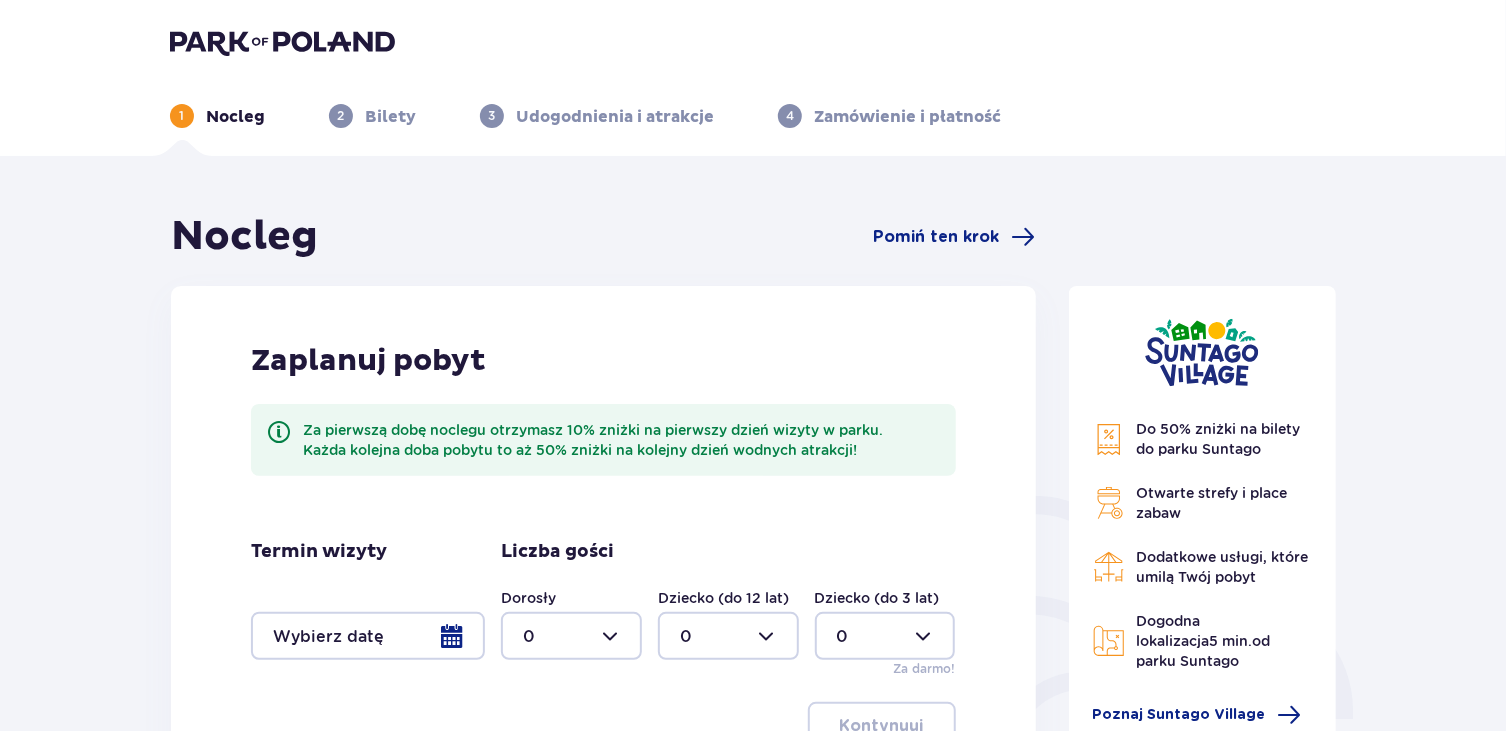 click at bounding box center (368, 636) 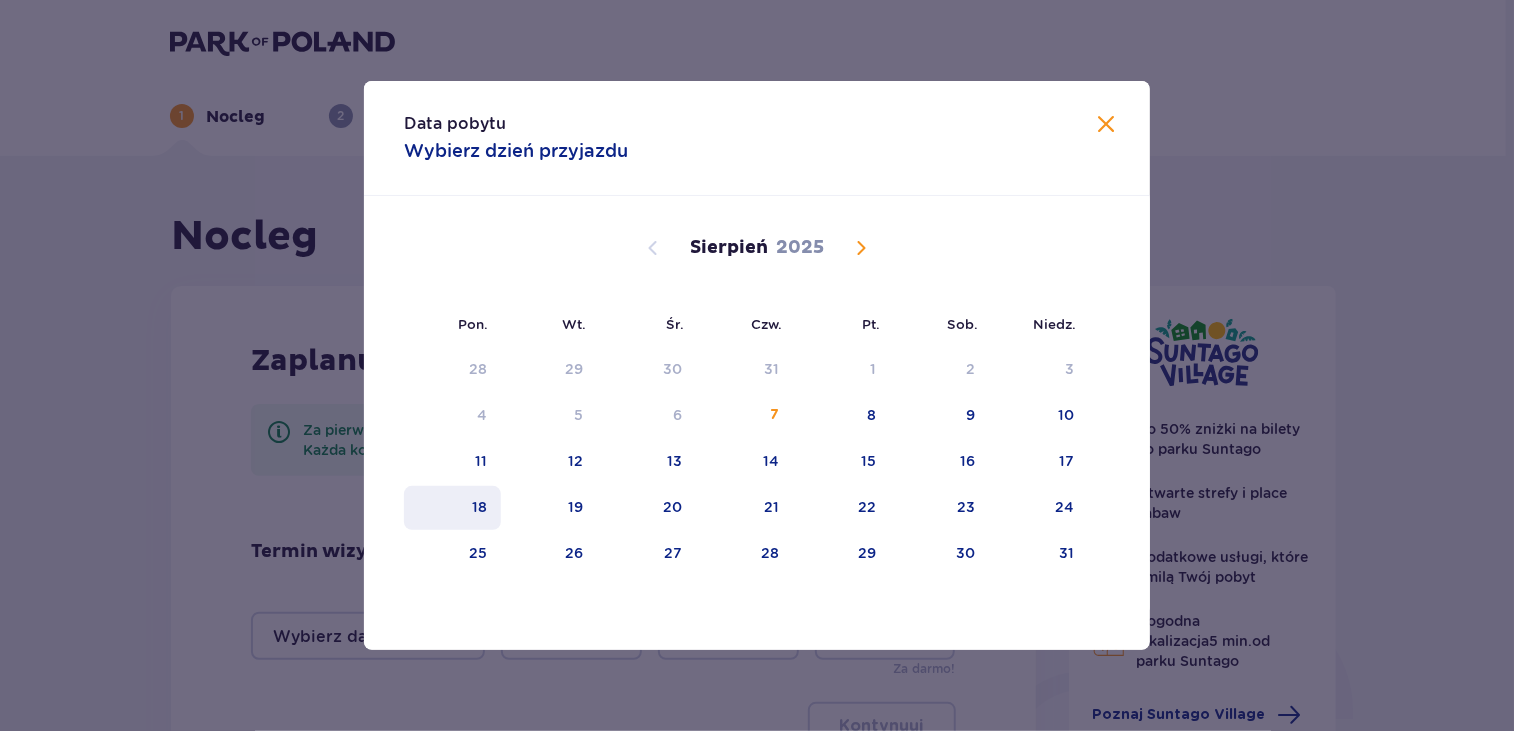click on "18" at bounding box center [479, 507] 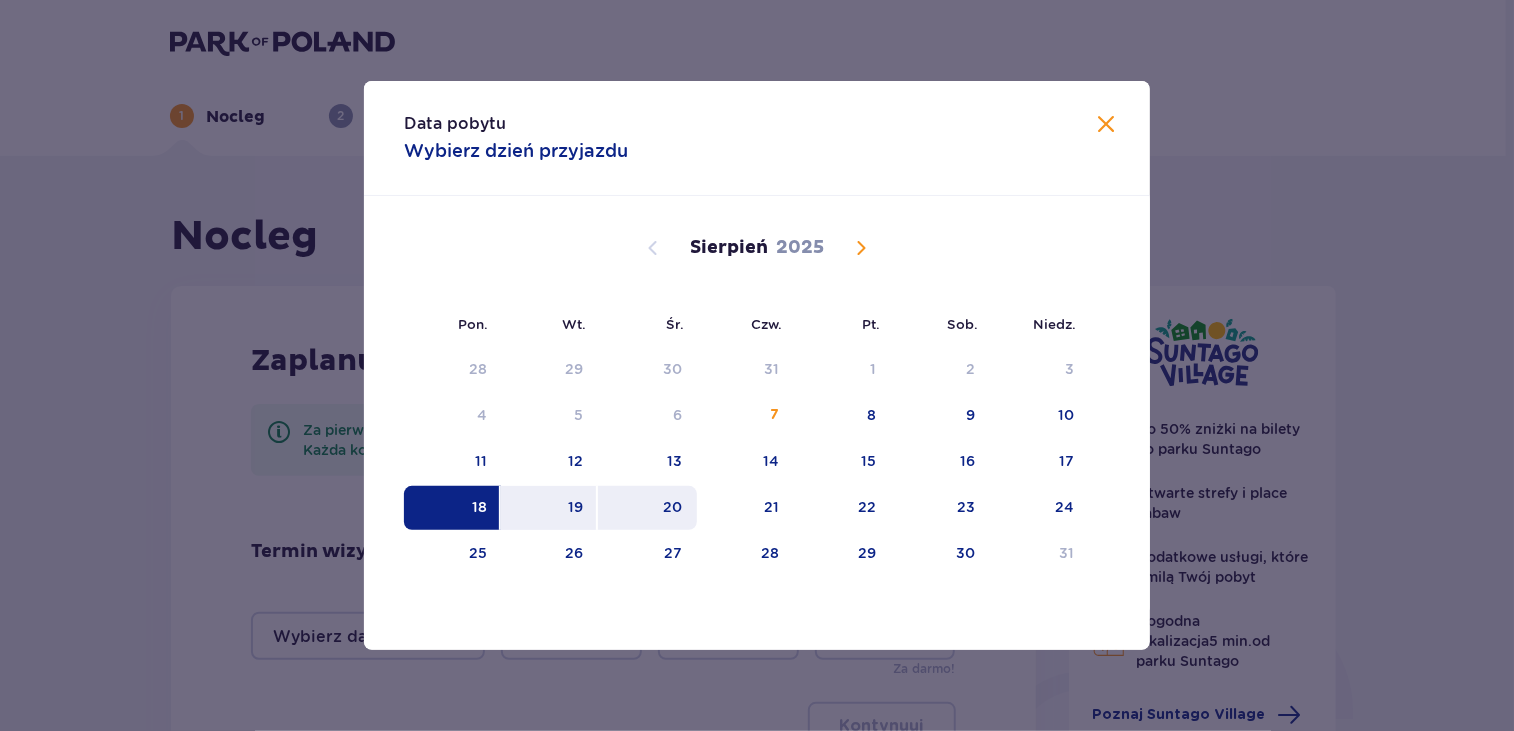 click on "20" at bounding box center (673, 507) 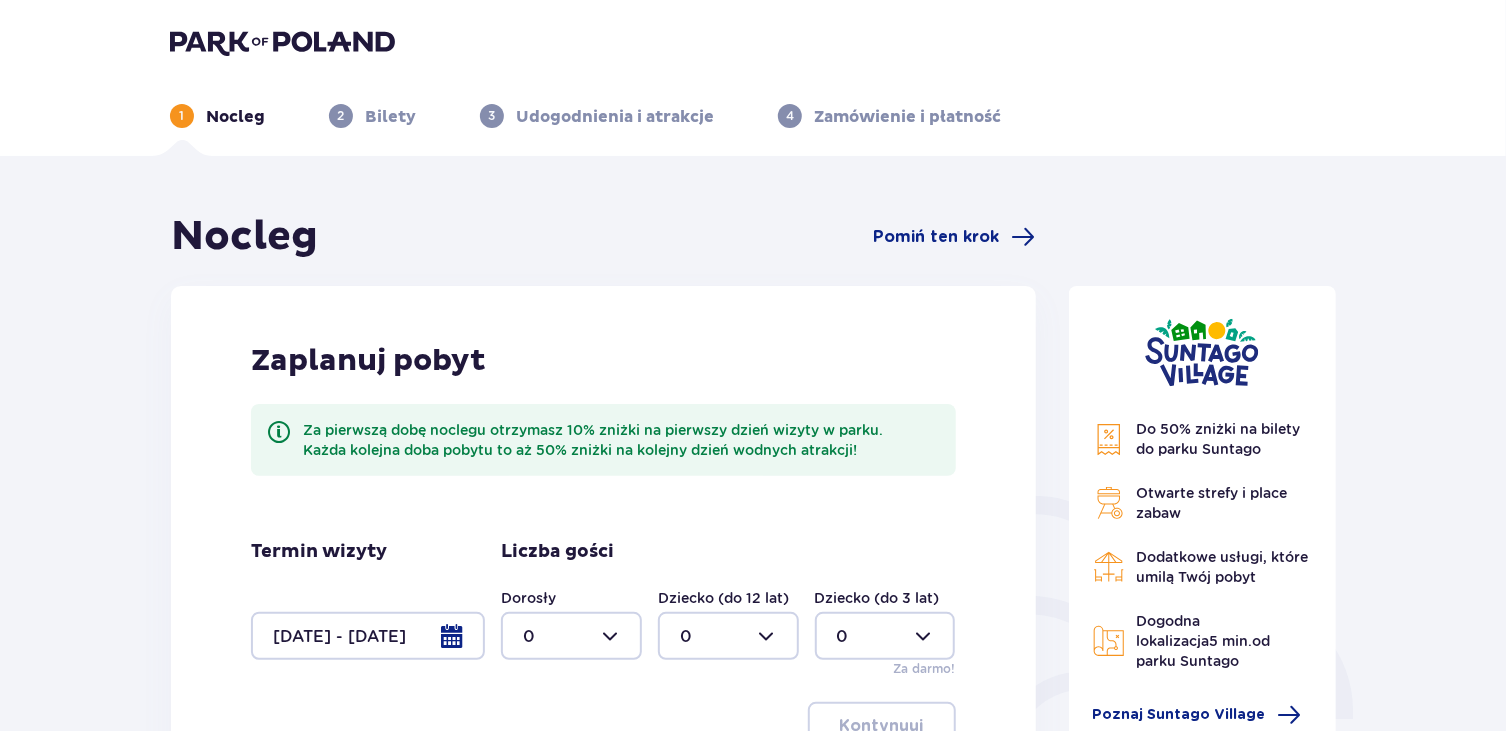 click at bounding box center [571, 636] 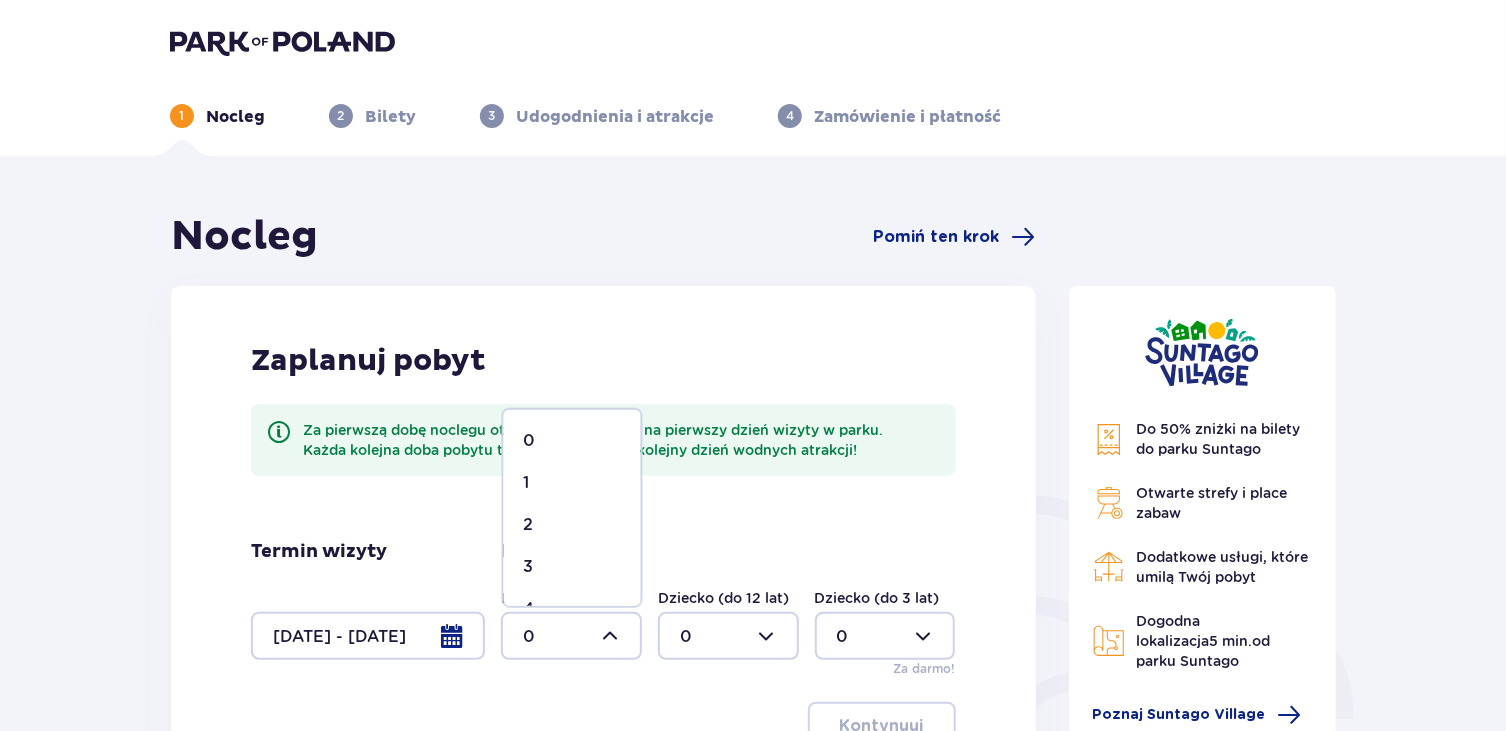 click on "2" at bounding box center (572, 525) 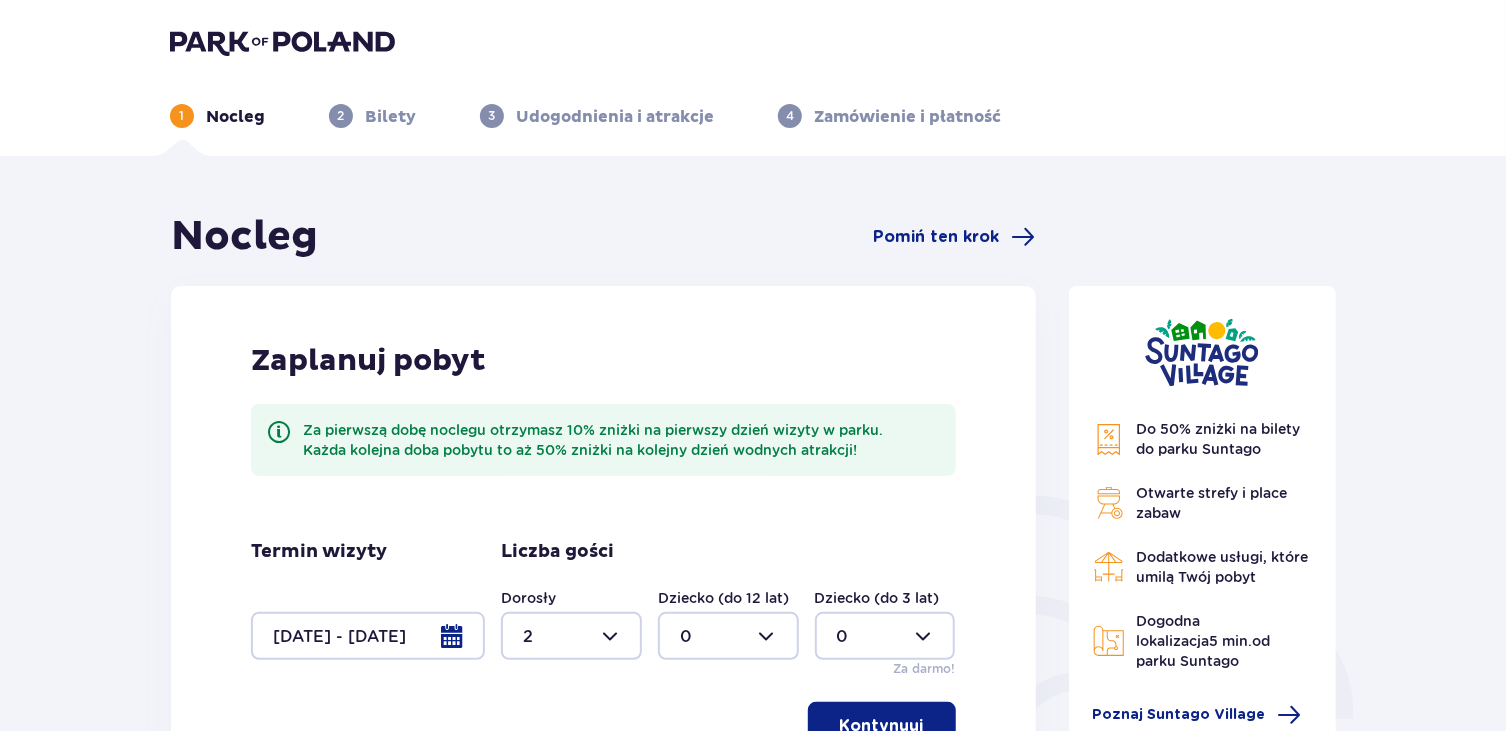 type on "2" 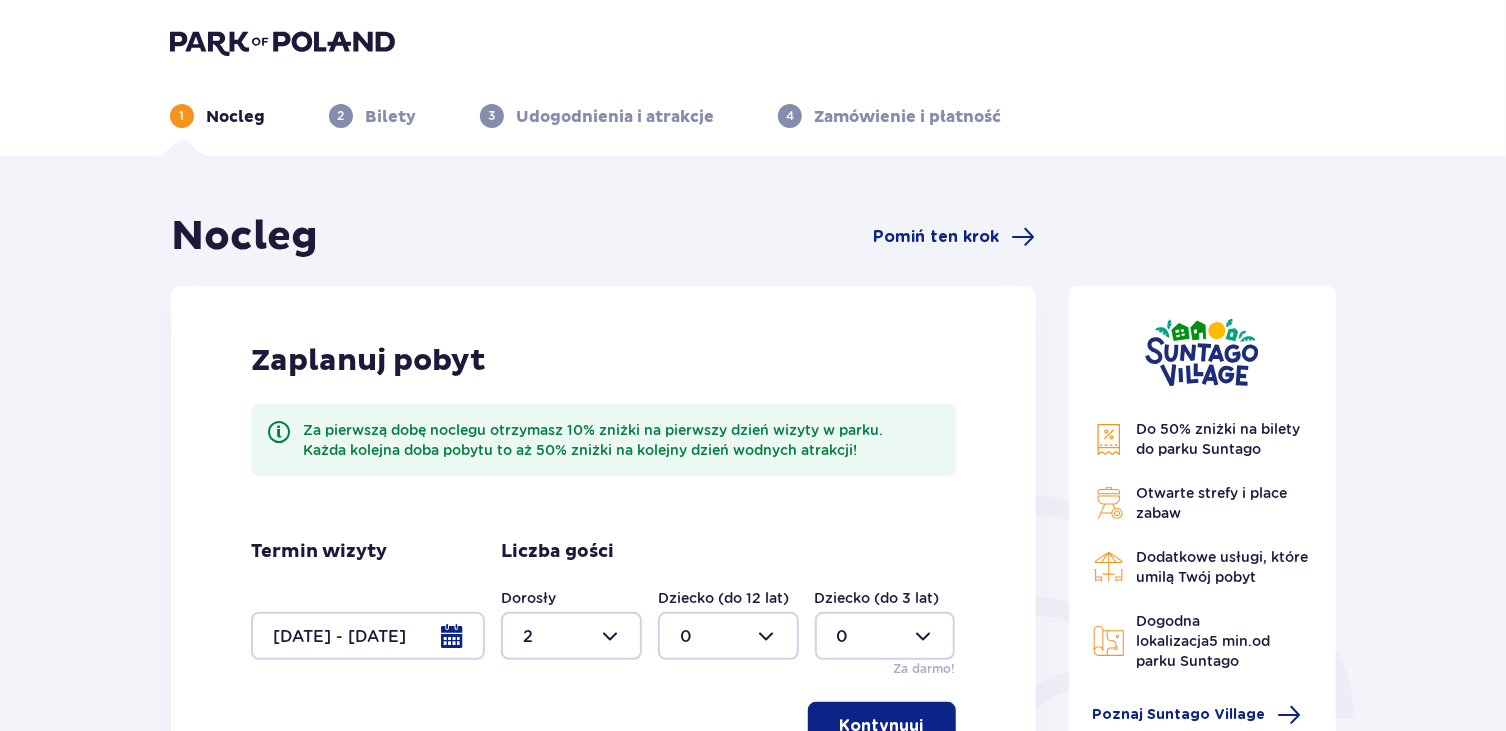 click at bounding box center [728, 636] 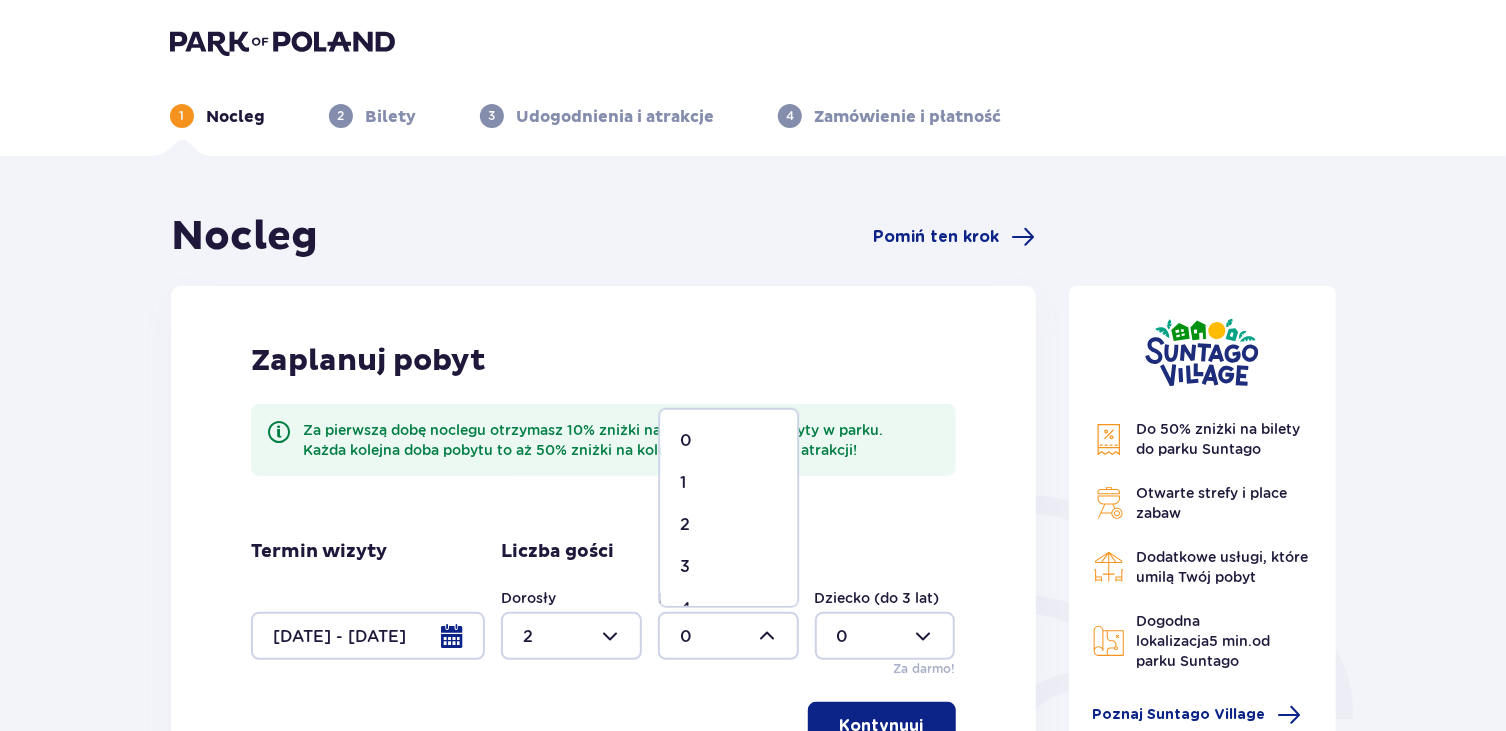 click on "2" at bounding box center (728, 525) 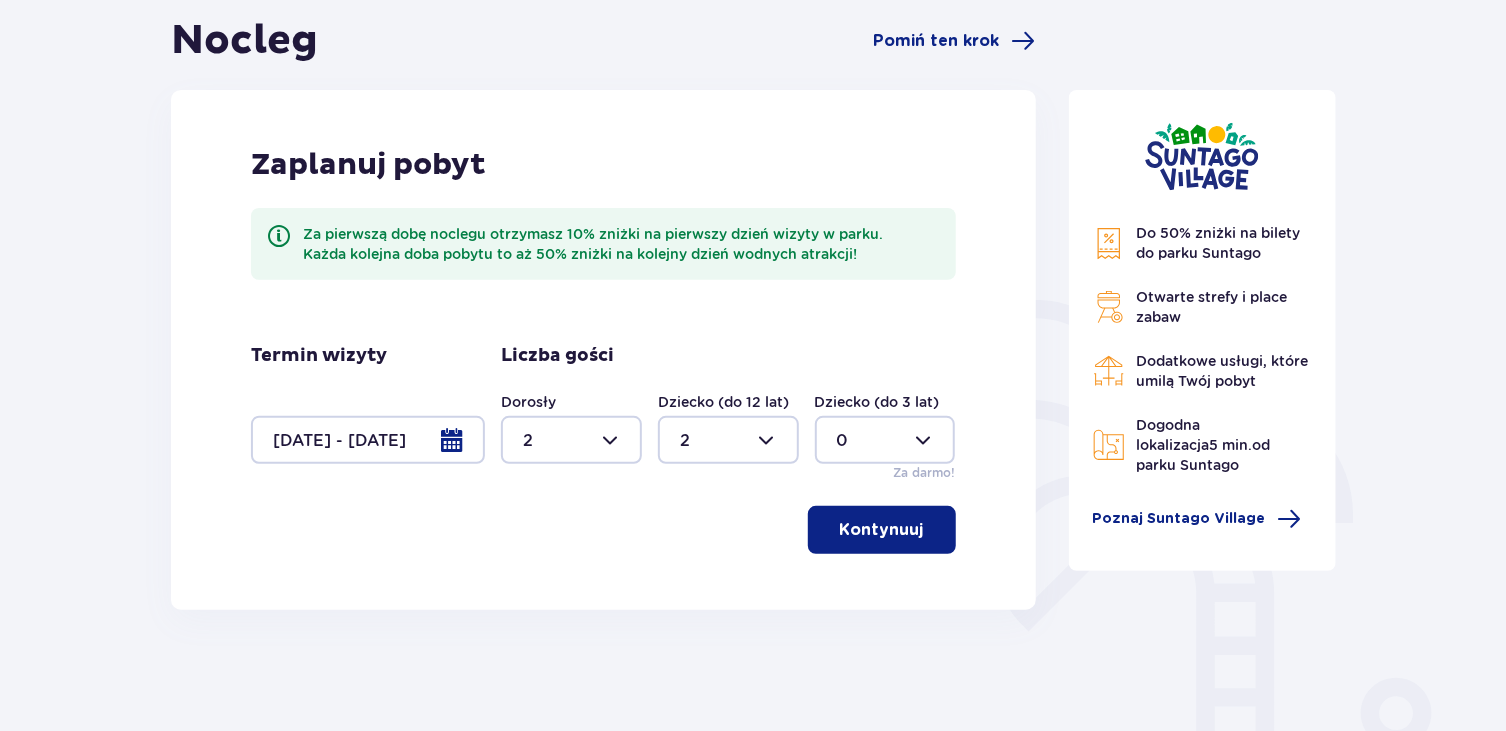 scroll, scrollTop: 300, scrollLeft: 0, axis: vertical 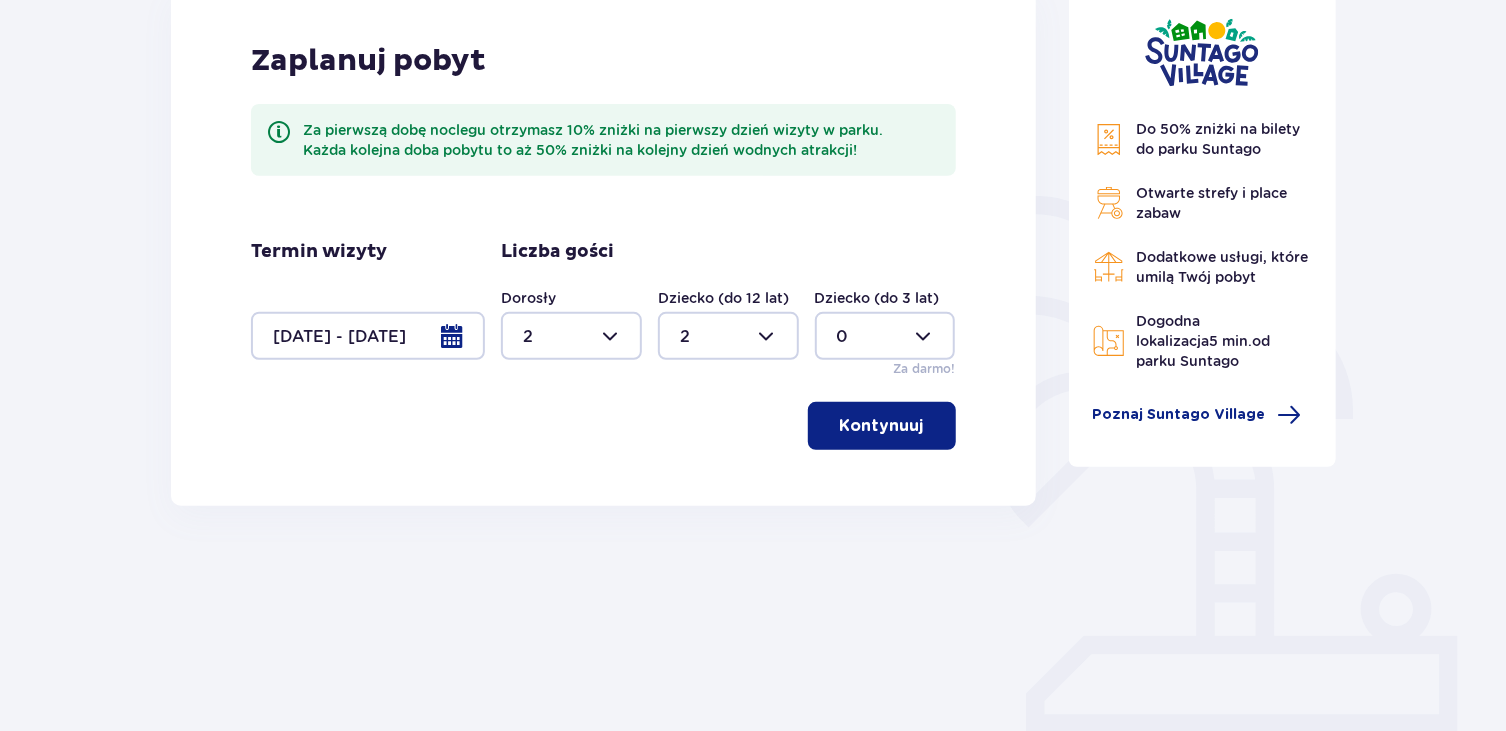click on "Kontynuuj" at bounding box center [882, 426] 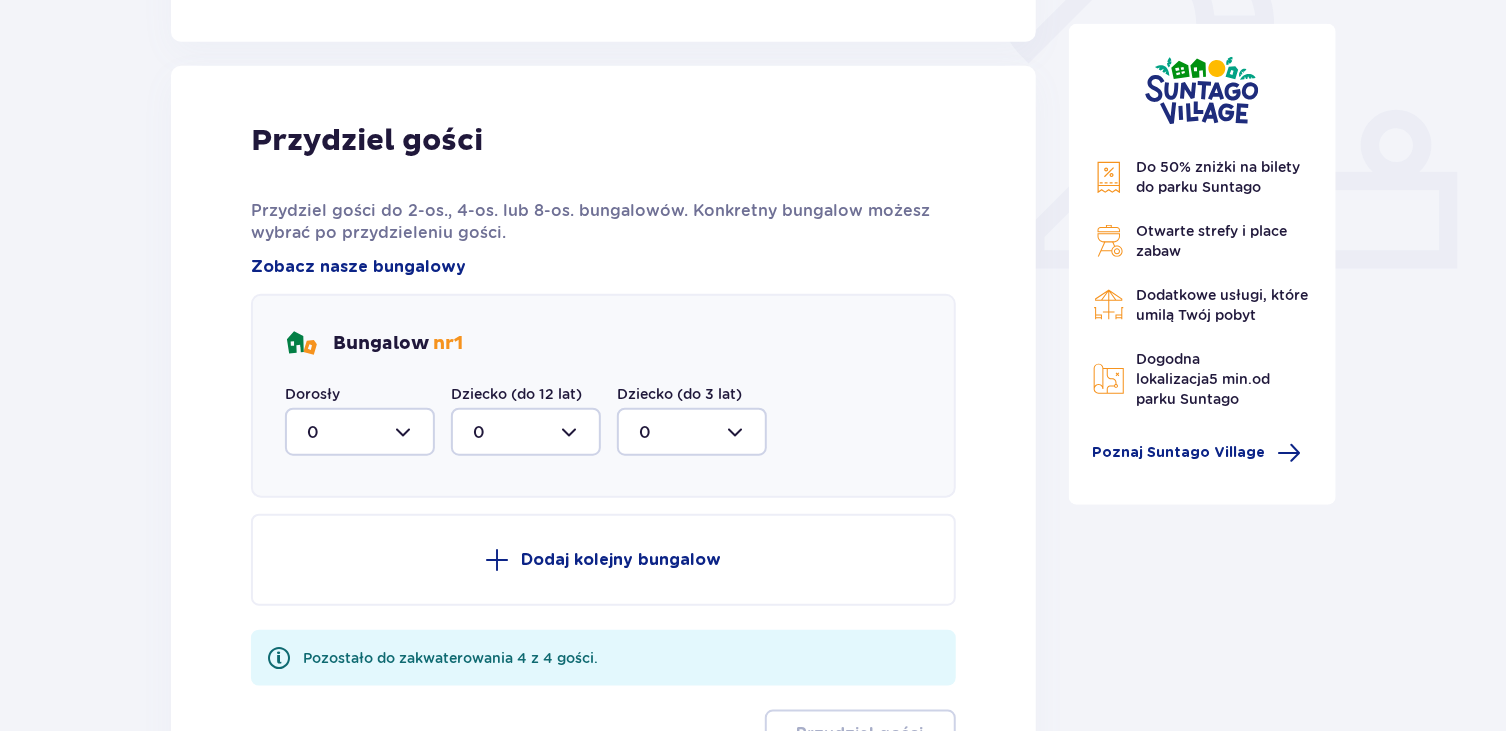scroll, scrollTop: 806, scrollLeft: 0, axis: vertical 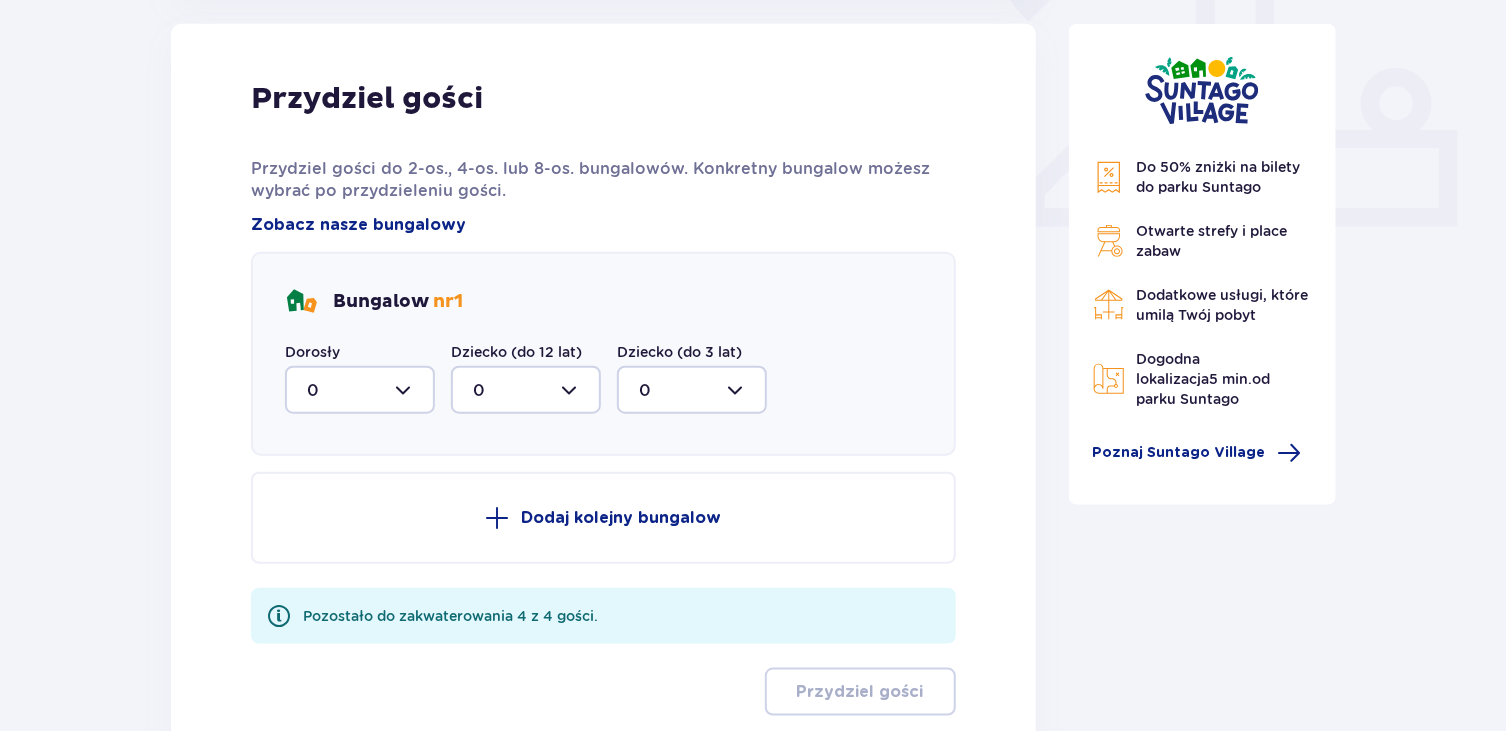 click at bounding box center (360, 390) 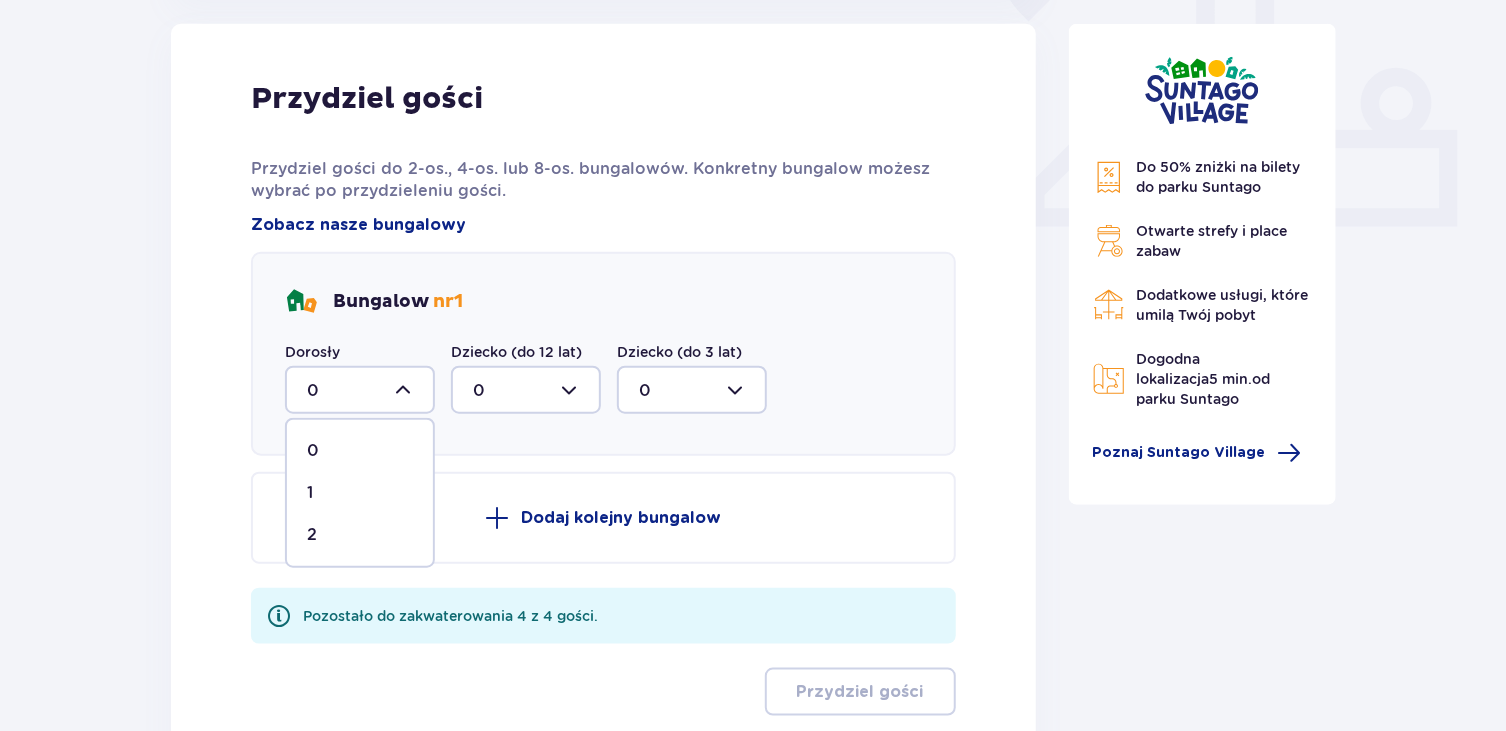 click on "2" at bounding box center [360, 535] 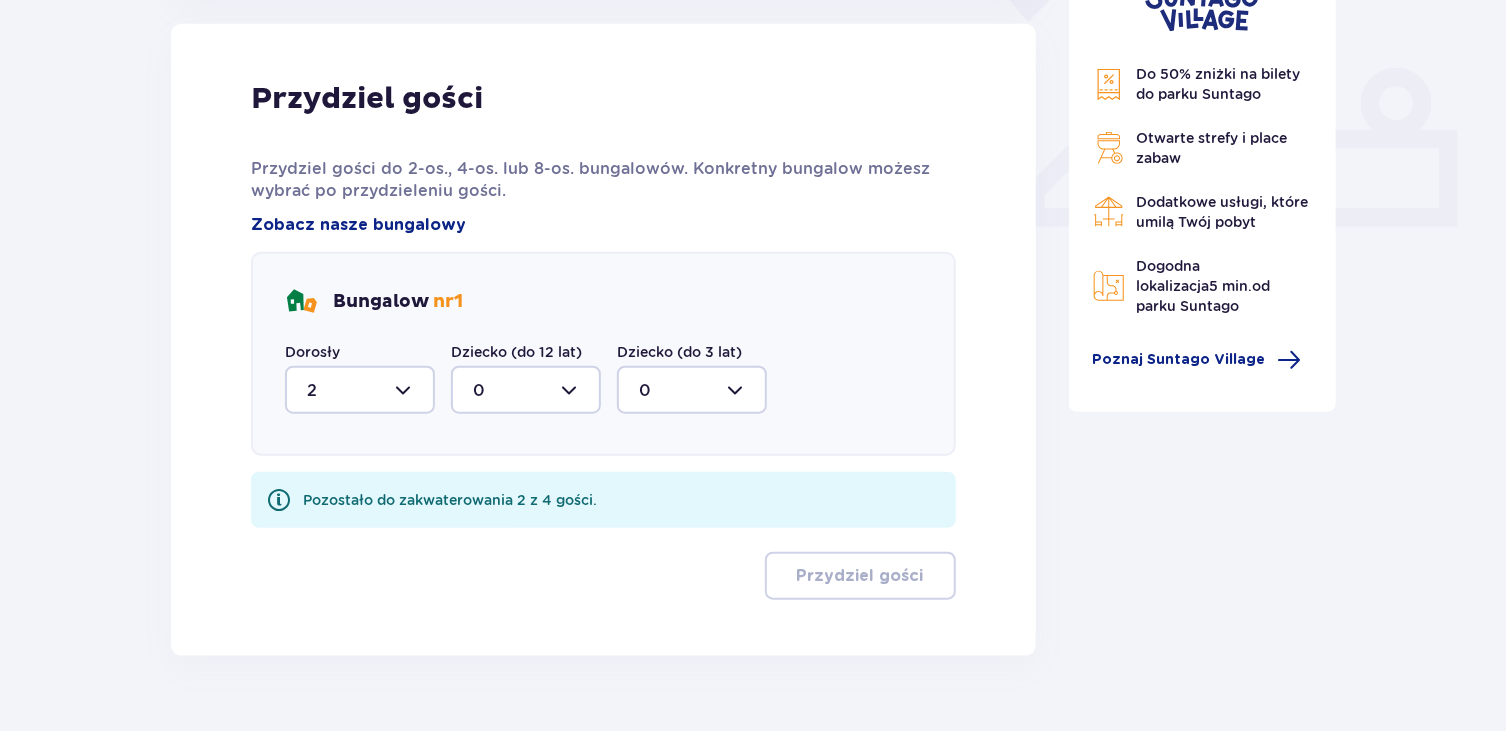 click at bounding box center [526, 390] 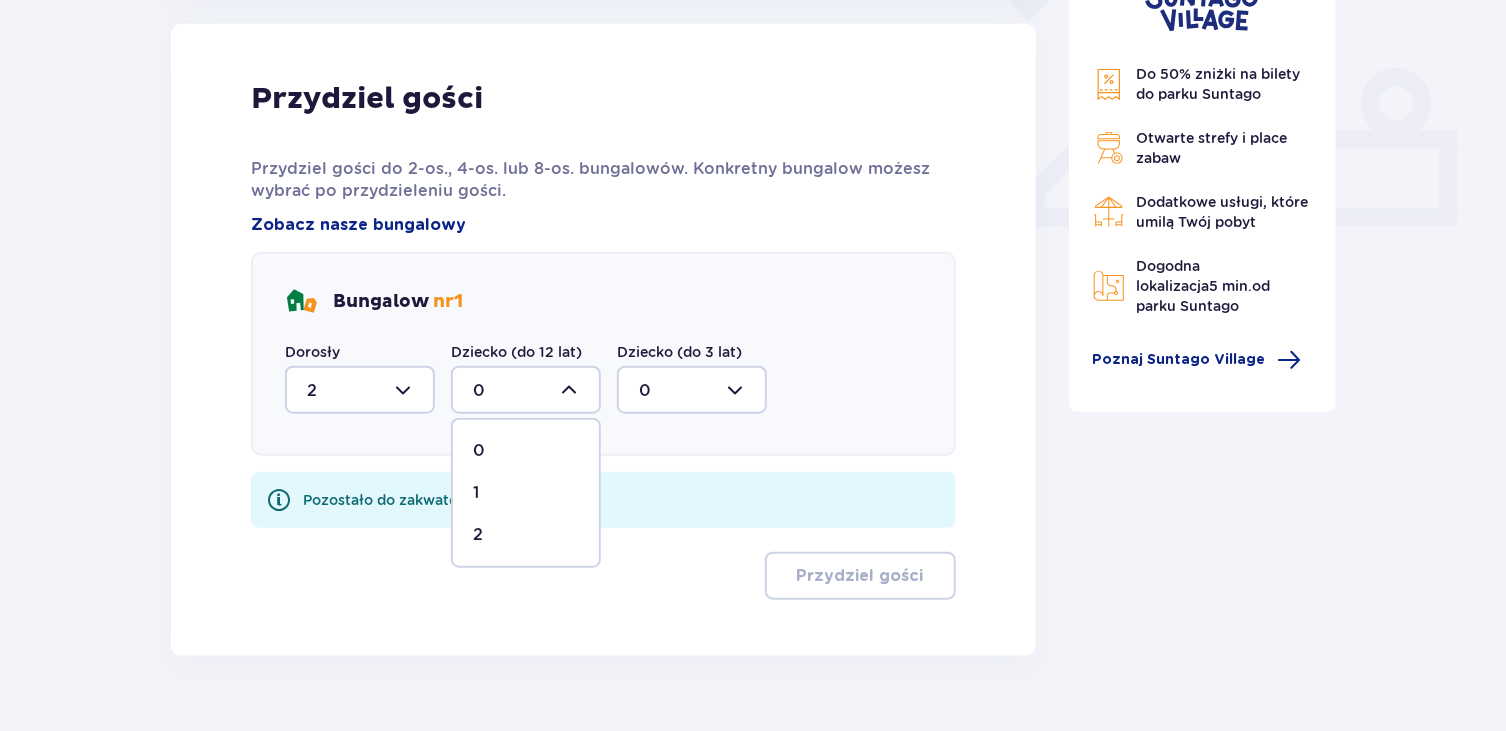 click on "2" at bounding box center (526, 535) 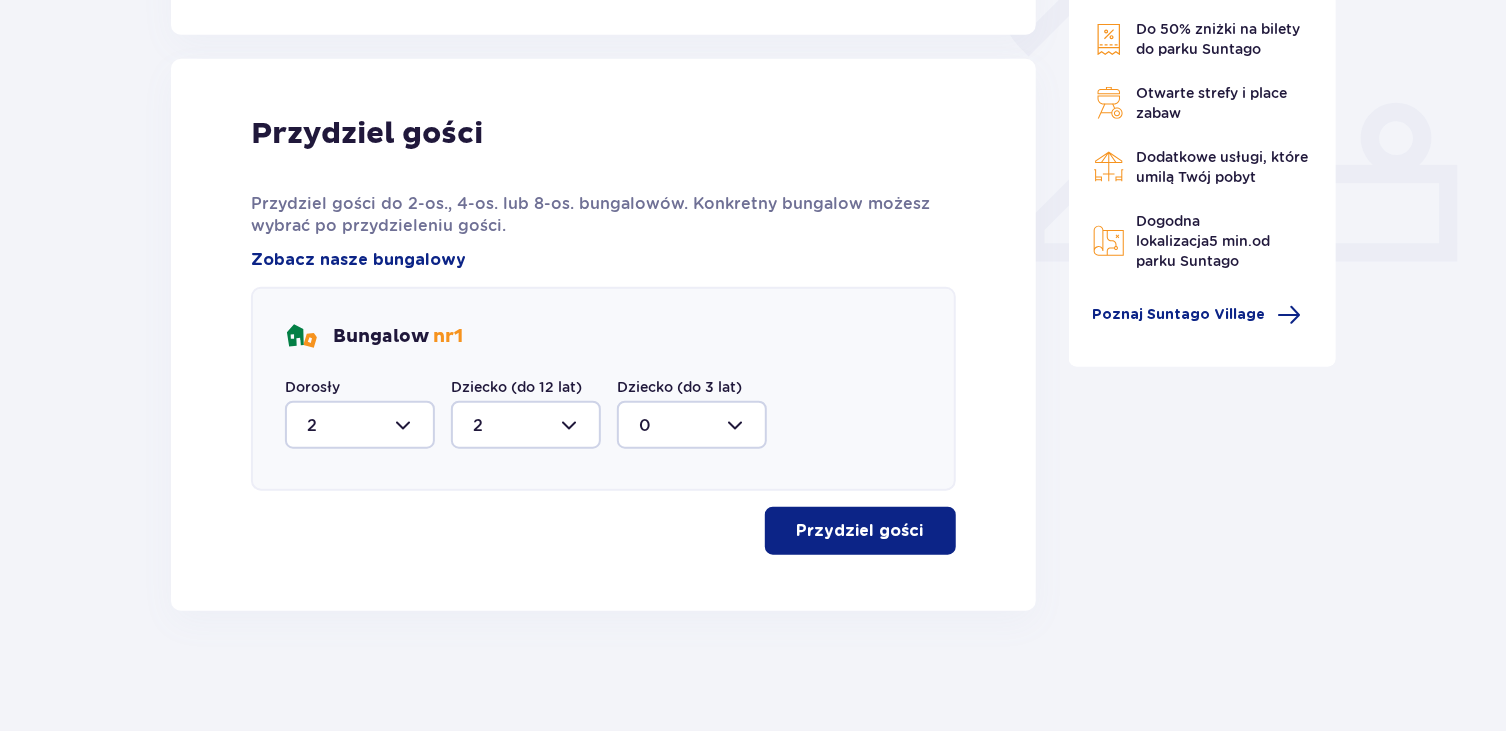 scroll, scrollTop: 770, scrollLeft: 0, axis: vertical 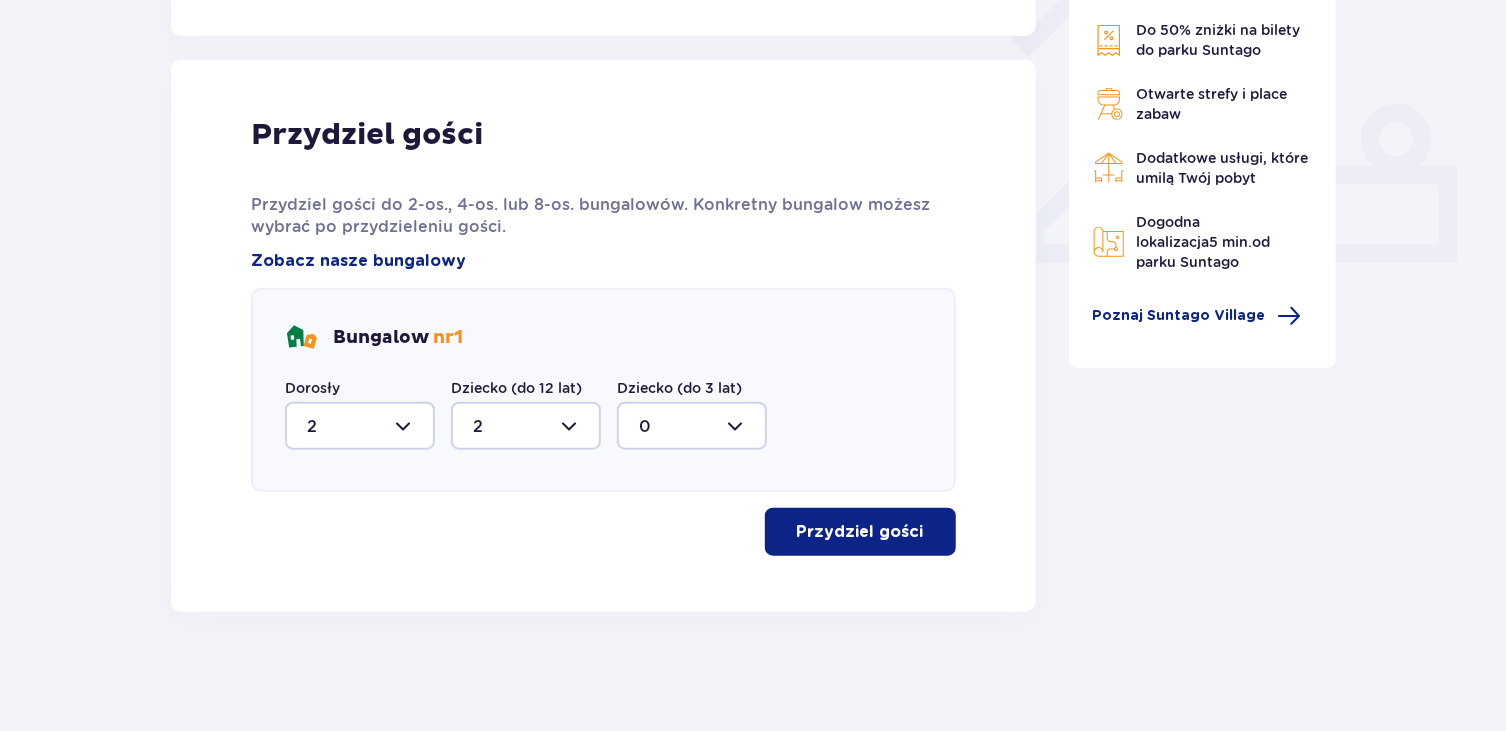click on "Przydziel gości" at bounding box center (860, 532) 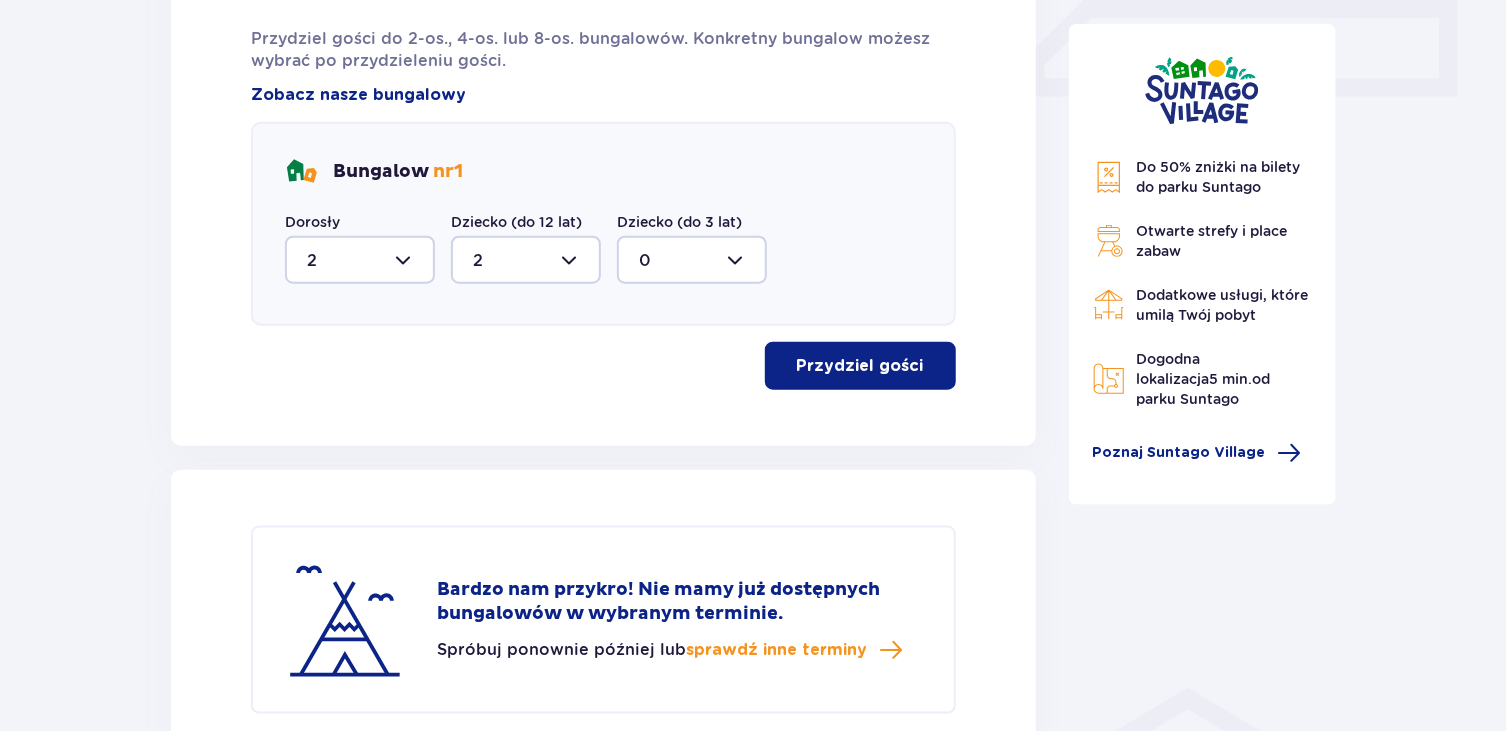 scroll, scrollTop: 893, scrollLeft: 0, axis: vertical 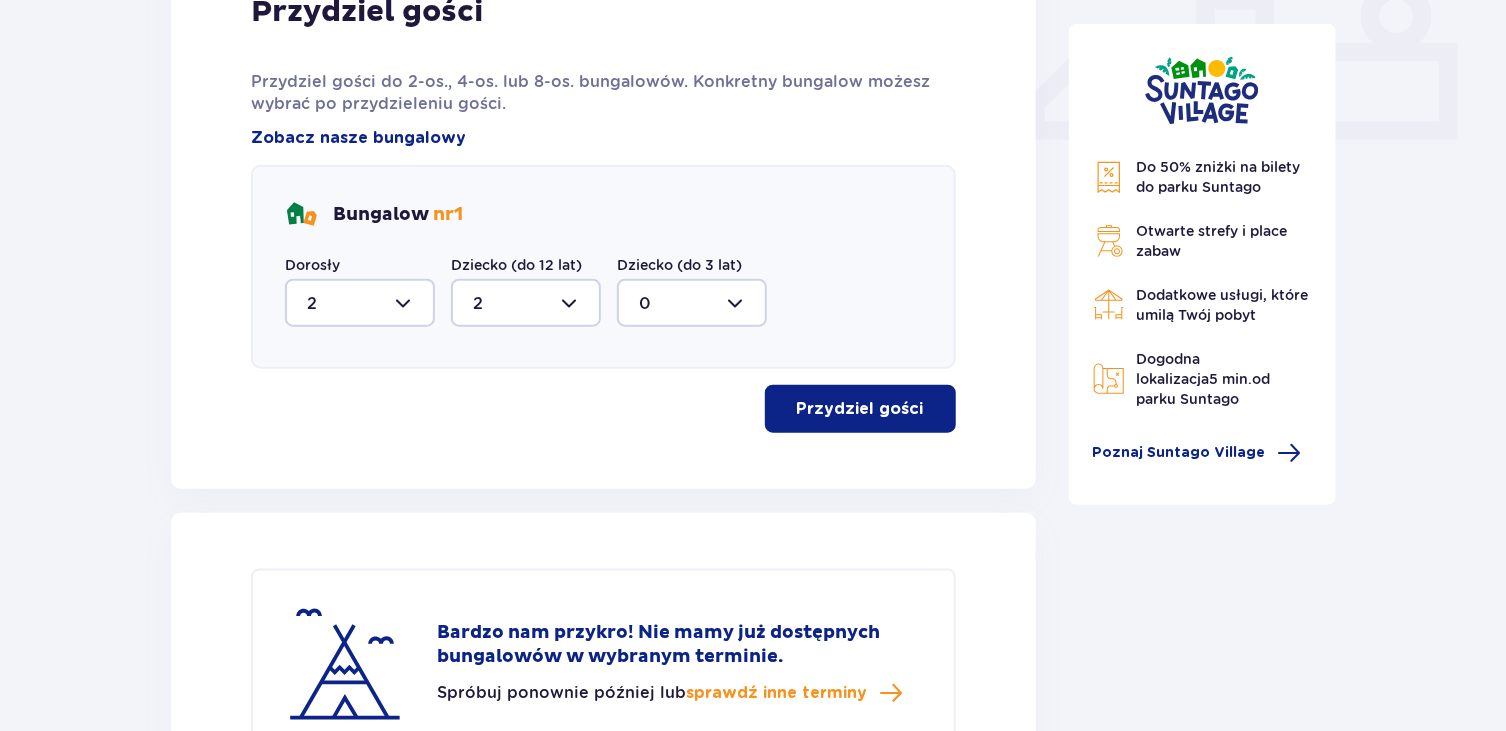 click on "Przydziel gości" at bounding box center [860, 409] 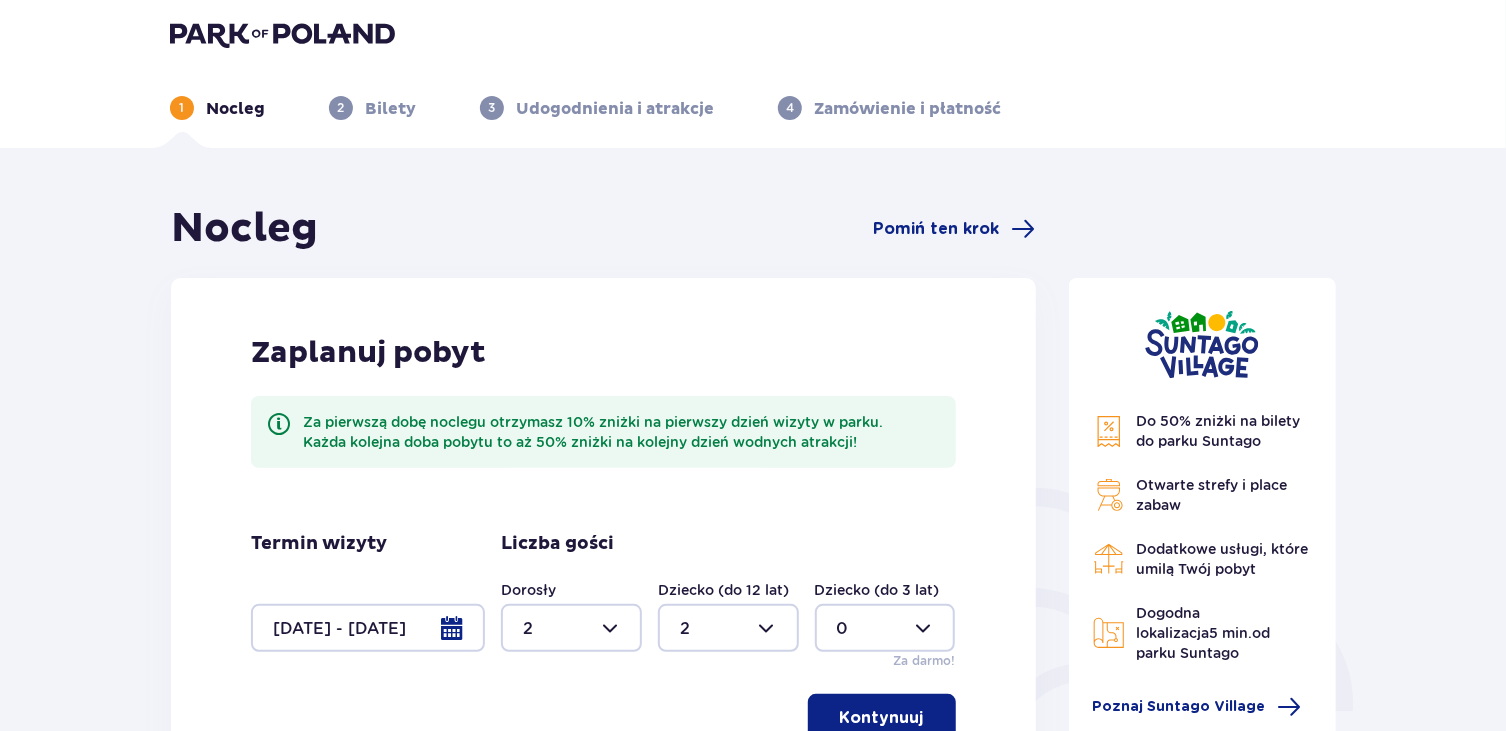 scroll, scrollTop: 0, scrollLeft: 0, axis: both 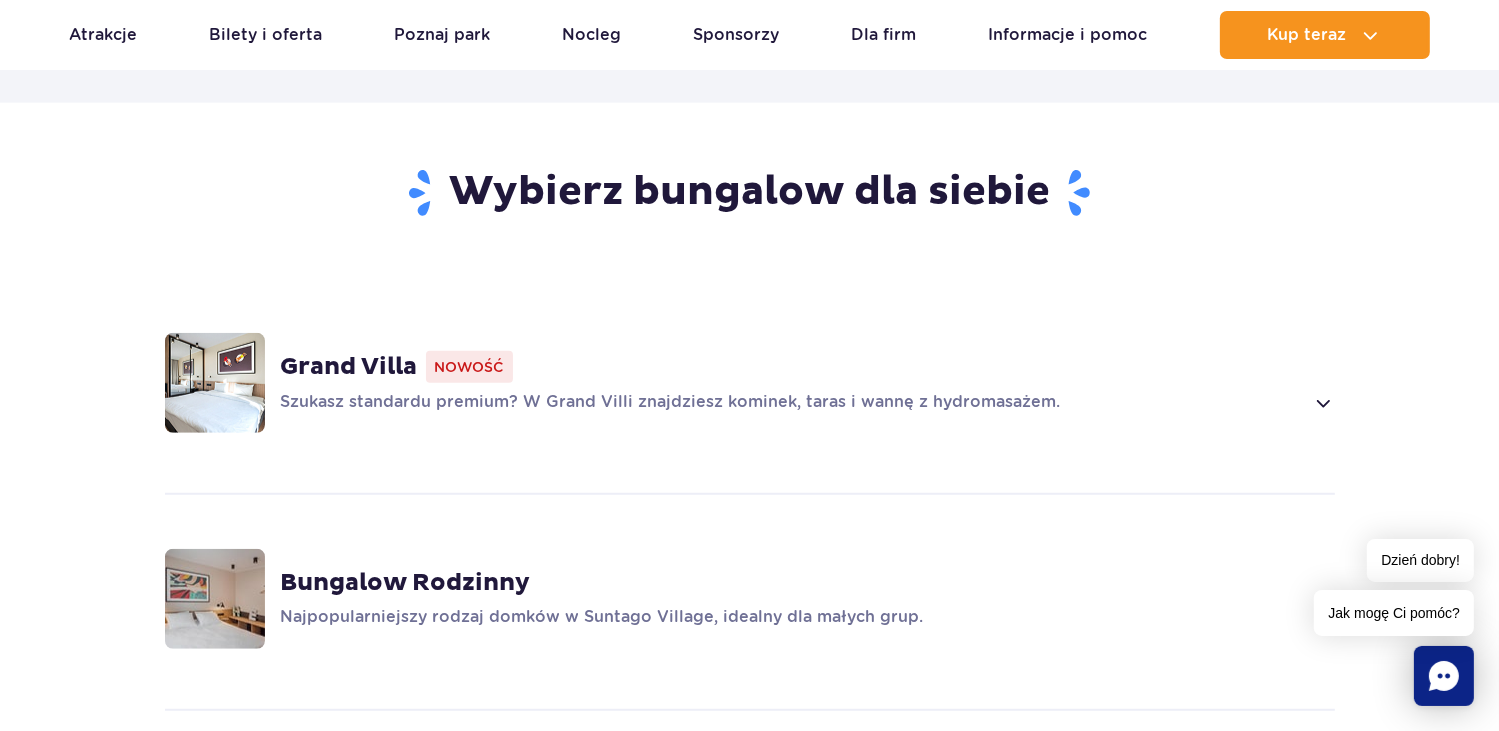 click at bounding box center [215, 383] 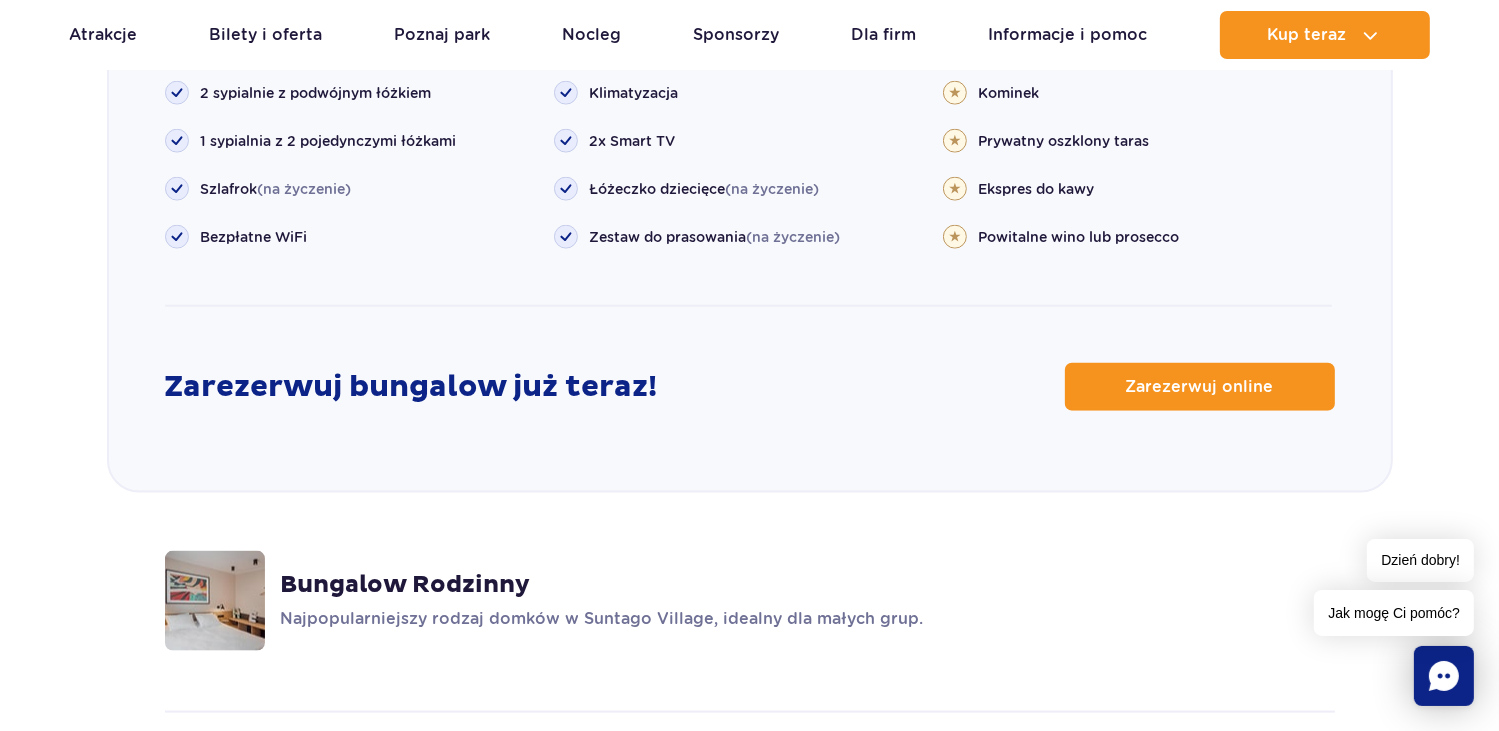 scroll, scrollTop: 2400, scrollLeft: 0, axis: vertical 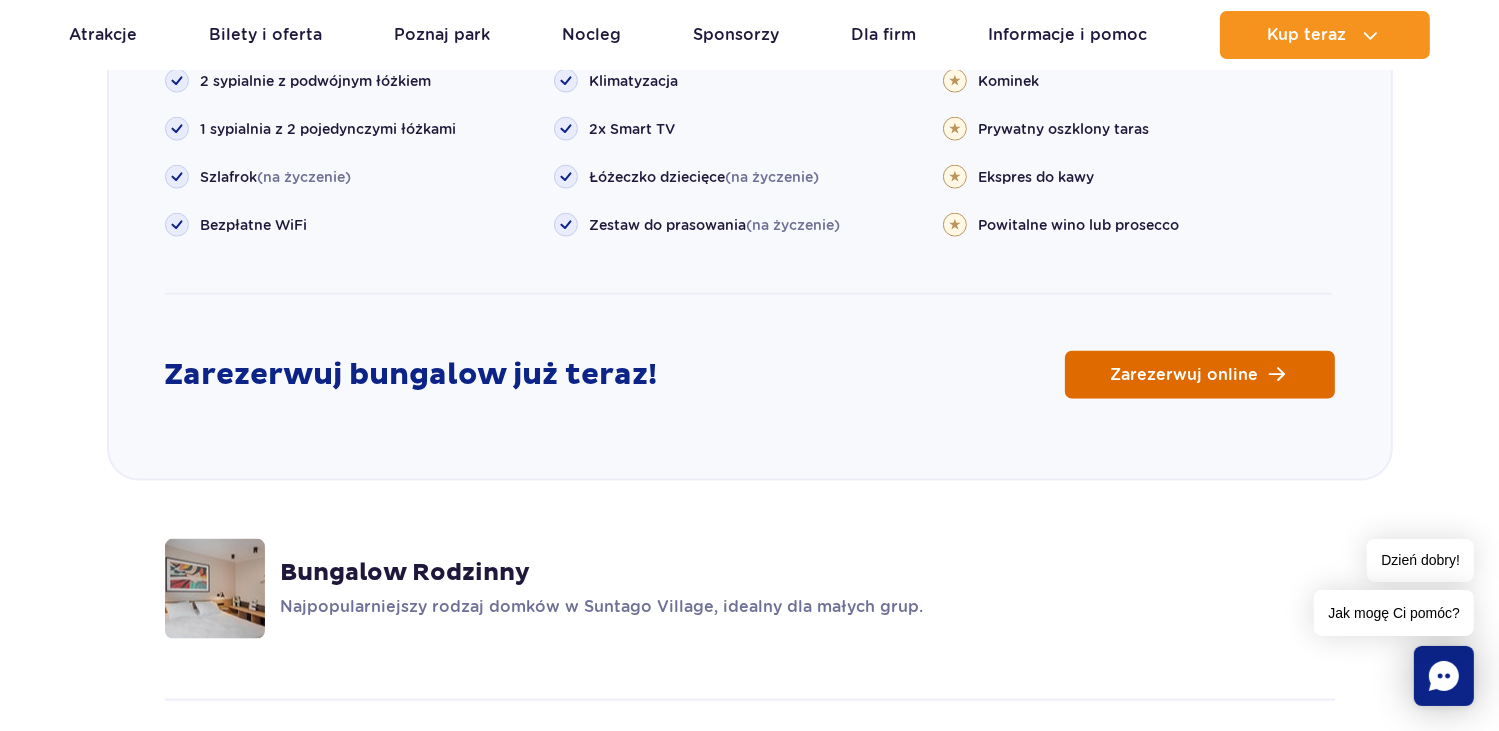 click on "Zarezerwuj online" at bounding box center (1185, 375) 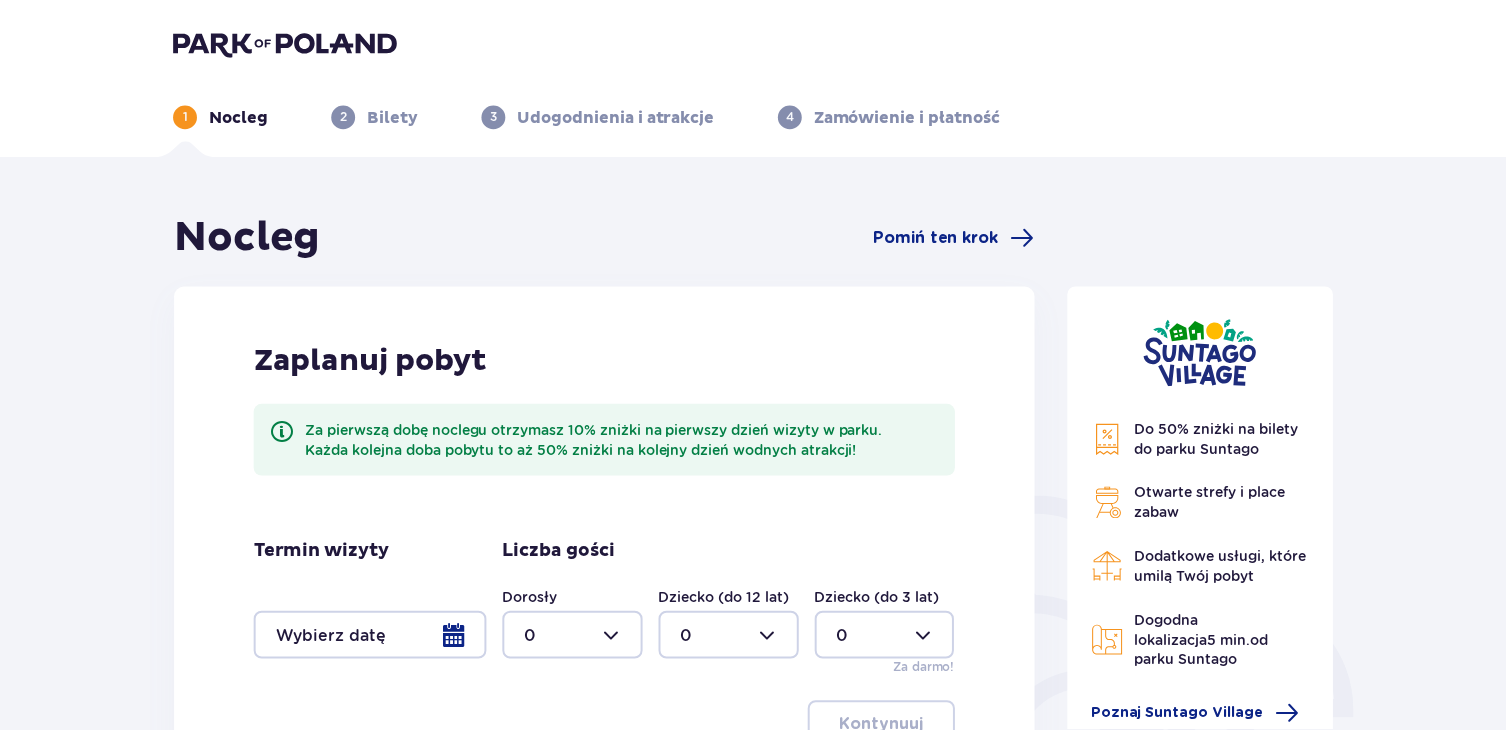 scroll, scrollTop: 0, scrollLeft: 0, axis: both 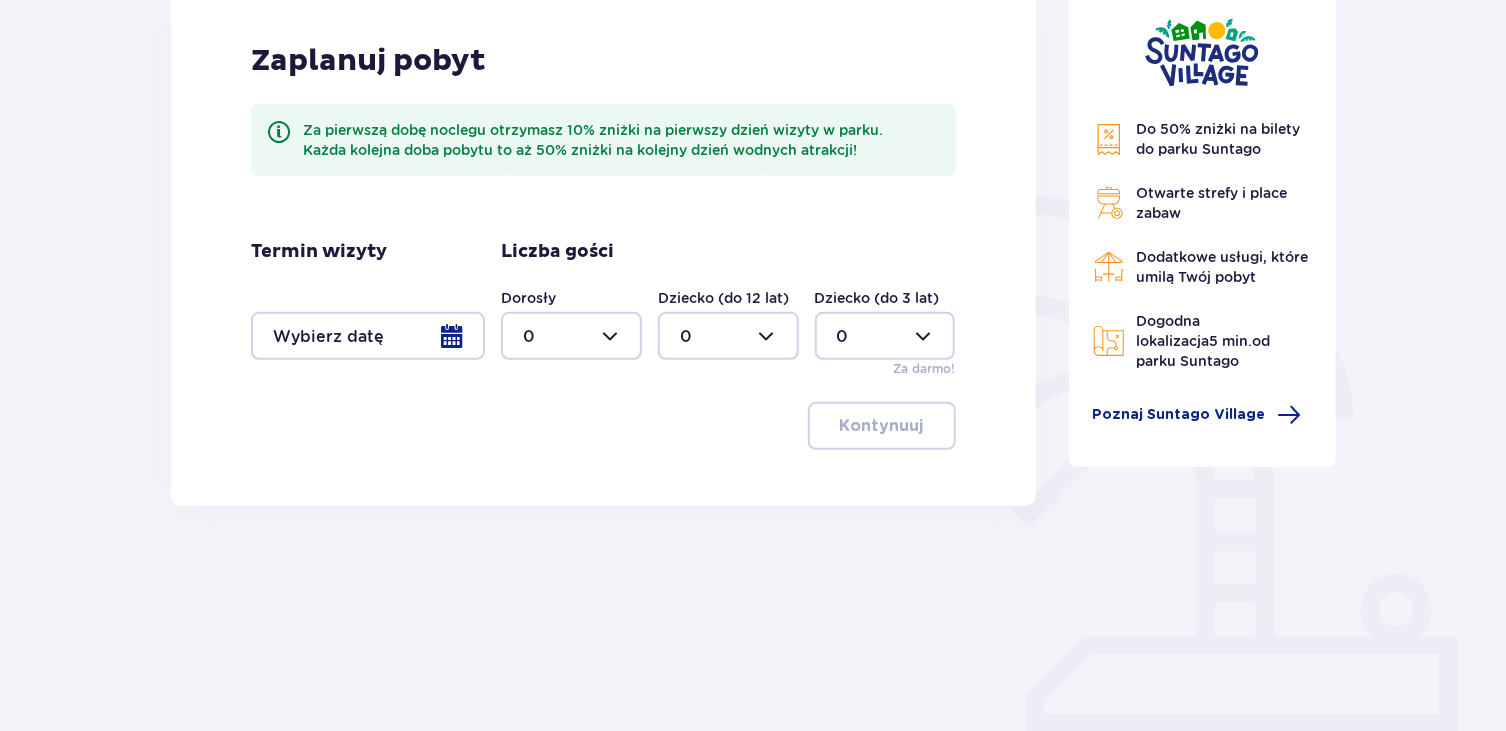 click at bounding box center (368, 336) 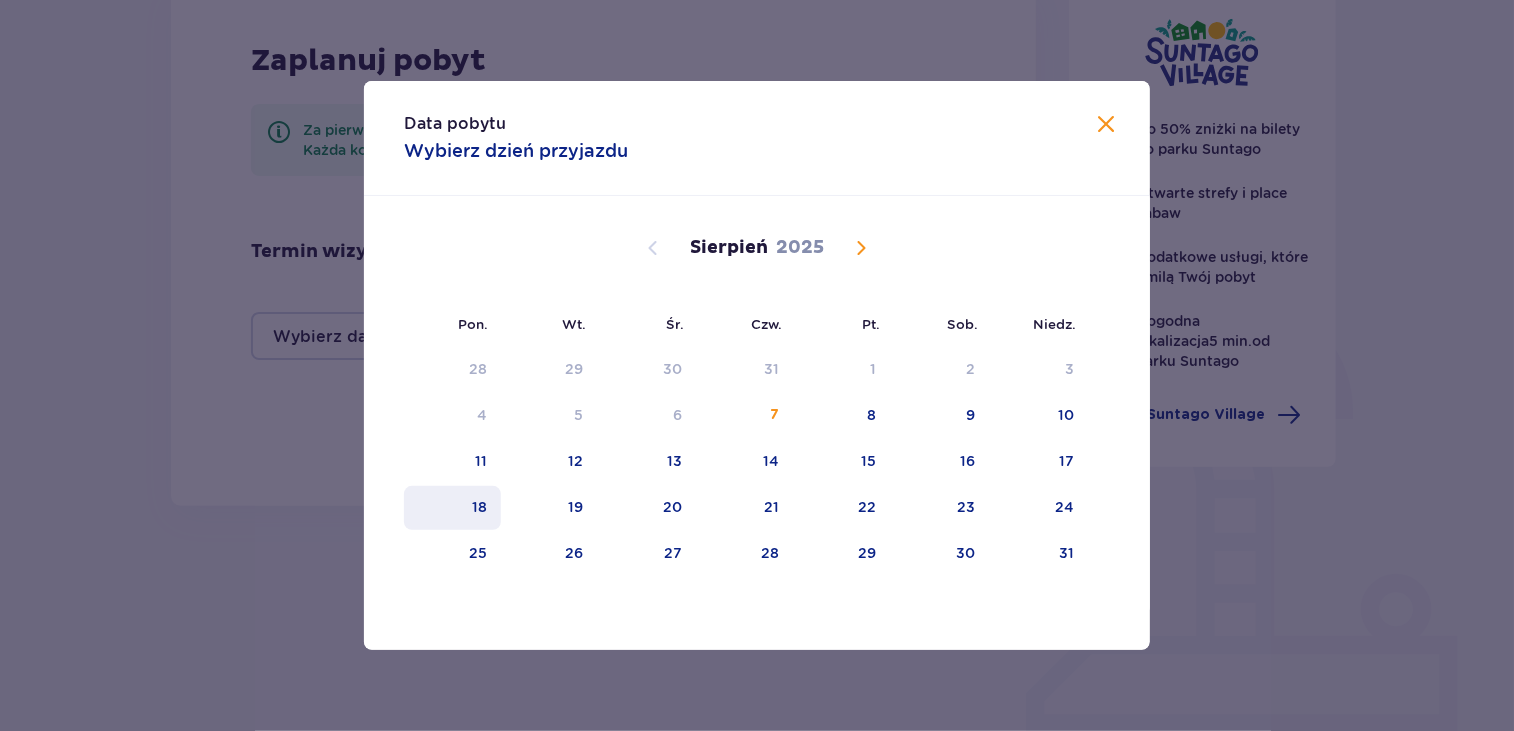 click on "18" at bounding box center [479, 507] 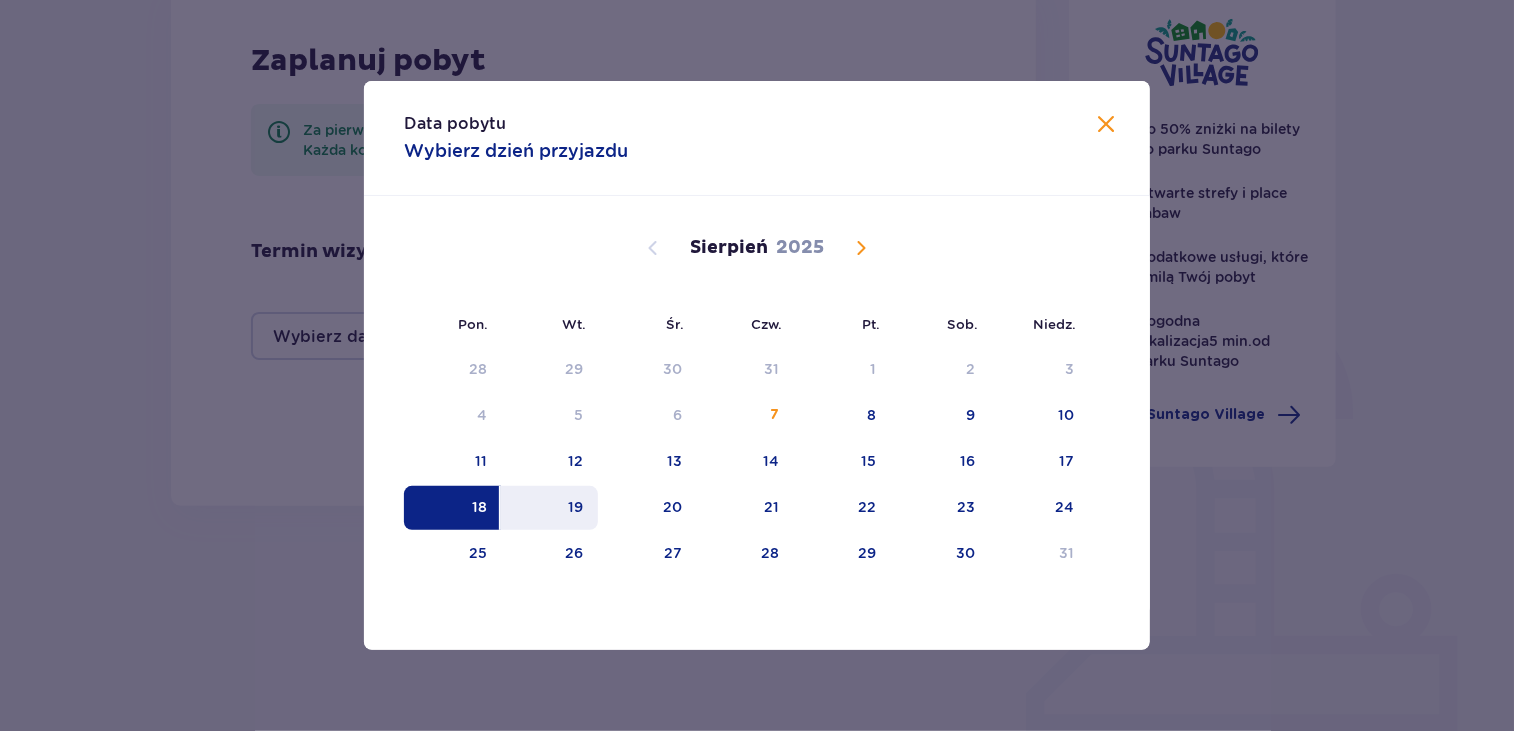 click on "19" at bounding box center (576, 507) 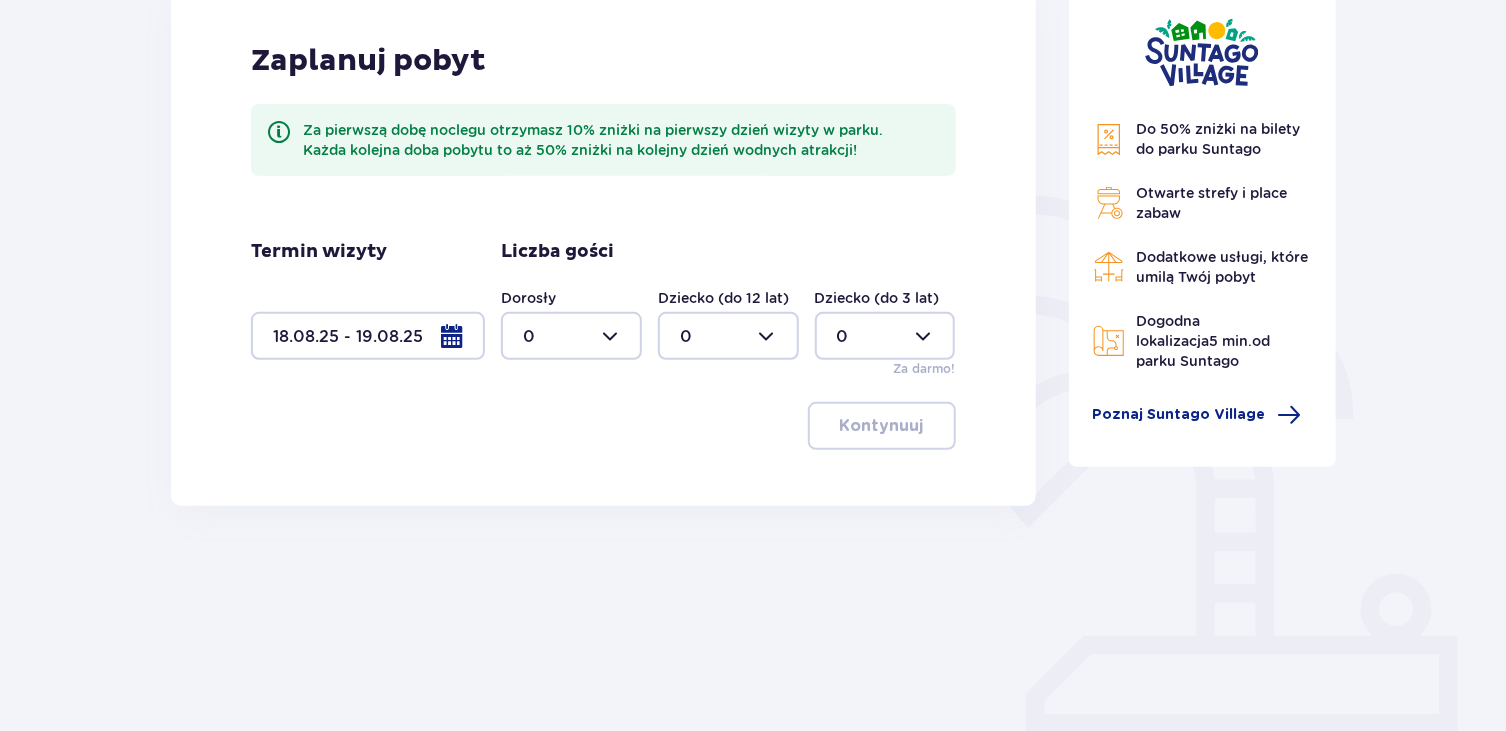 click at bounding box center [571, 336] 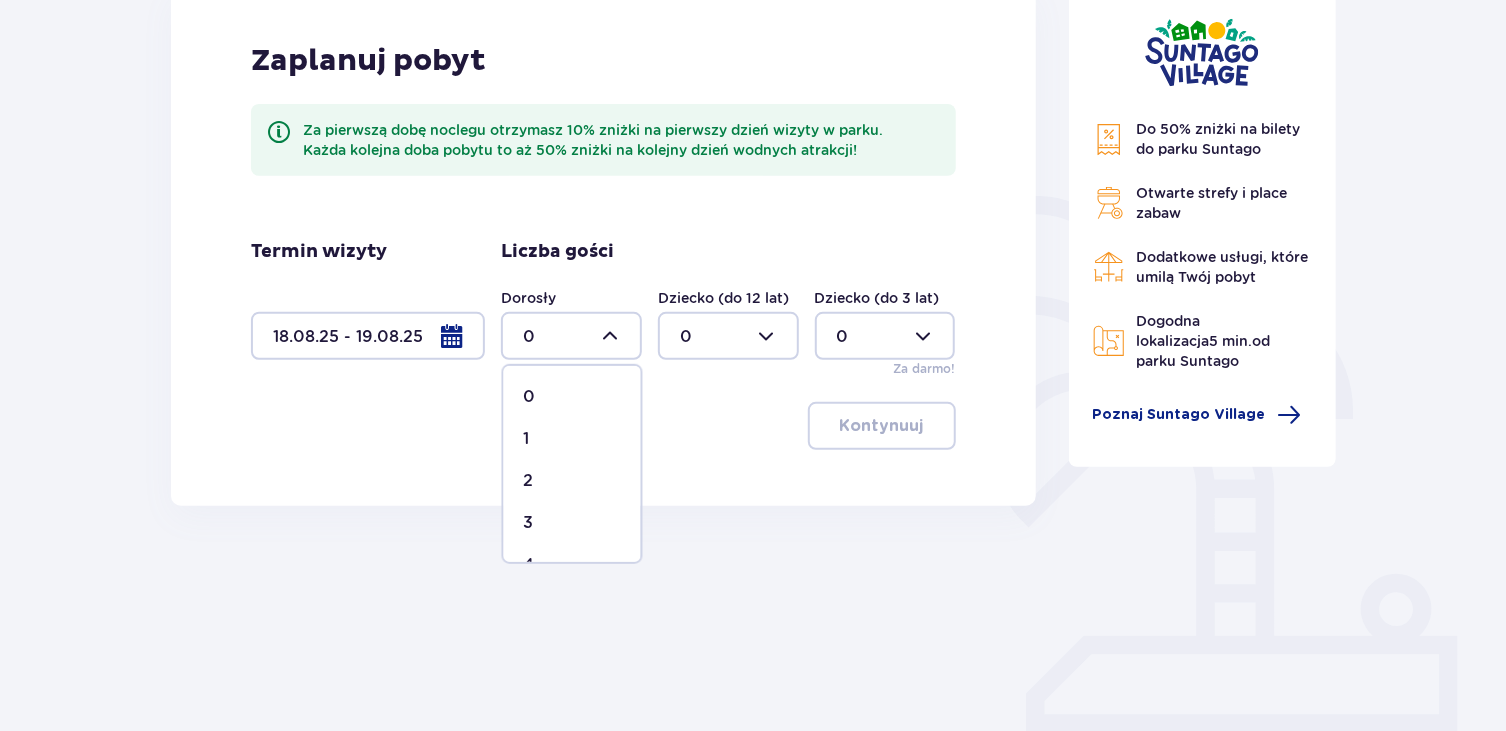 click on "2" at bounding box center [572, 481] 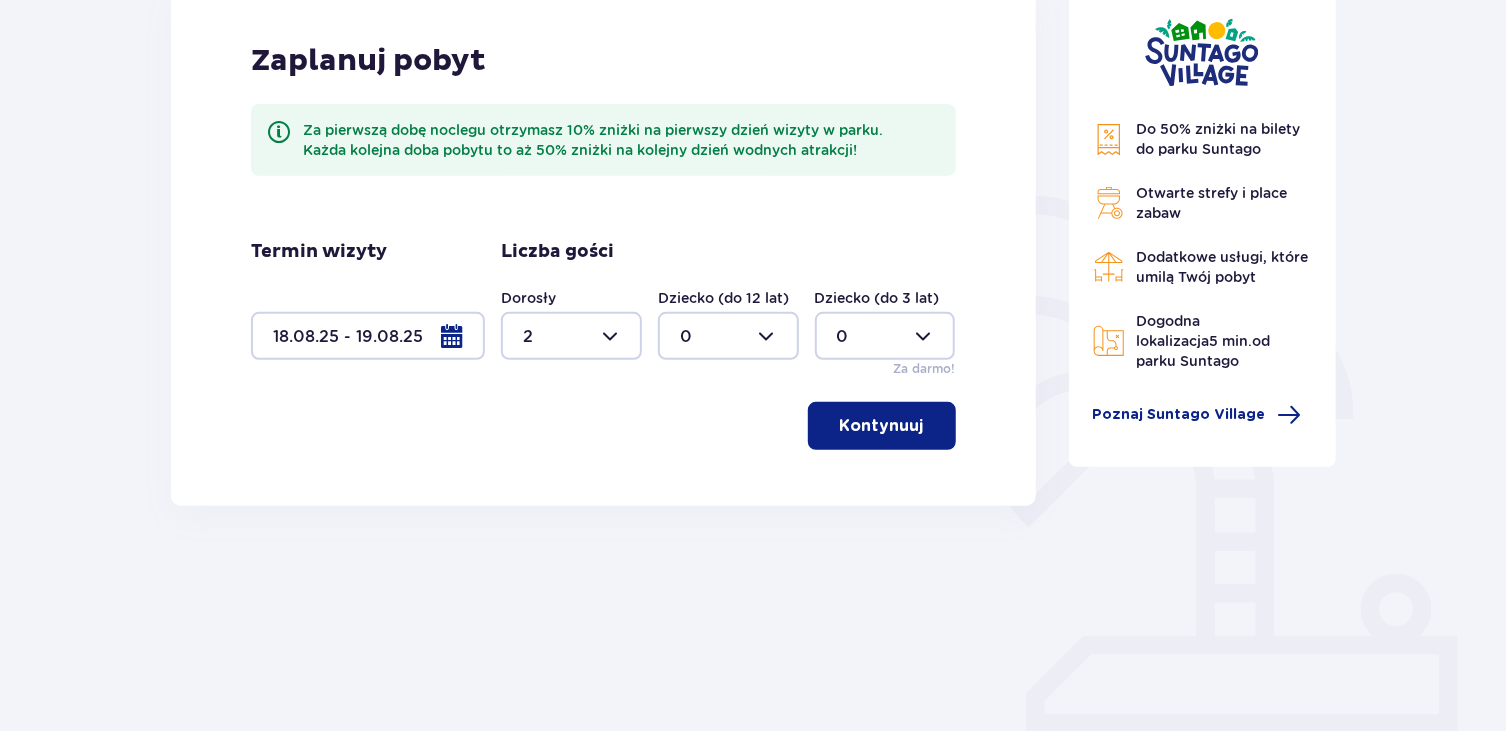 click at bounding box center [728, 336] 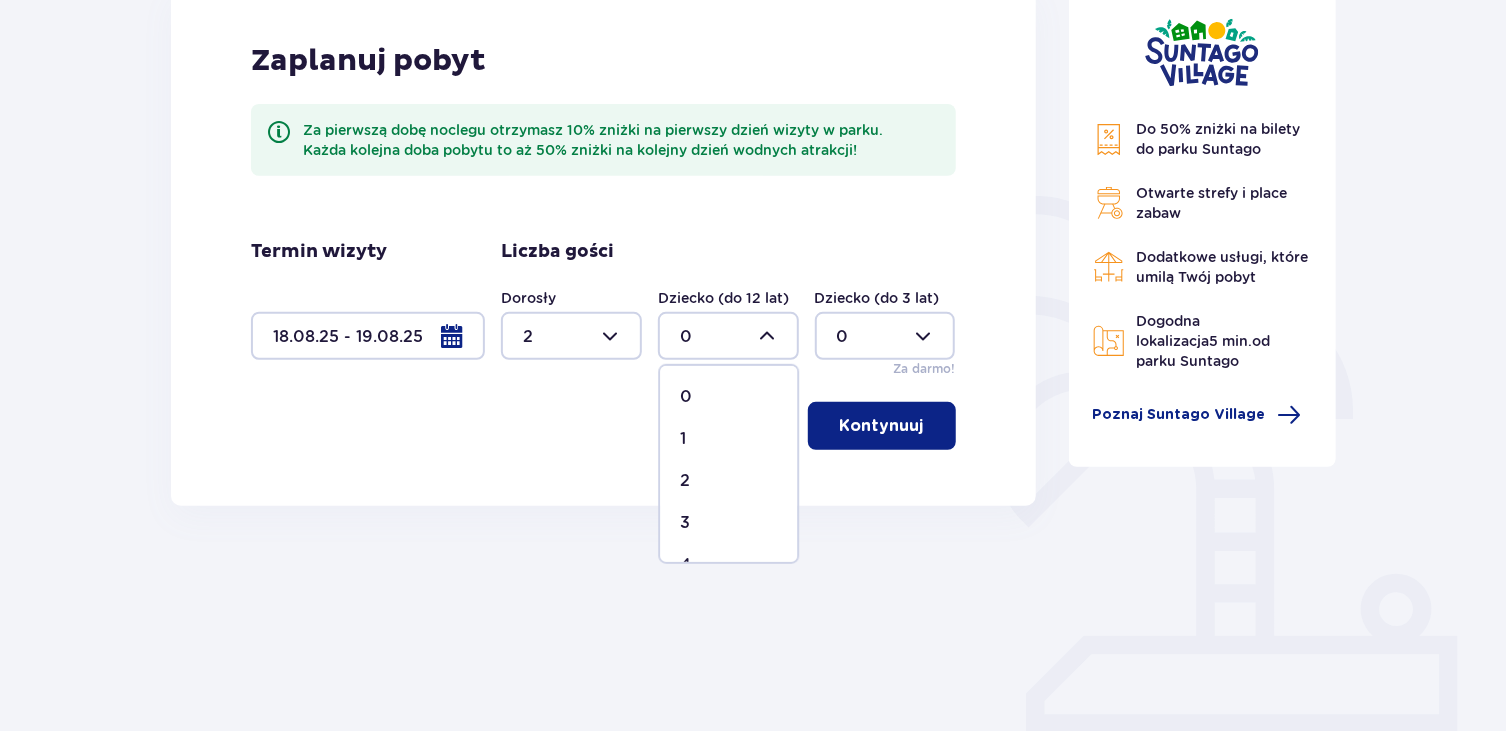 click on "2" at bounding box center [728, 481] 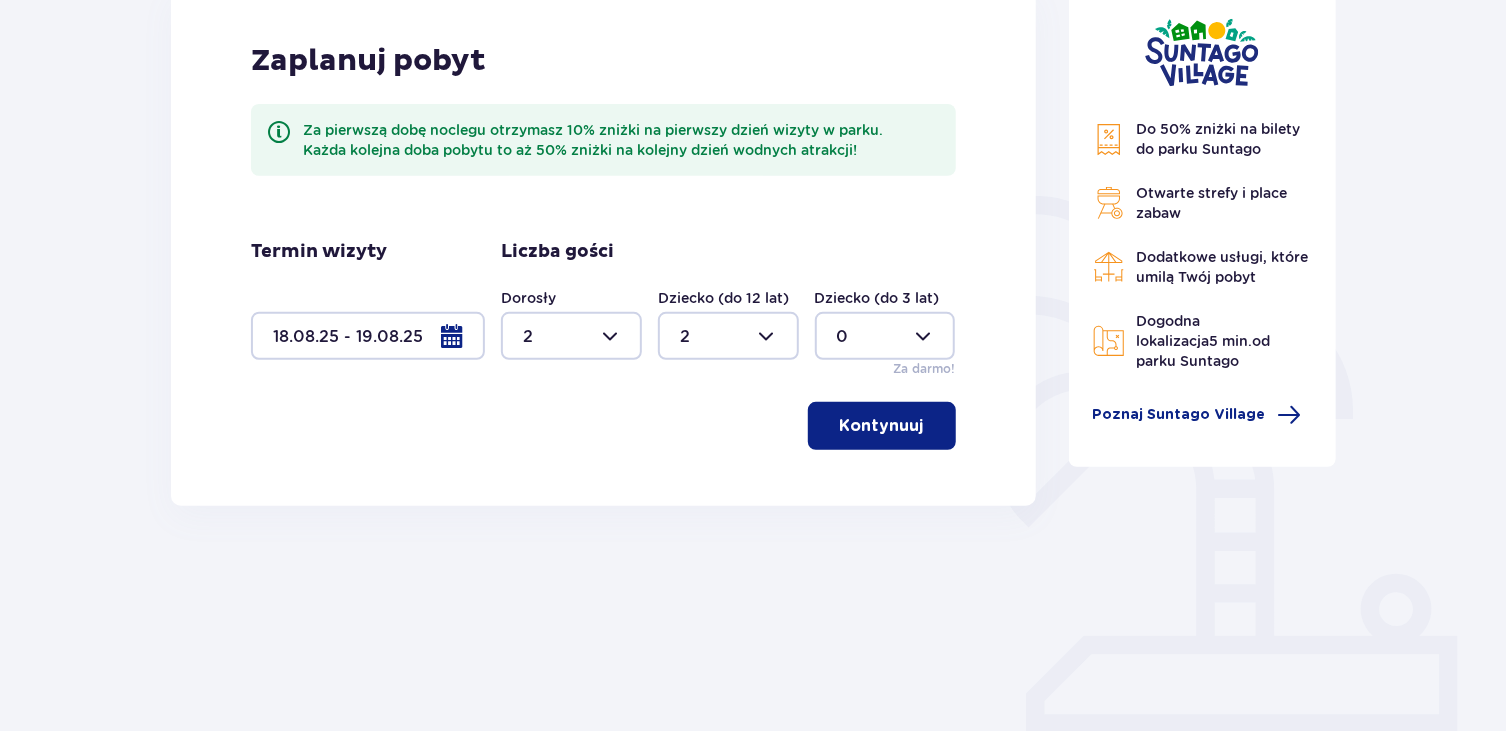click at bounding box center (928, 426) 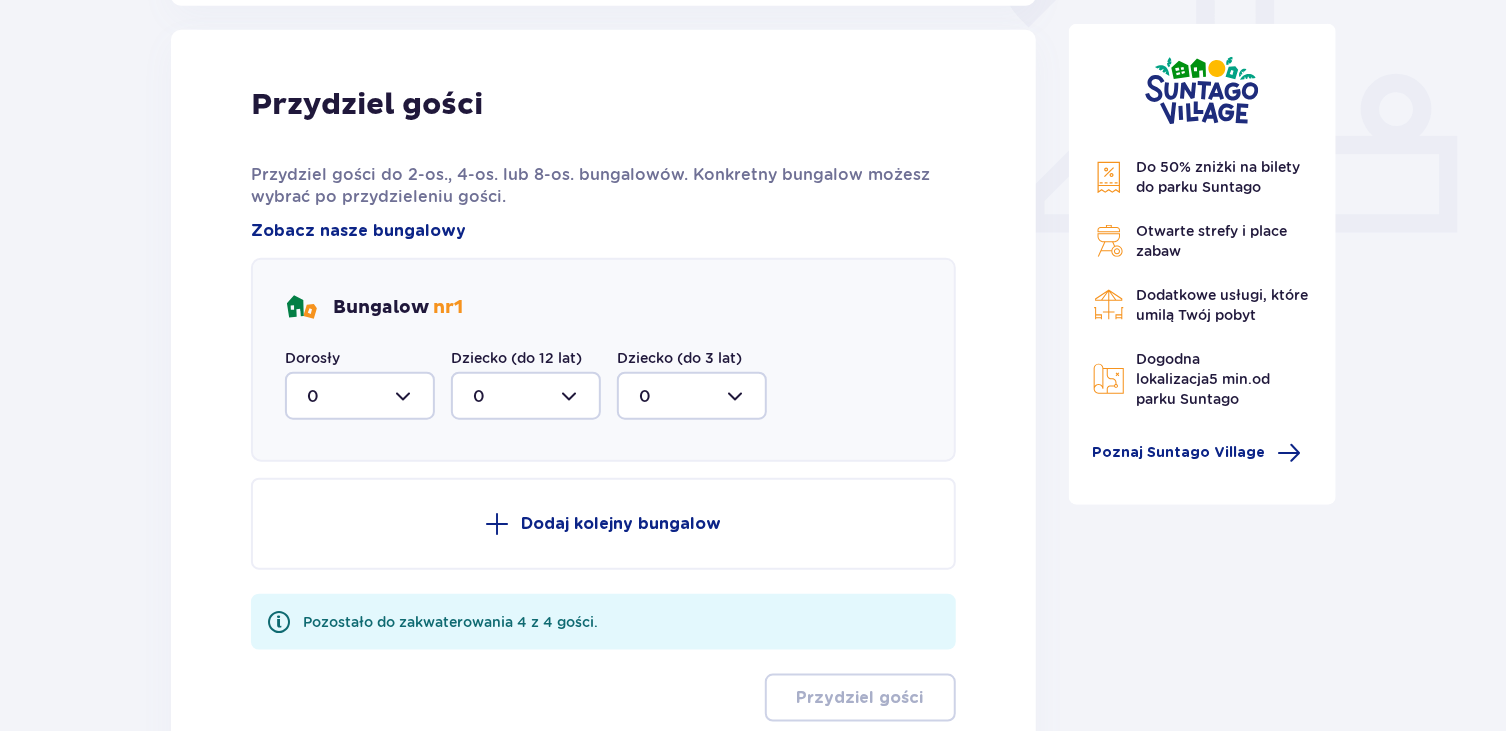 scroll, scrollTop: 806, scrollLeft: 0, axis: vertical 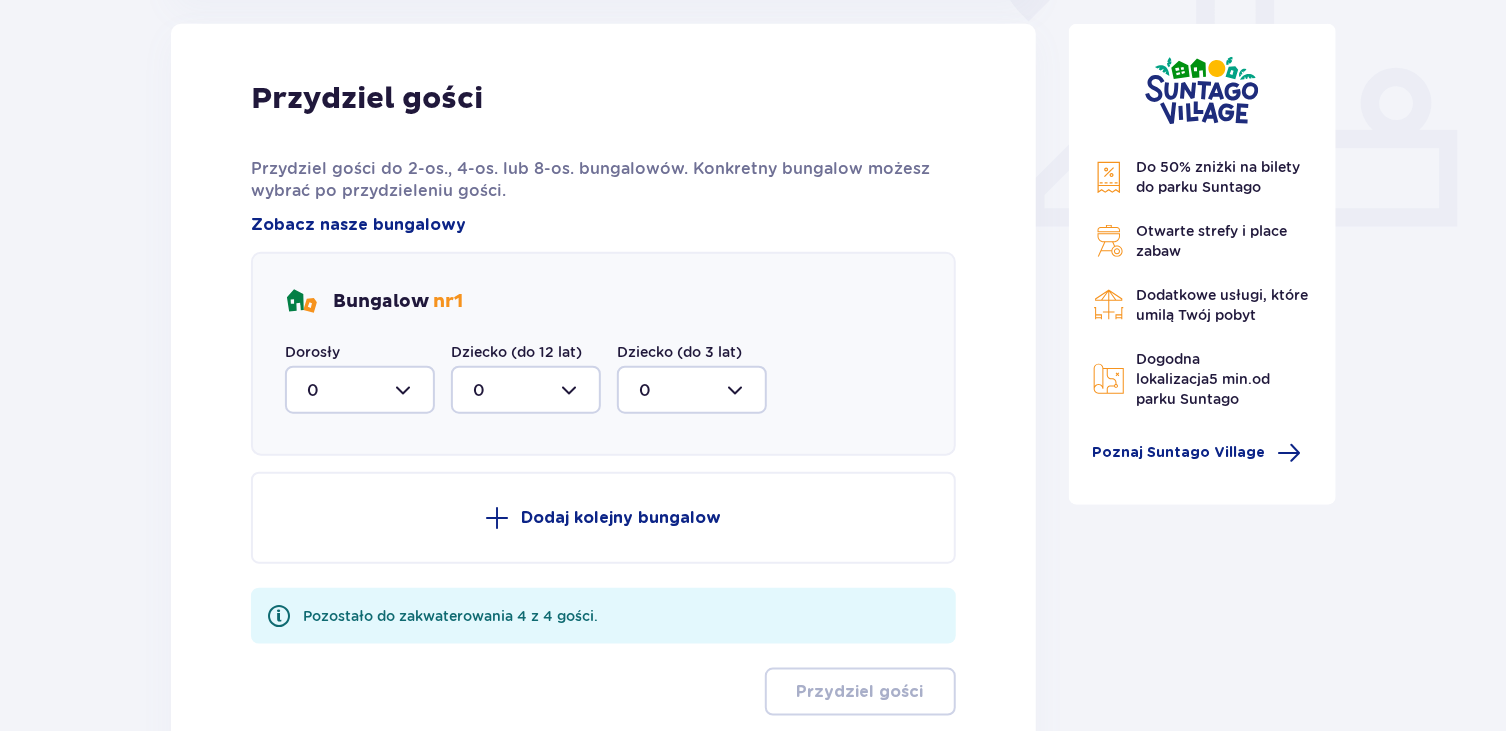 click at bounding box center (360, 390) 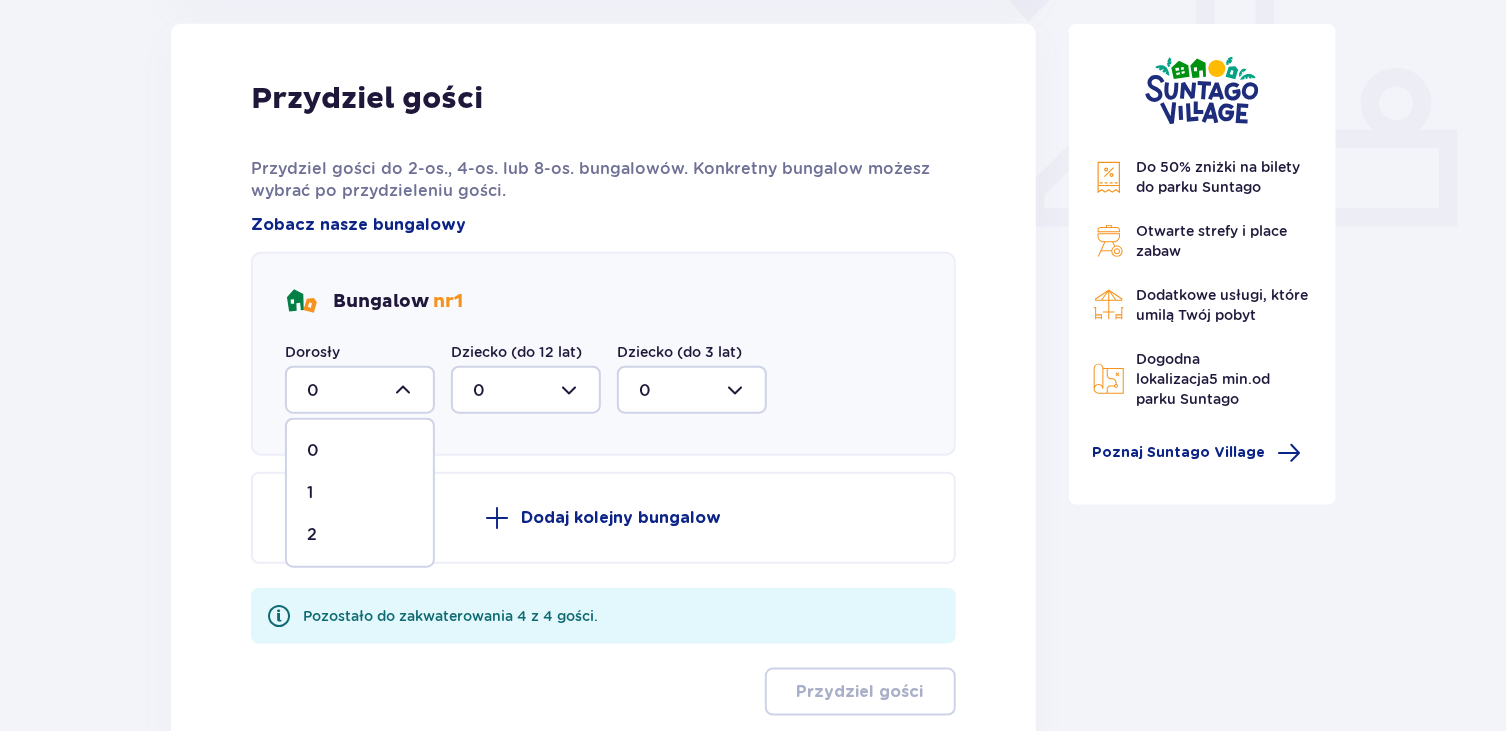 click on "2" at bounding box center (360, 535) 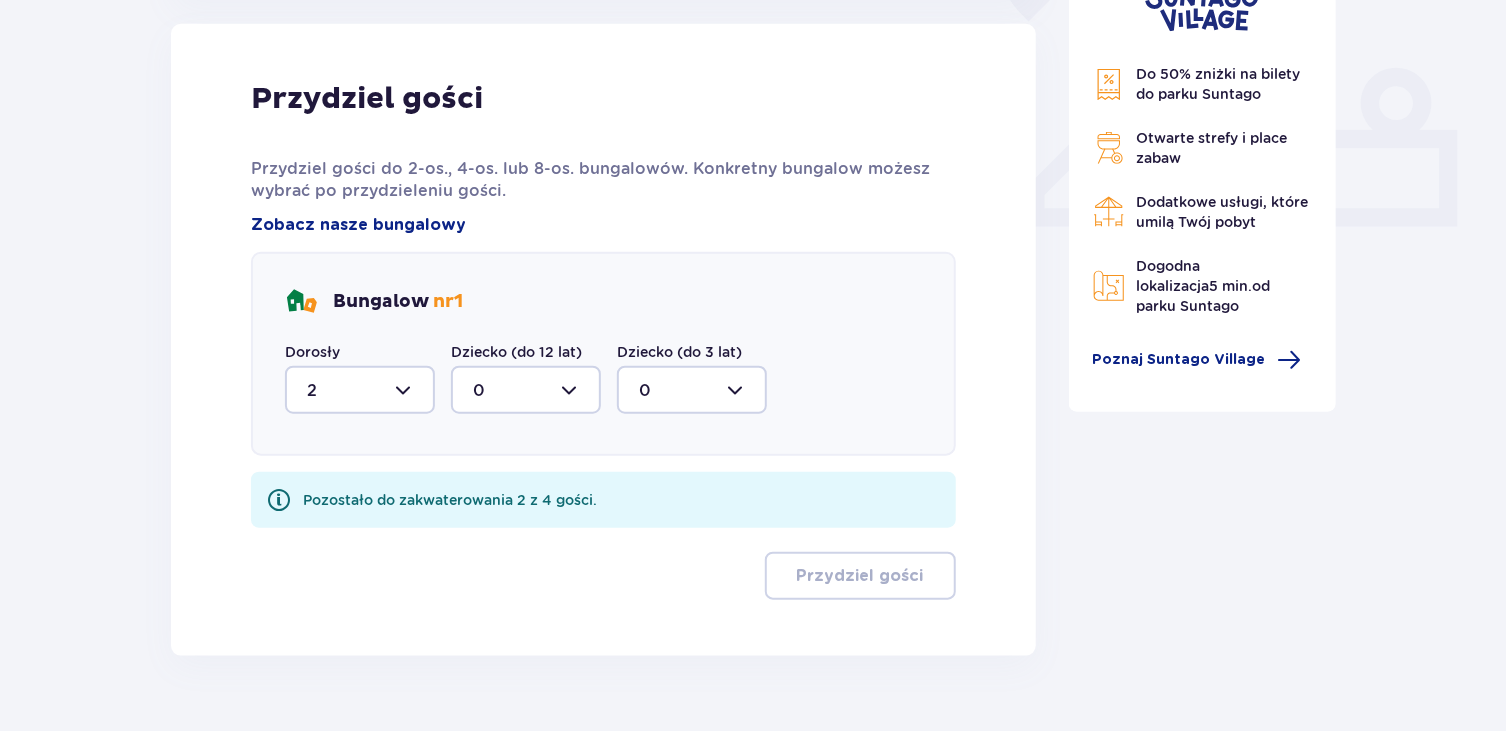 click at bounding box center [526, 390] 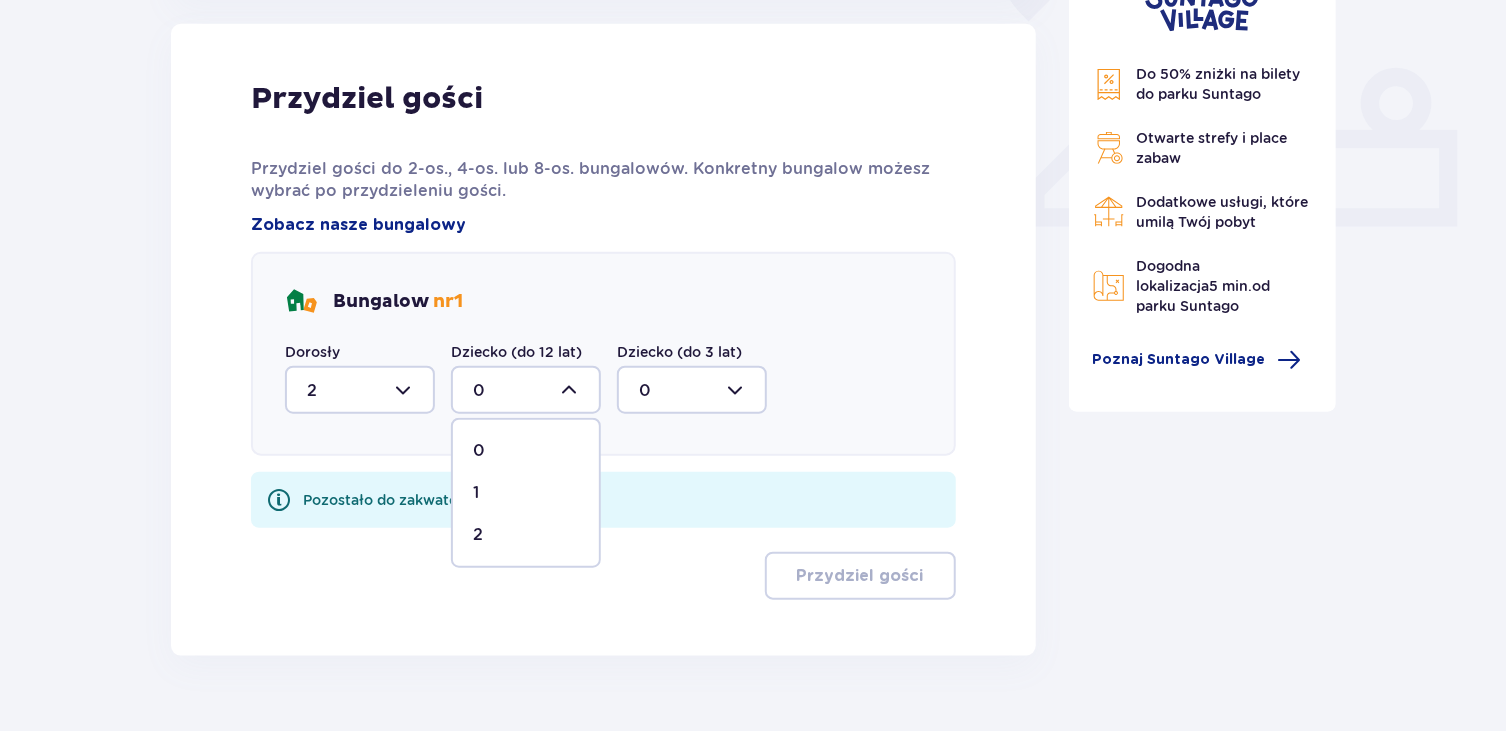 click on "2" at bounding box center (526, 535) 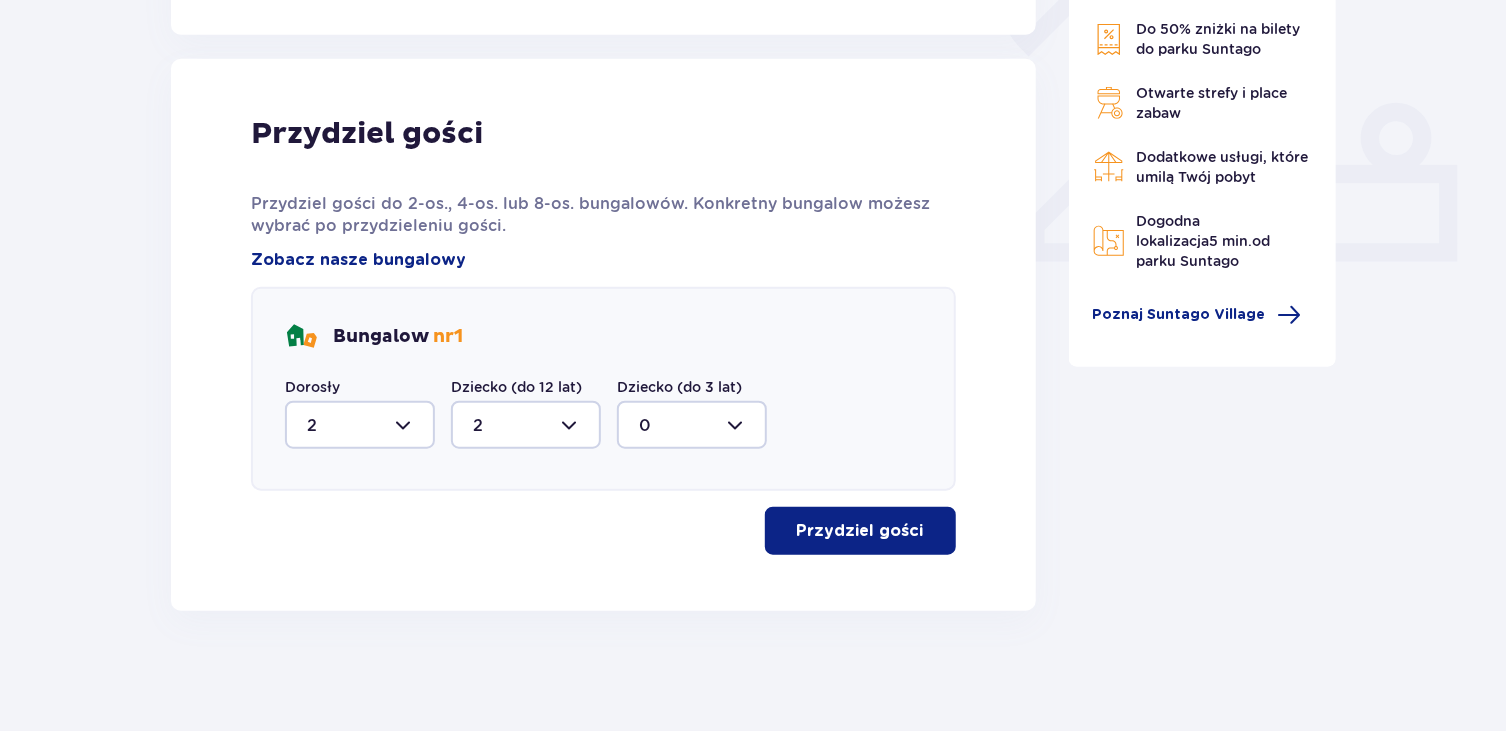 scroll, scrollTop: 770, scrollLeft: 0, axis: vertical 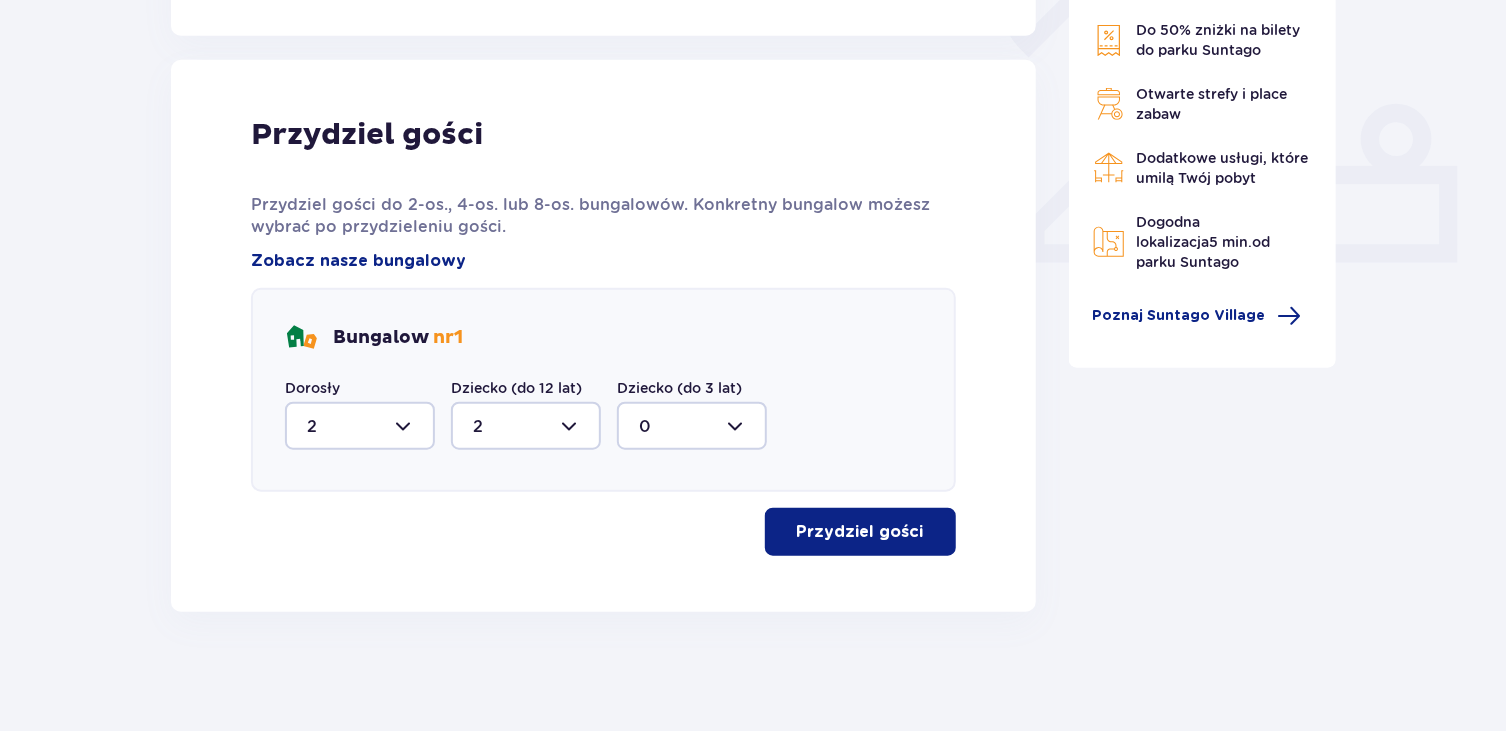 click on "Przydziel gości" at bounding box center [860, 532] 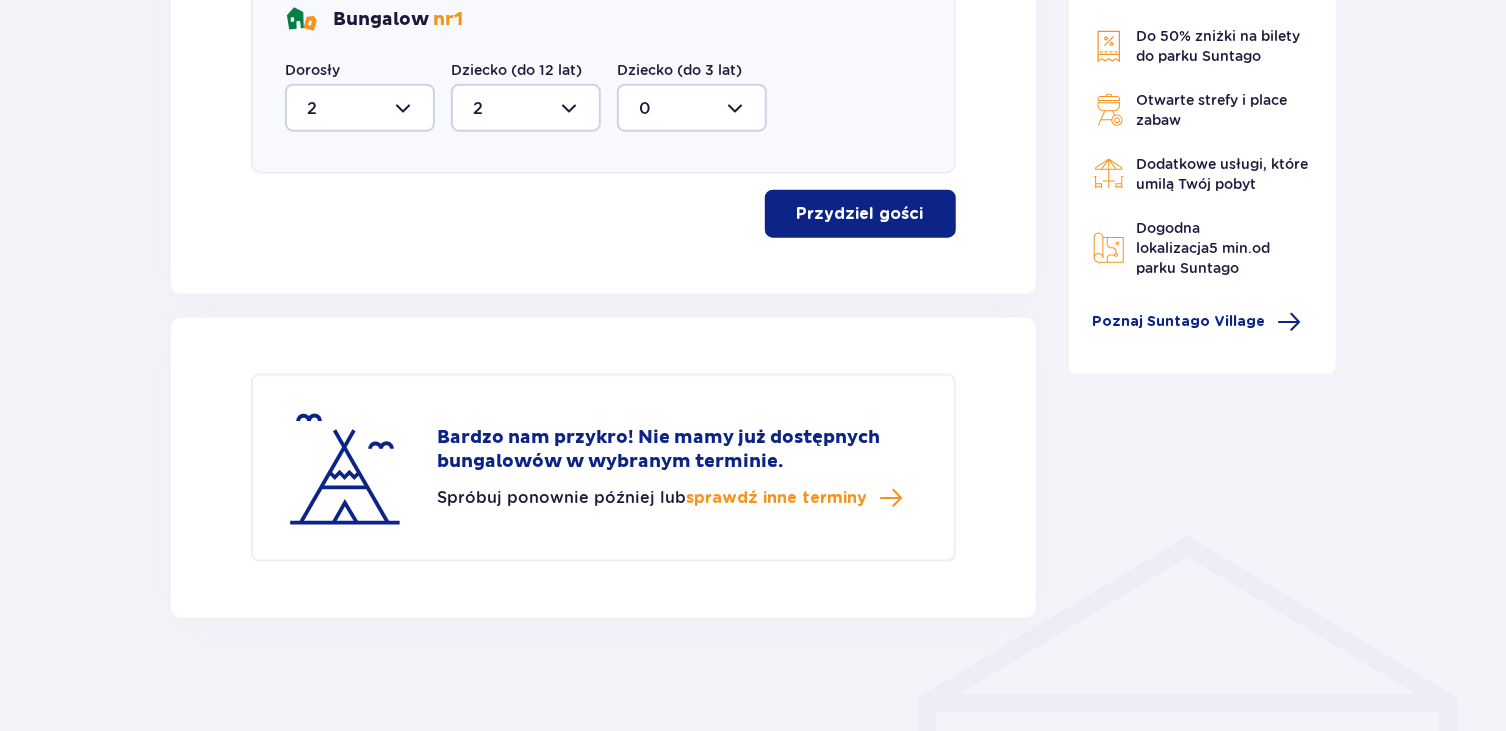 scroll, scrollTop: 1093, scrollLeft: 0, axis: vertical 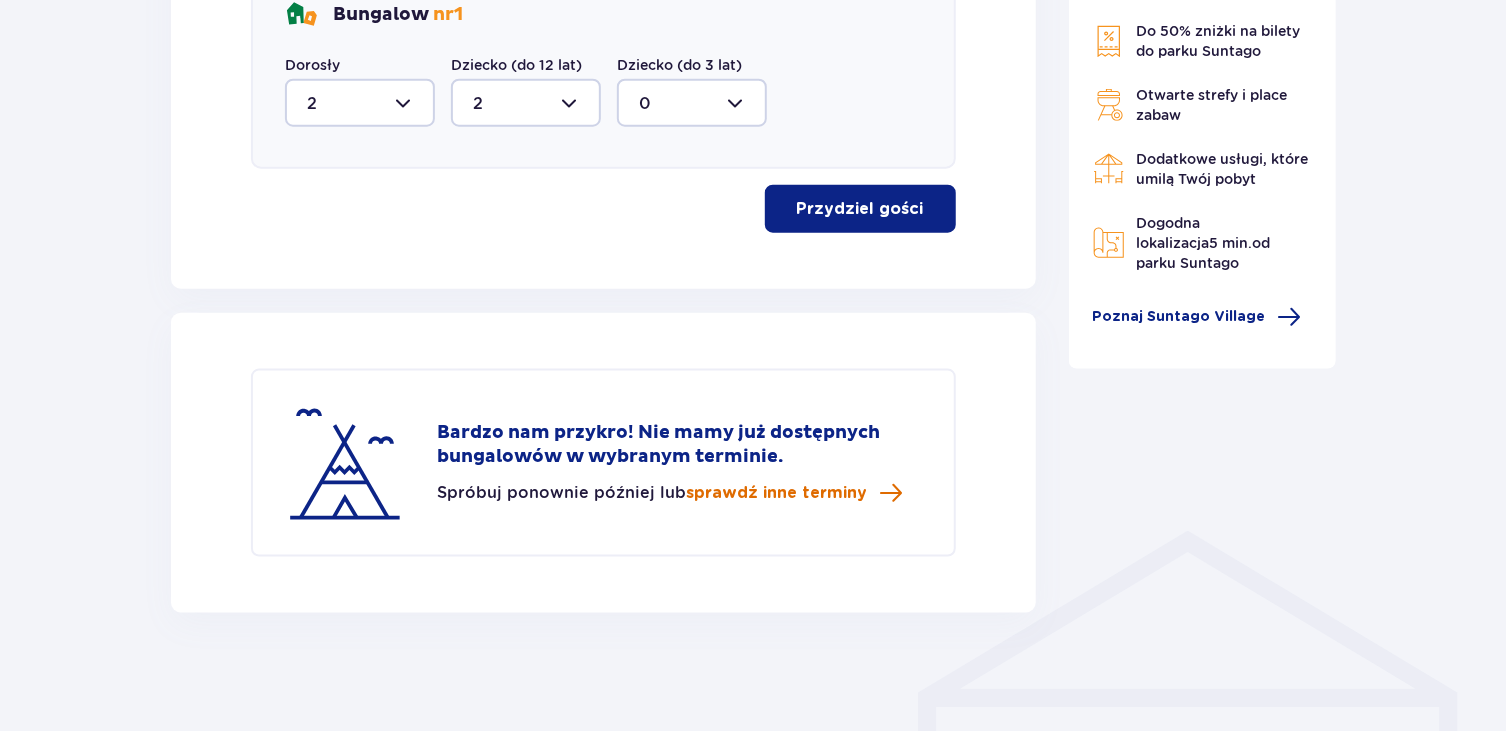 click on "sprawdź inne terminy" at bounding box center (776, 493) 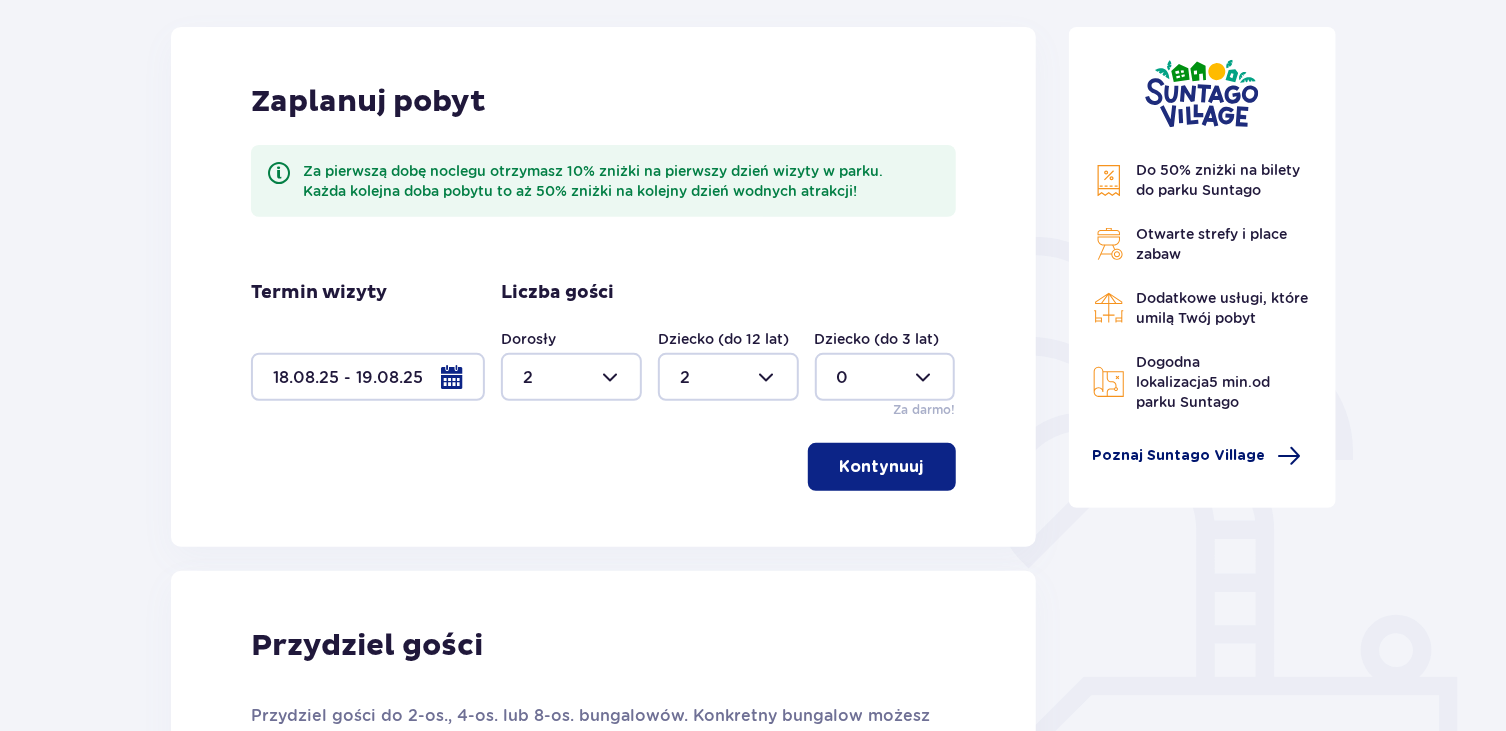 scroll, scrollTop: 236, scrollLeft: 0, axis: vertical 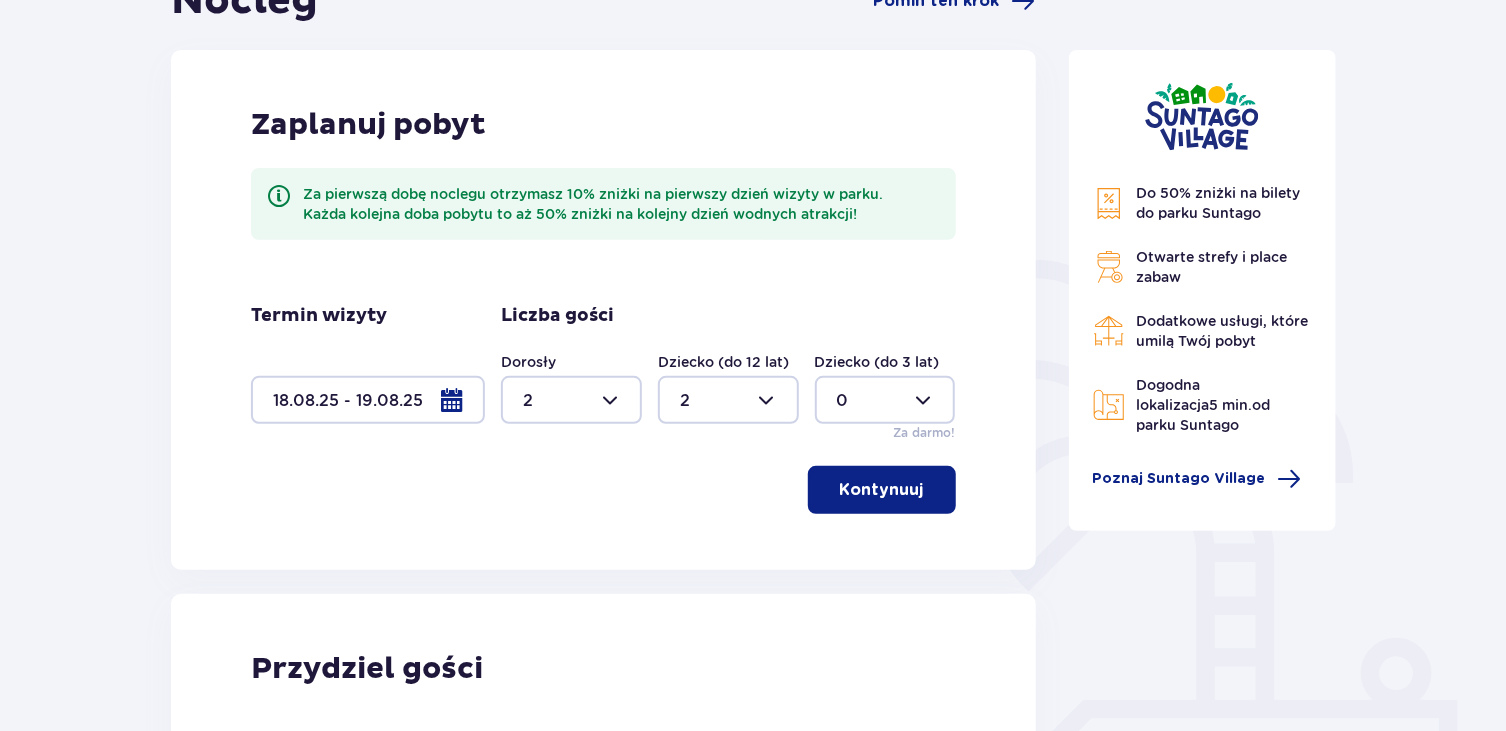 click at bounding box center (368, 400) 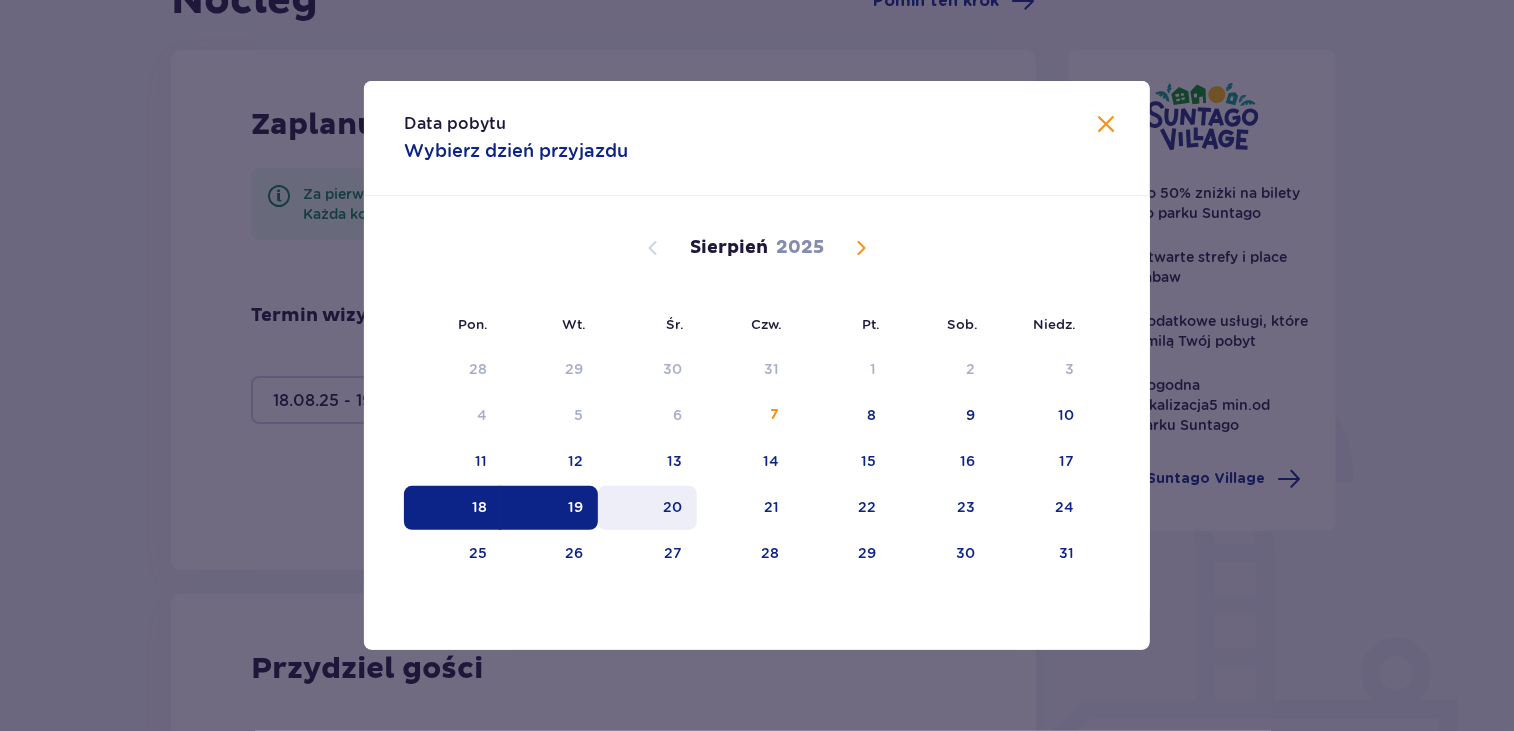 click on "20" at bounding box center [647, 508] 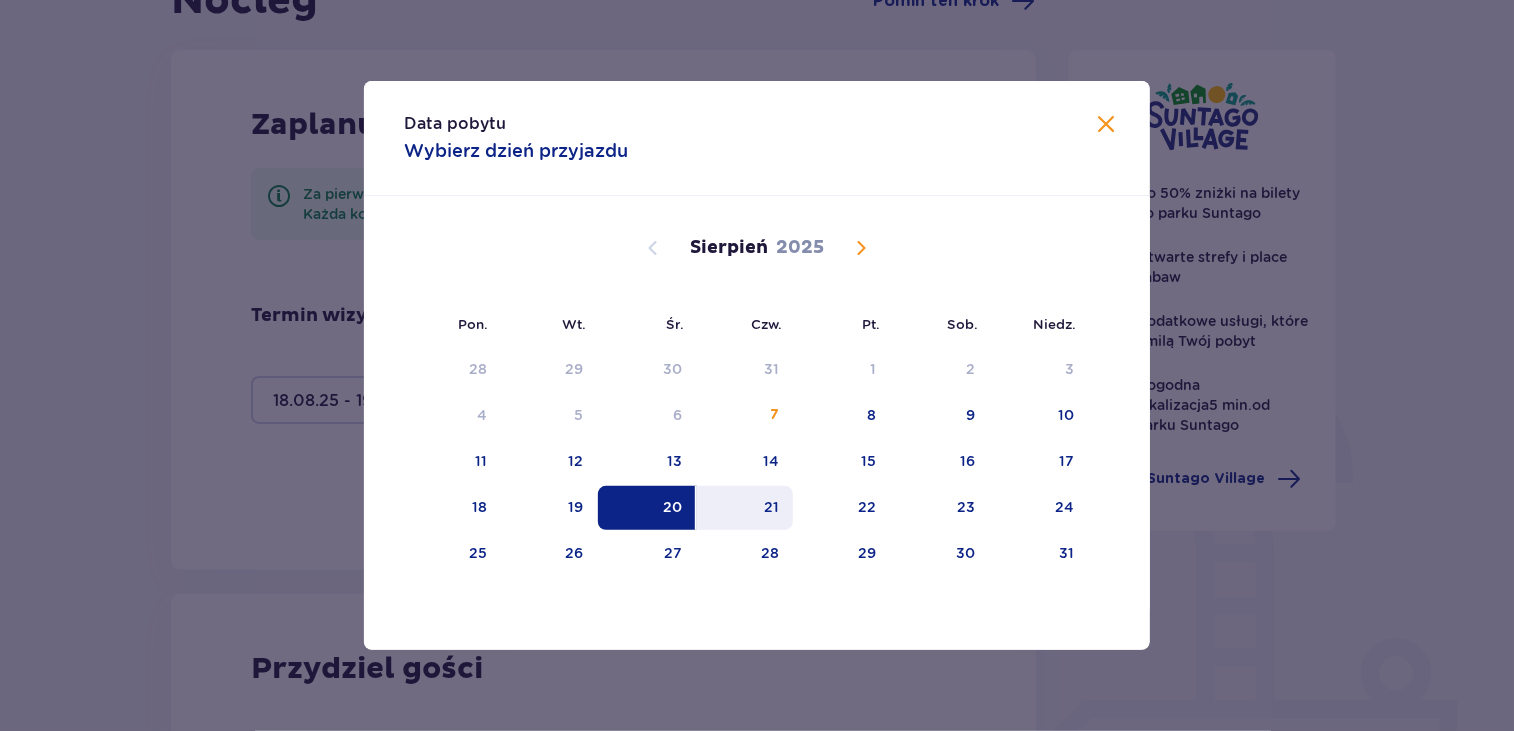 click on "21" at bounding box center [745, 508] 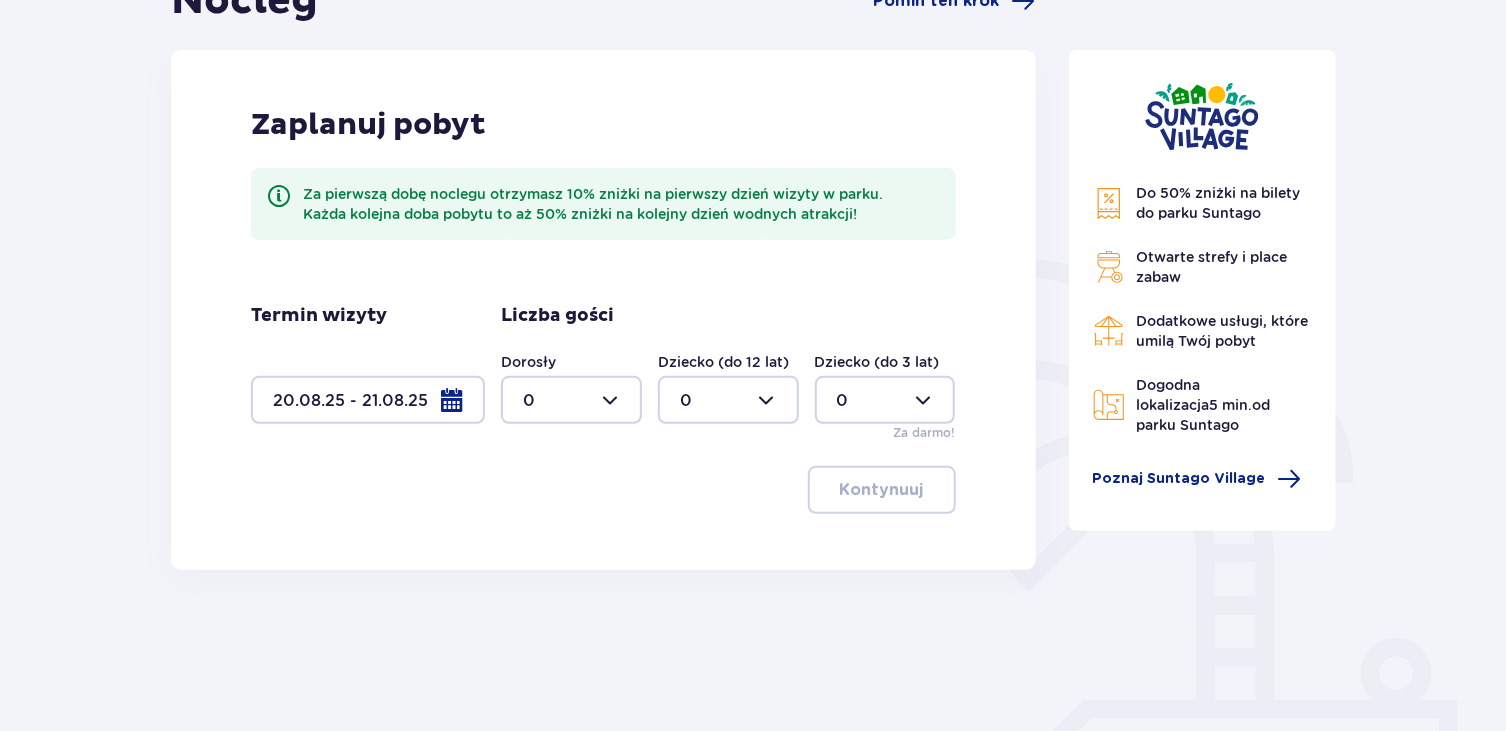 click at bounding box center (571, 400) 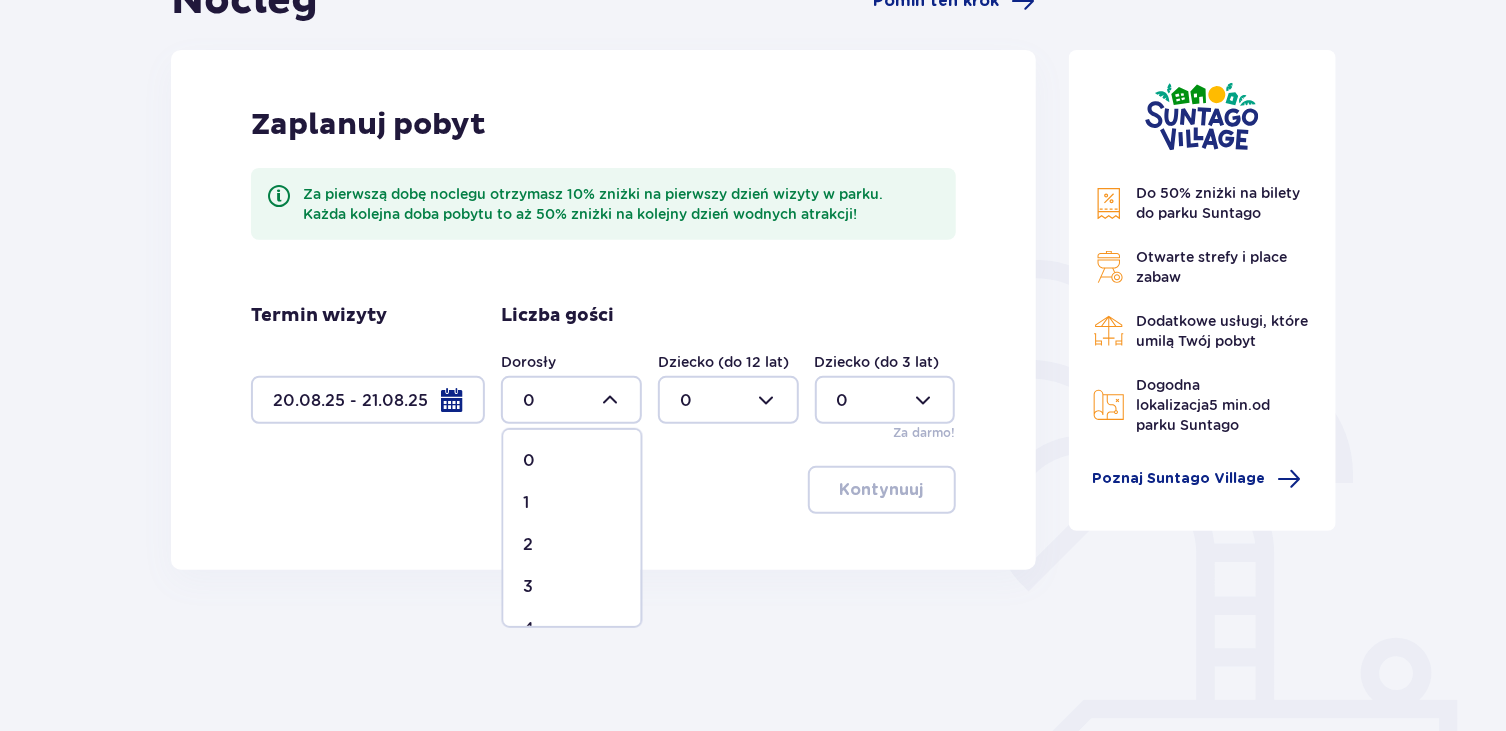 click on "2" at bounding box center (572, 545) 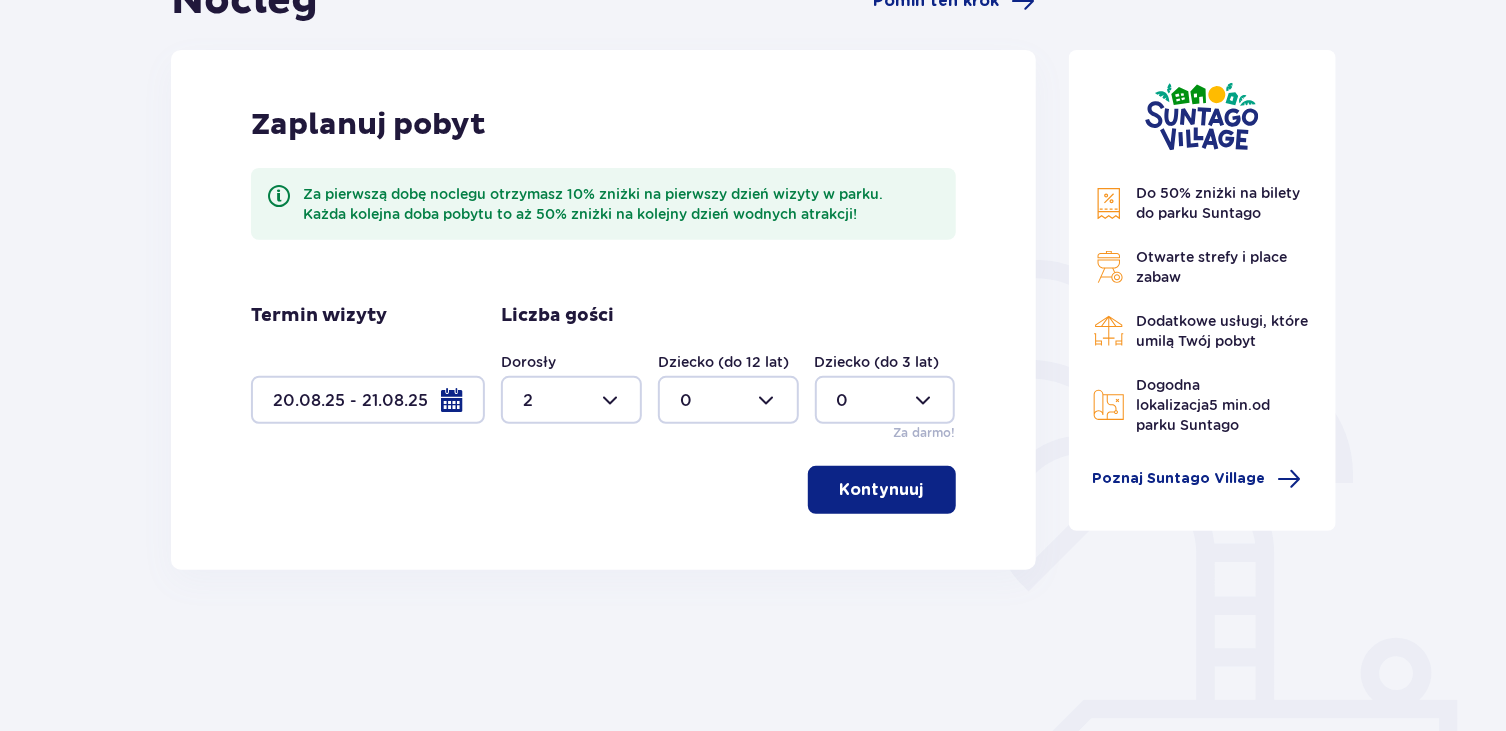 click at bounding box center (728, 400) 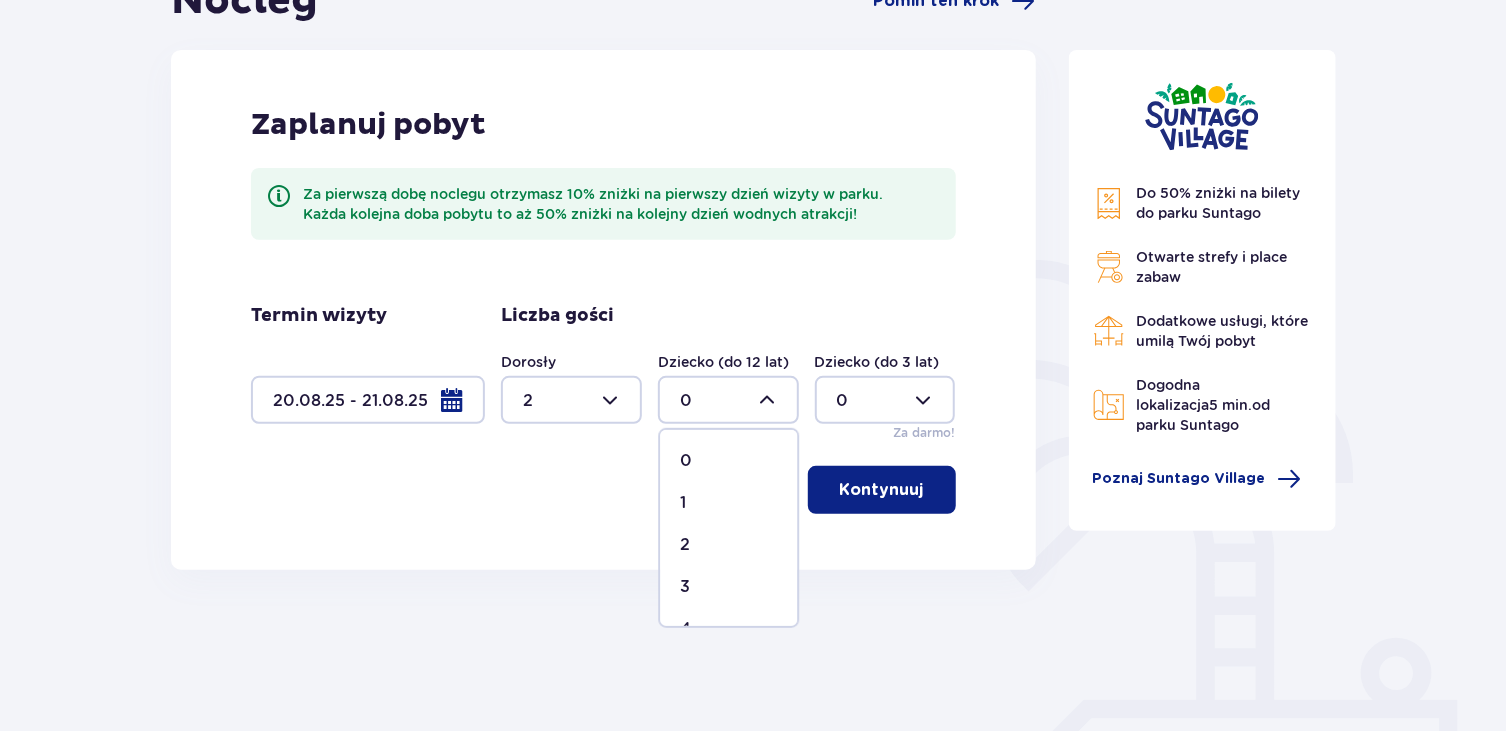 click on "2" at bounding box center [728, 545] 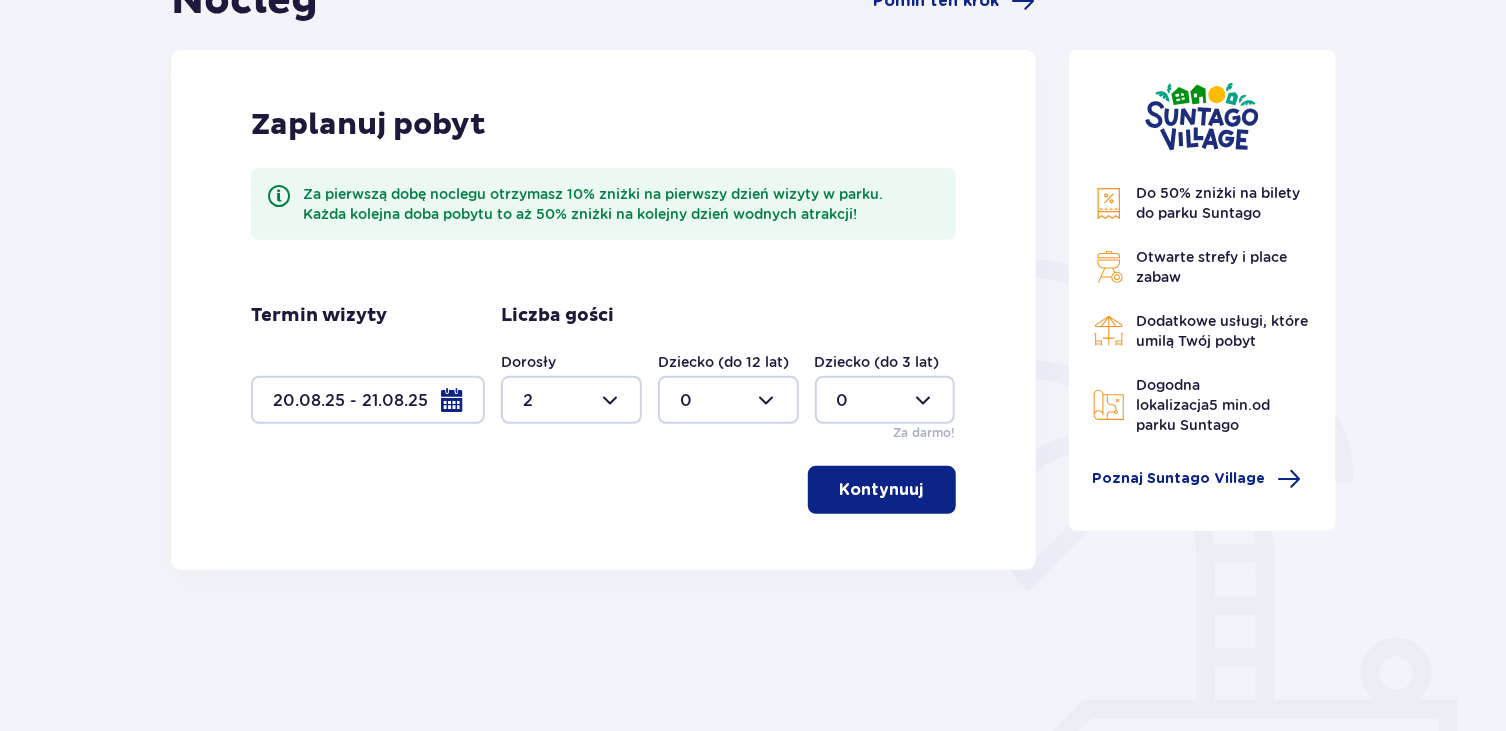 type on "2" 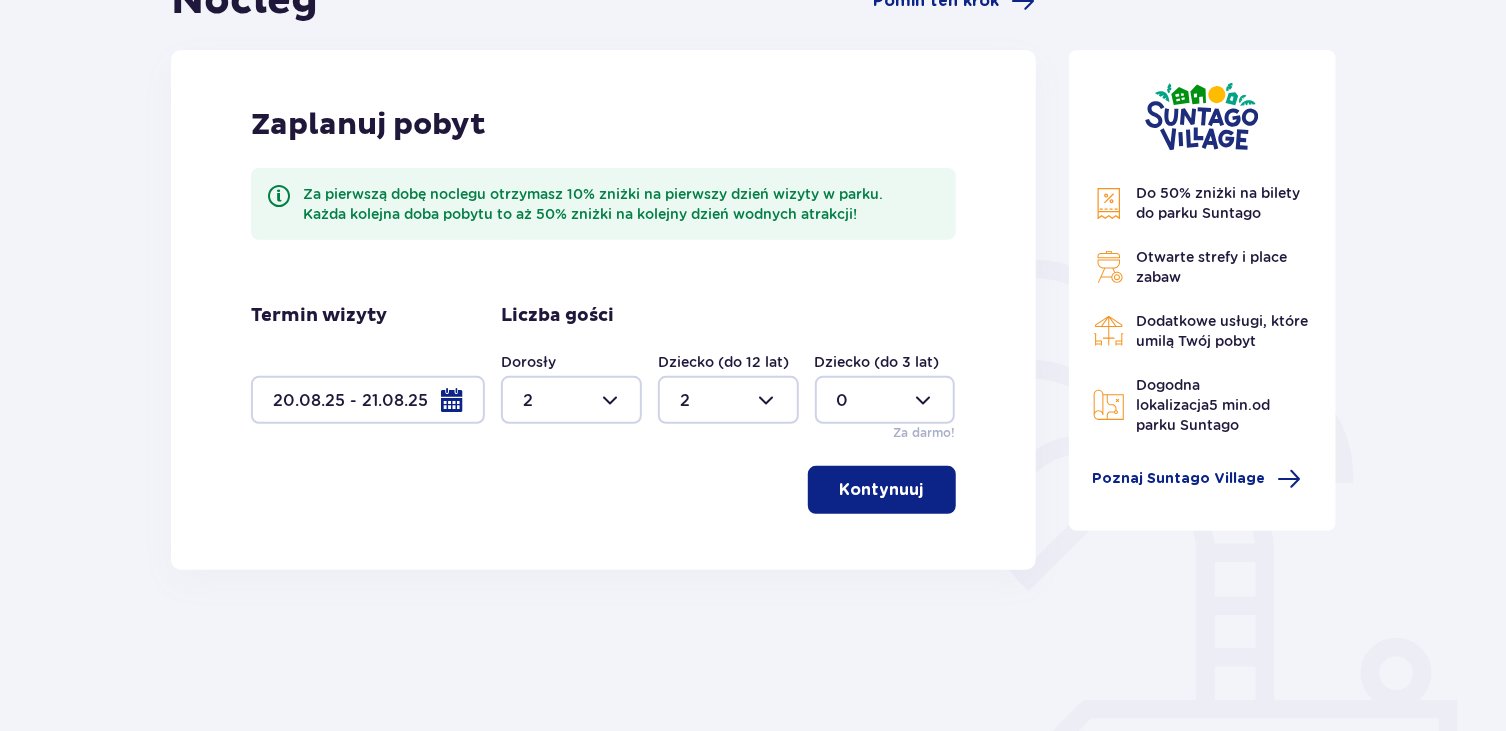 click on "Kontynuuj" at bounding box center [882, 490] 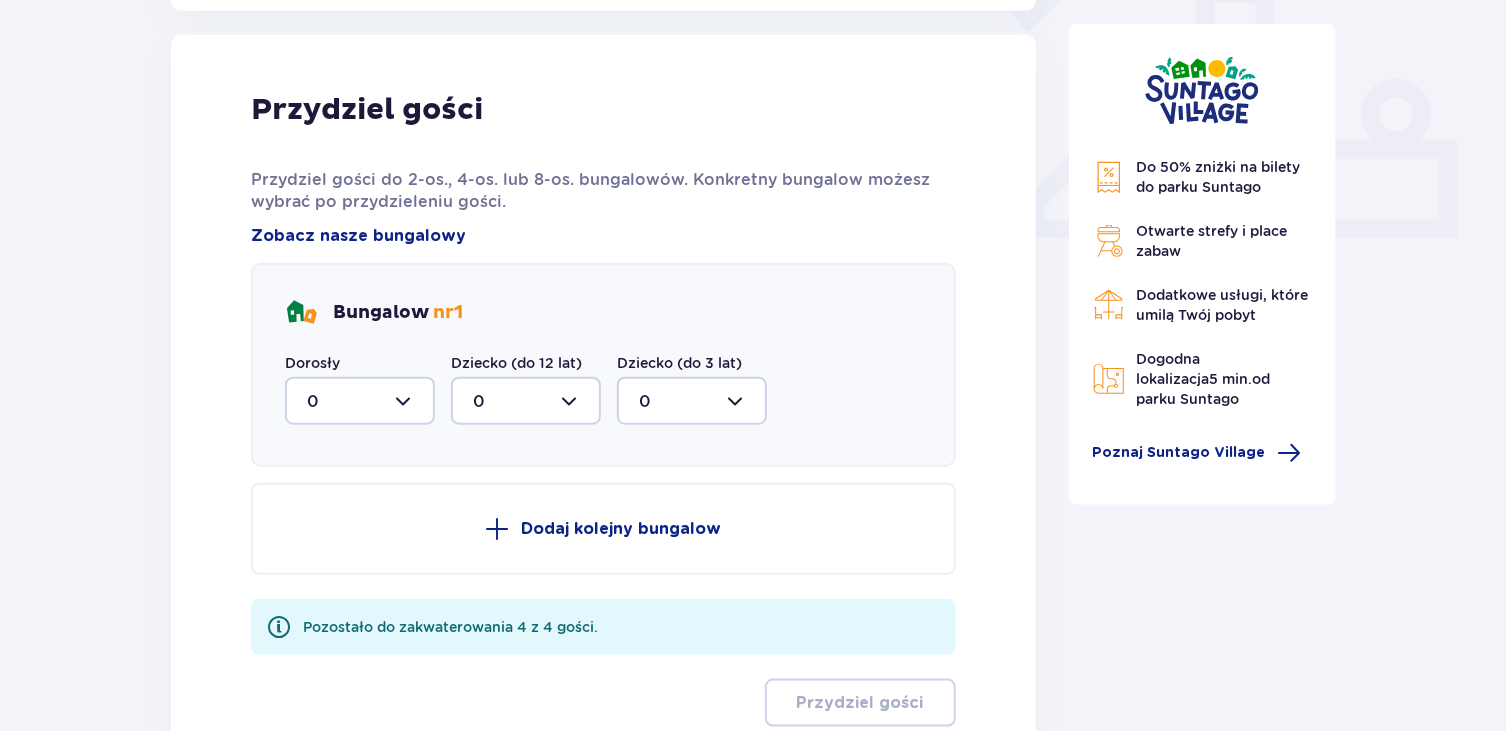scroll, scrollTop: 806, scrollLeft: 0, axis: vertical 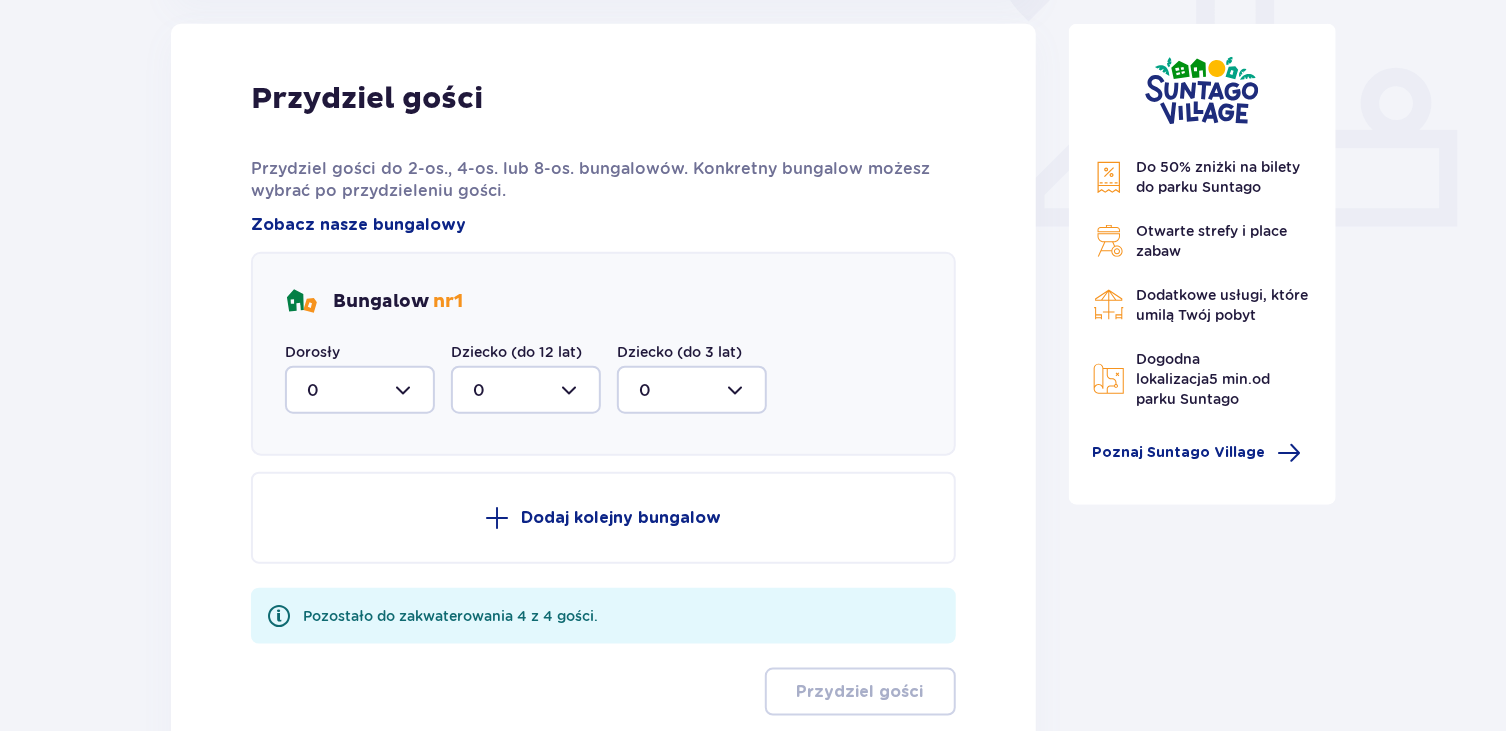 click at bounding box center (360, 390) 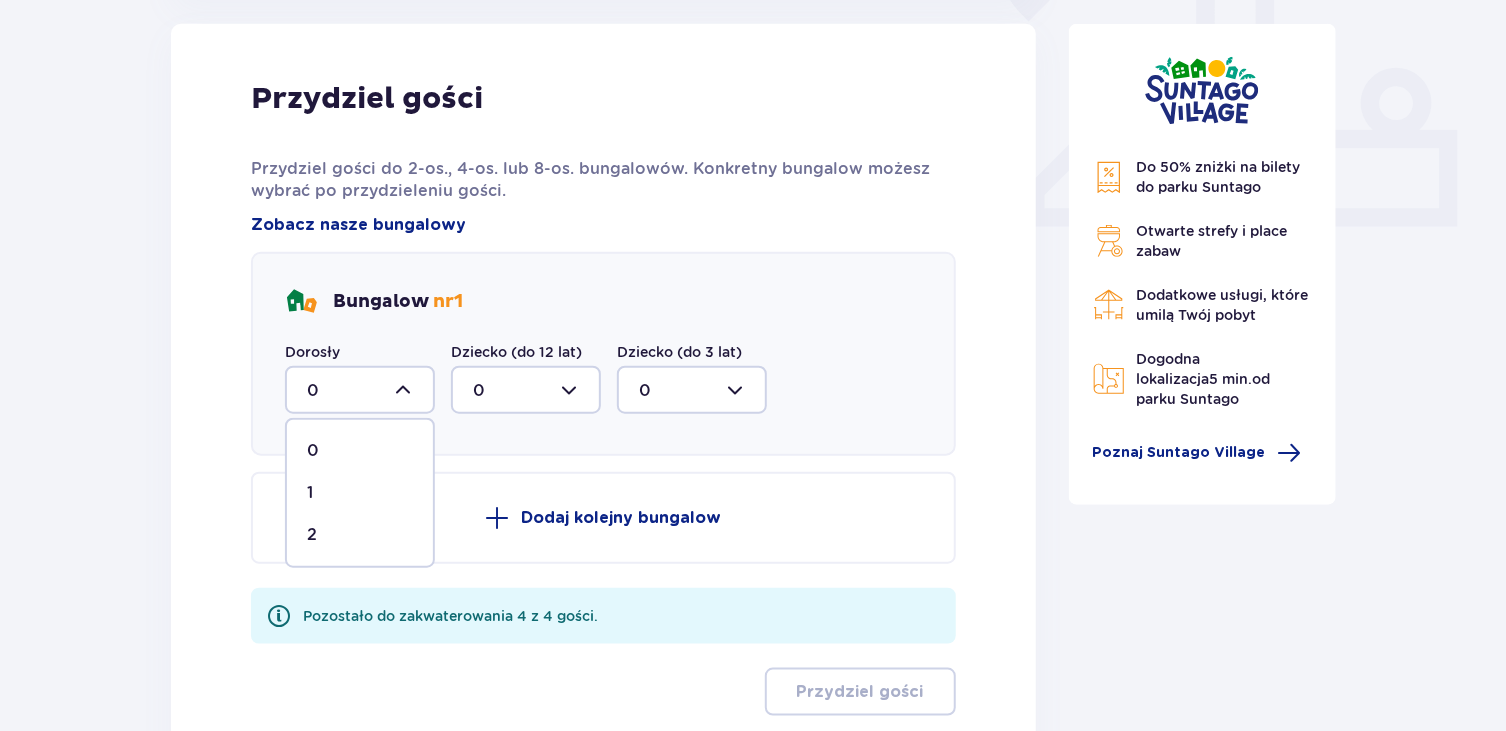 drag, startPoint x: 319, startPoint y: 531, endPoint x: 376, endPoint y: 469, distance: 84.21995 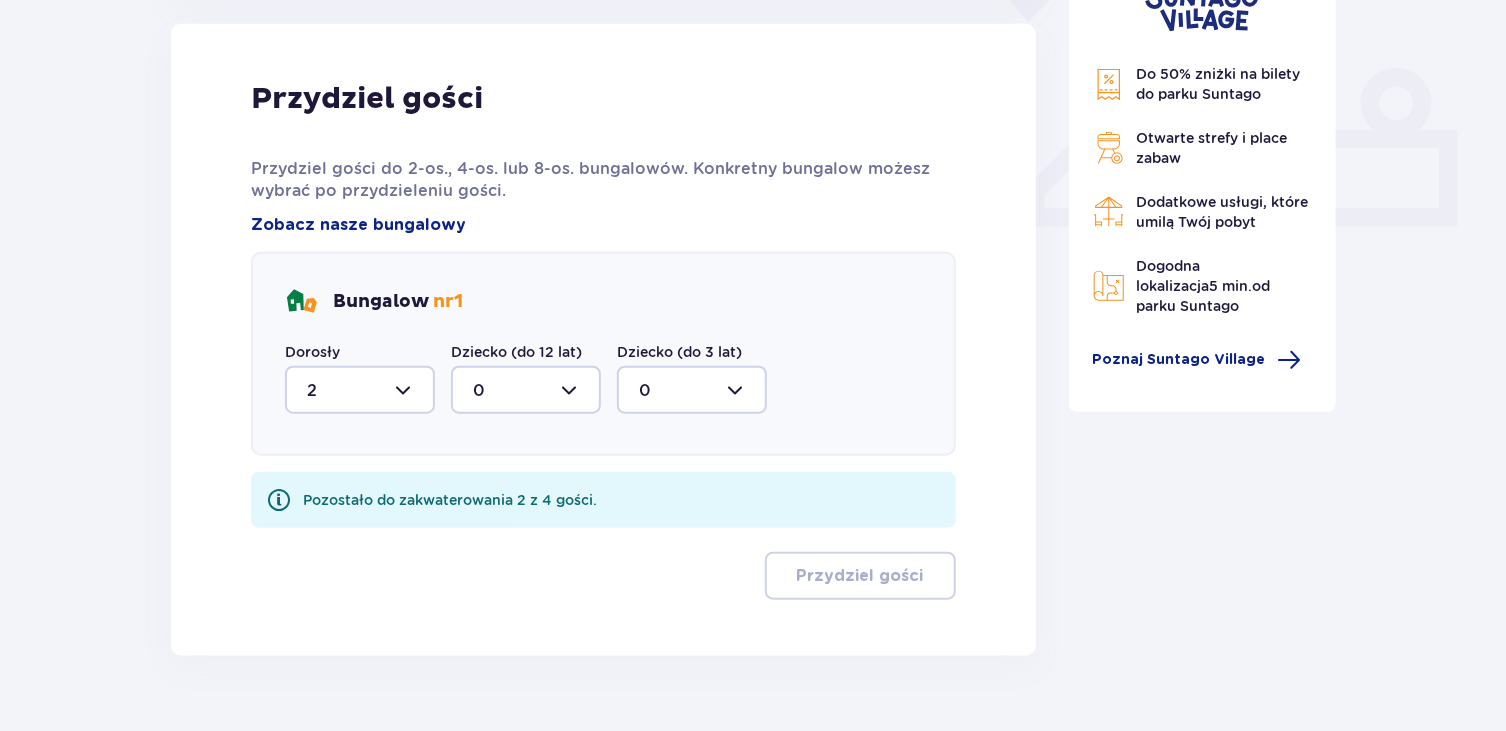 click at bounding box center (526, 390) 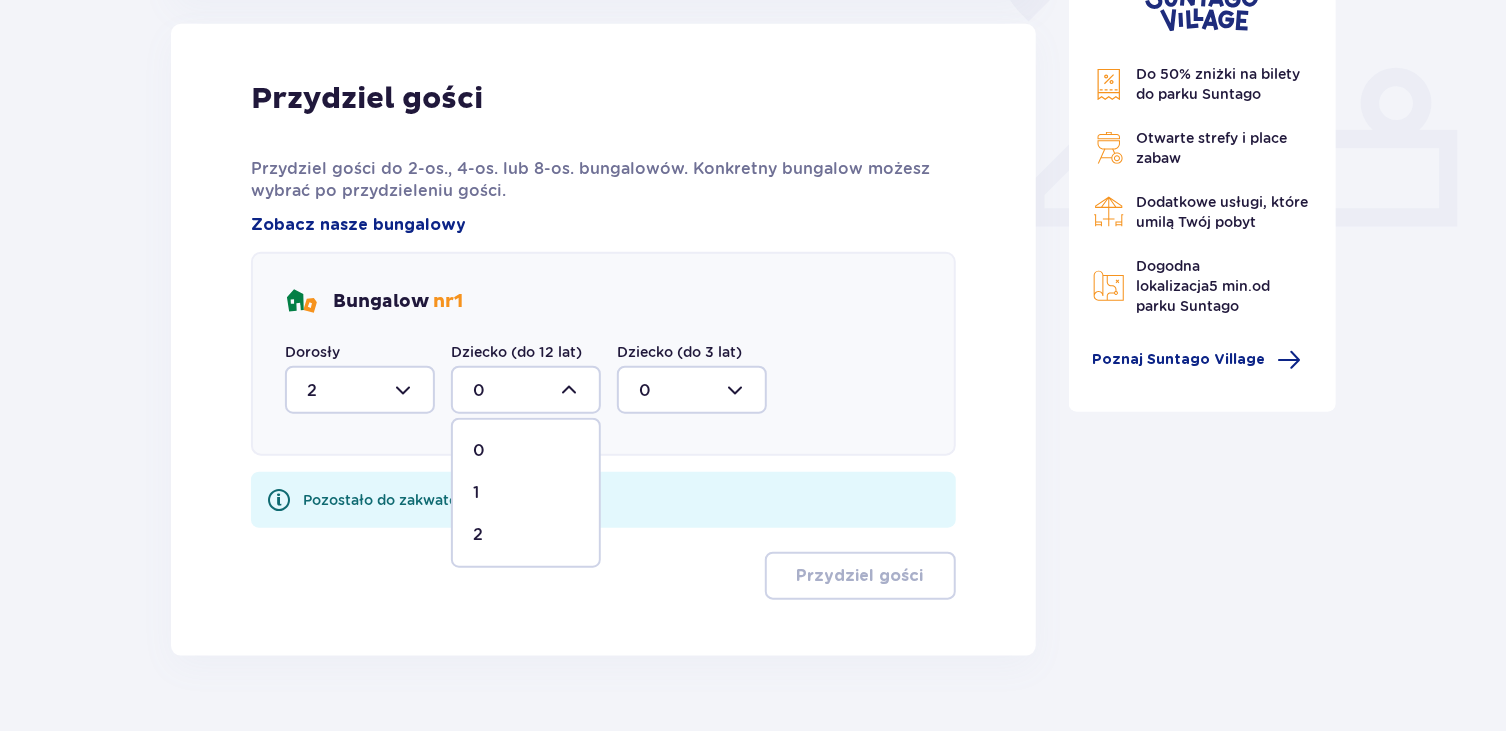 click on "2" at bounding box center (526, 535) 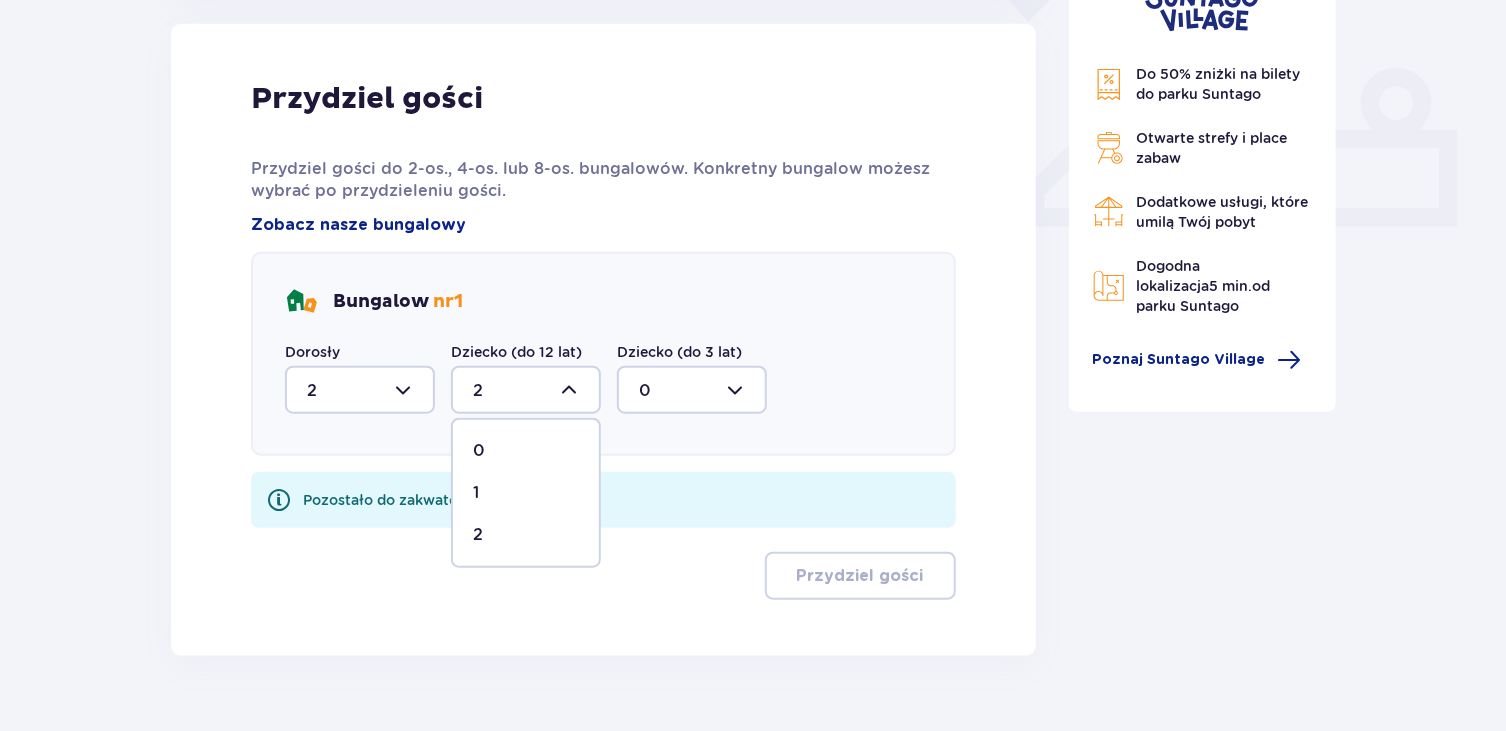 scroll, scrollTop: 770, scrollLeft: 0, axis: vertical 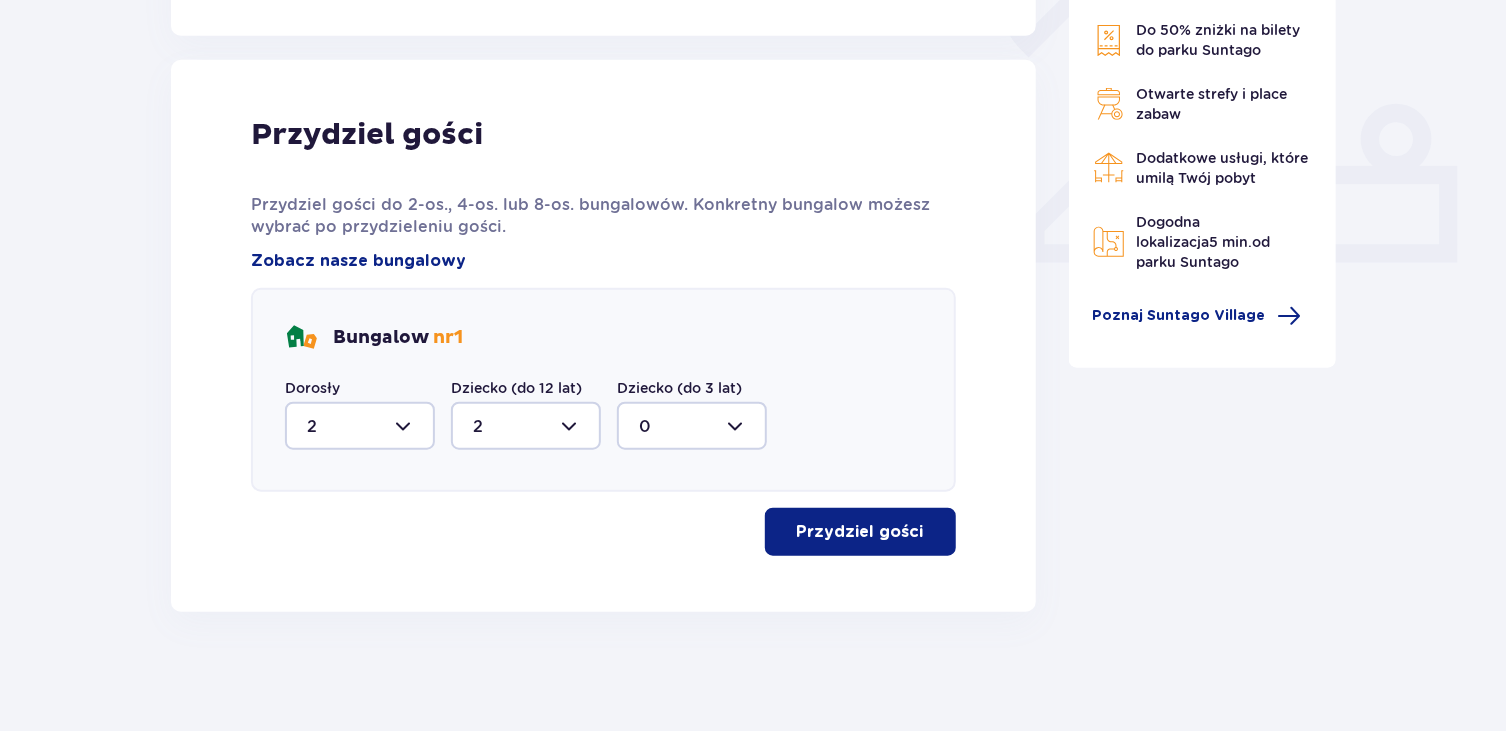 click on "Przydziel gości" at bounding box center [860, 532] 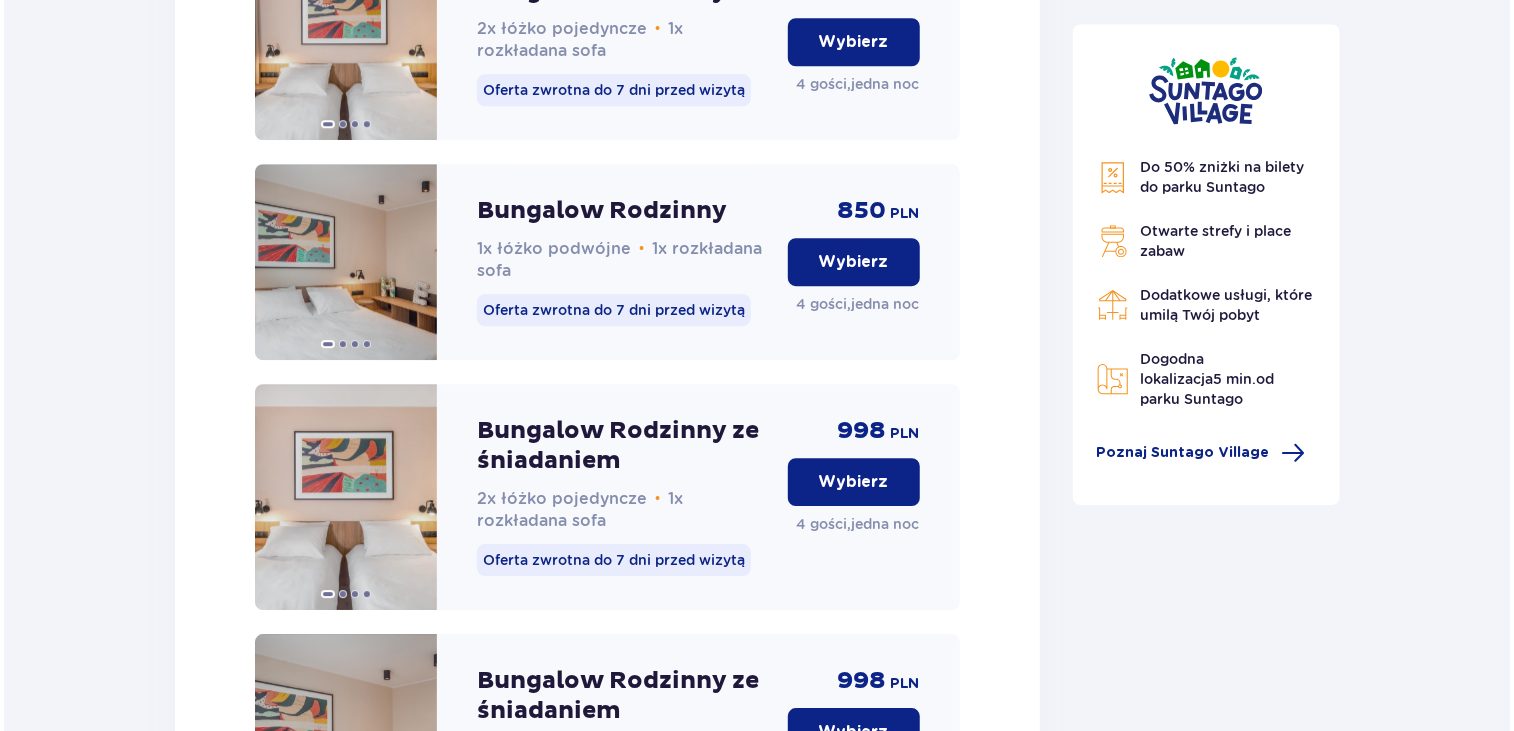 scroll, scrollTop: 2864, scrollLeft: 0, axis: vertical 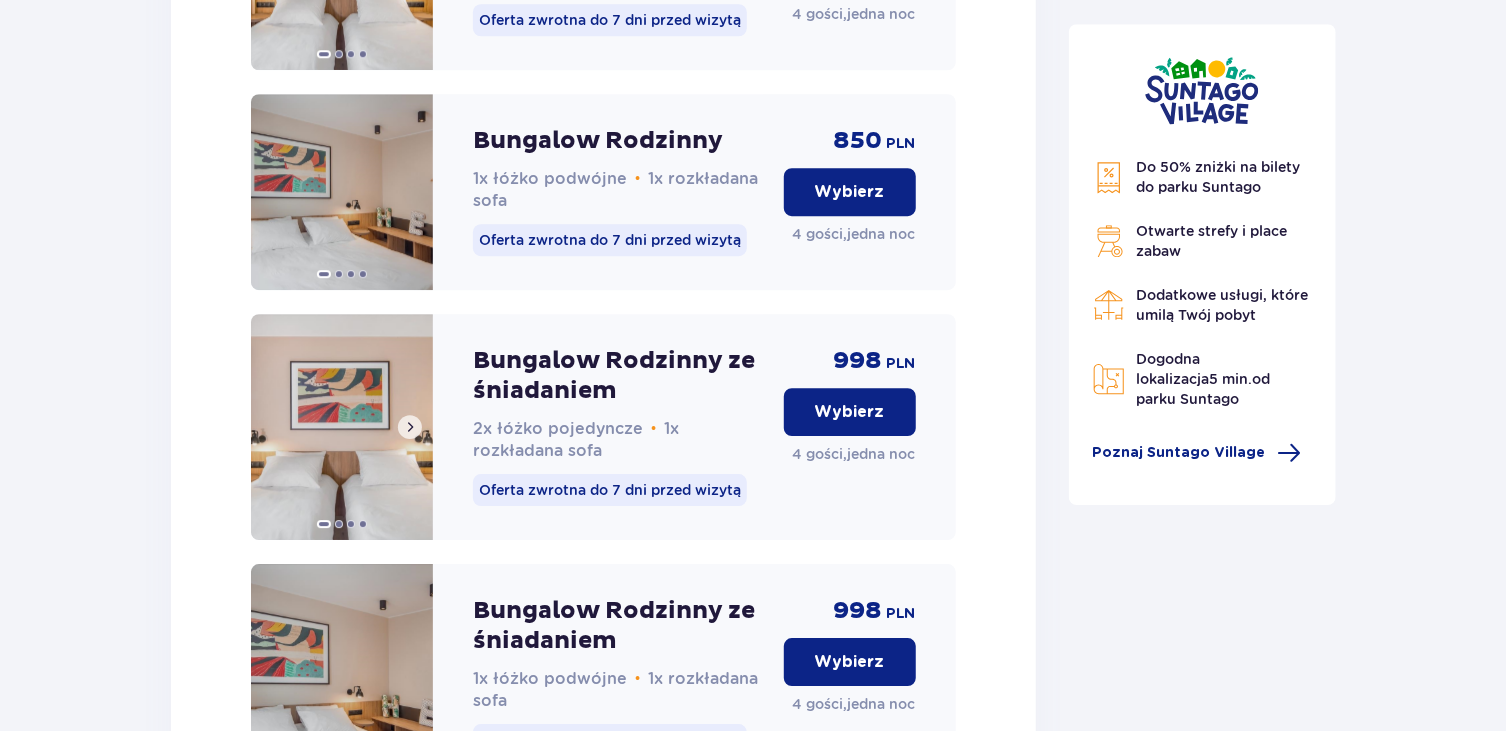 click at bounding box center (342, 427) 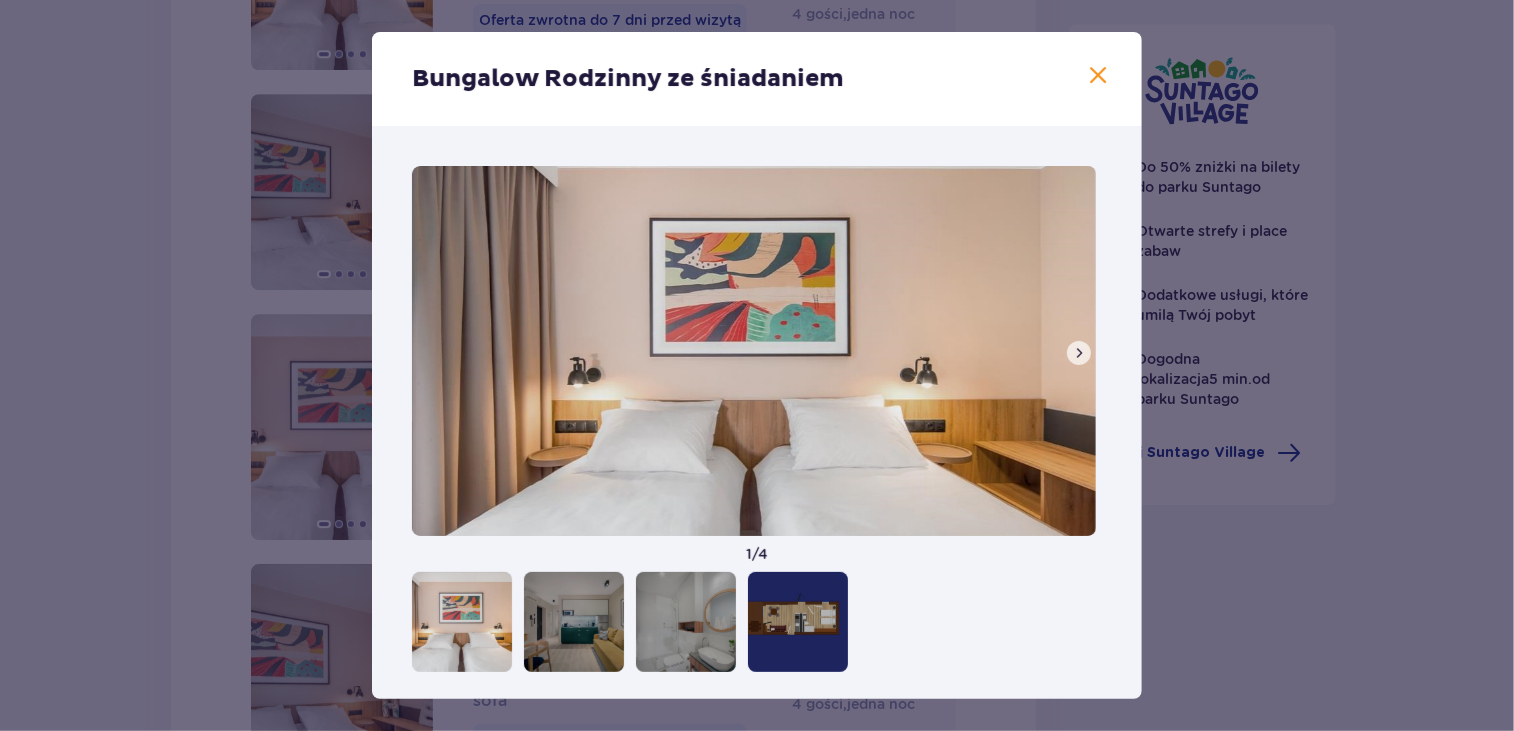 click at bounding box center (1079, 353) 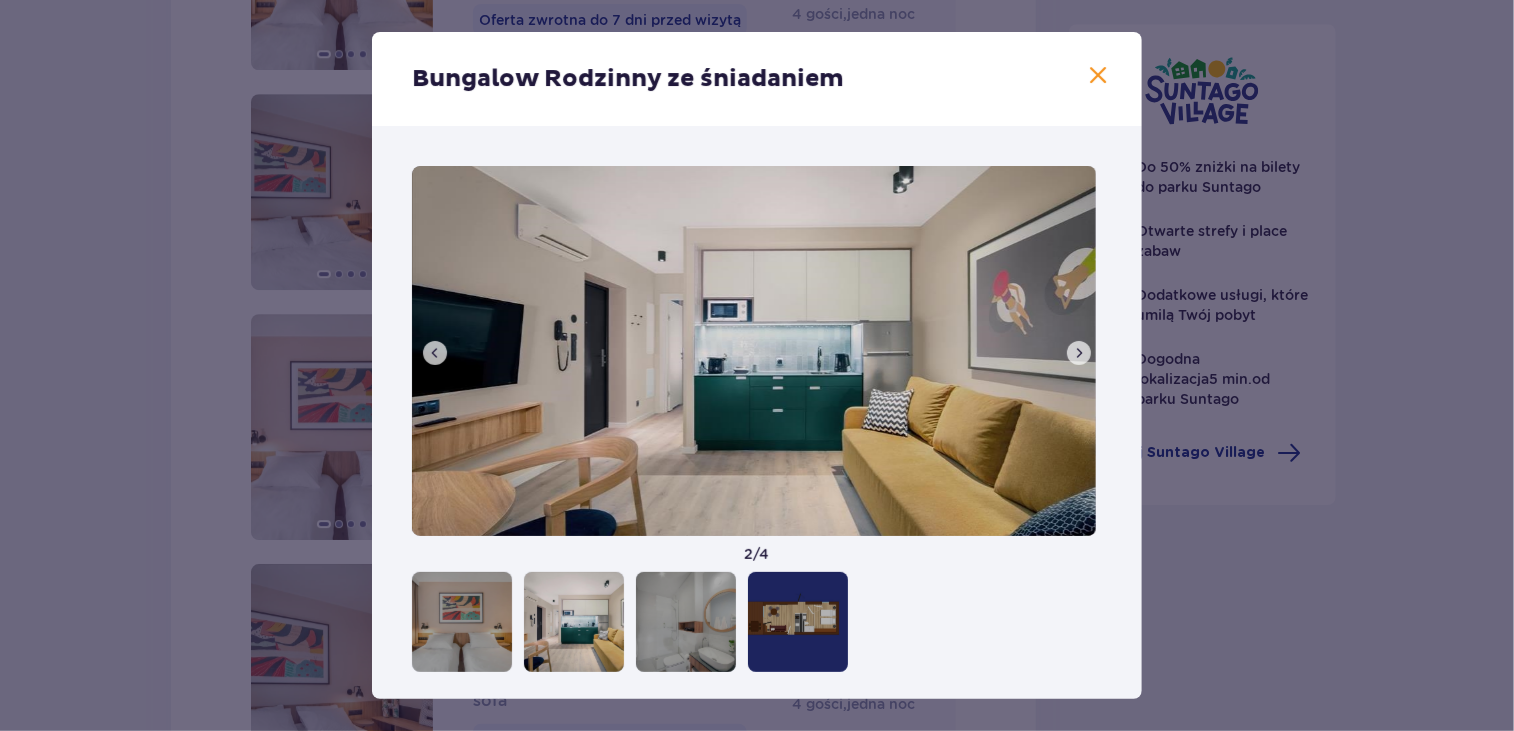 click at bounding box center [1079, 353] 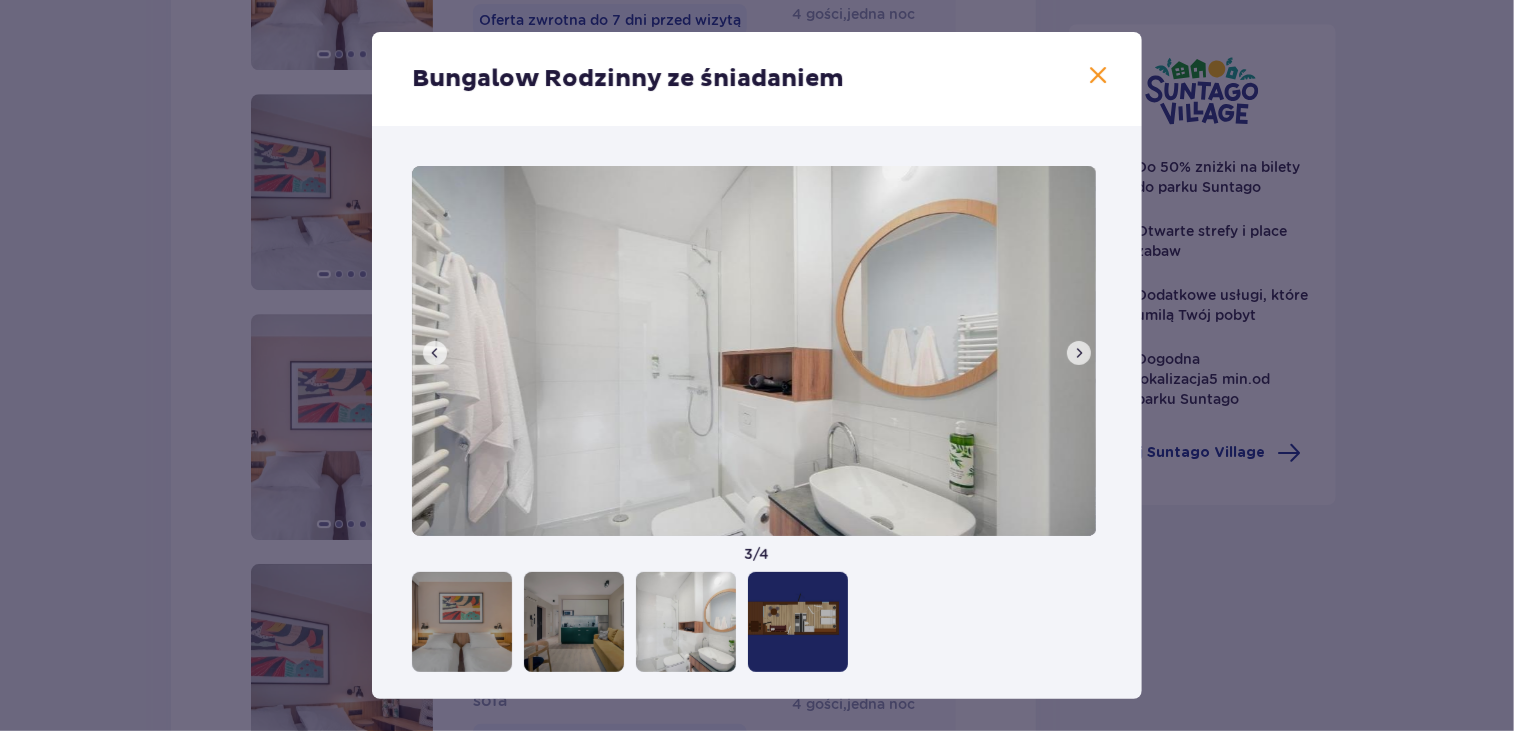 click at bounding box center [1079, 353] 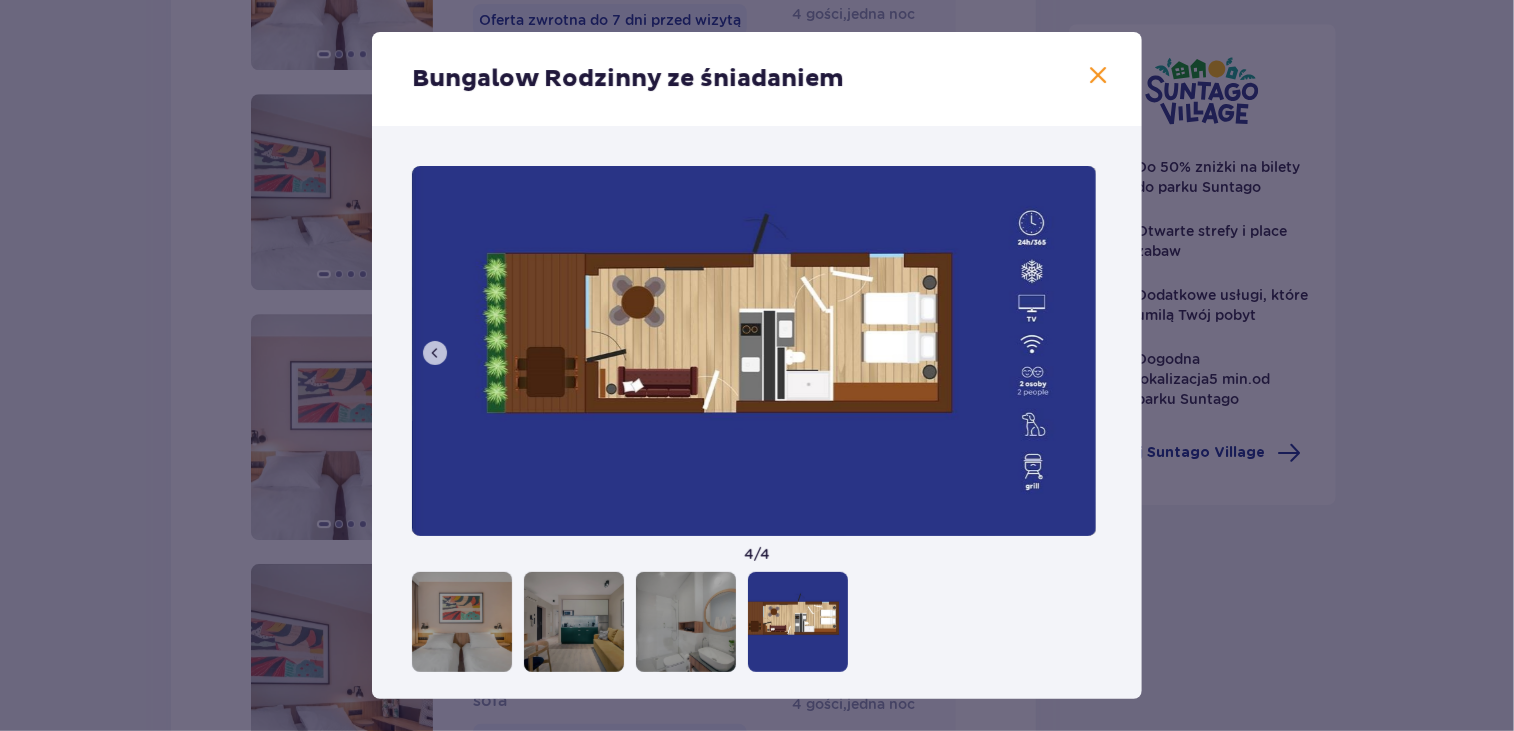 click at bounding box center [754, 351] 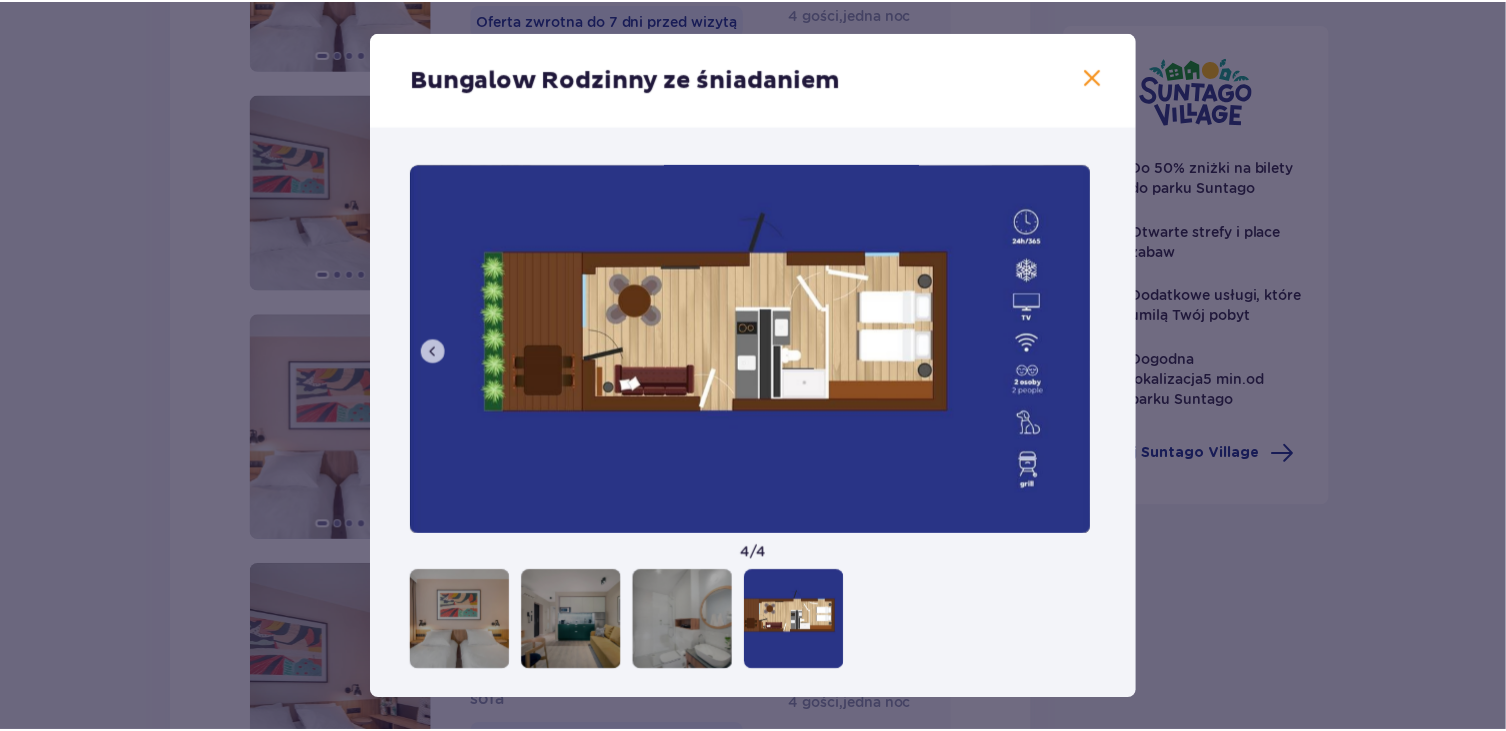 scroll, scrollTop: 0, scrollLeft: 0, axis: both 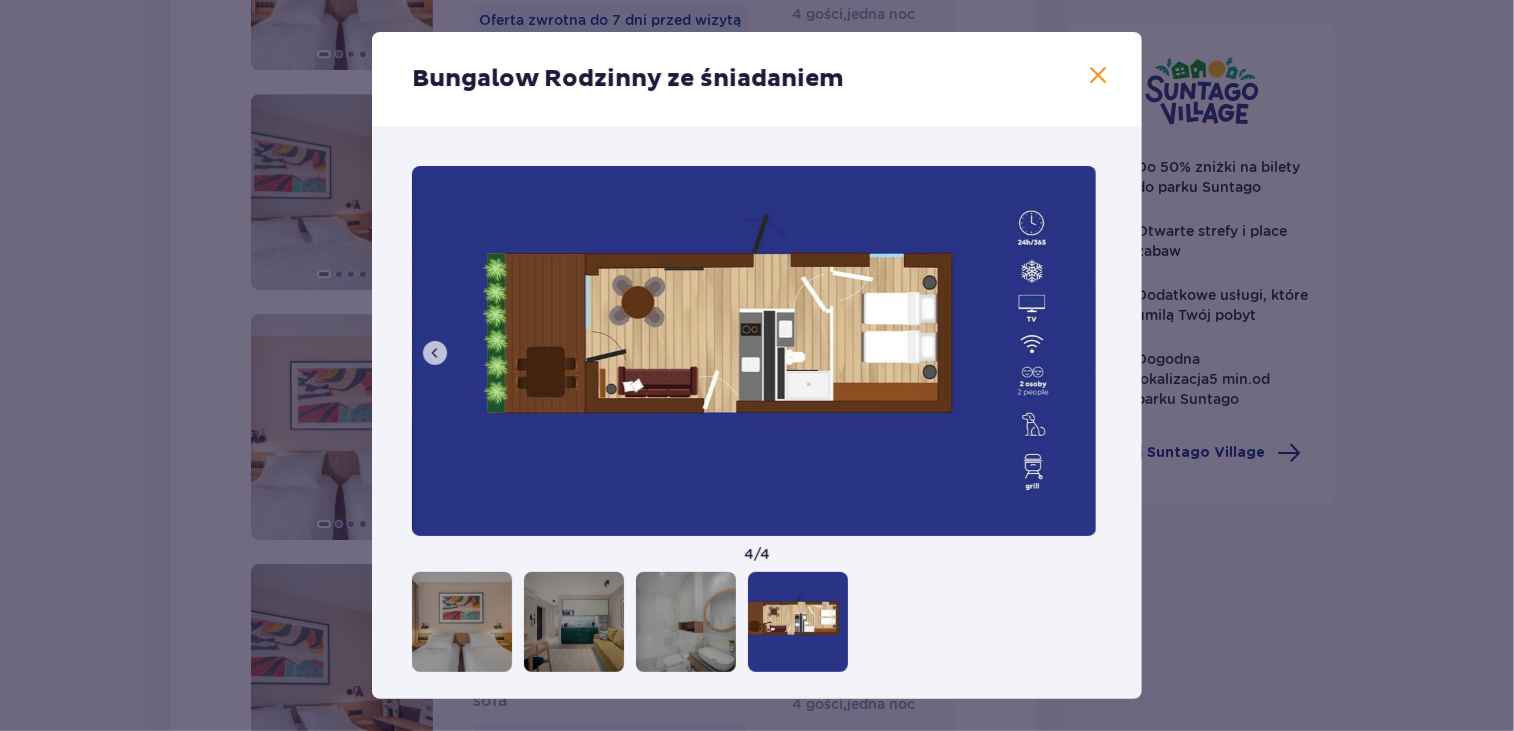 click at bounding box center (1098, 76) 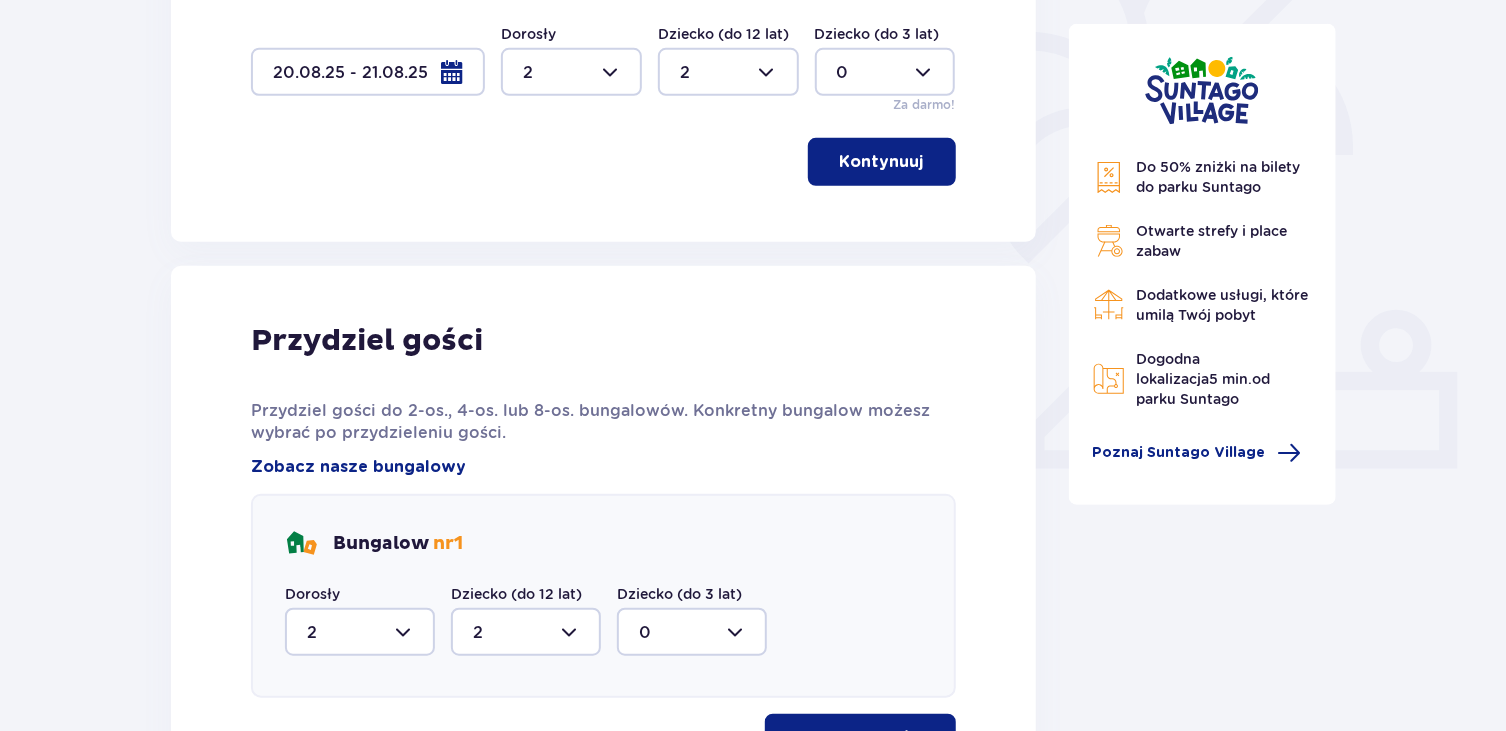 scroll, scrollTop: 0, scrollLeft: 0, axis: both 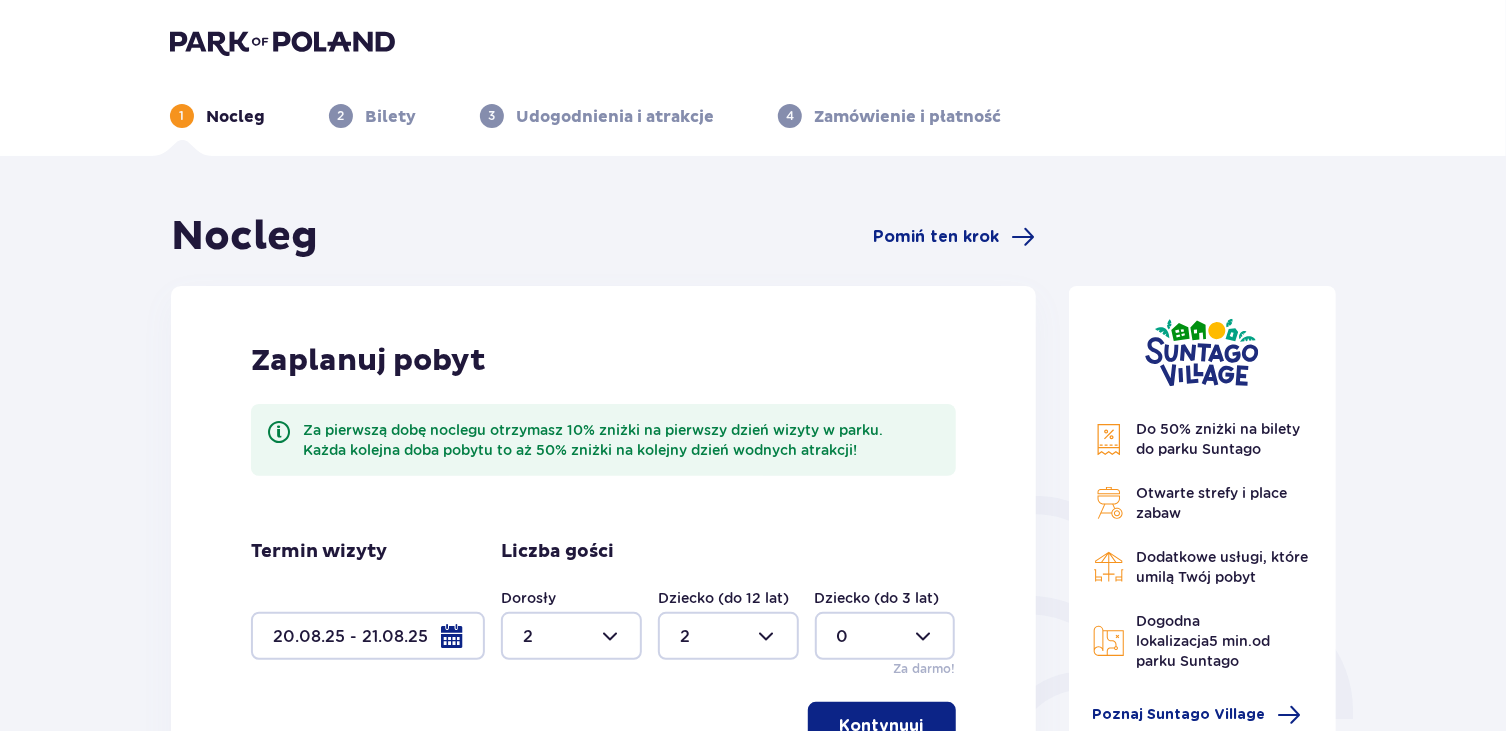click on "Bilety" at bounding box center [390, 117] 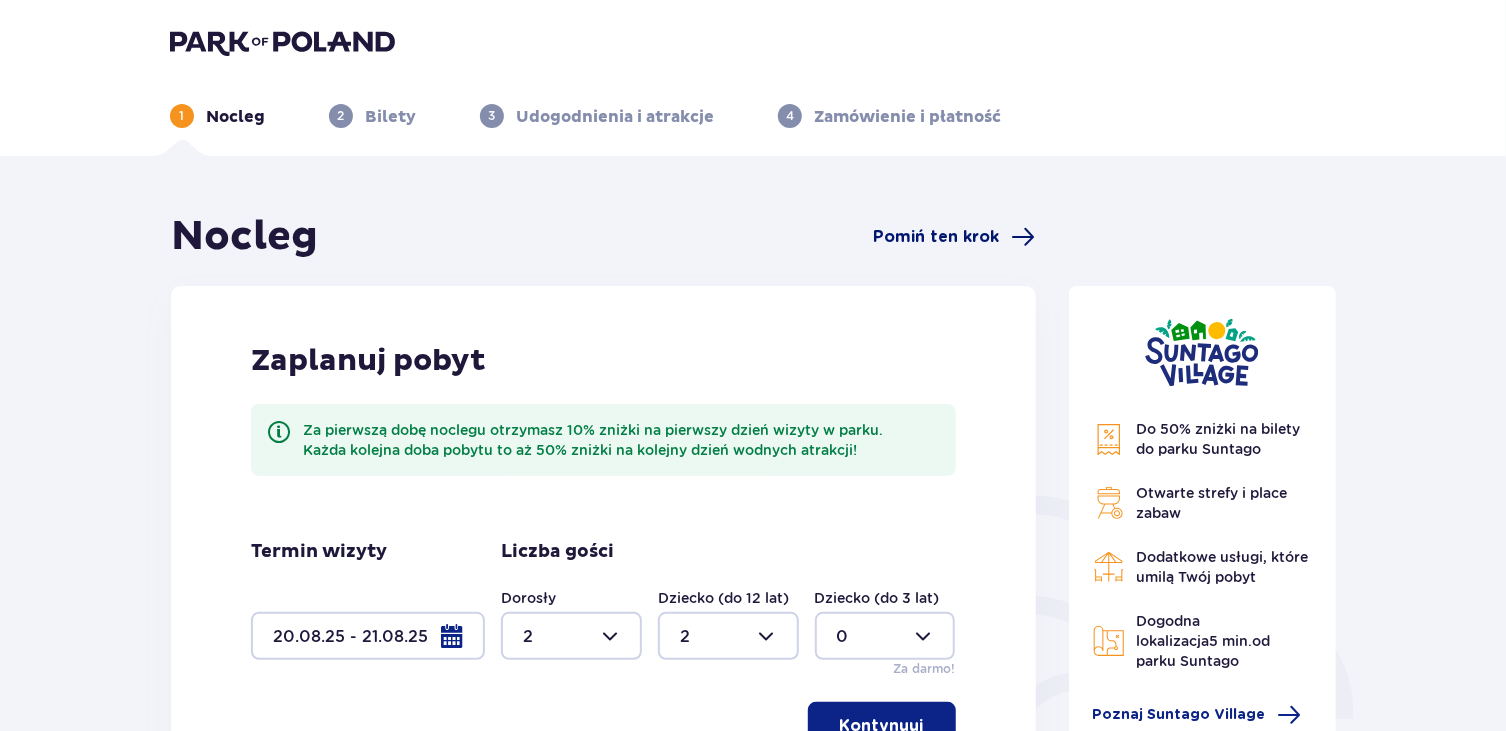 click on "Pomiń ten krok" at bounding box center [937, 237] 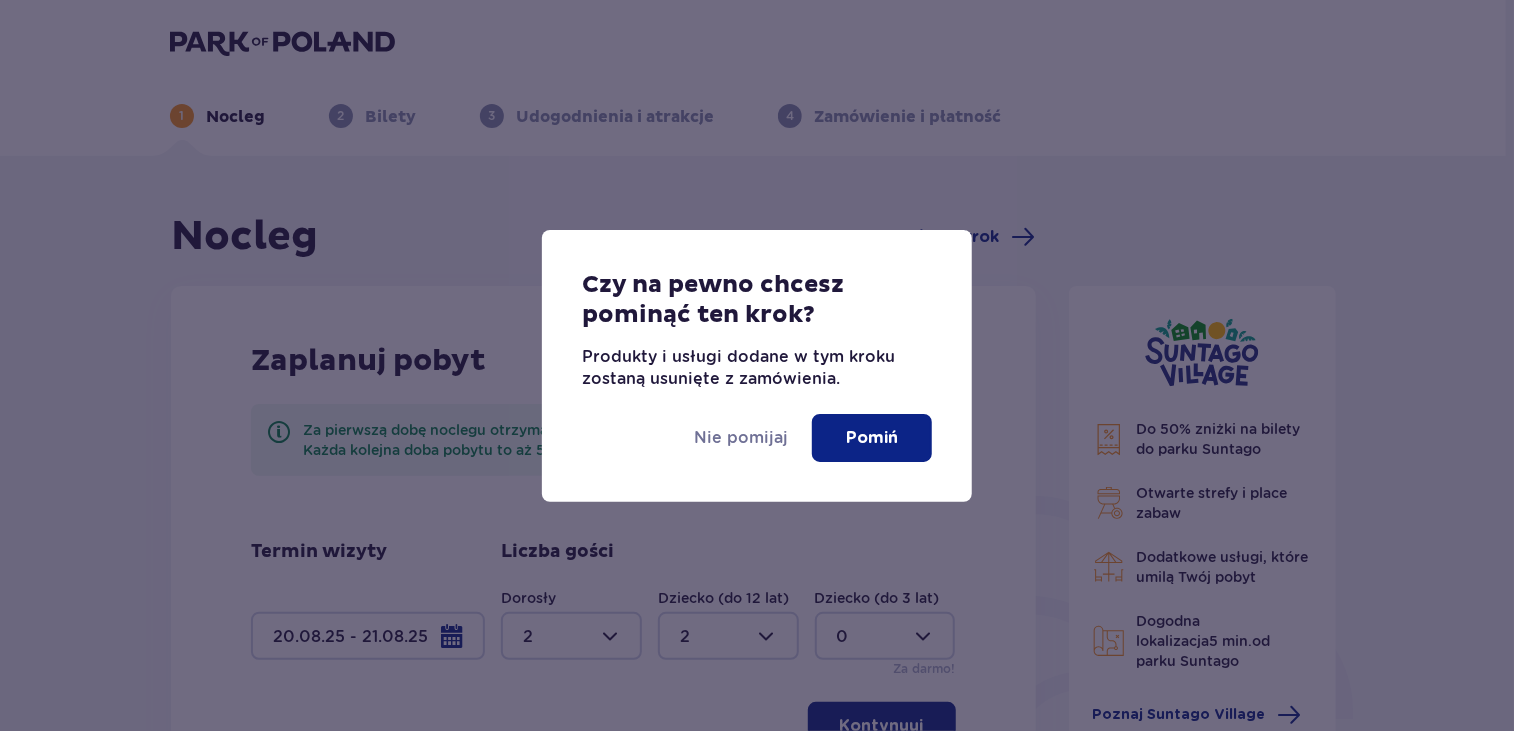 click on "Pomiń" at bounding box center (872, 438) 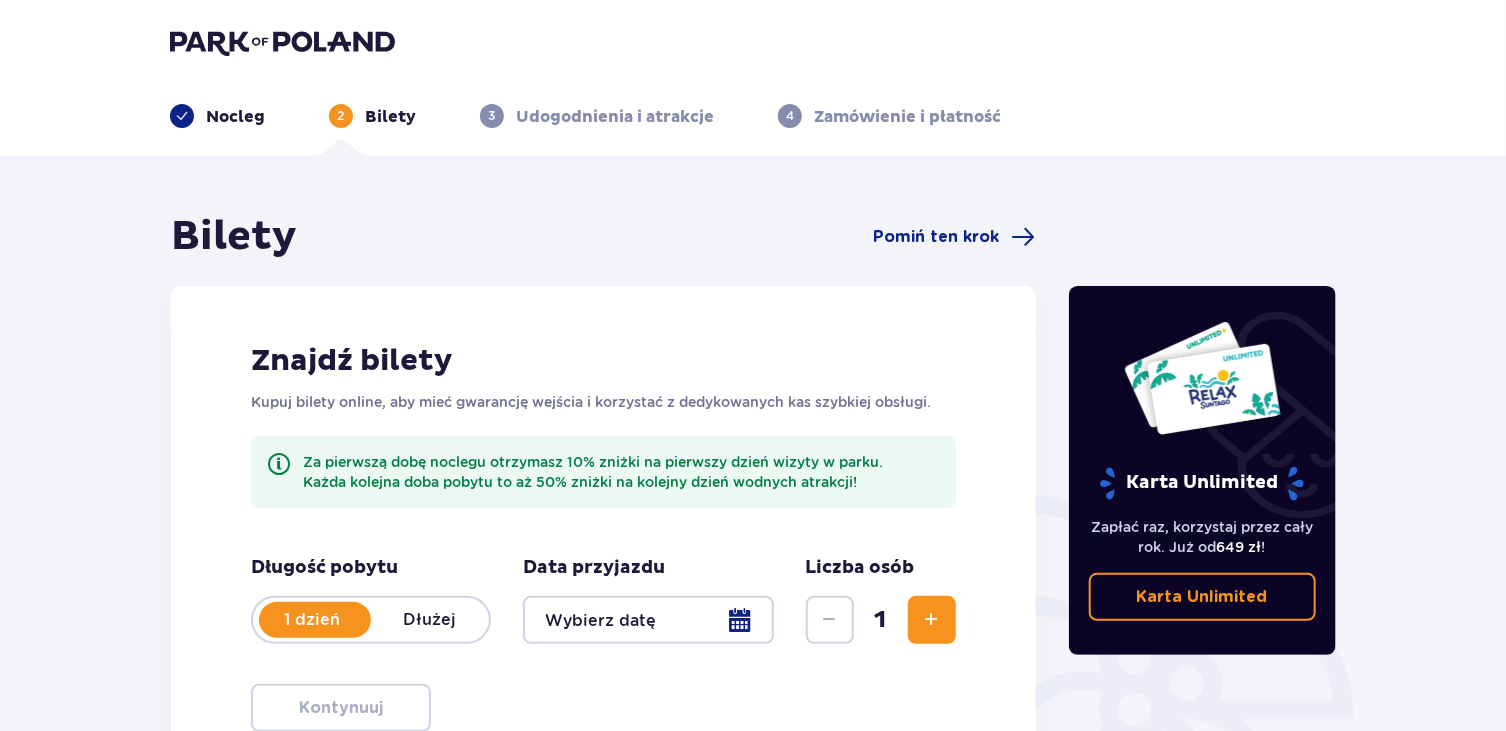 click on "Bilety" at bounding box center (390, 117) 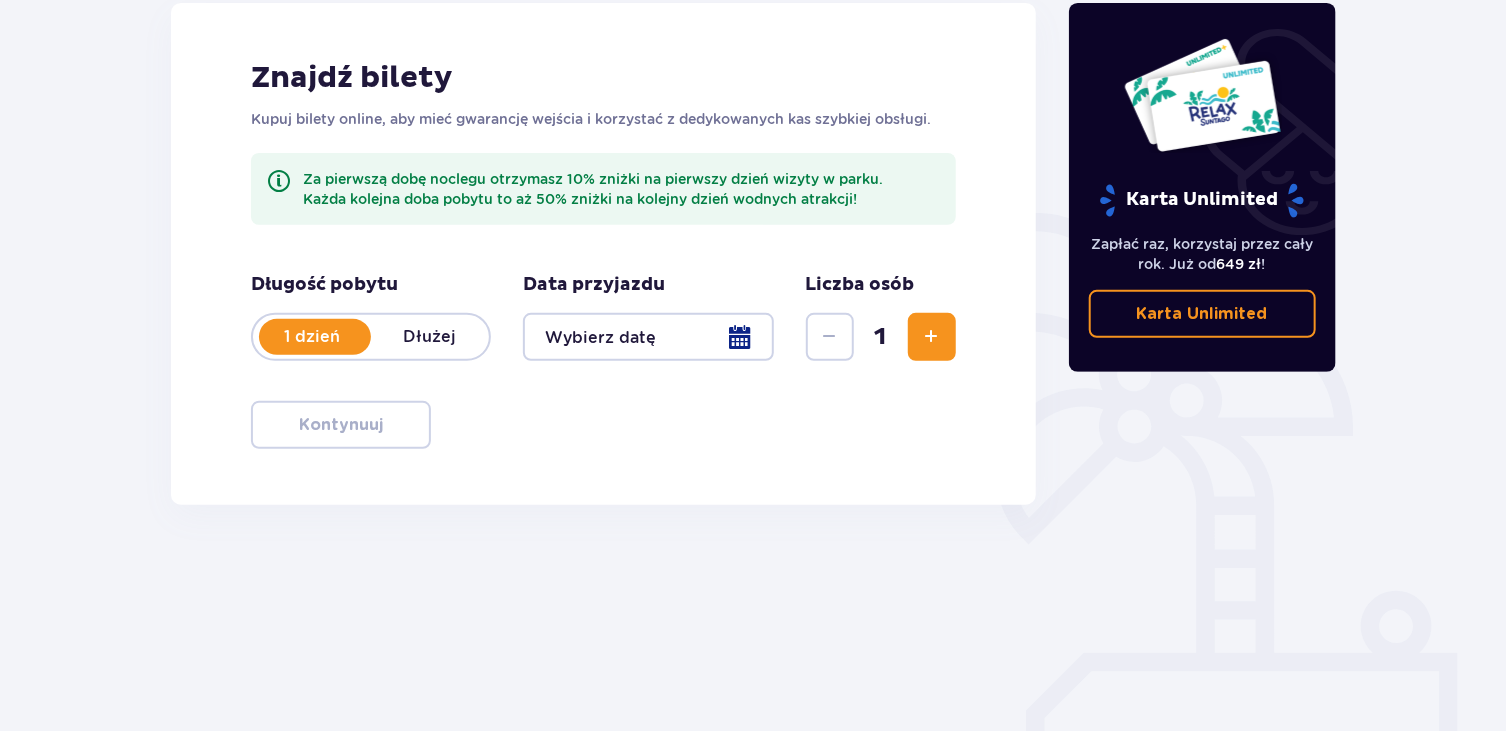scroll, scrollTop: 288, scrollLeft: 0, axis: vertical 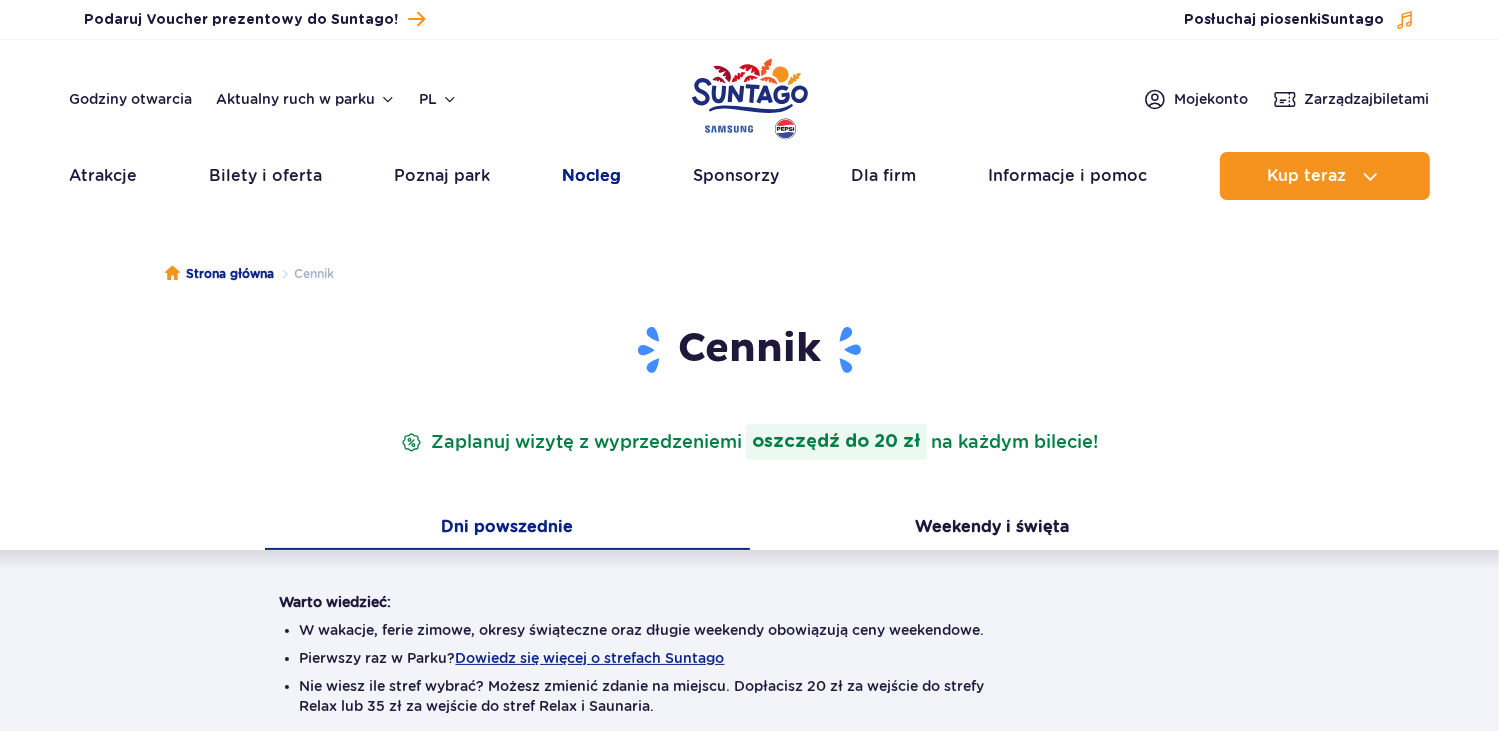 click on "Nocleg" at bounding box center (592, 176) 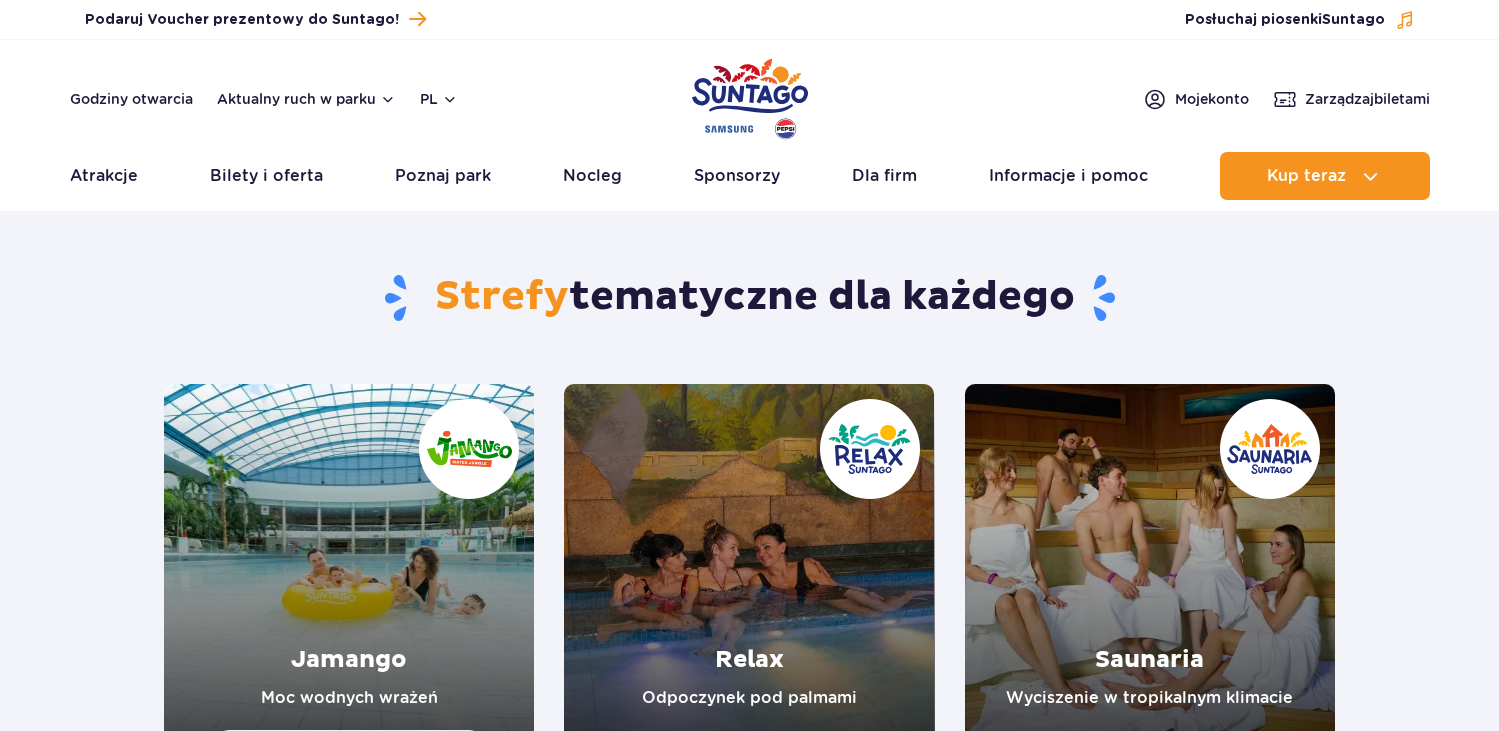 scroll, scrollTop: 0, scrollLeft: 0, axis: both 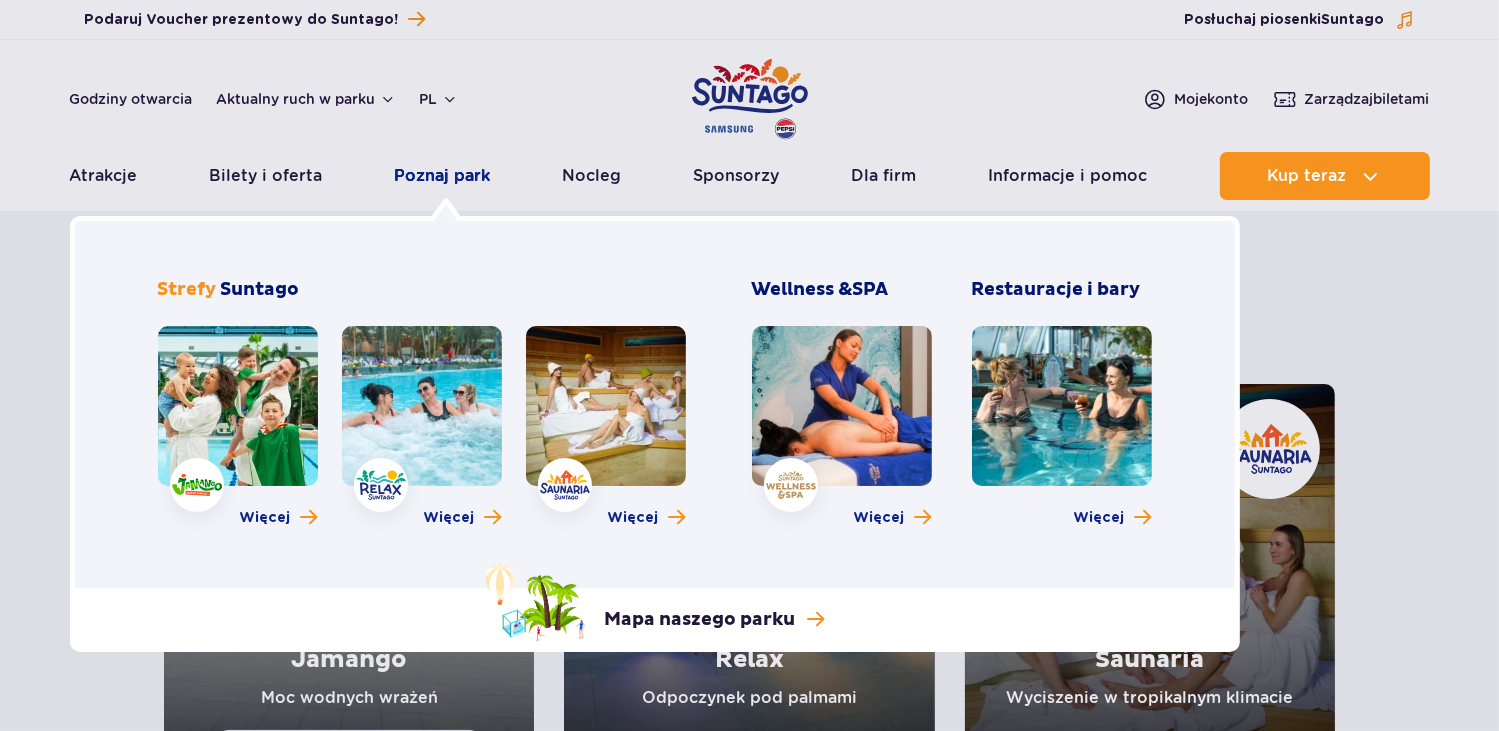click on "Poznaj park" at bounding box center [443, 176] 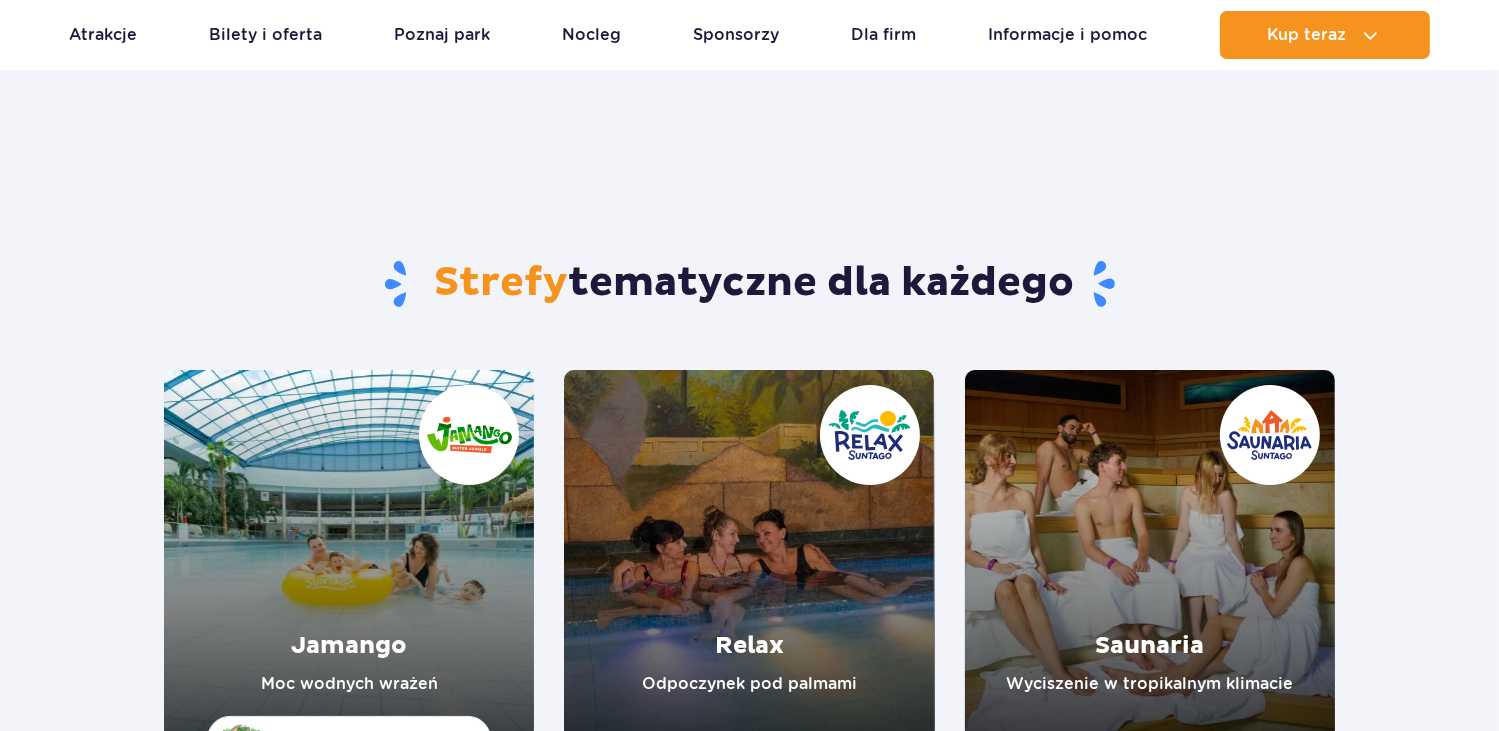 scroll, scrollTop: 200, scrollLeft: 0, axis: vertical 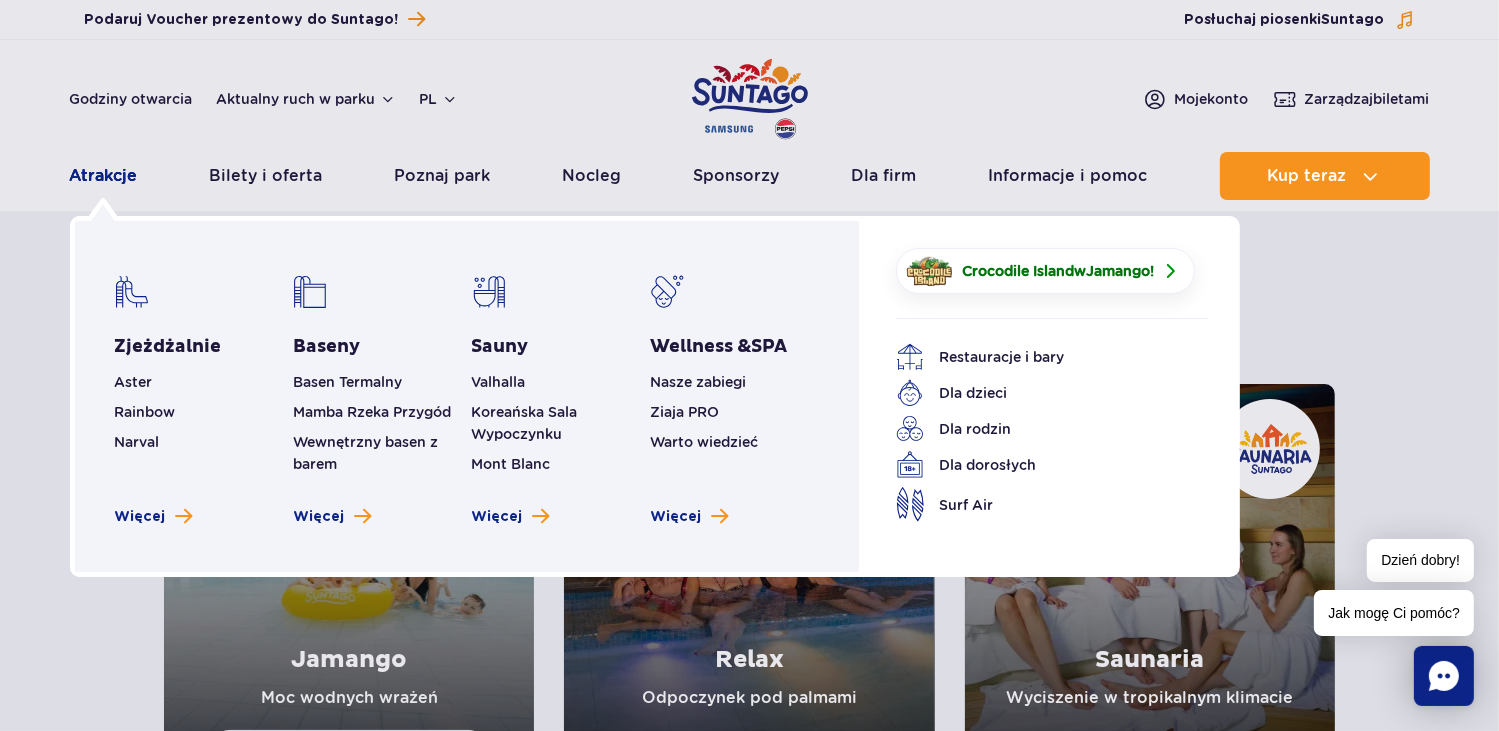 click on "Atrakcje" at bounding box center (104, 176) 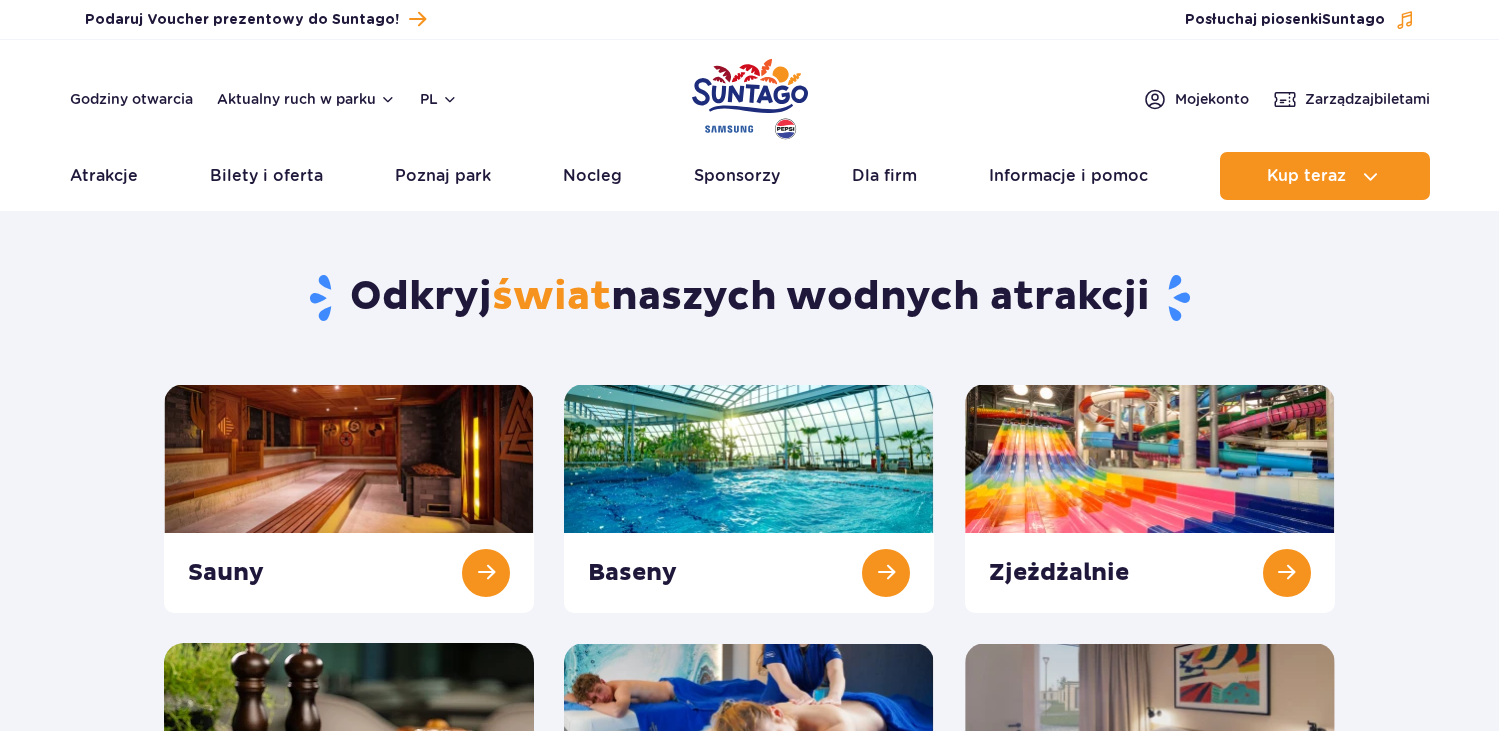 scroll, scrollTop: 0, scrollLeft: 0, axis: both 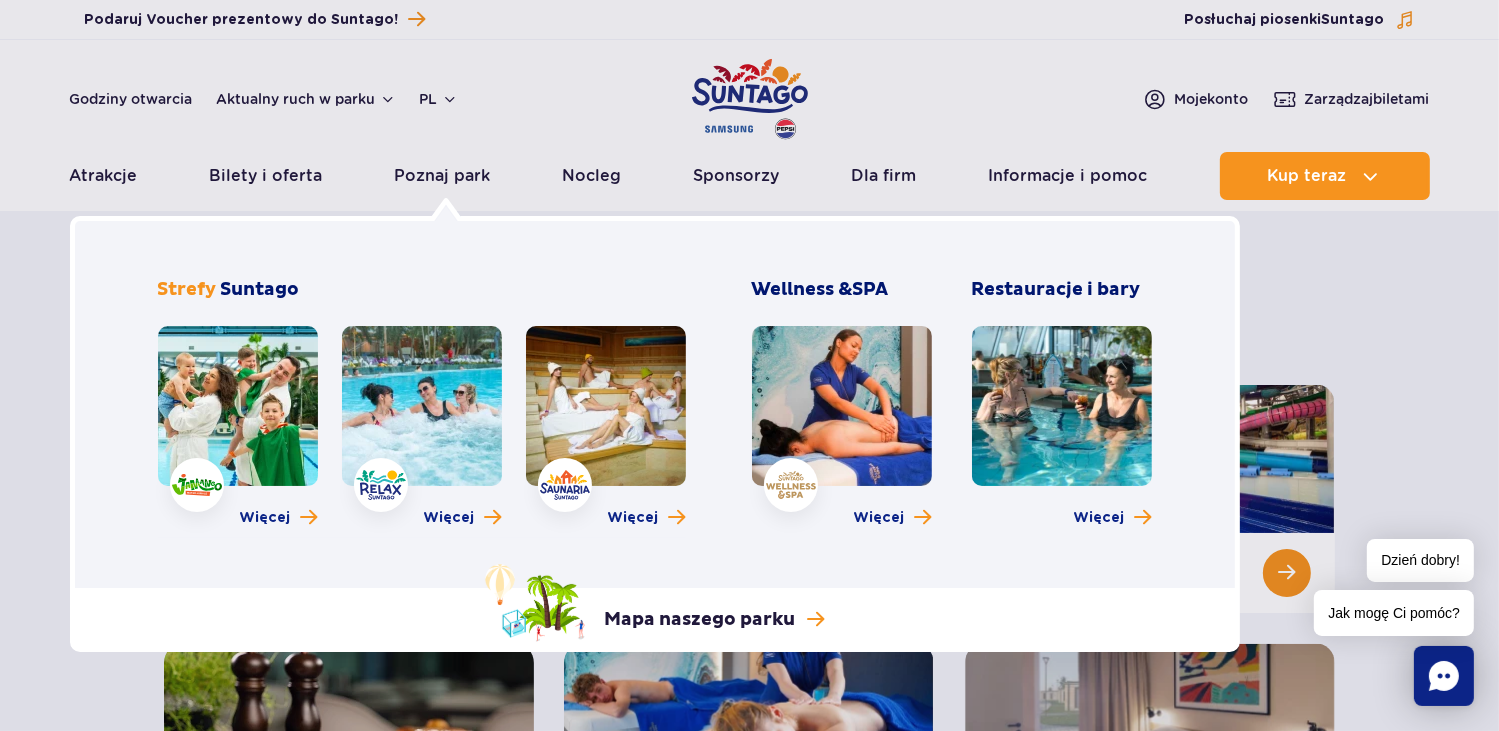 click at bounding box center [238, 406] 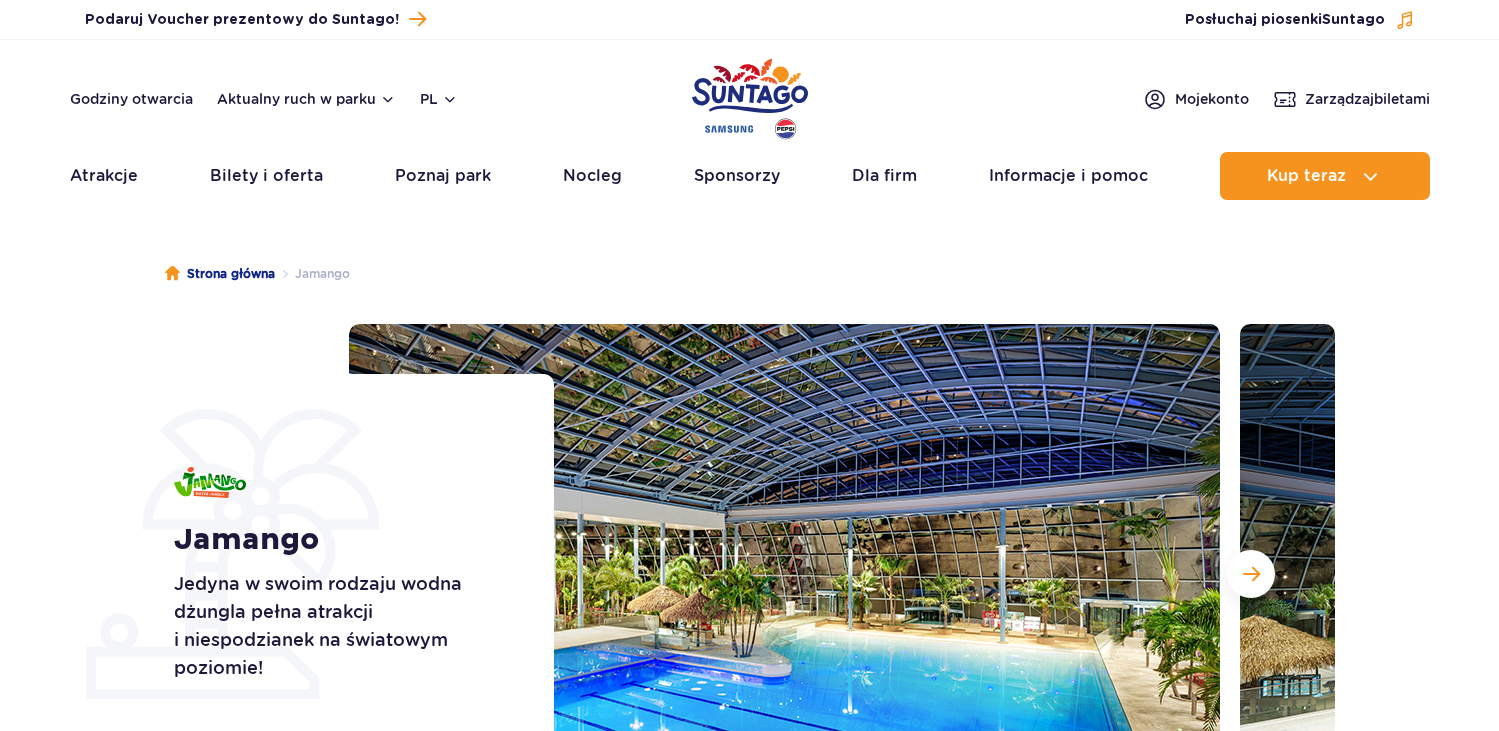 scroll, scrollTop: 0, scrollLeft: 0, axis: both 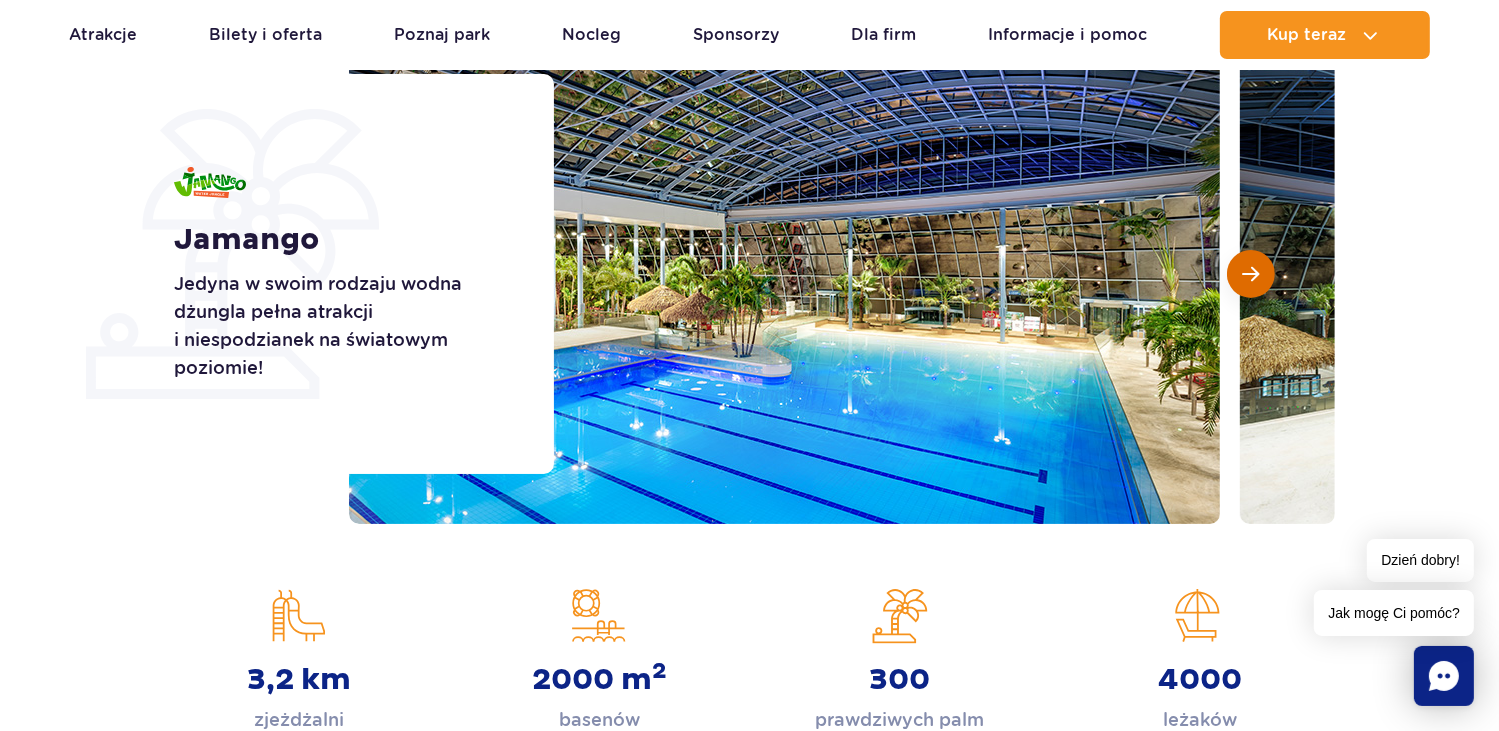 click at bounding box center [1251, 274] 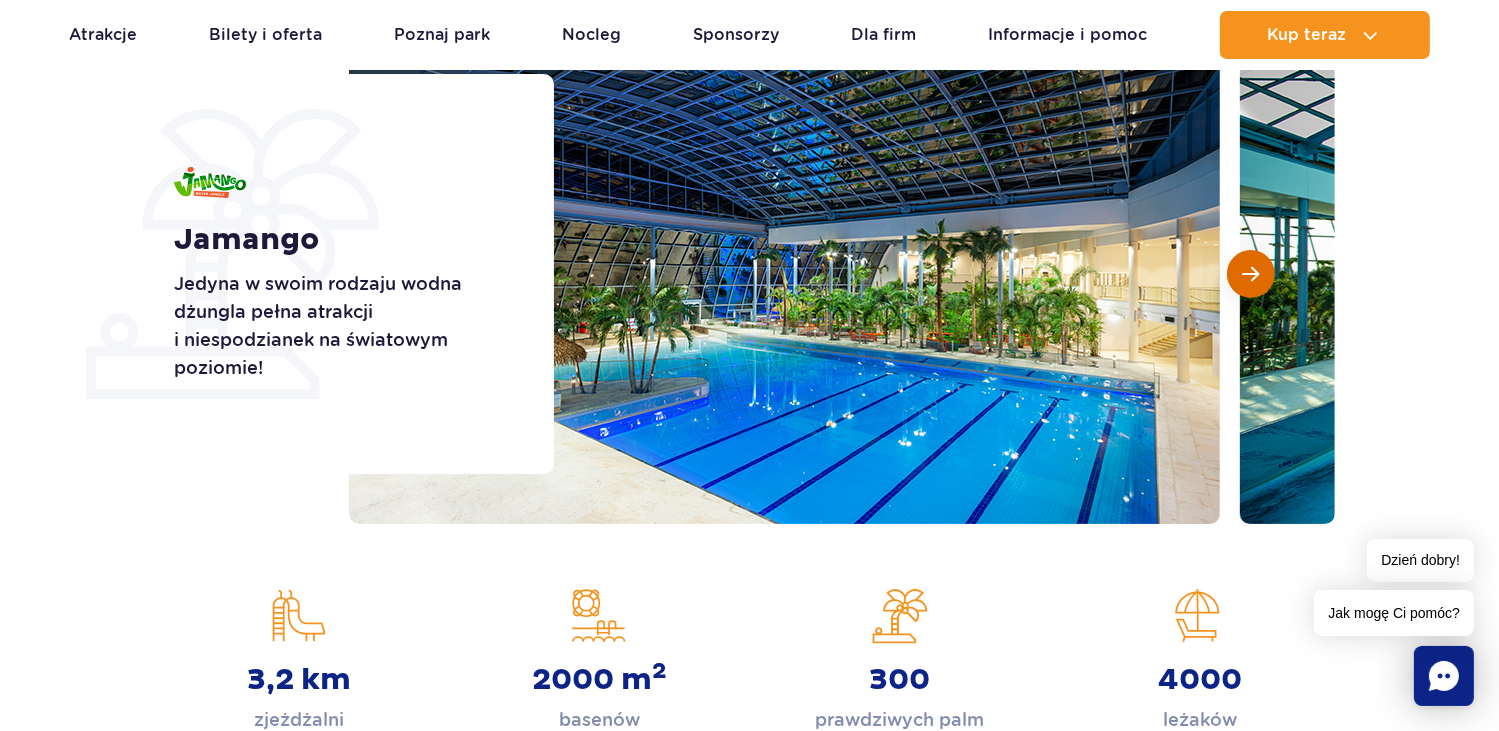 click at bounding box center [1251, 274] 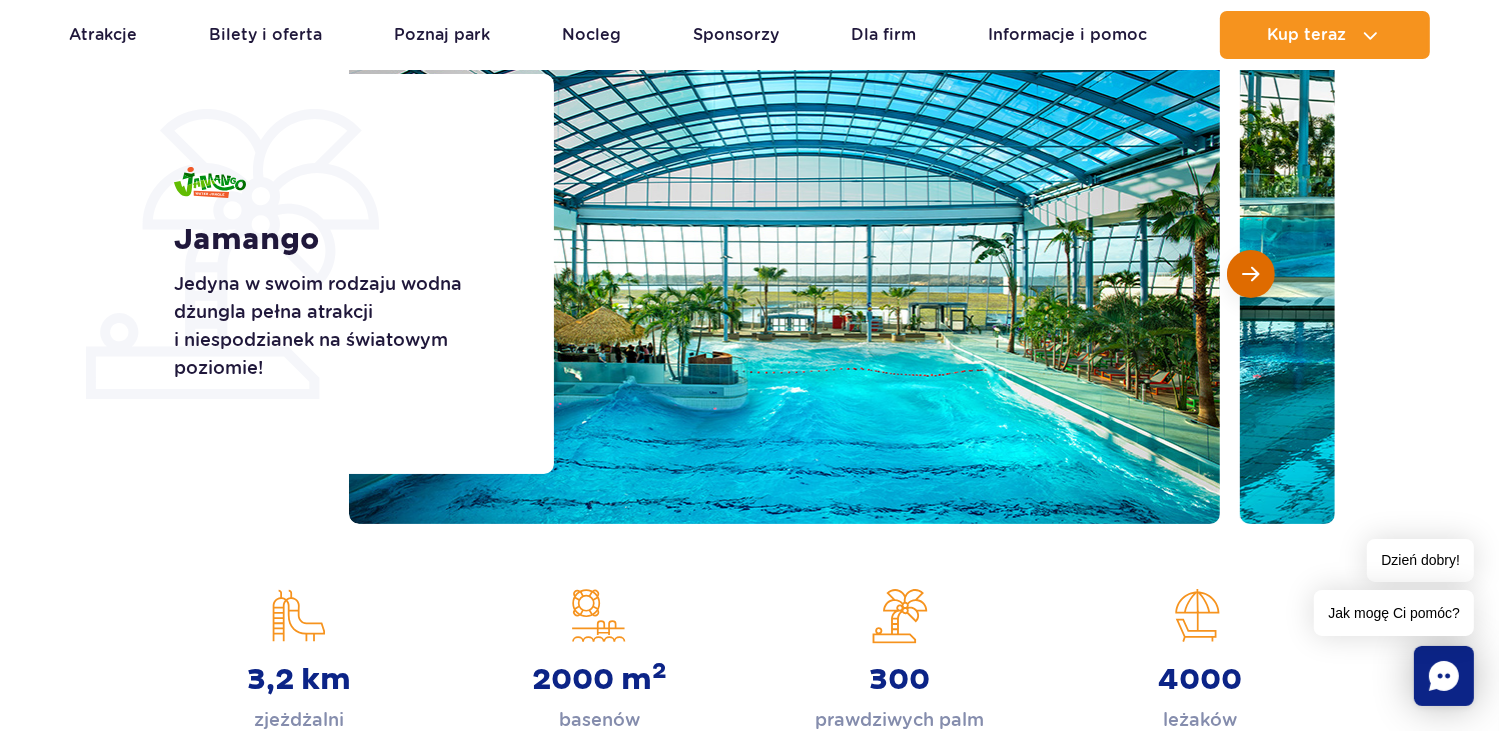 click at bounding box center (1251, 274) 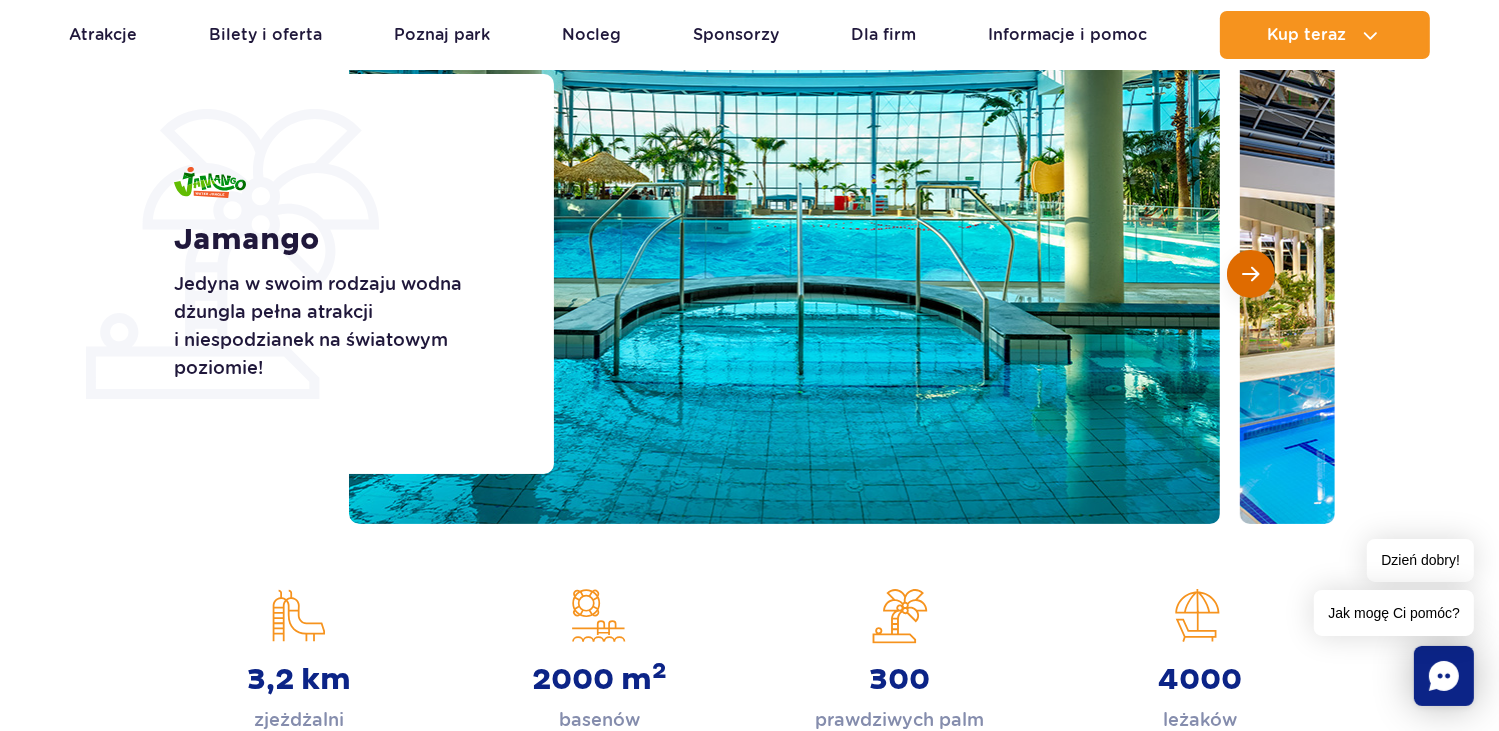 click at bounding box center [1251, 274] 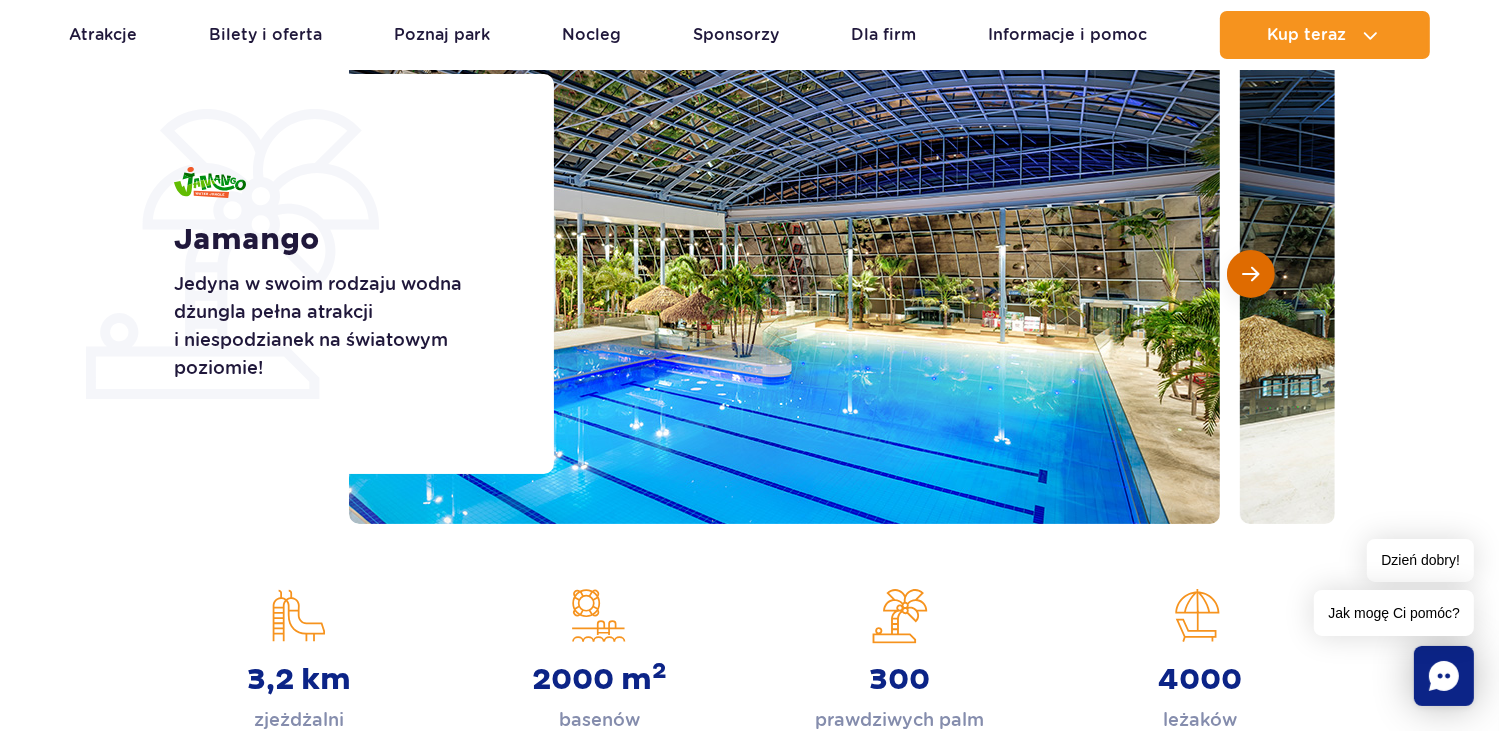 click at bounding box center [1251, 274] 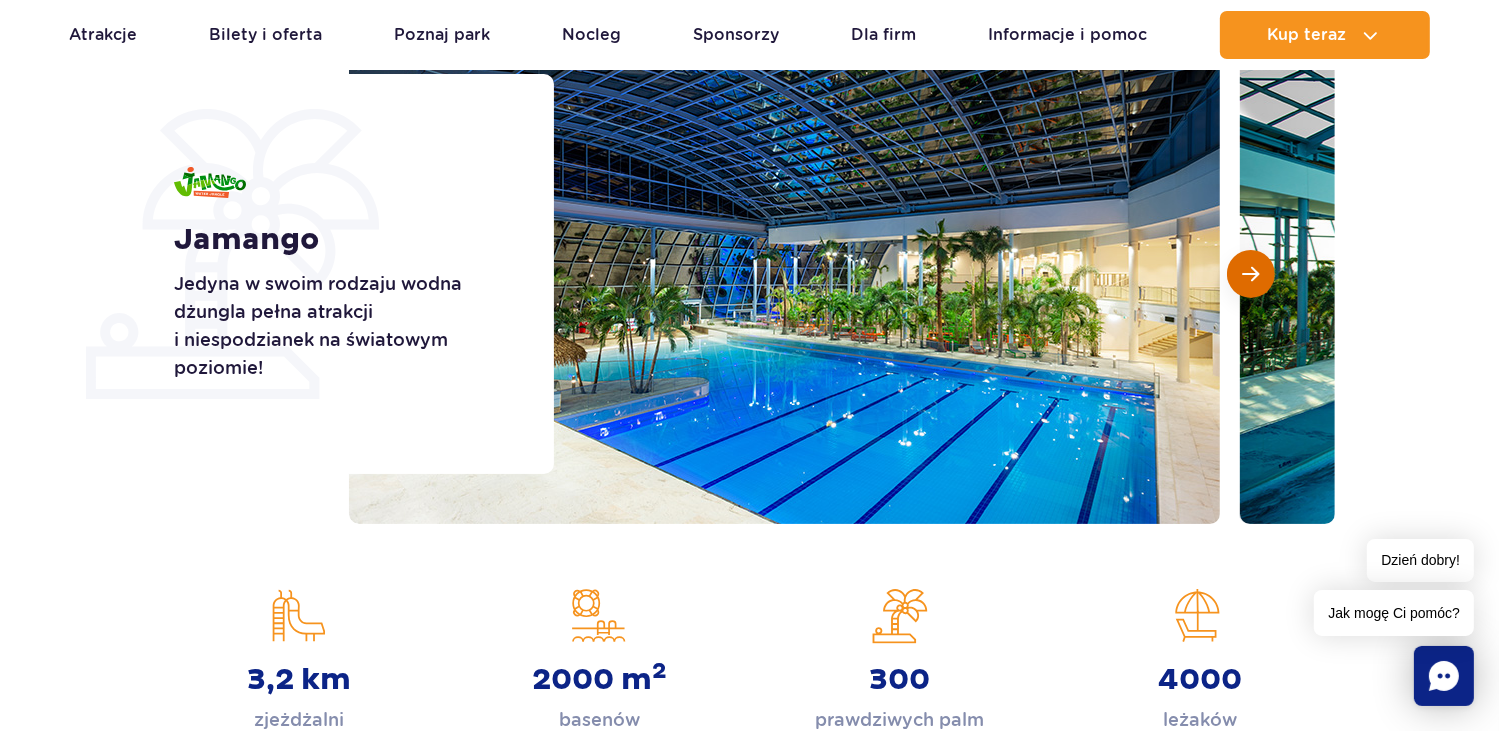 click at bounding box center (1251, 274) 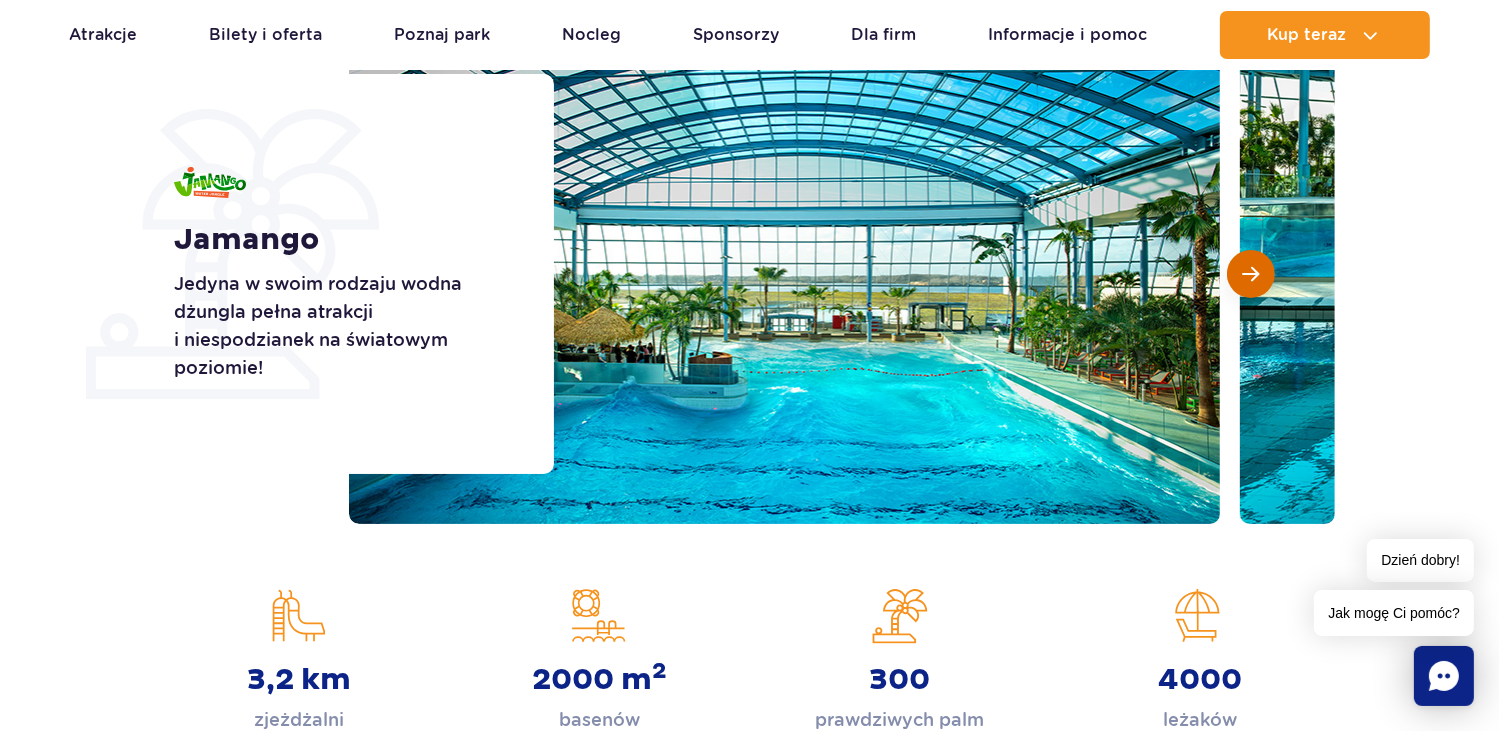 click at bounding box center (1251, 274) 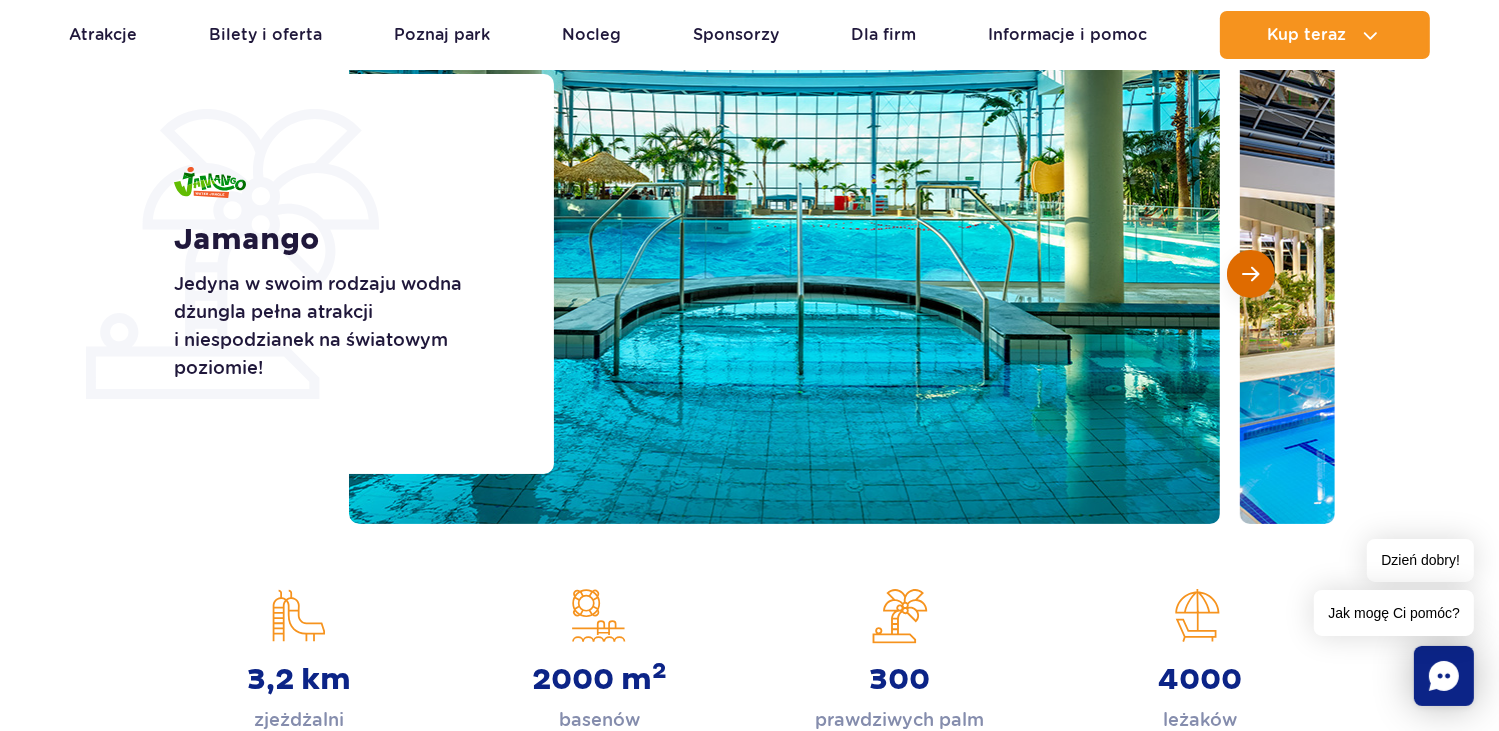 click at bounding box center [1251, 274] 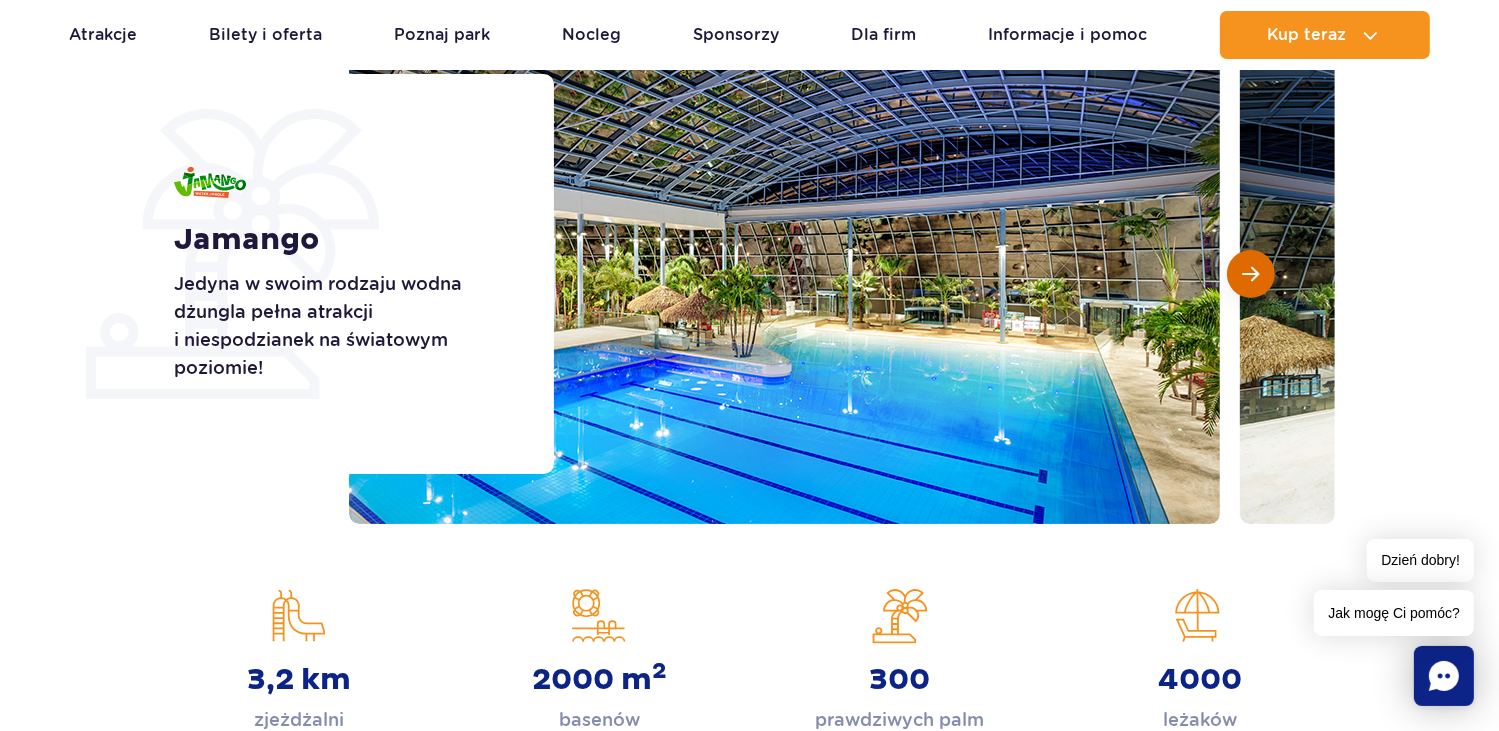 click at bounding box center [1251, 274] 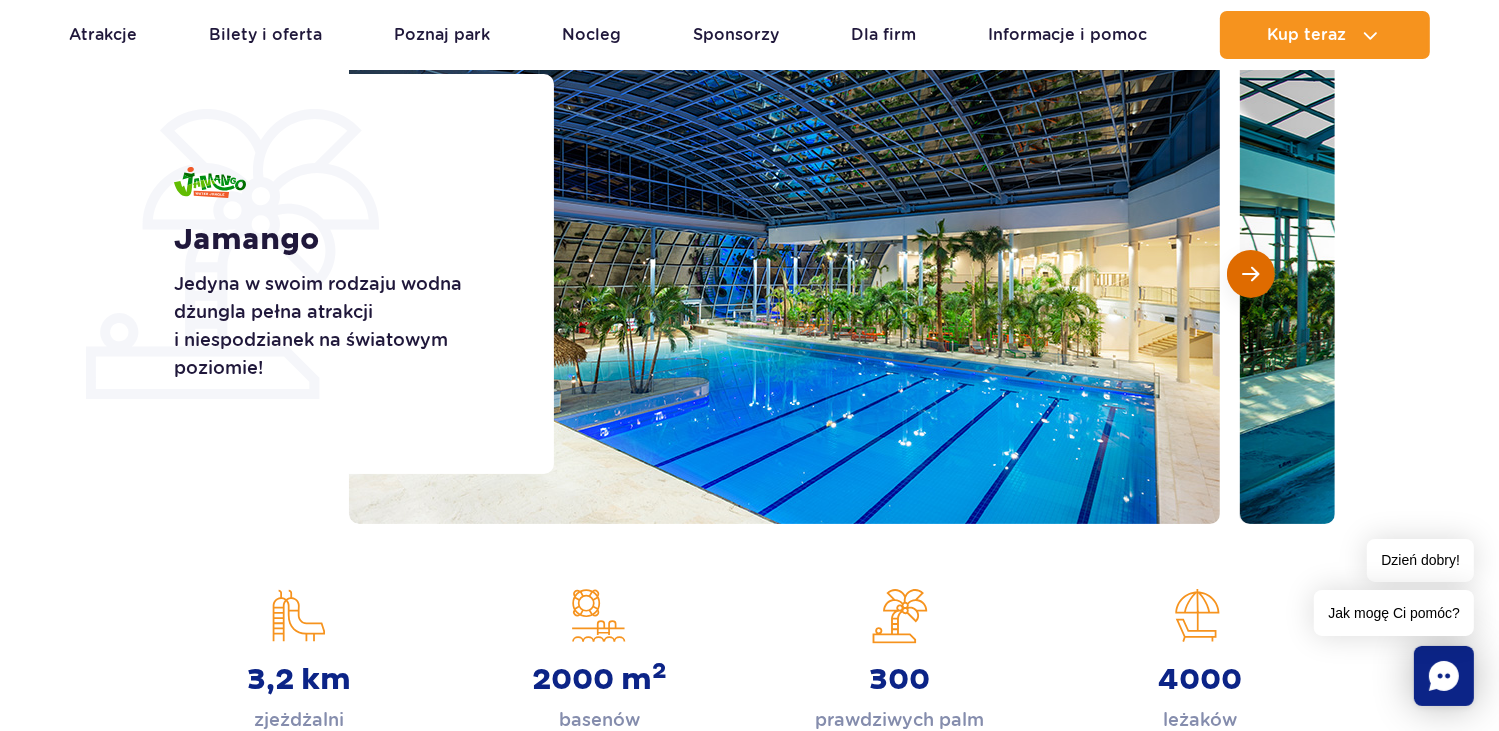click at bounding box center [1251, 274] 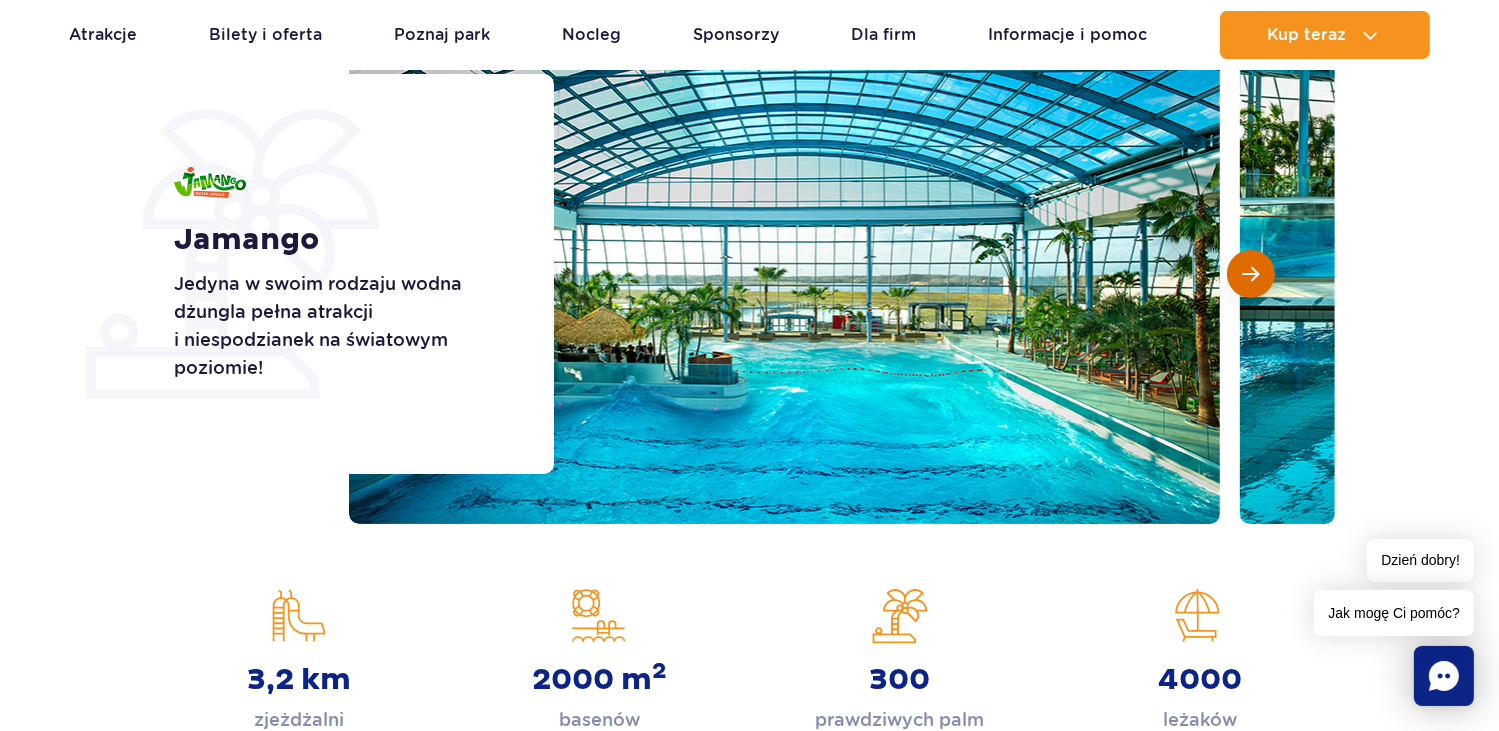 click at bounding box center [1251, 274] 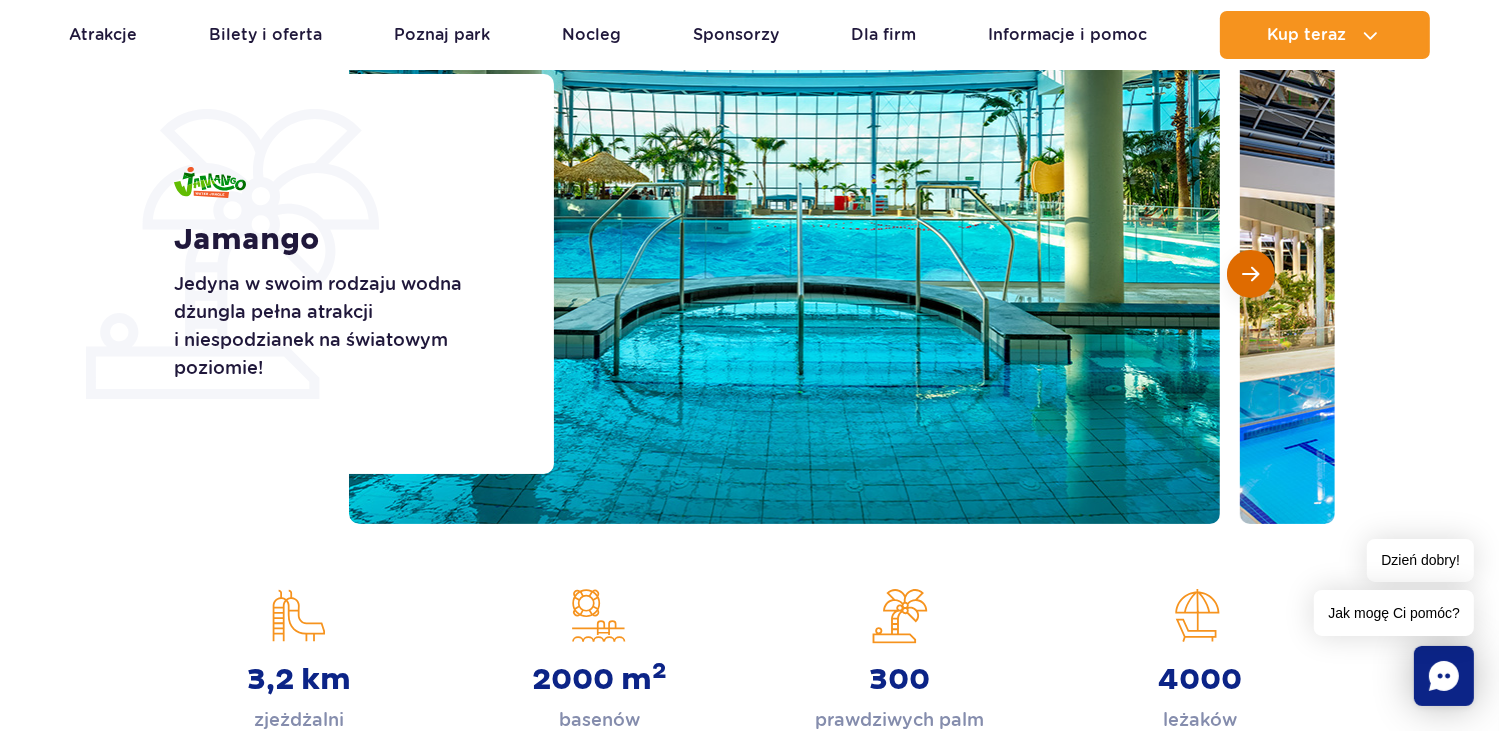 click at bounding box center (1251, 274) 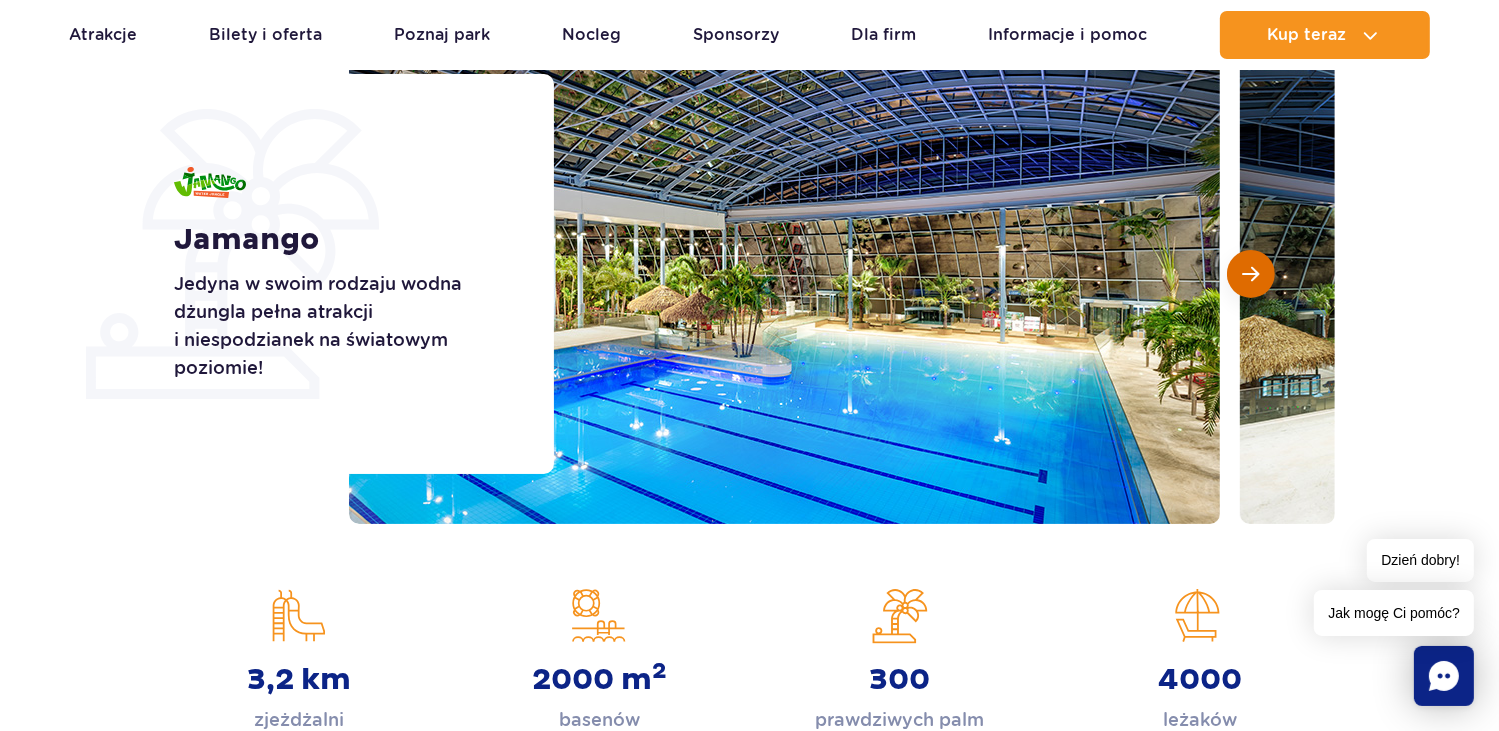 click at bounding box center [1251, 274] 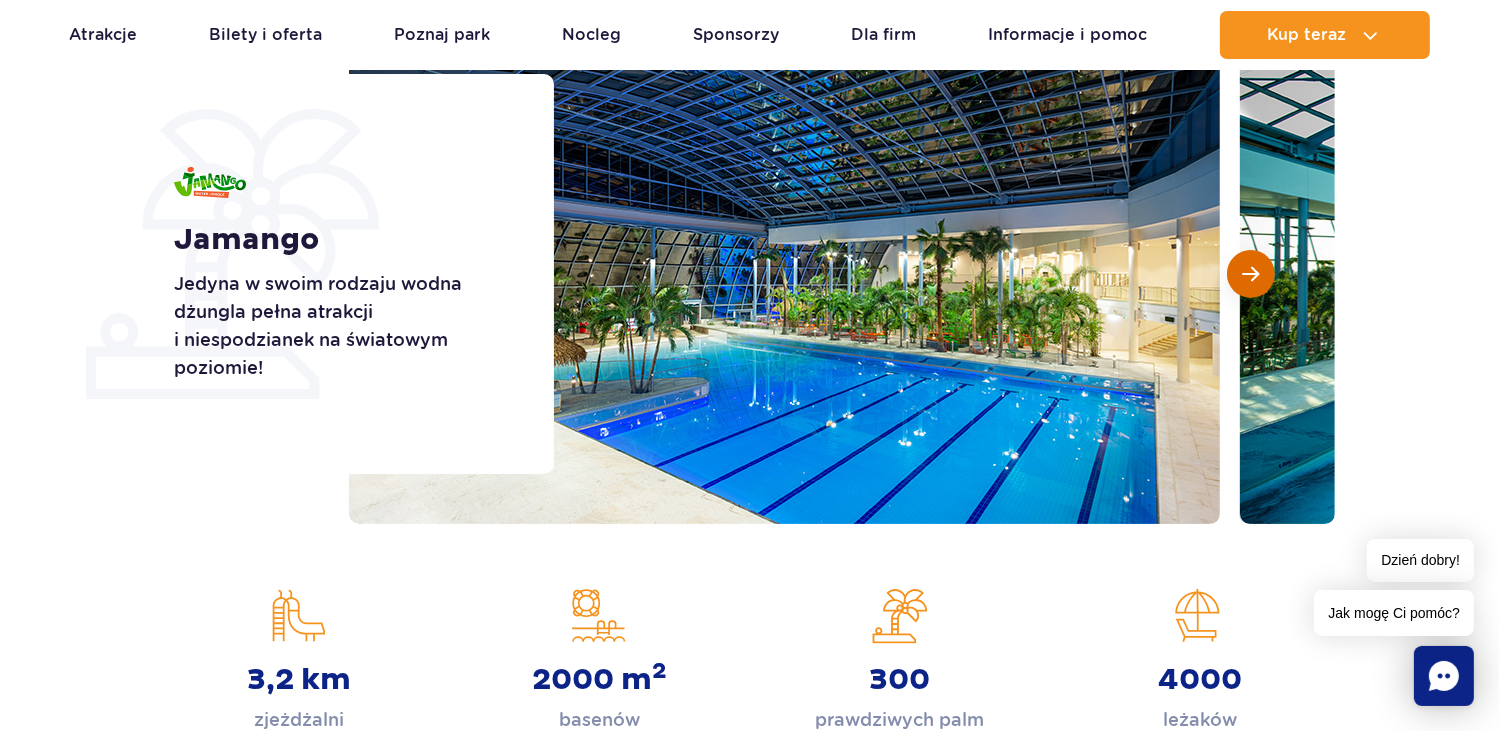 click at bounding box center (1251, 274) 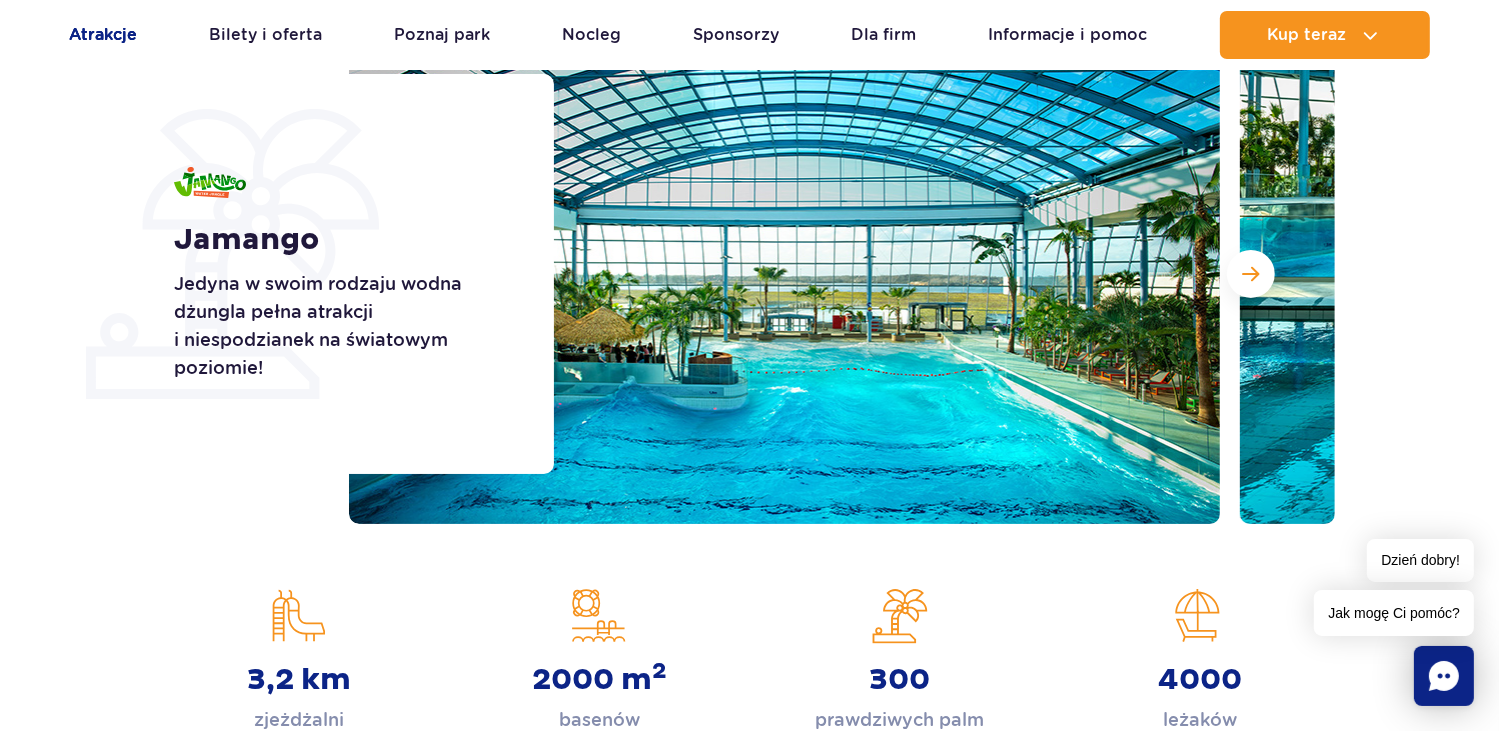click on "Atrakcje" at bounding box center (104, 35) 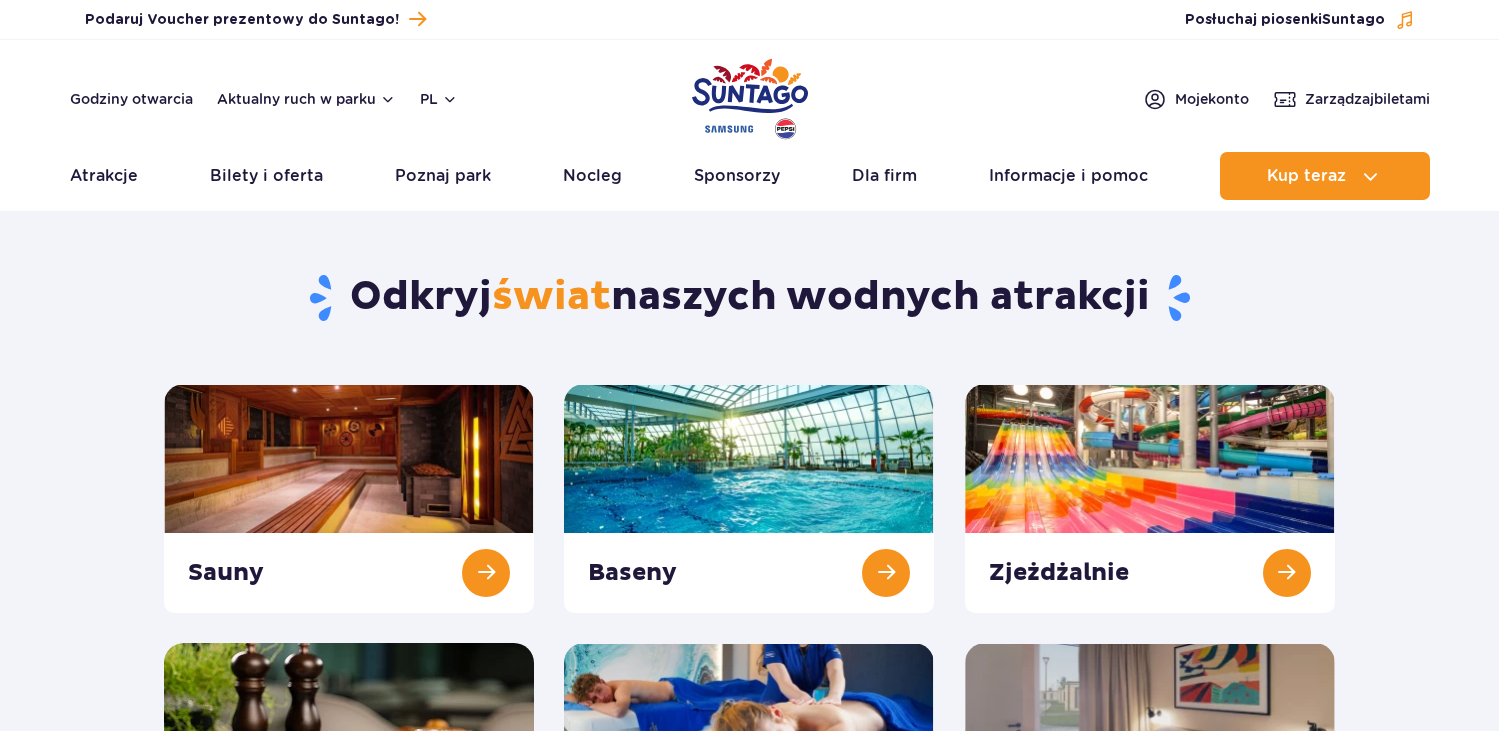 scroll, scrollTop: 0, scrollLeft: 0, axis: both 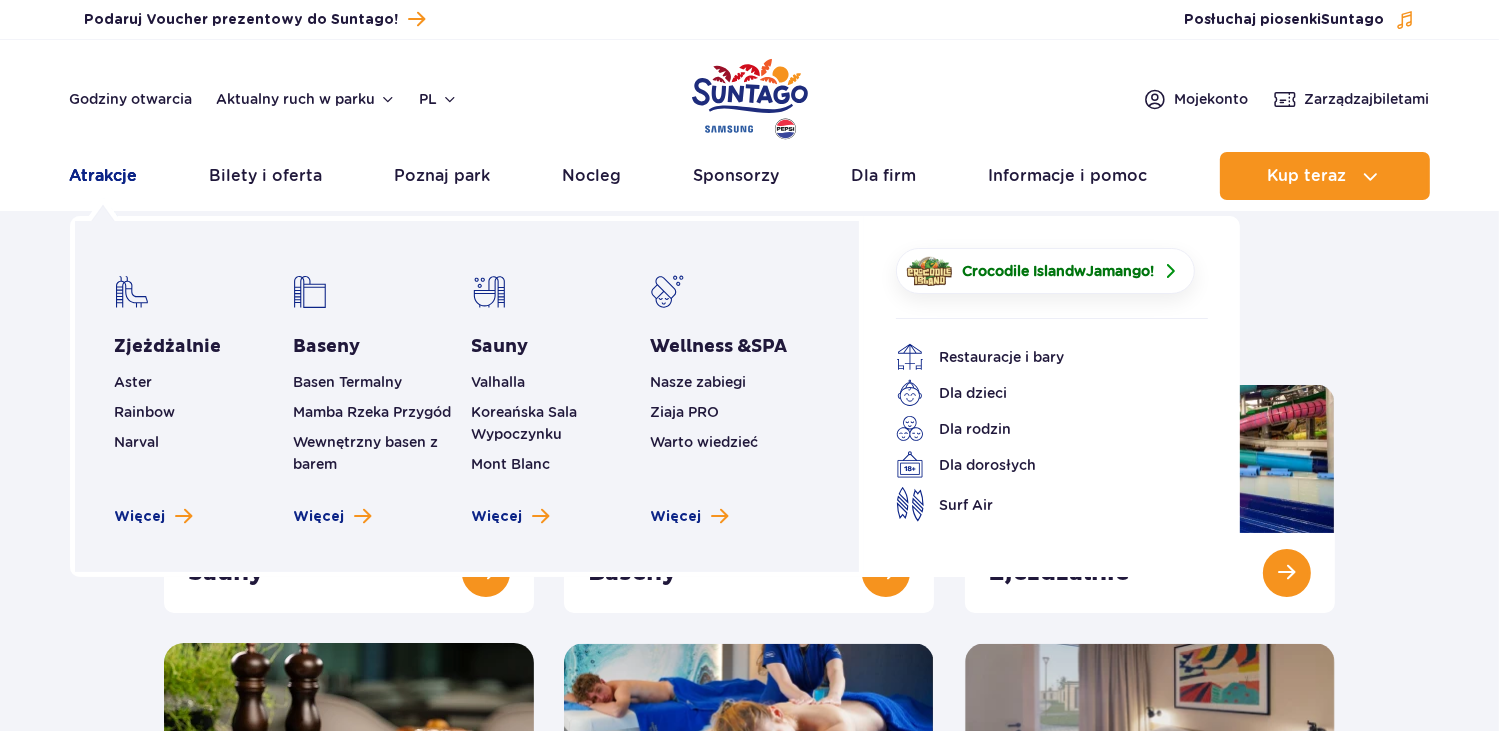 click on "Atrakcje" at bounding box center [104, 176] 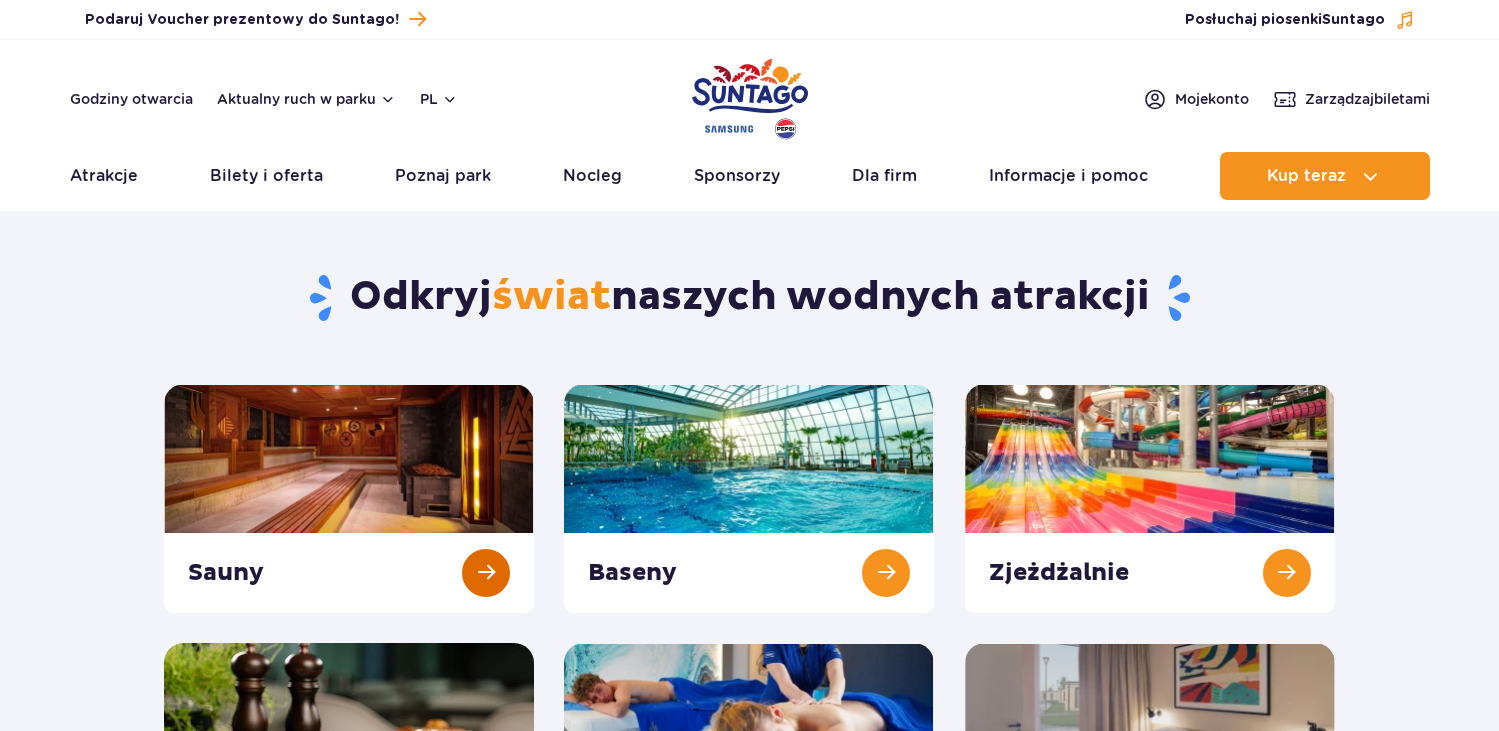 scroll, scrollTop: 0, scrollLeft: 0, axis: both 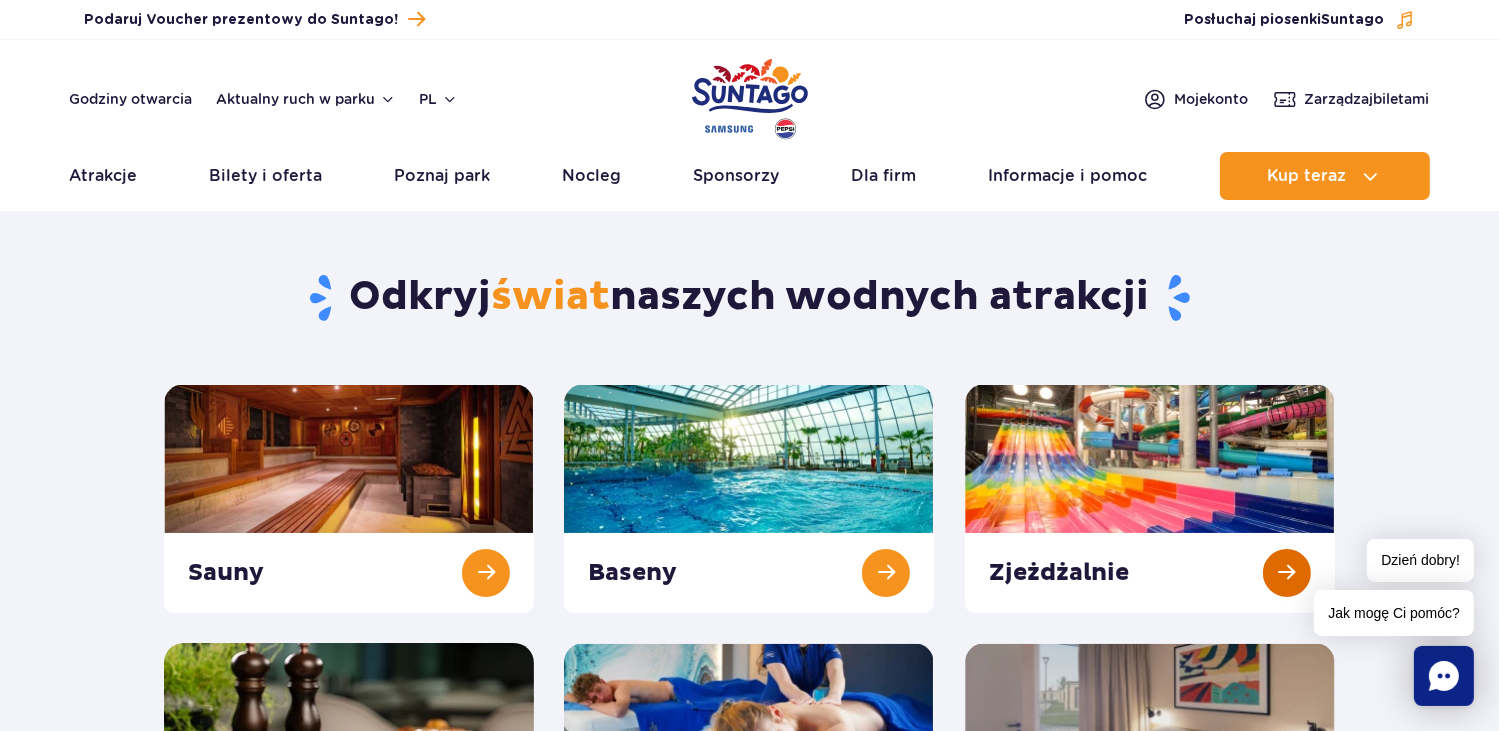click at bounding box center (1150, 498) 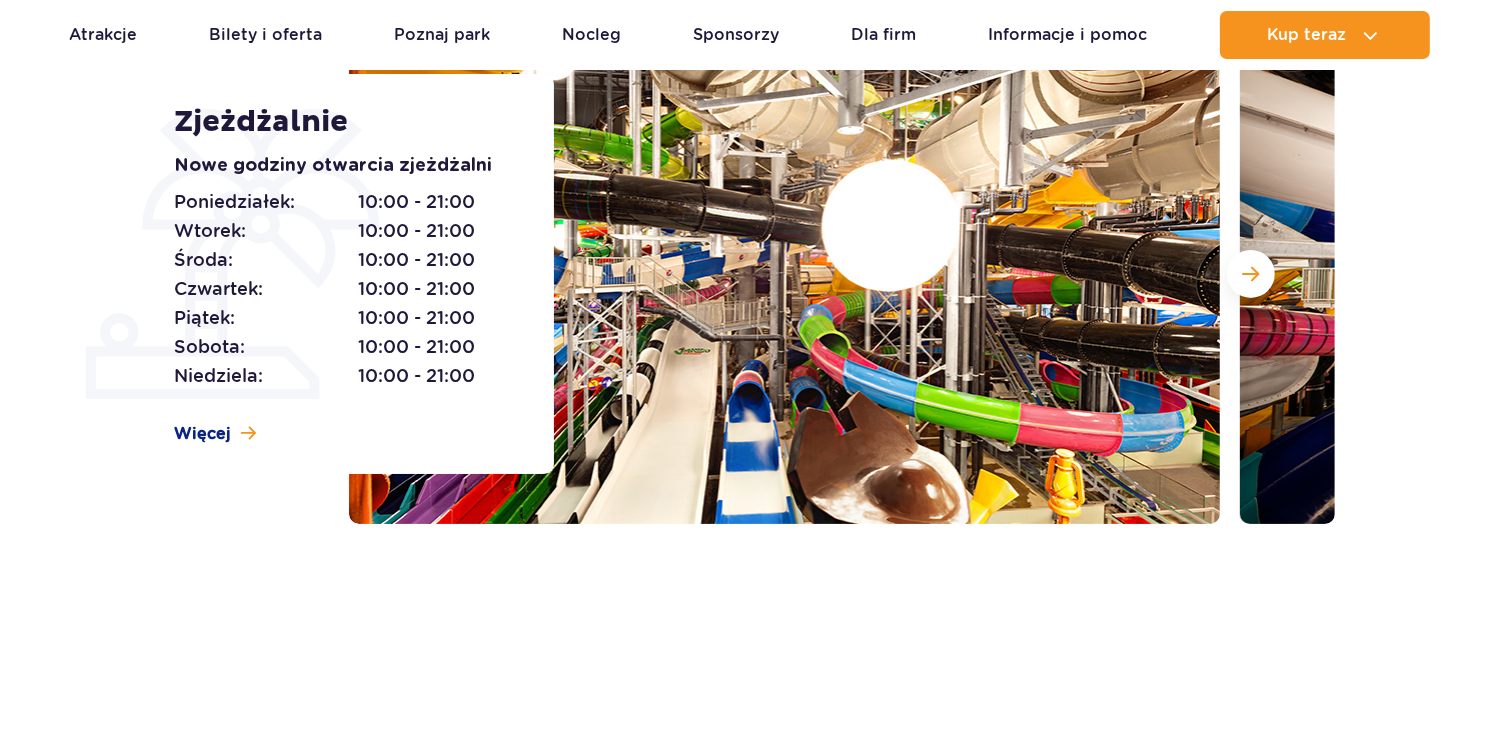 scroll, scrollTop: 300, scrollLeft: 0, axis: vertical 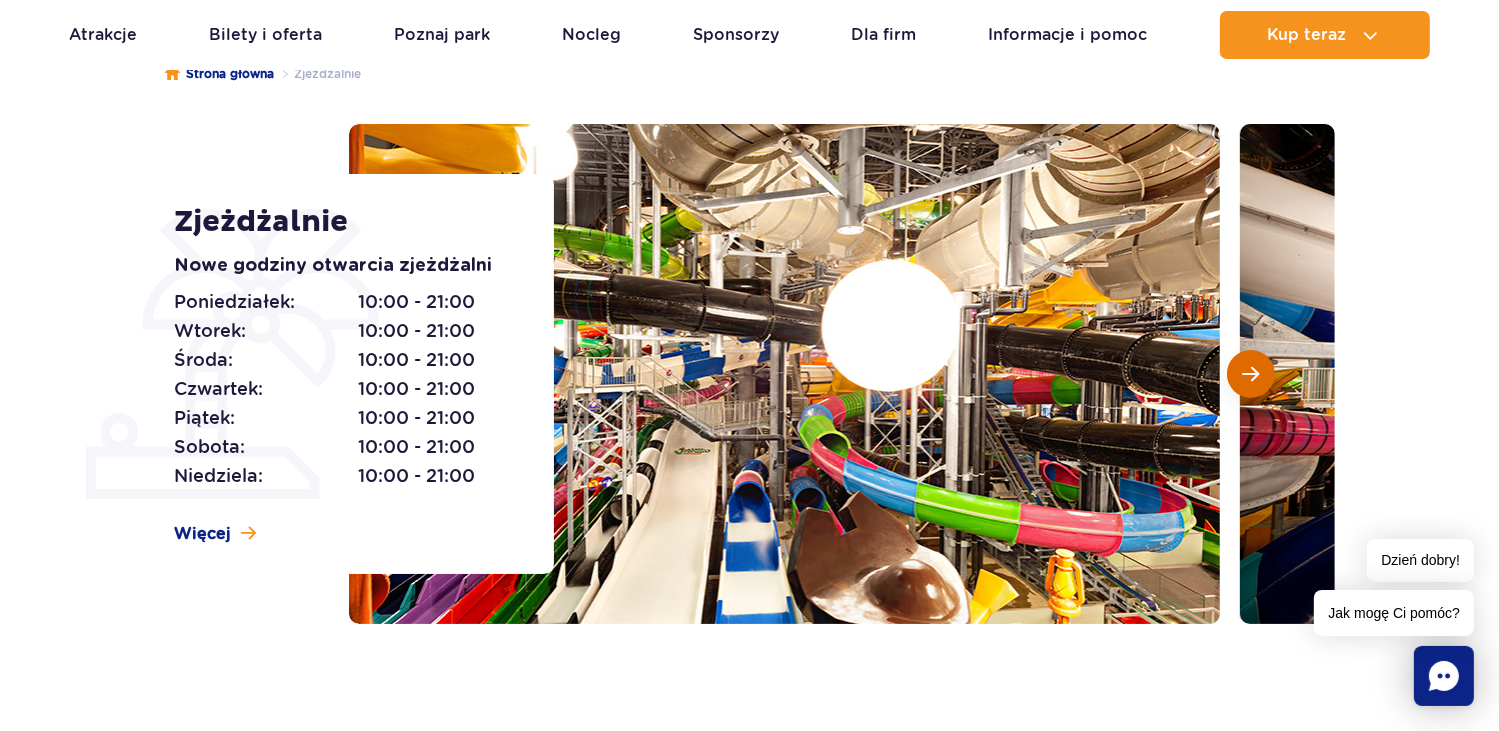 click at bounding box center [1251, 374] 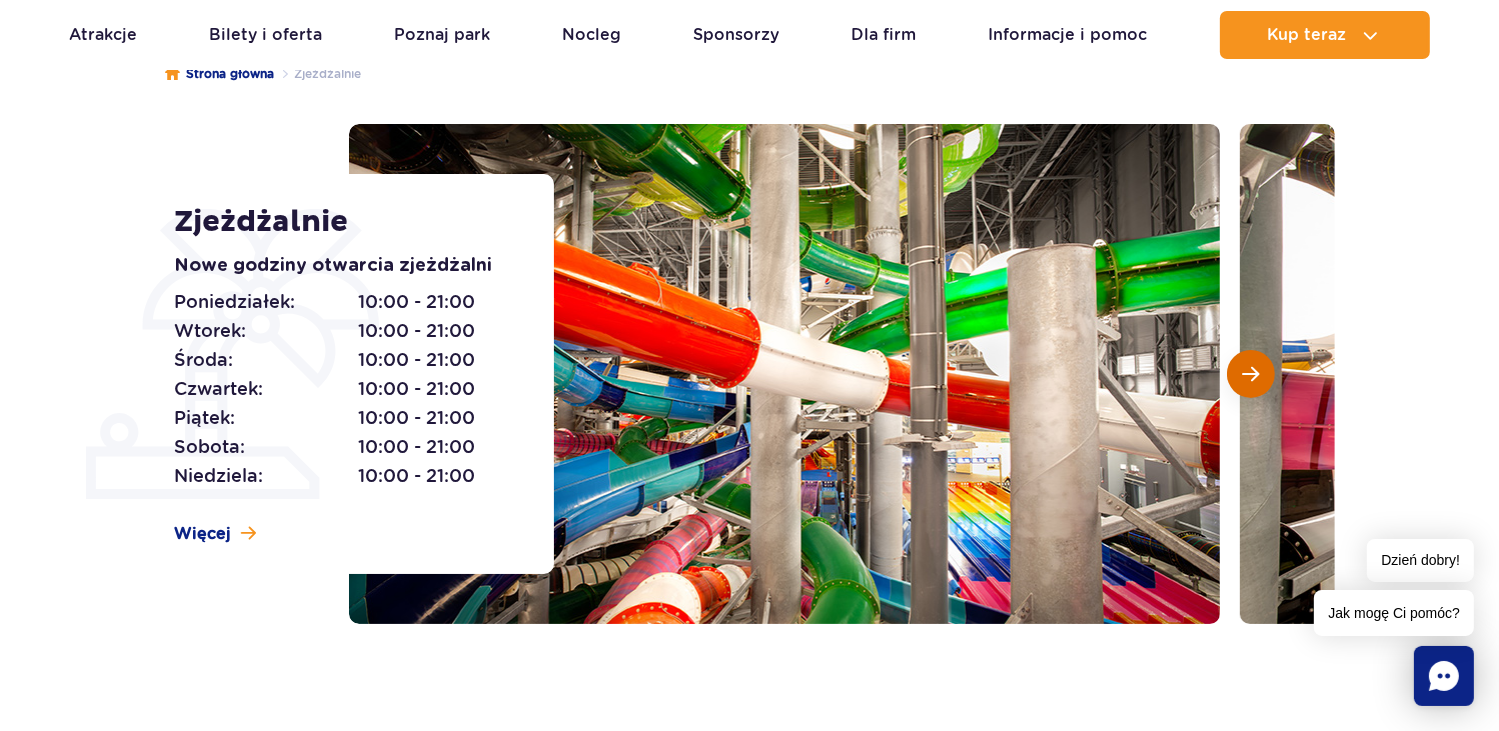 click at bounding box center (1251, 374) 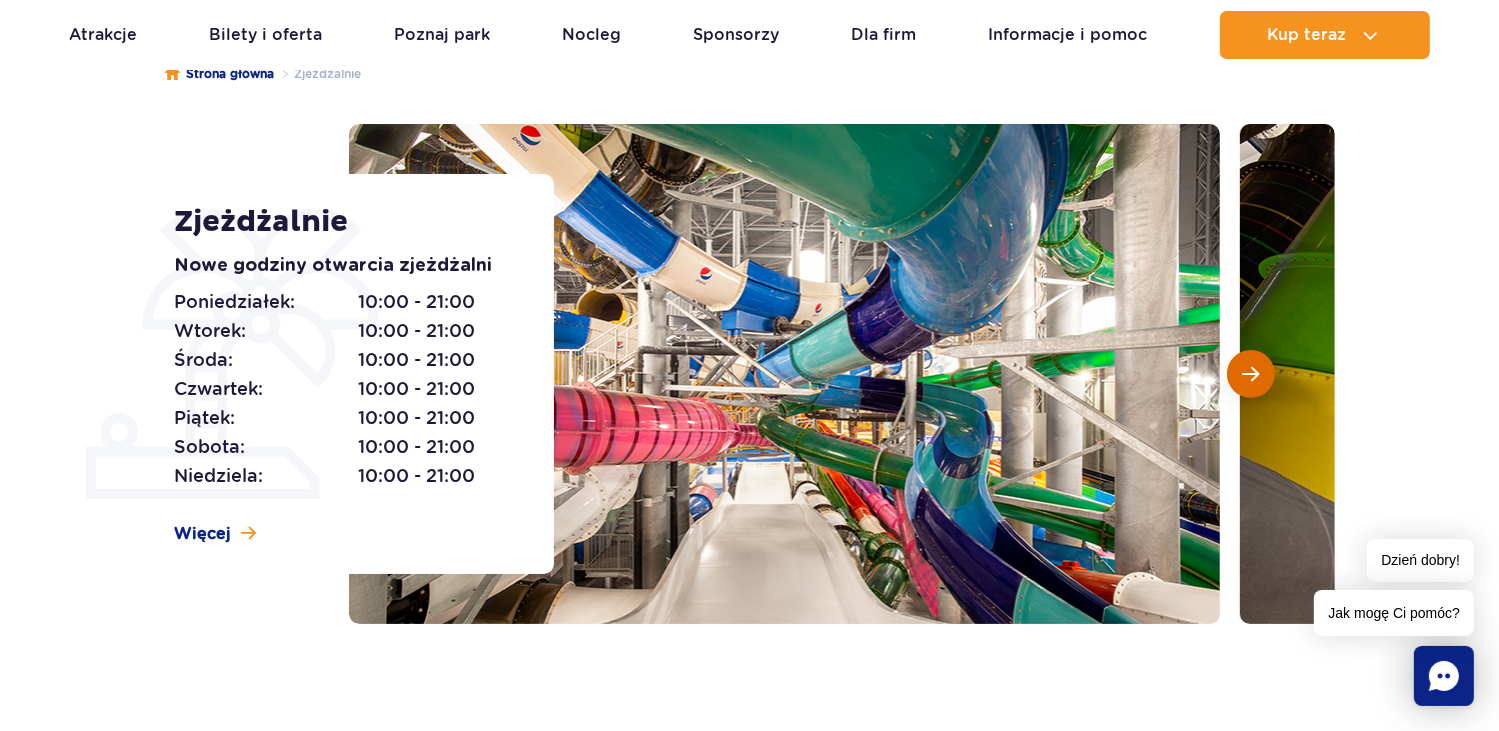 click at bounding box center [1251, 374] 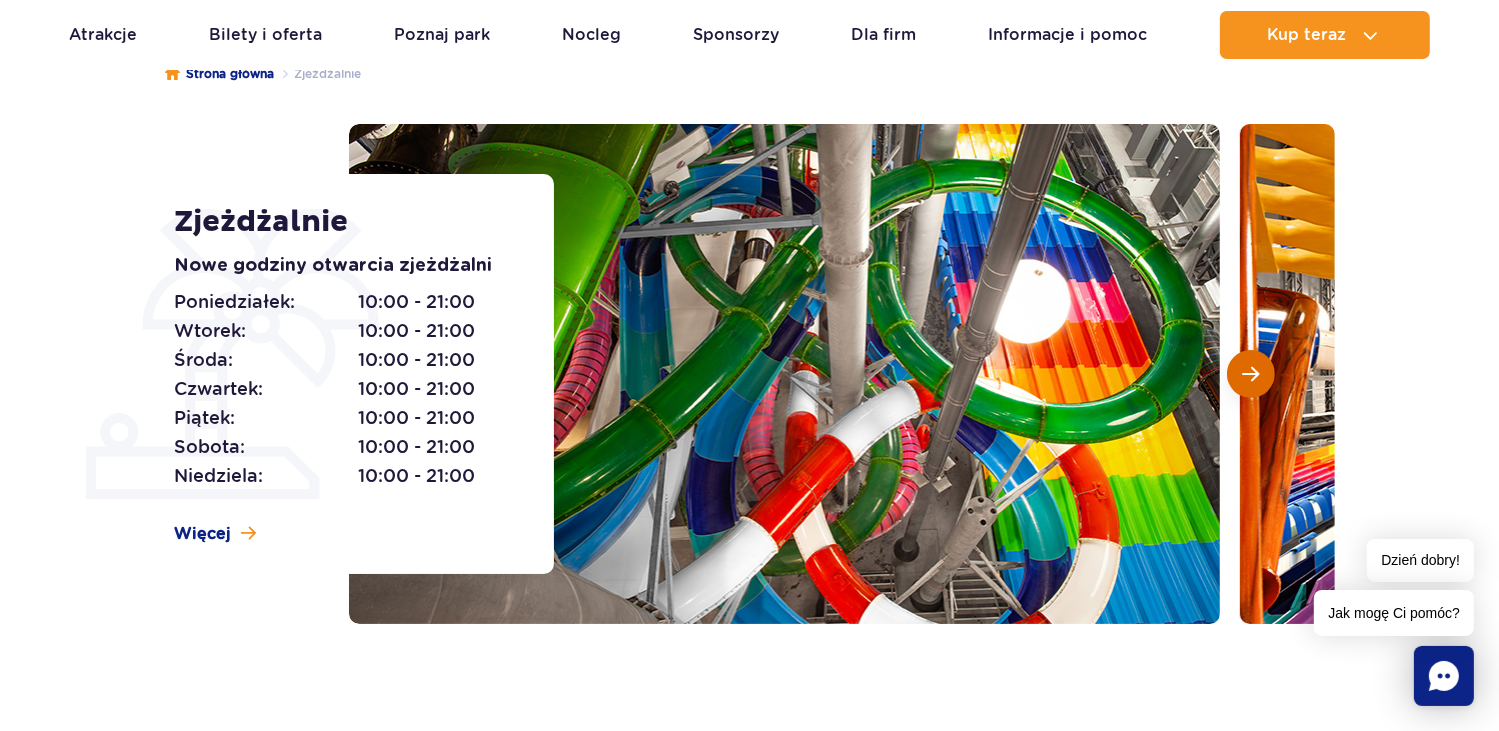 click at bounding box center (1251, 374) 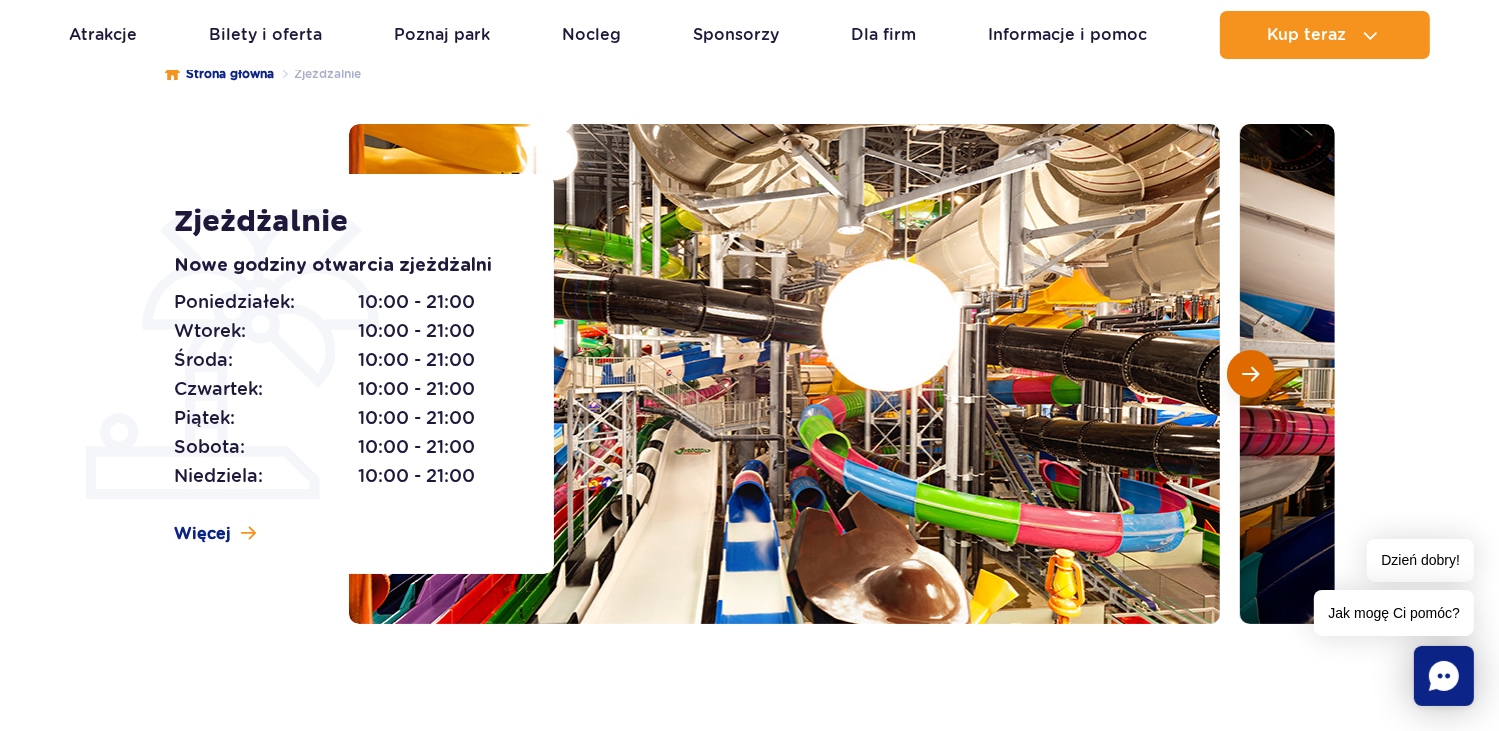 click at bounding box center (1251, 374) 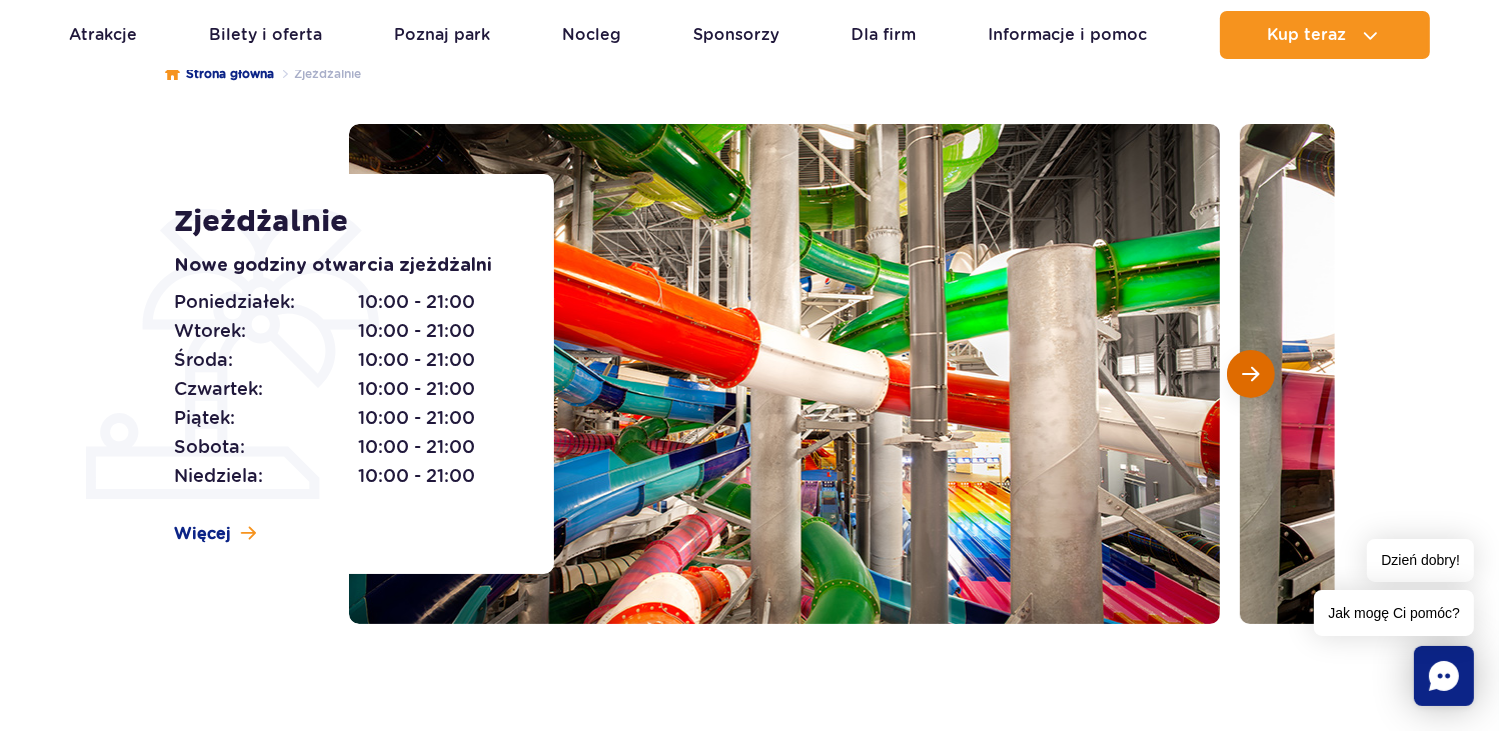 click at bounding box center (1251, 374) 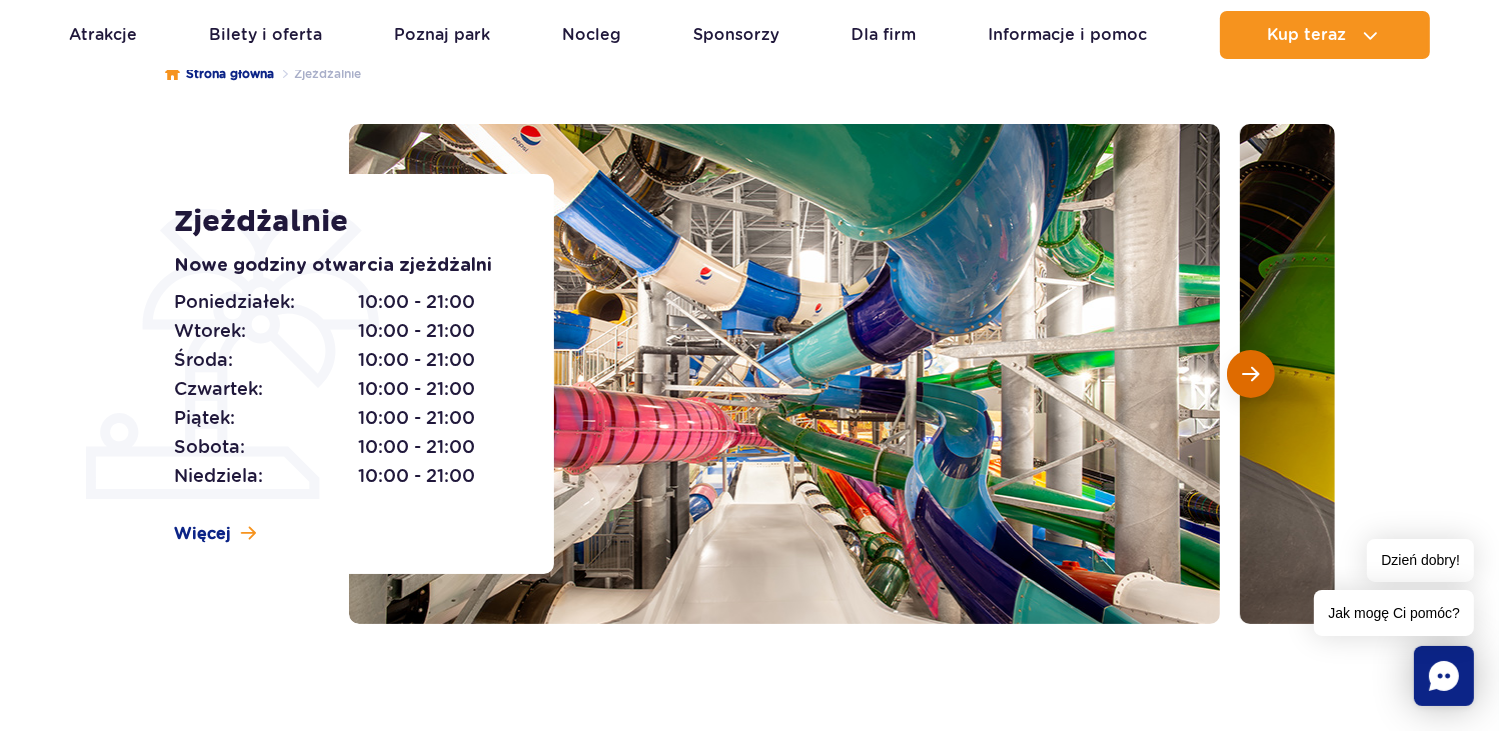 click at bounding box center [1251, 374] 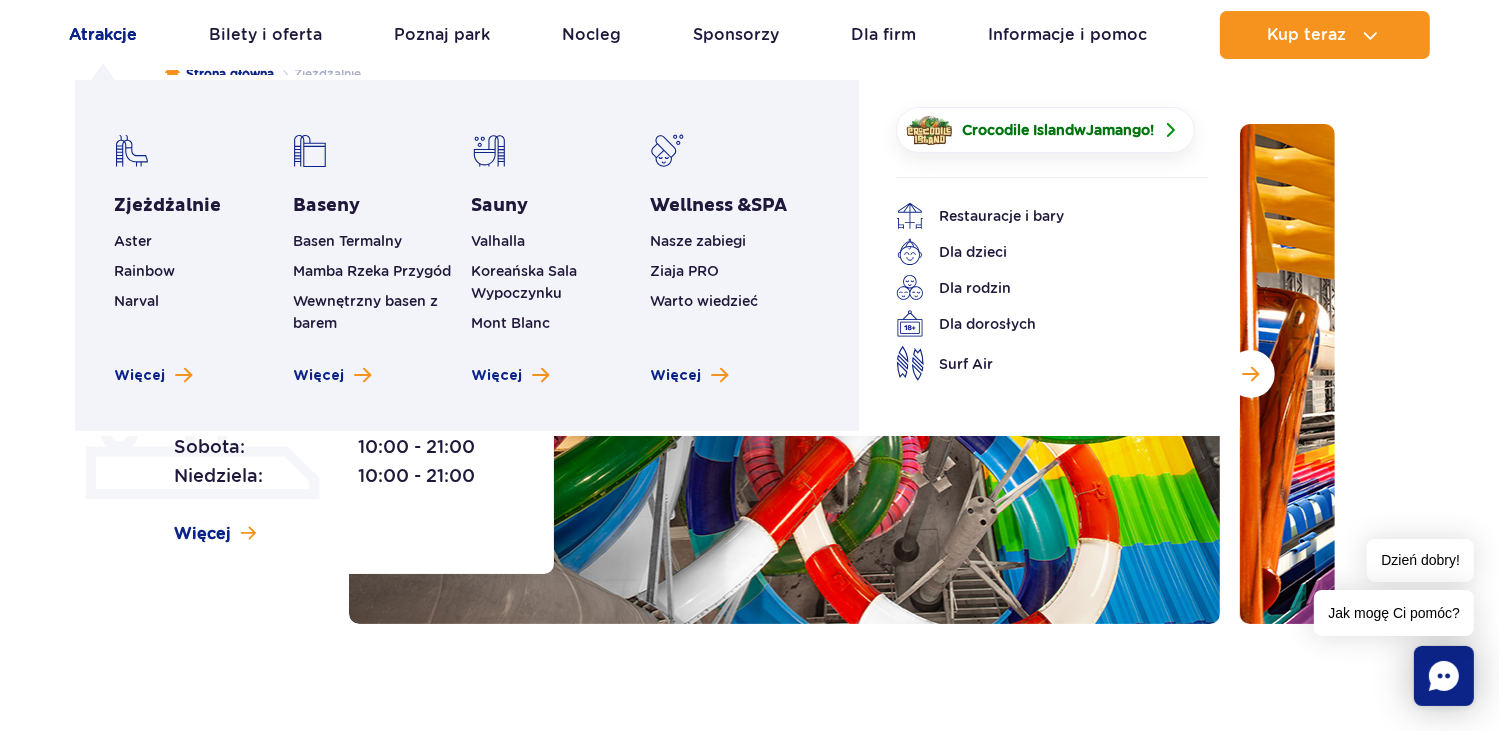 click on "Atrakcje" at bounding box center (104, 35) 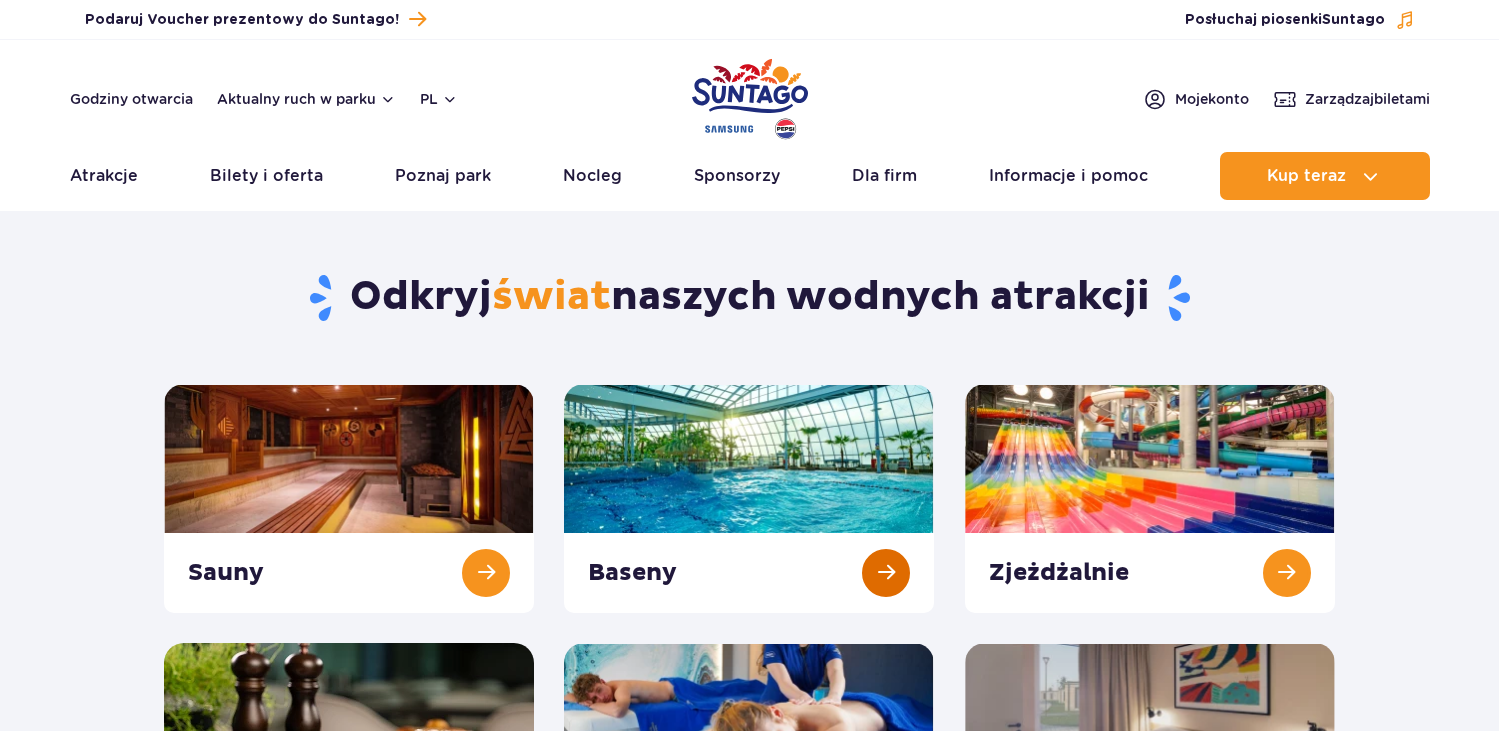 scroll, scrollTop: 0, scrollLeft: 0, axis: both 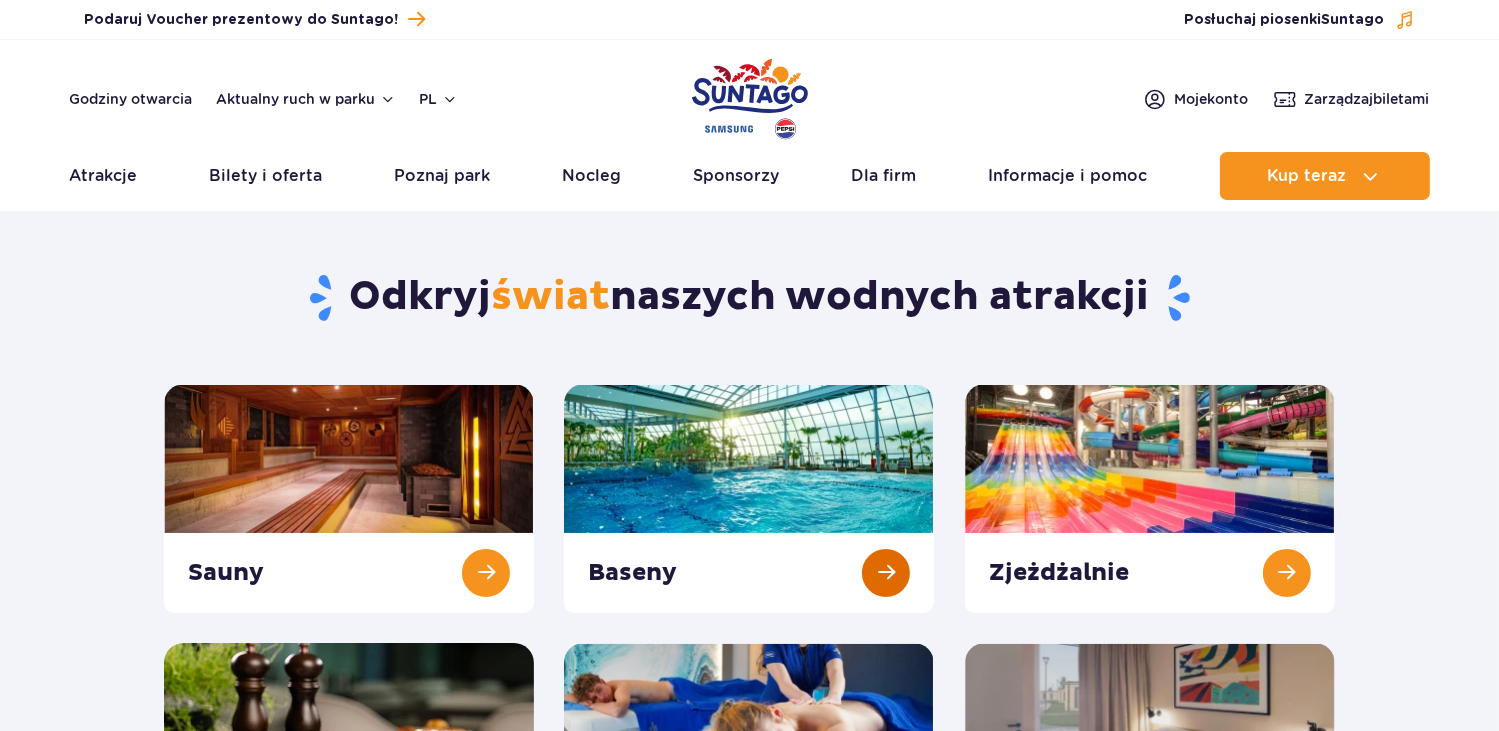 click at bounding box center (749, 498) 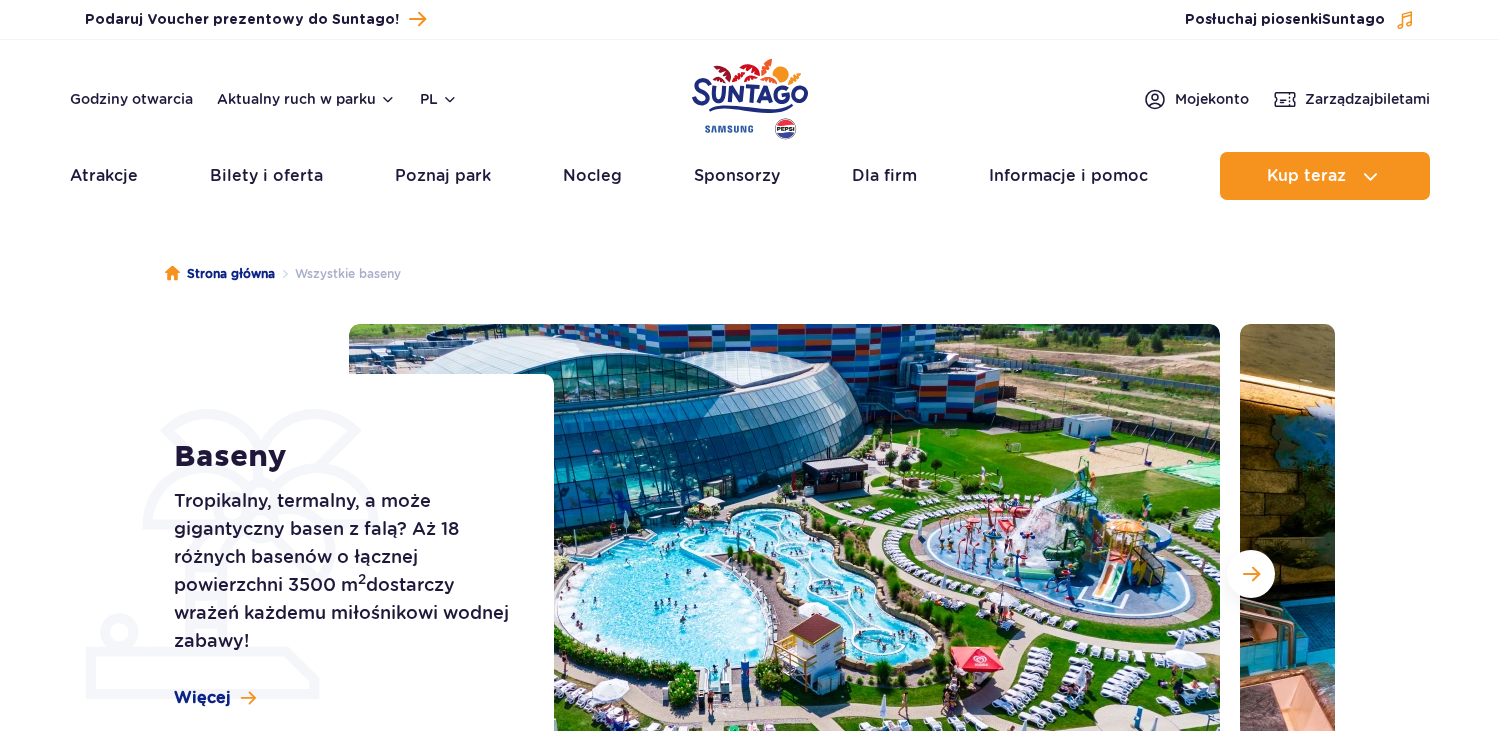 scroll, scrollTop: 0, scrollLeft: 0, axis: both 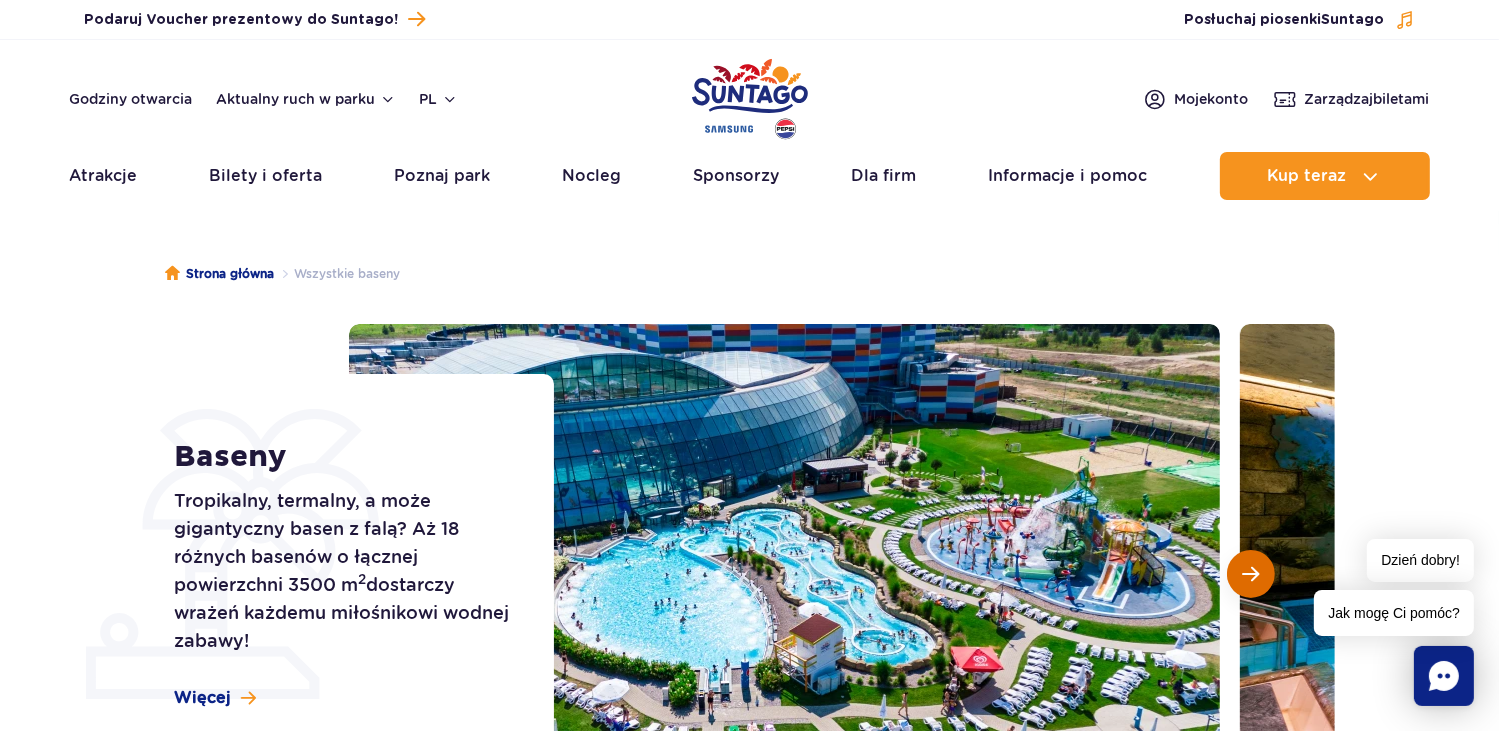 click at bounding box center (1251, 574) 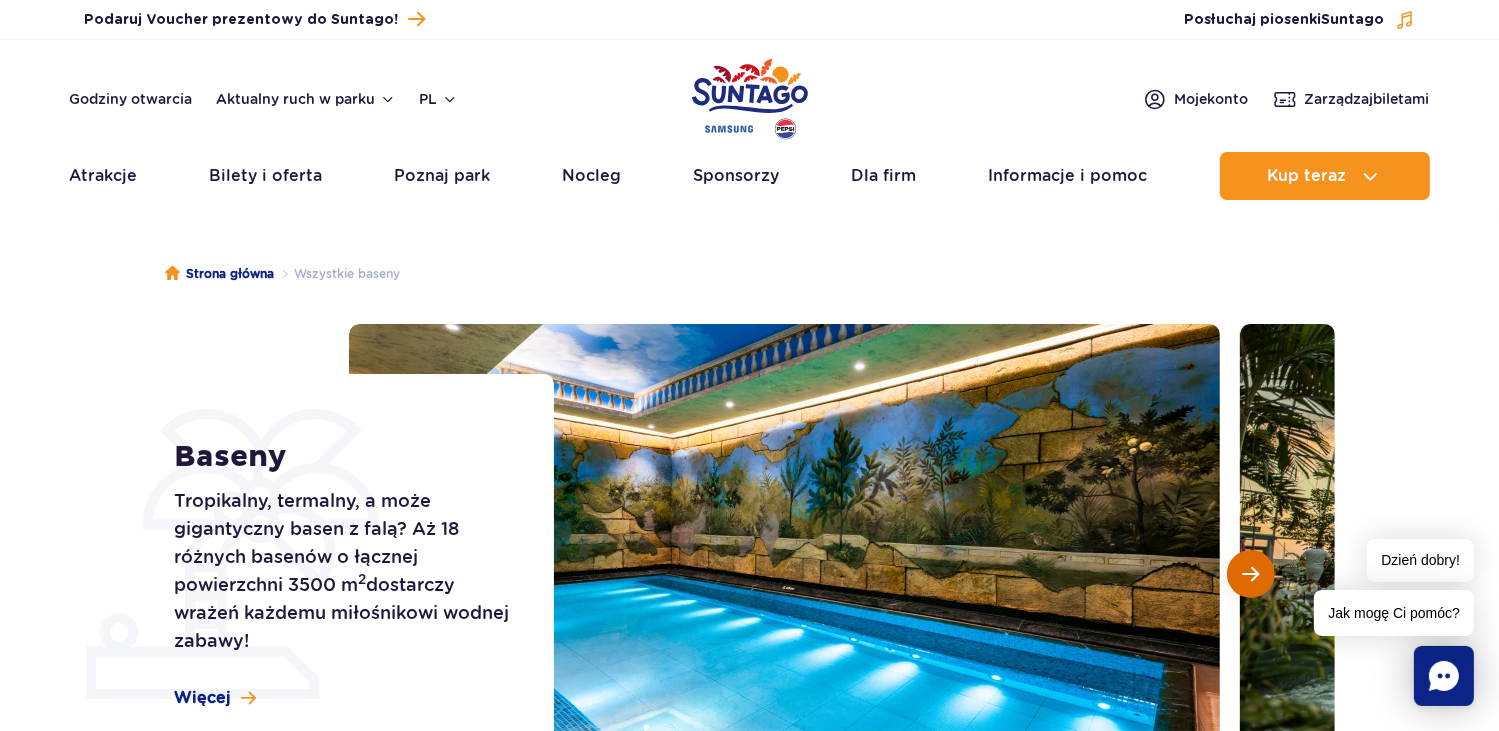 click at bounding box center (1251, 574) 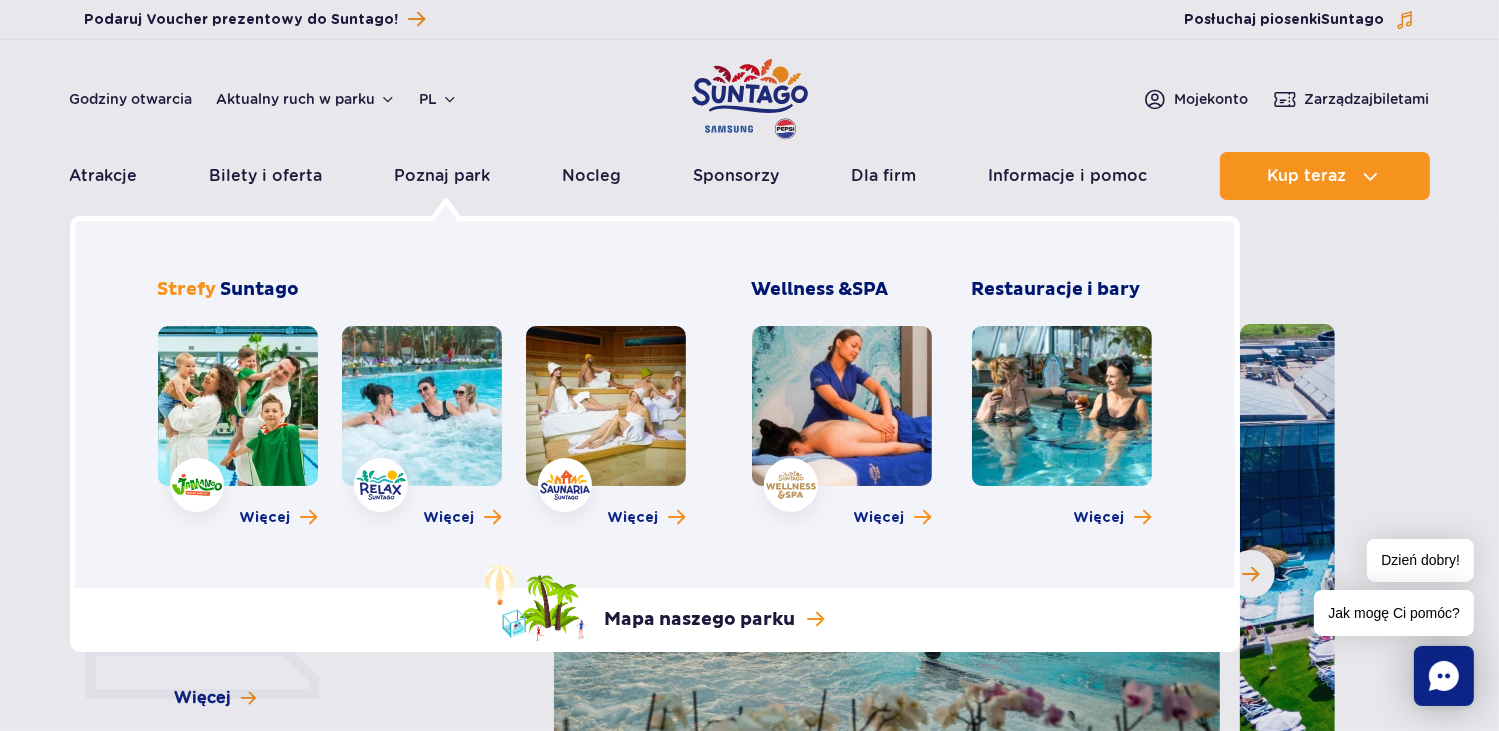 click at bounding box center (422, 406) 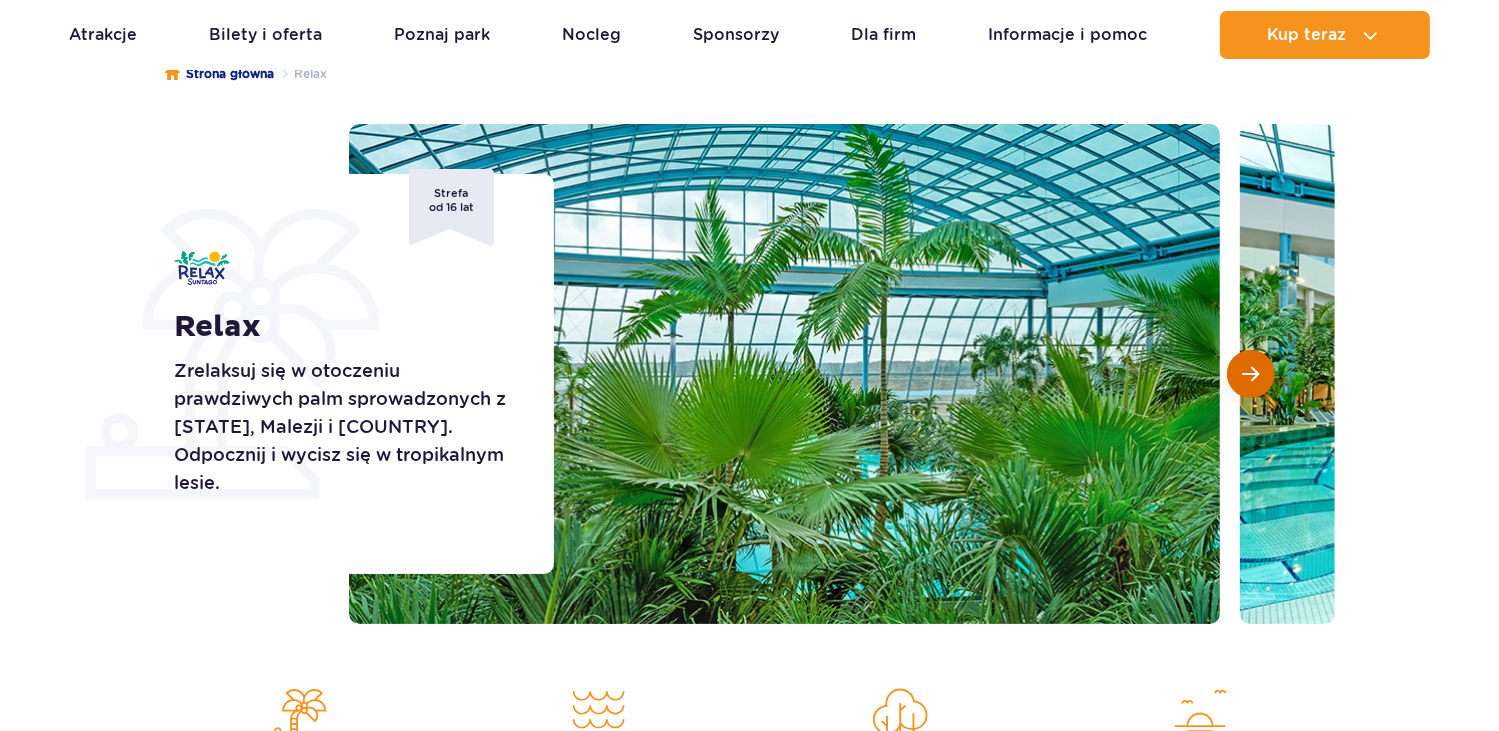 scroll, scrollTop: 200, scrollLeft: 0, axis: vertical 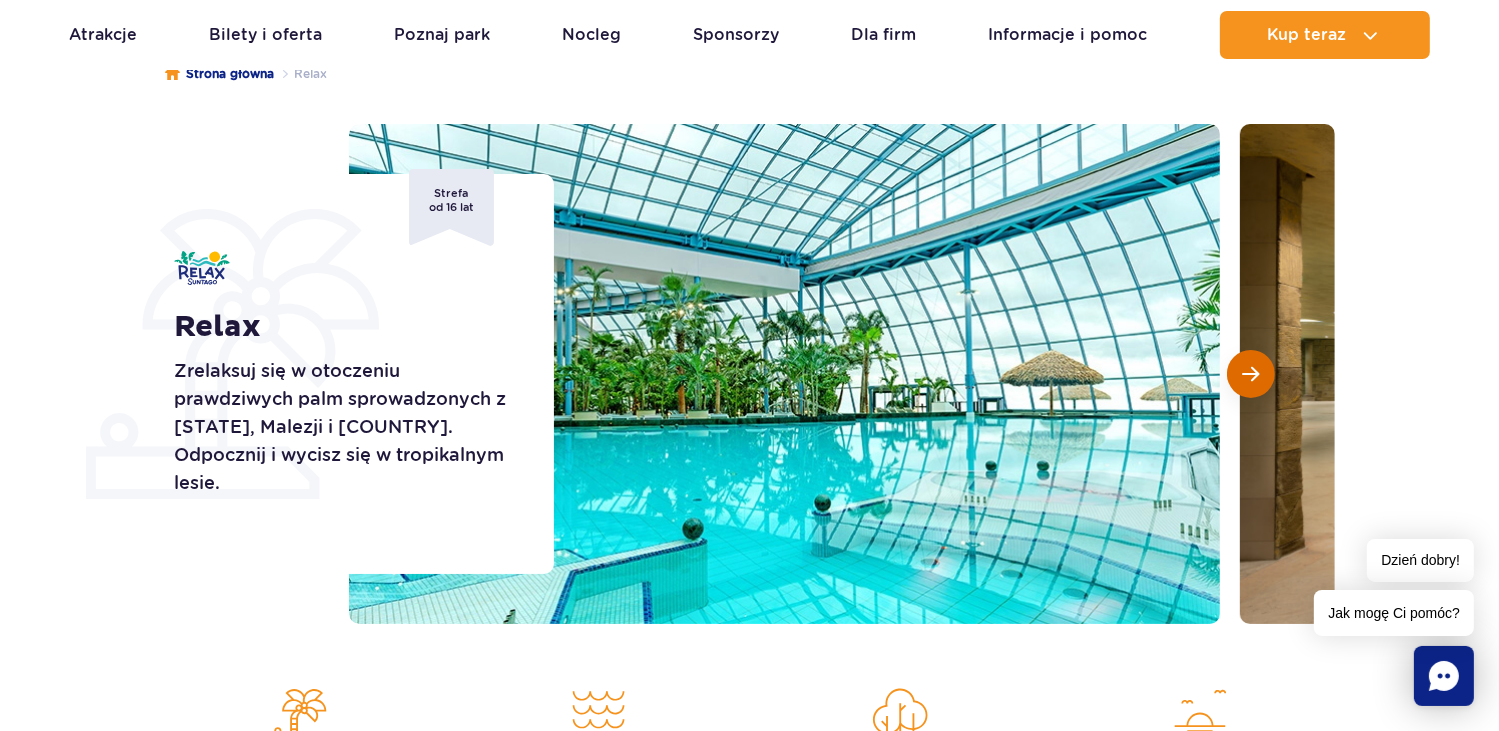 click at bounding box center [1251, 374] 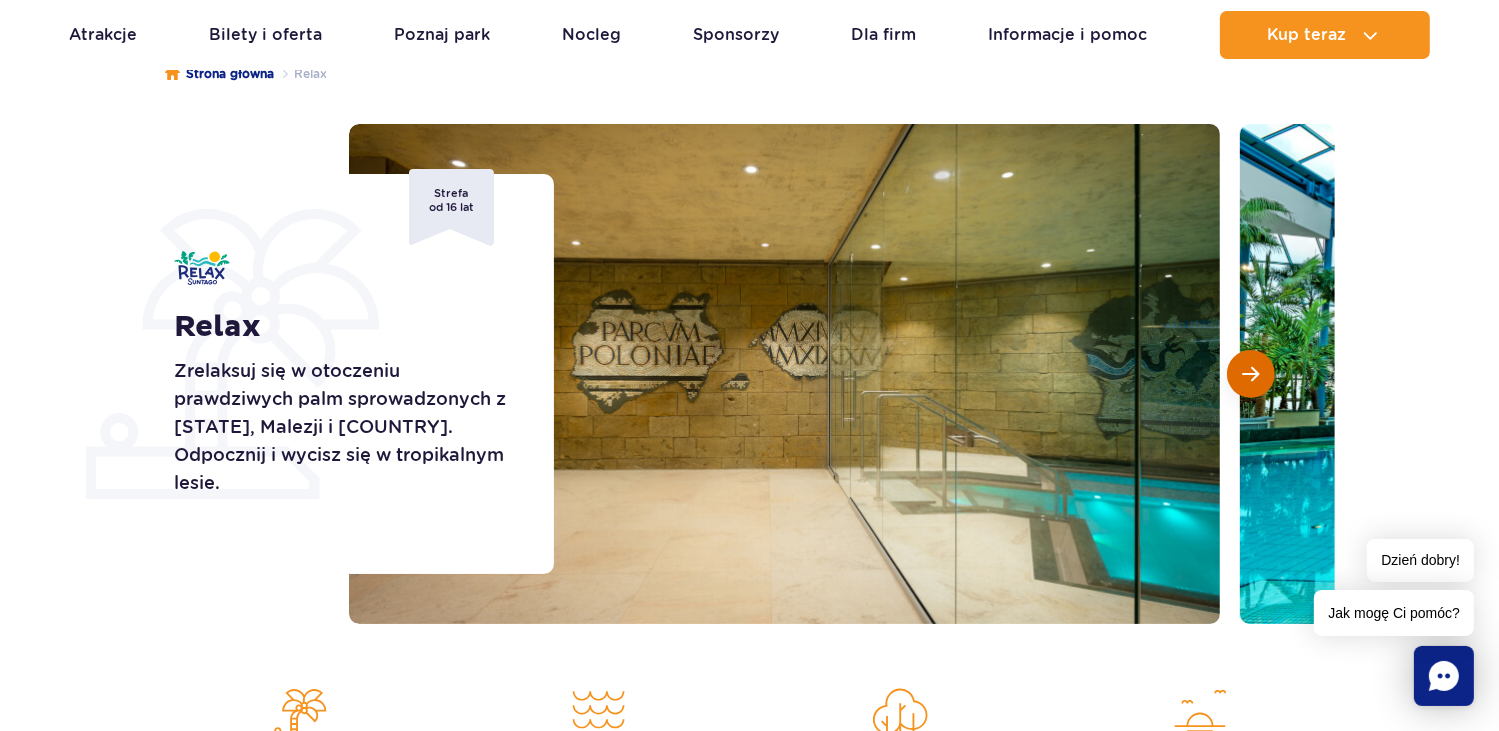 click at bounding box center [1251, 374] 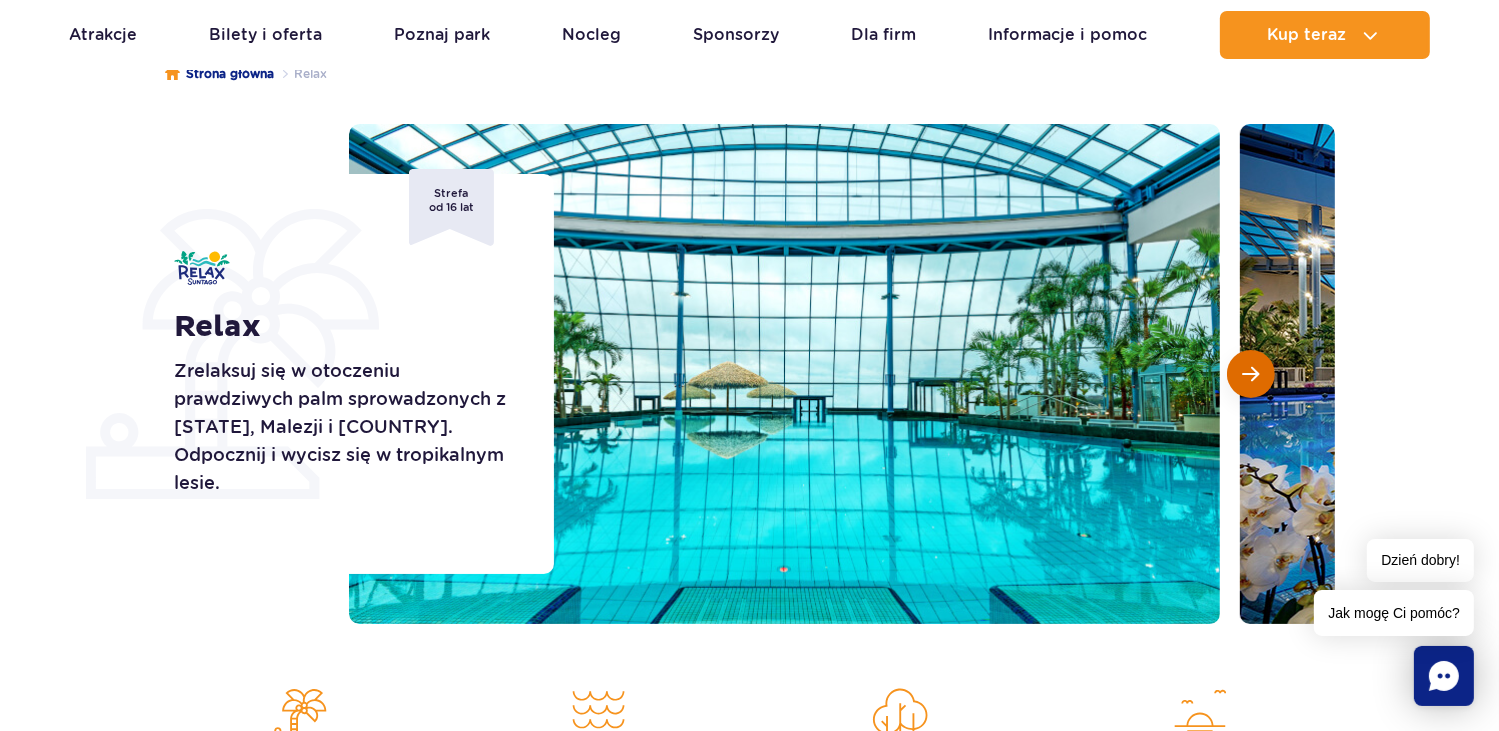click at bounding box center [1251, 374] 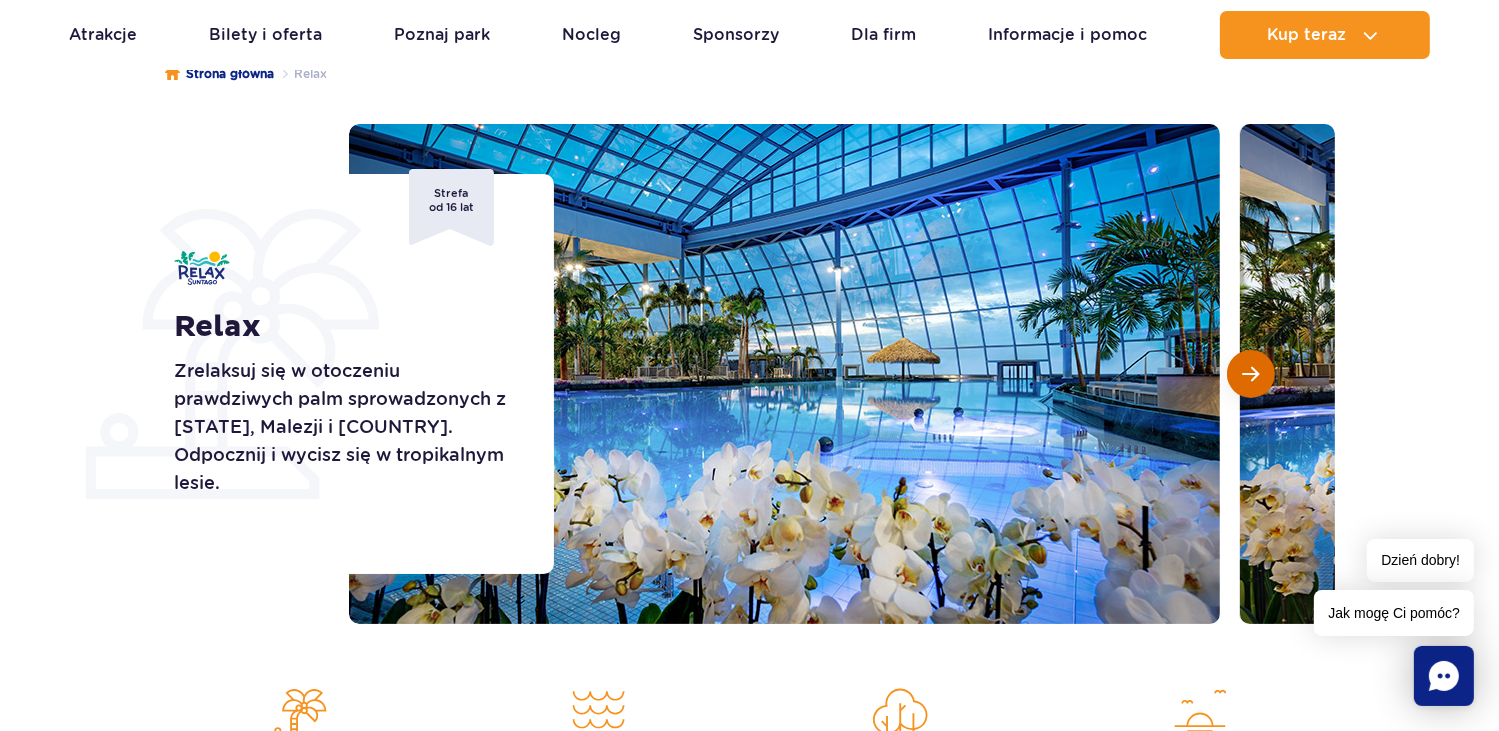 click at bounding box center (1251, 374) 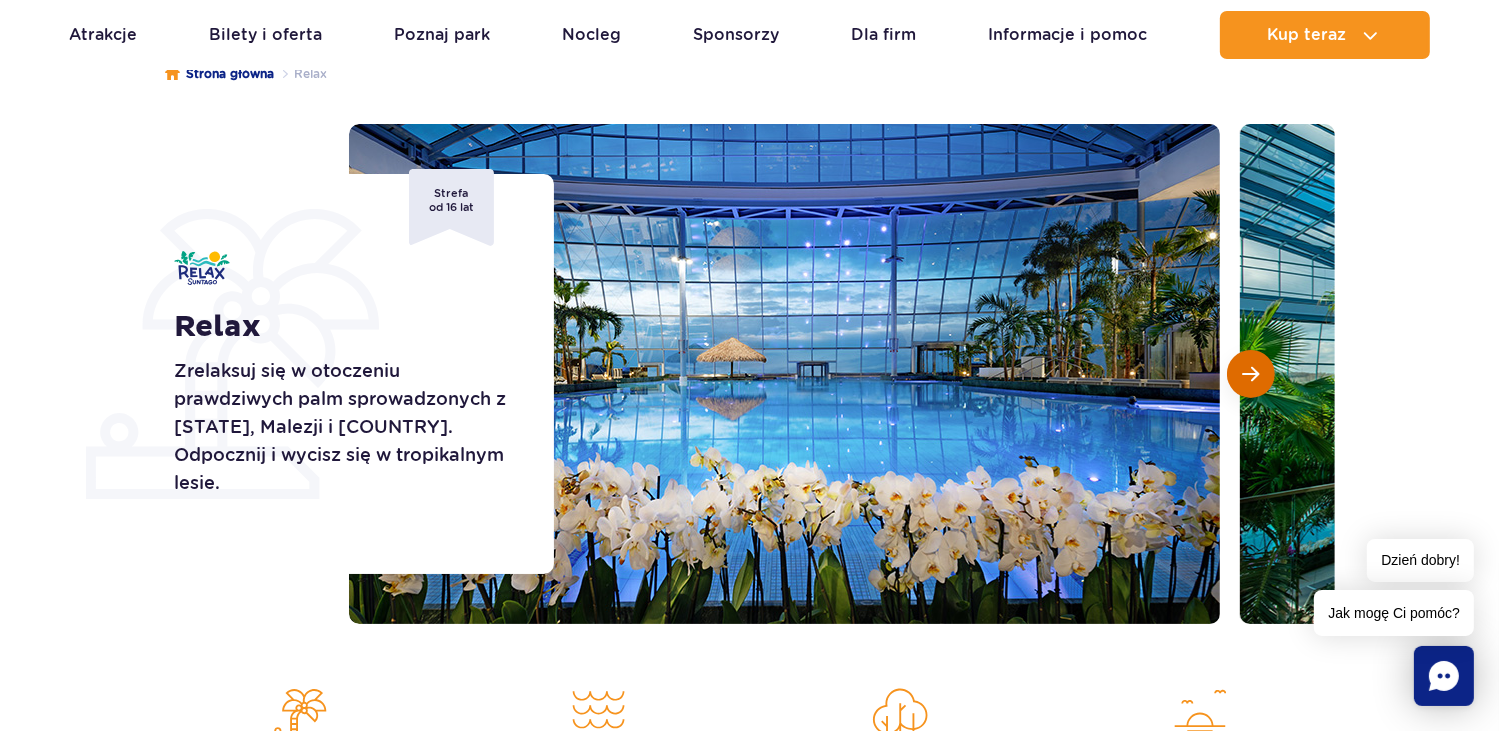 click at bounding box center [1251, 374] 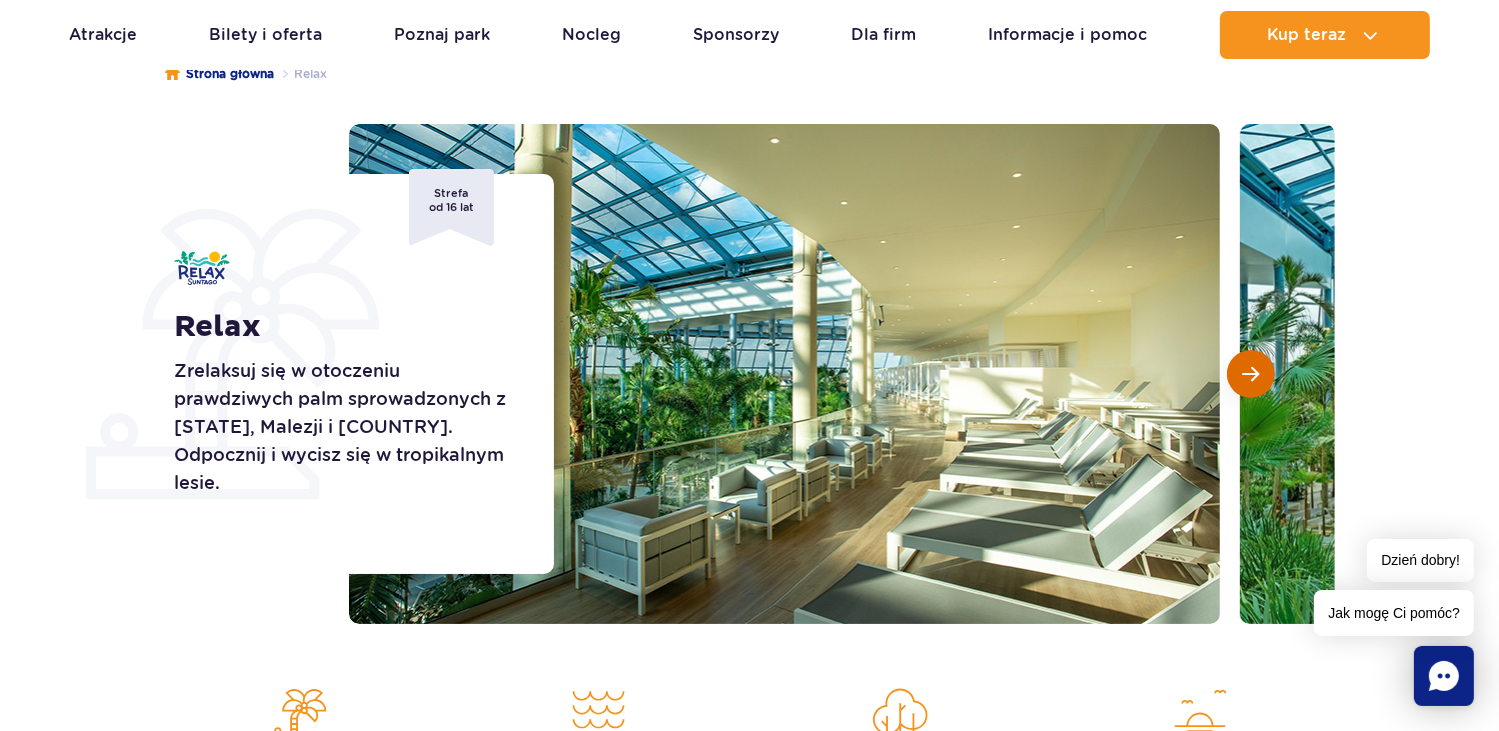 click at bounding box center [1251, 374] 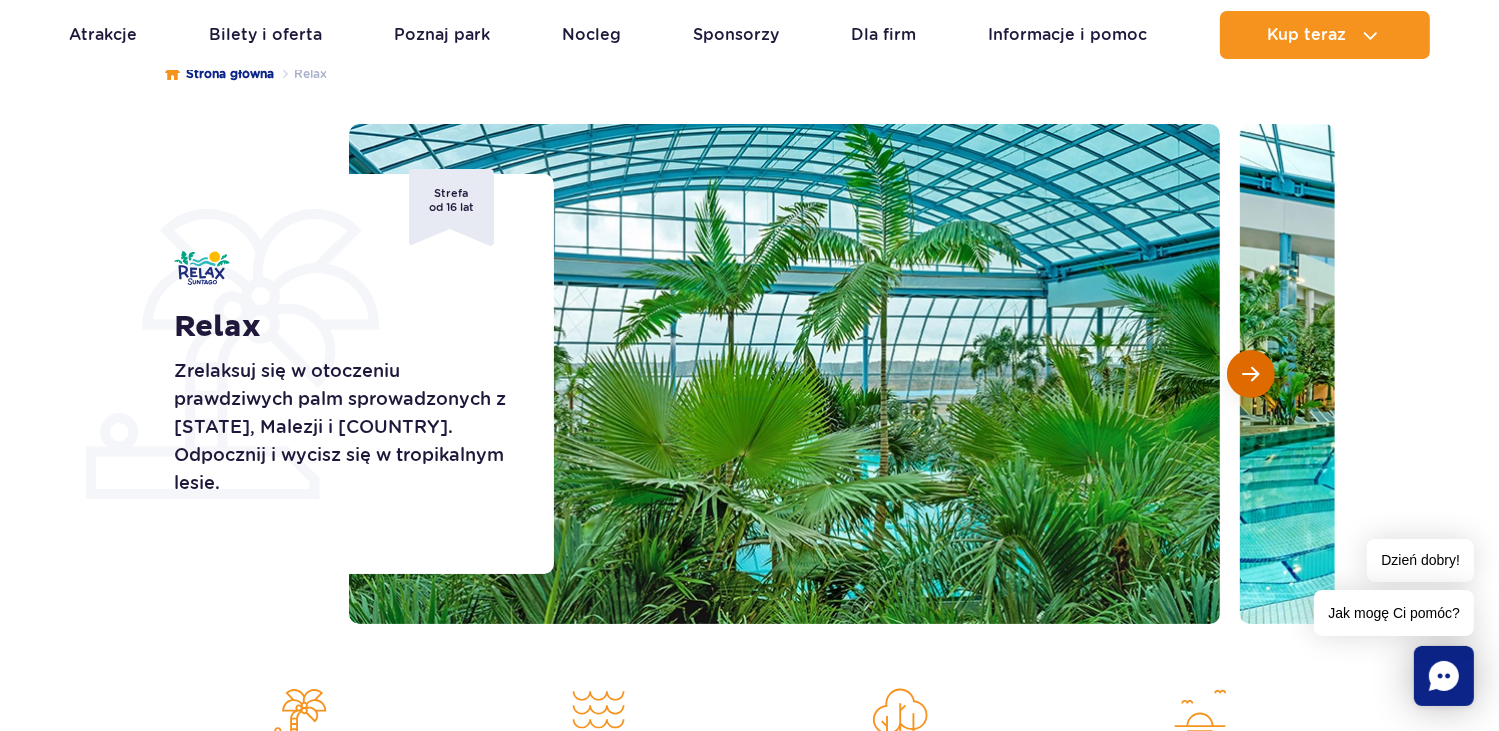 click at bounding box center (1251, 374) 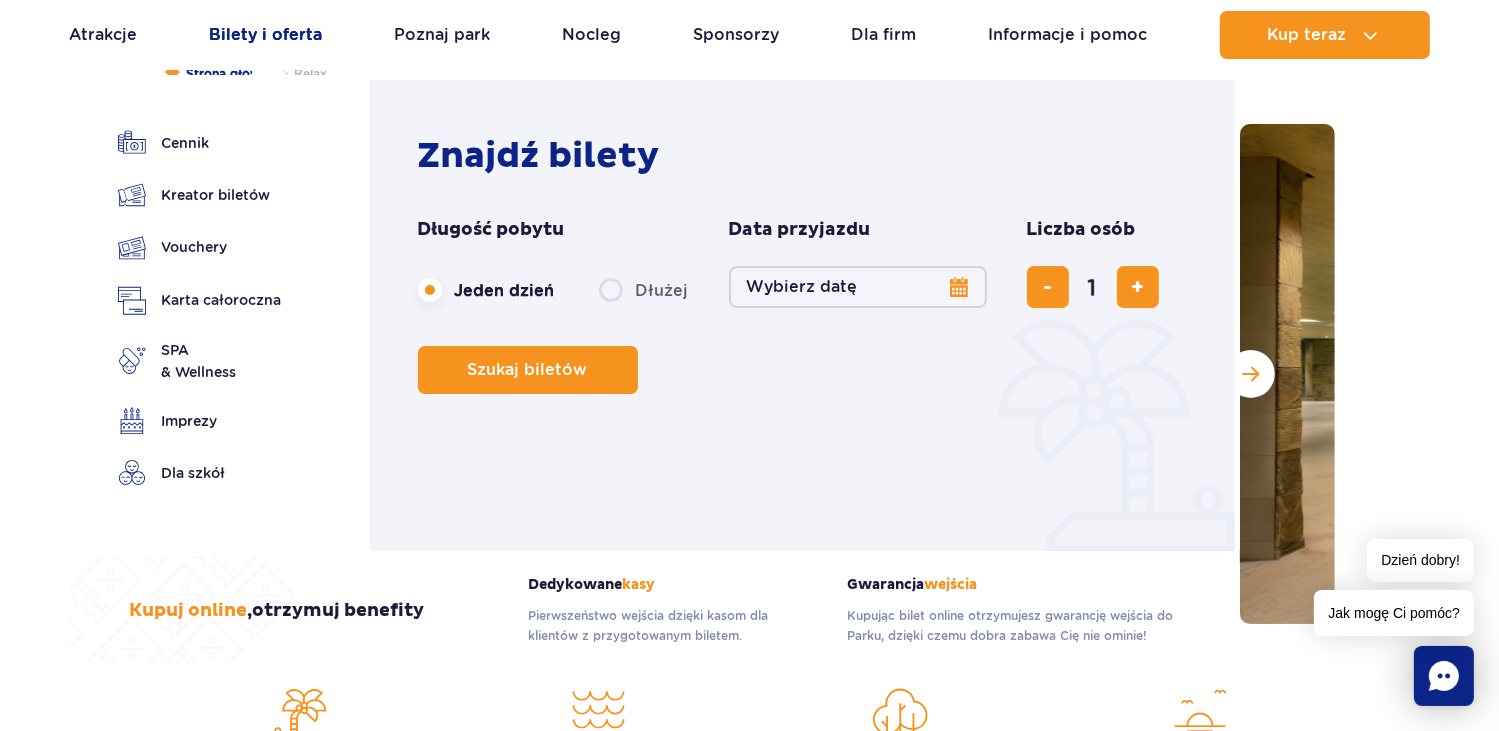 click on "Bilety i oferta" at bounding box center [266, 35] 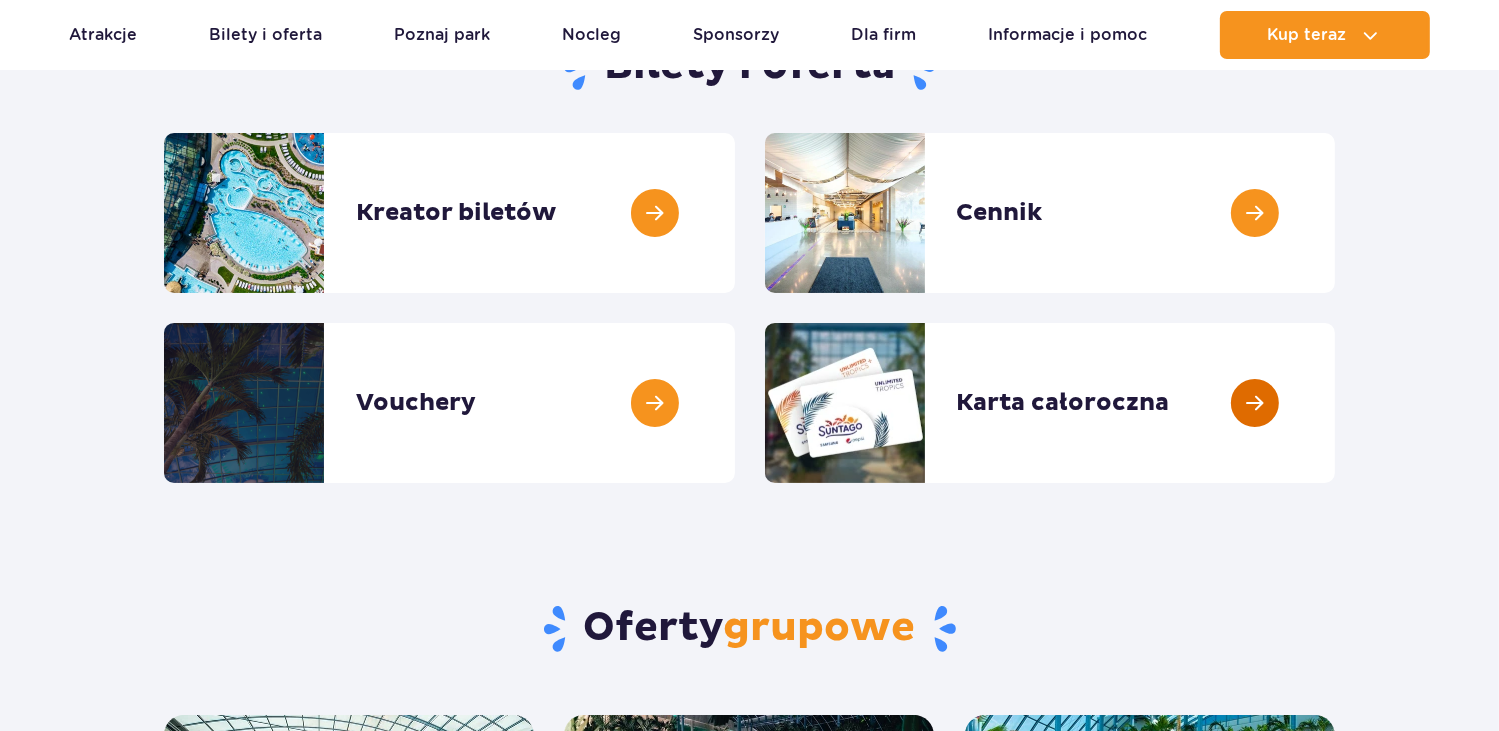 scroll, scrollTop: 300, scrollLeft: 0, axis: vertical 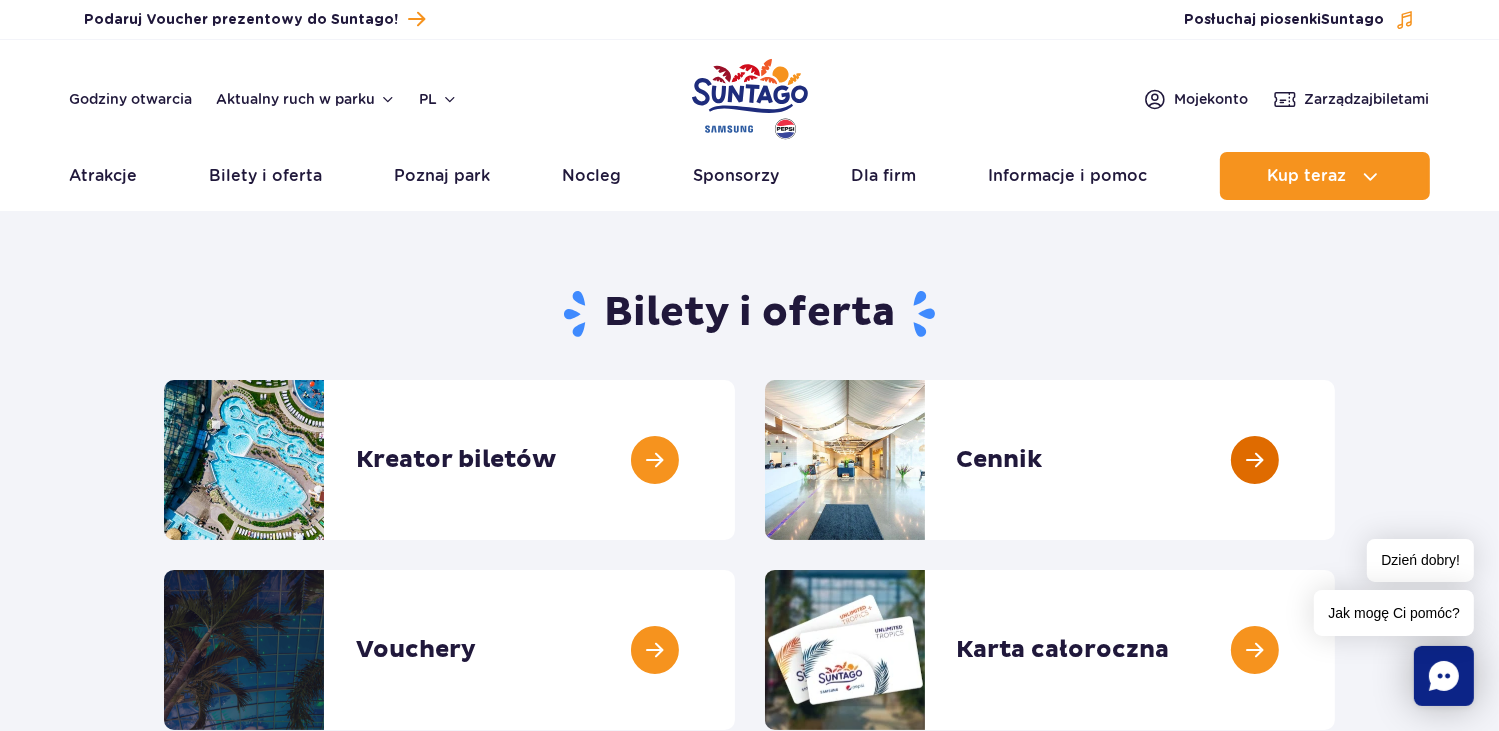 click at bounding box center (1335, 460) 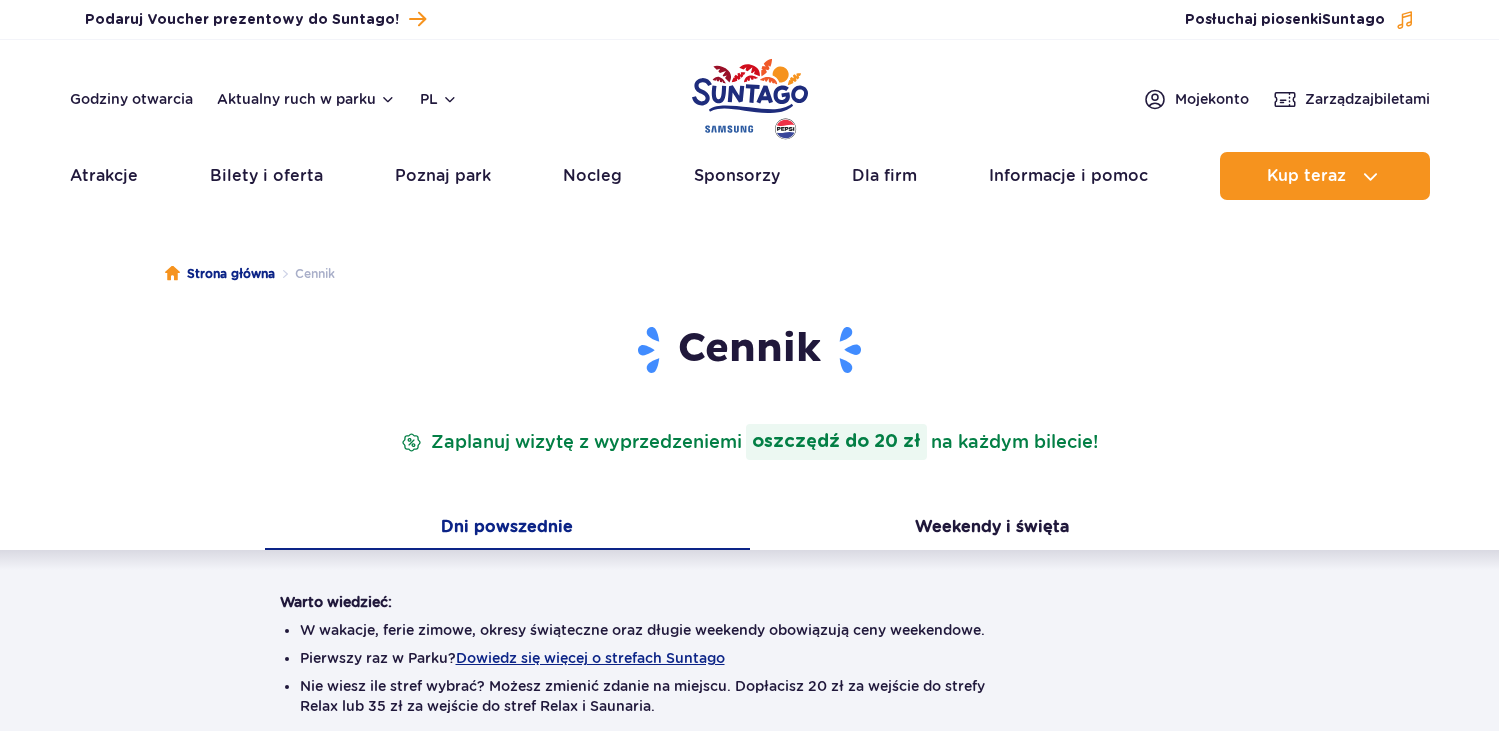 scroll, scrollTop: 0, scrollLeft: 0, axis: both 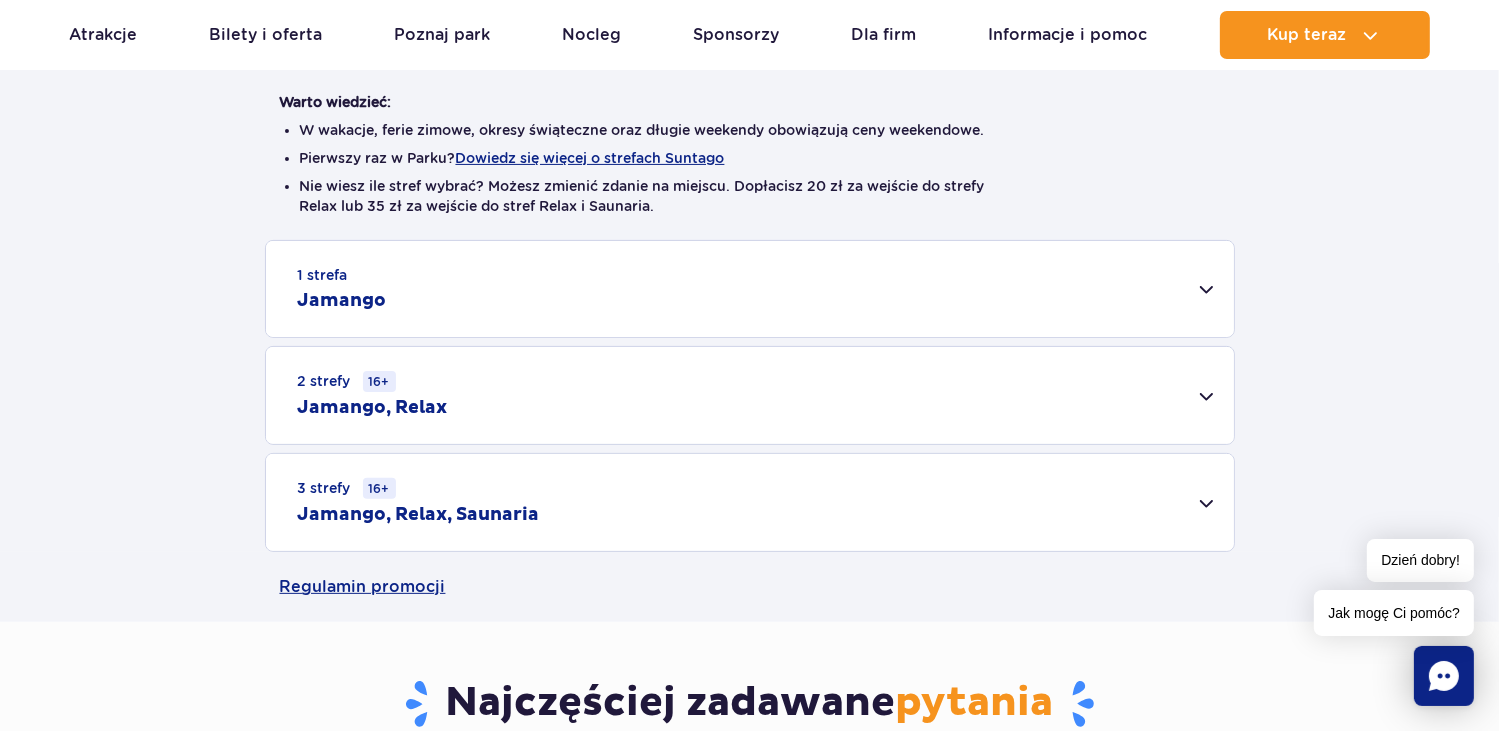click on "2 strefy  16+
Jamango, Relax" at bounding box center (750, 395) 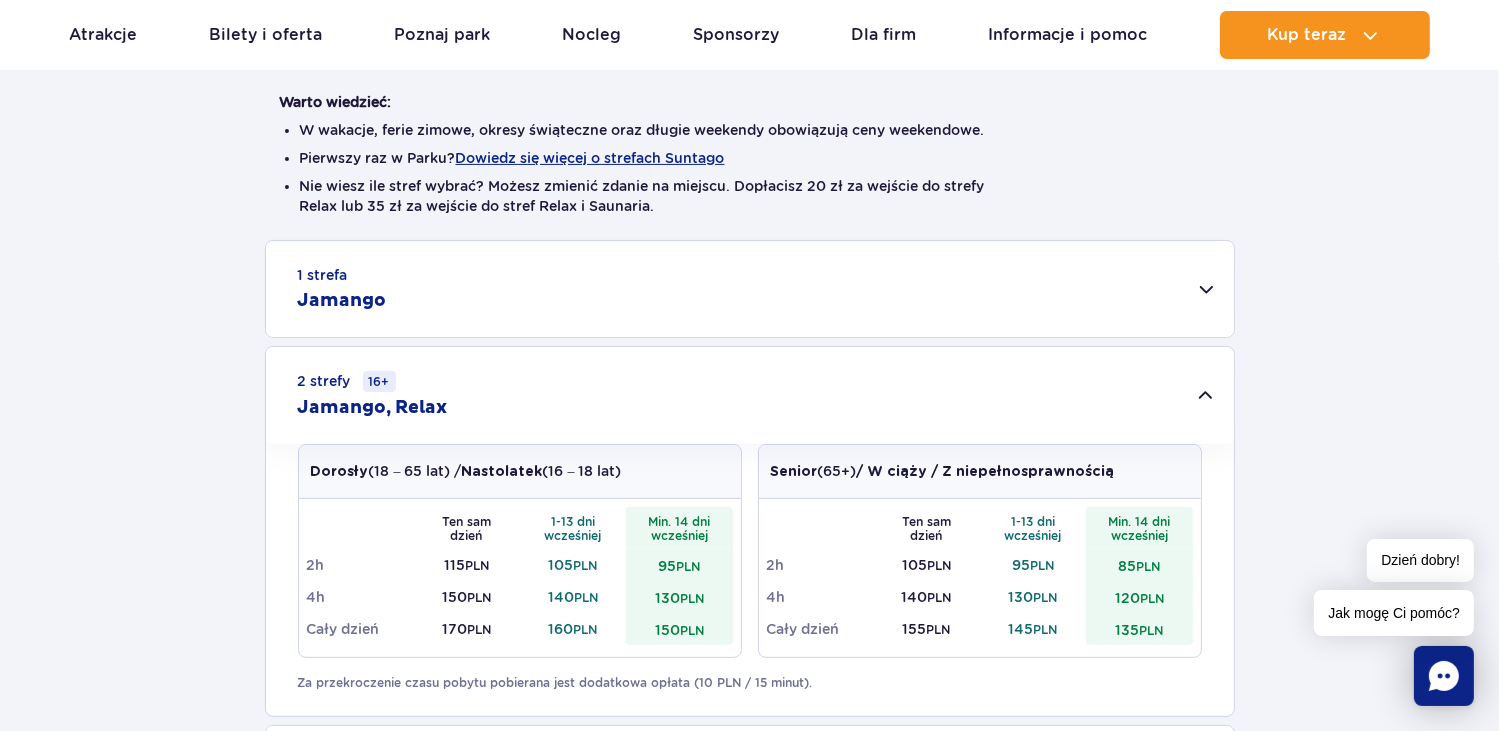 click on "2 strefy  16+
Jamango, Relax" at bounding box center (750, 395) 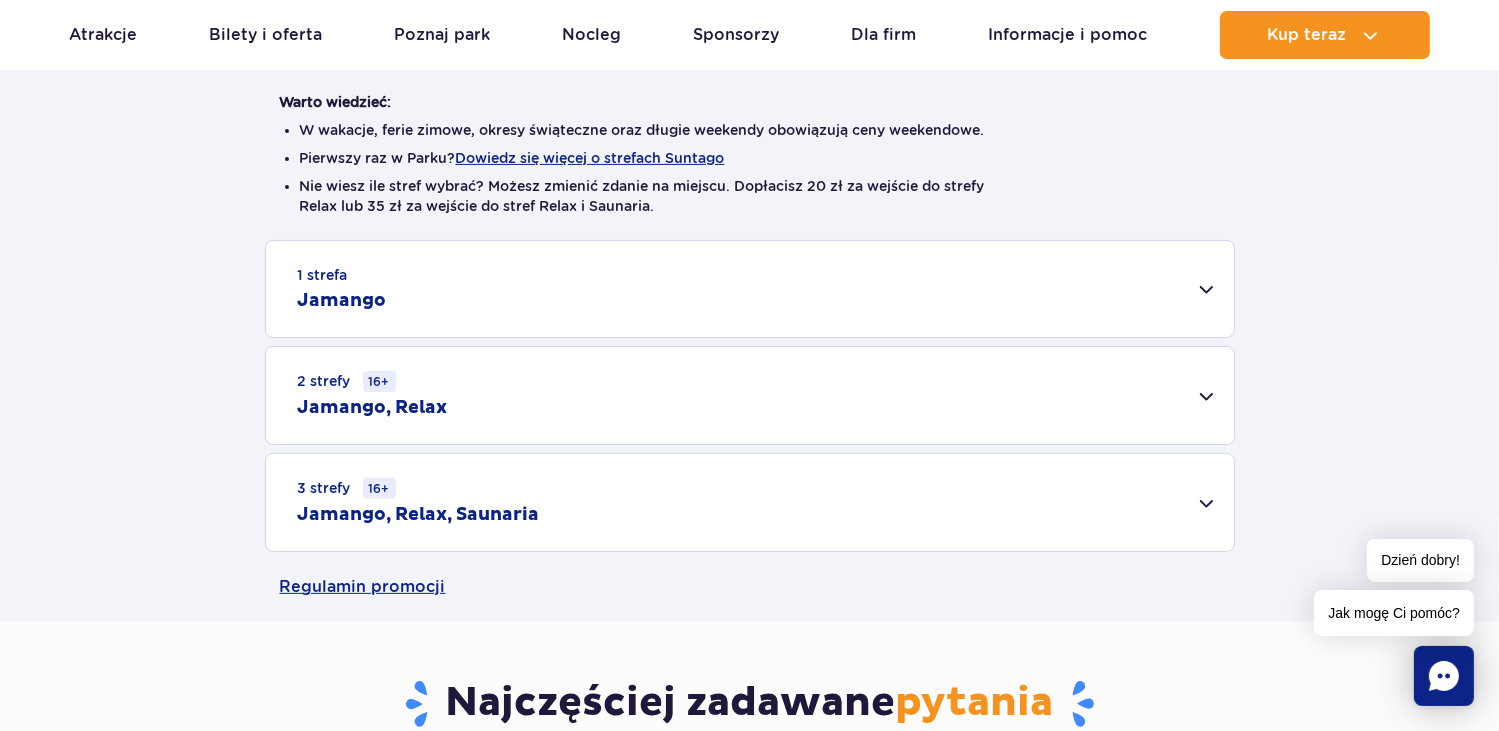 click on "3 strefy  16+
Jamango, Relax, Saunaria" at bounding box center [750, 502] 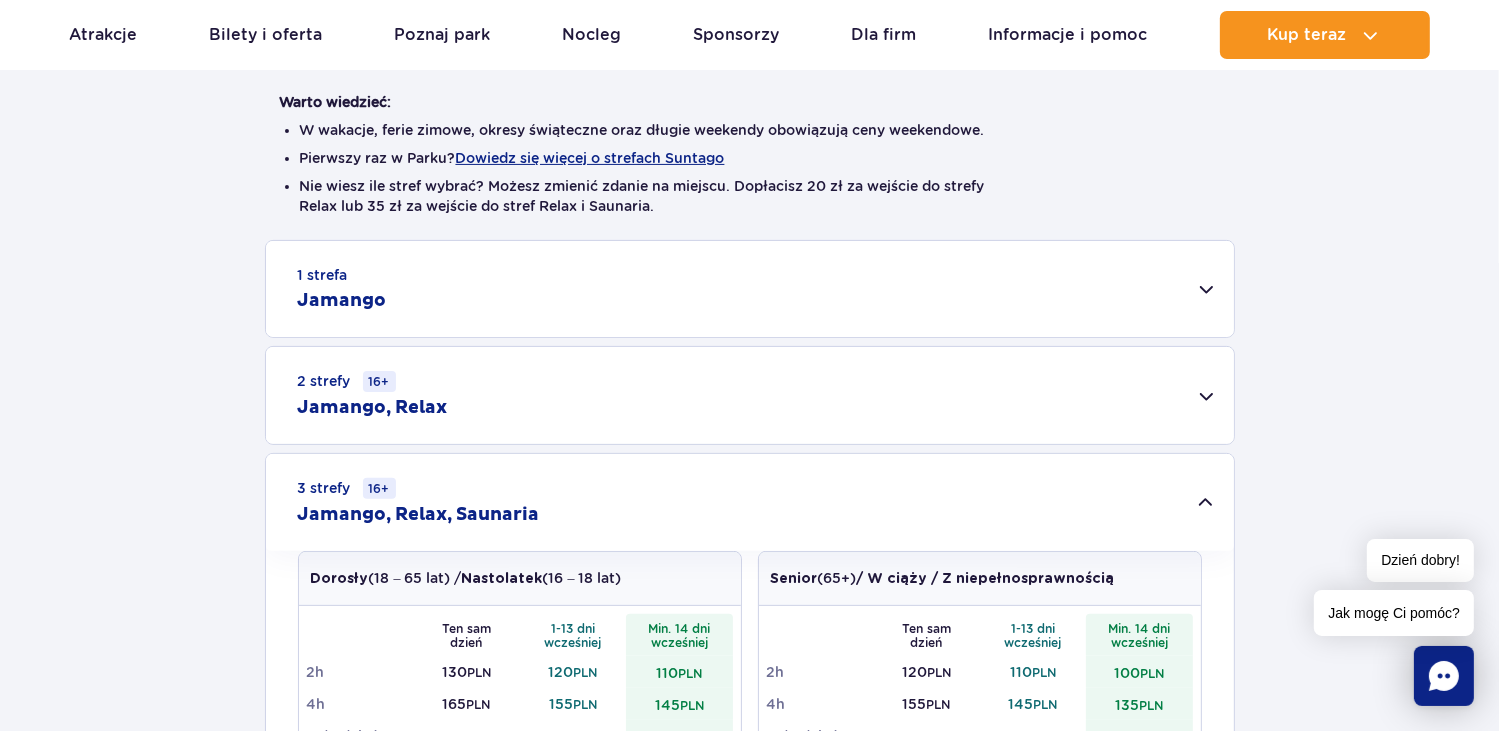 click on "3 strefy  16+
Jamango, Relax, Saunaria" at bounding box center (750, 502) 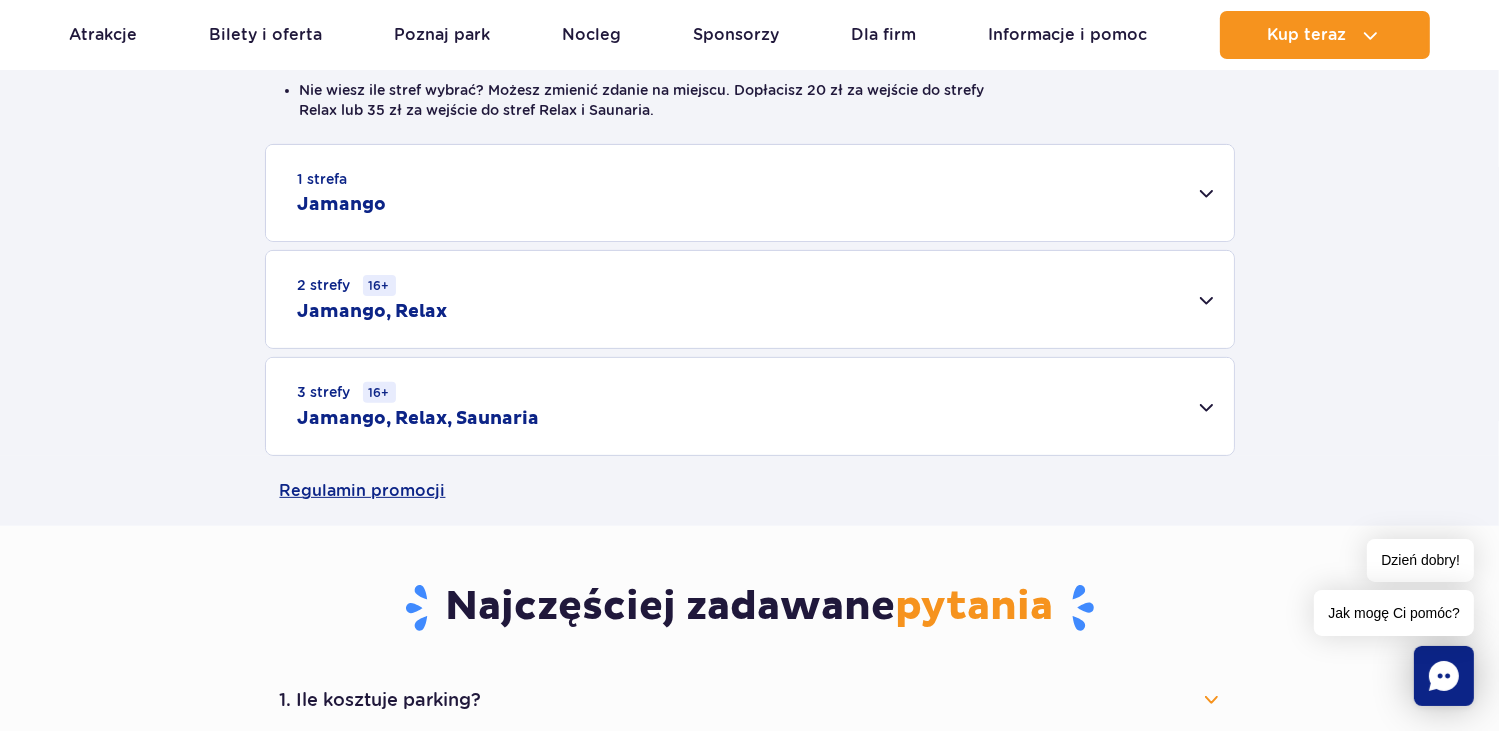 scroll, scrollTop: 400, scrollLeft: 0, axis: vertical 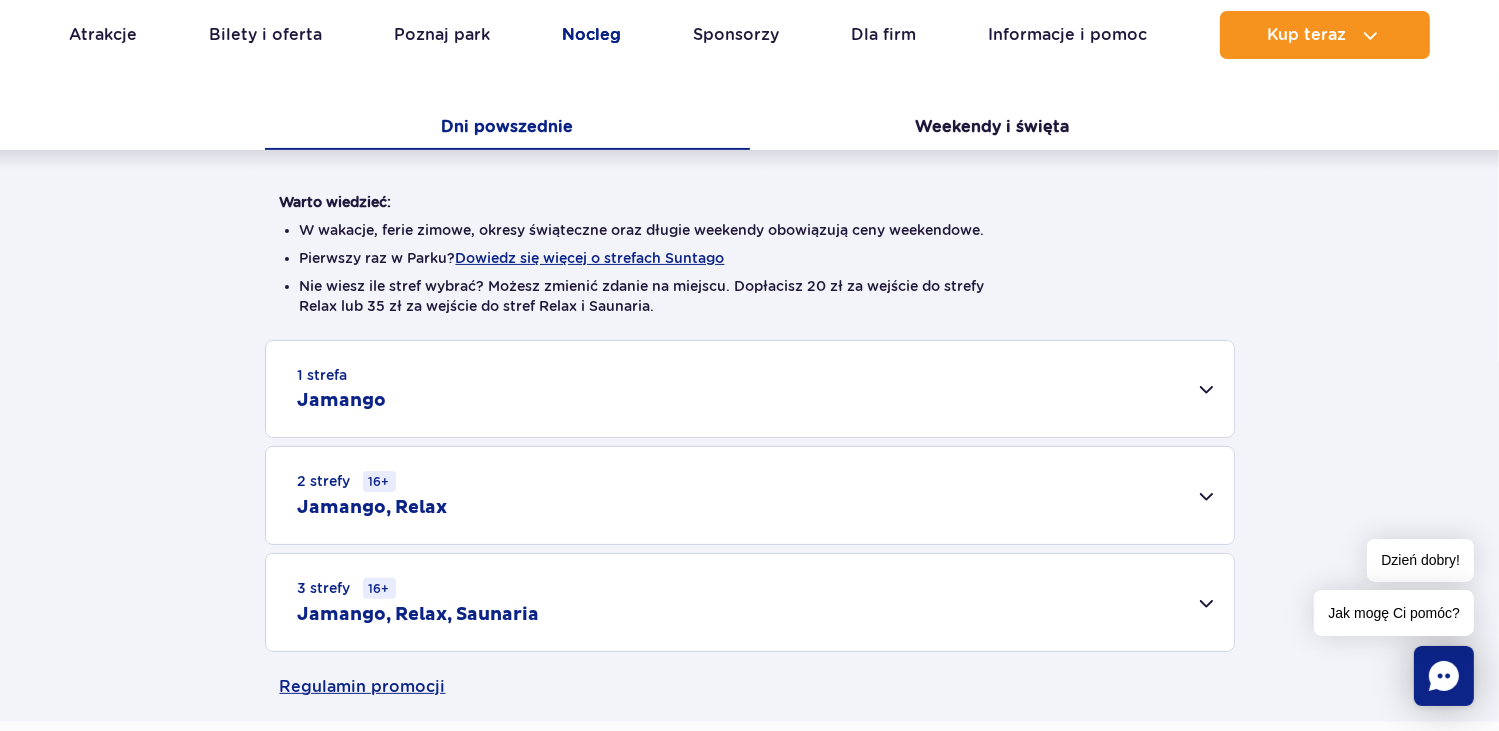 click on "Nocleg" at bounding box center [592, 35] 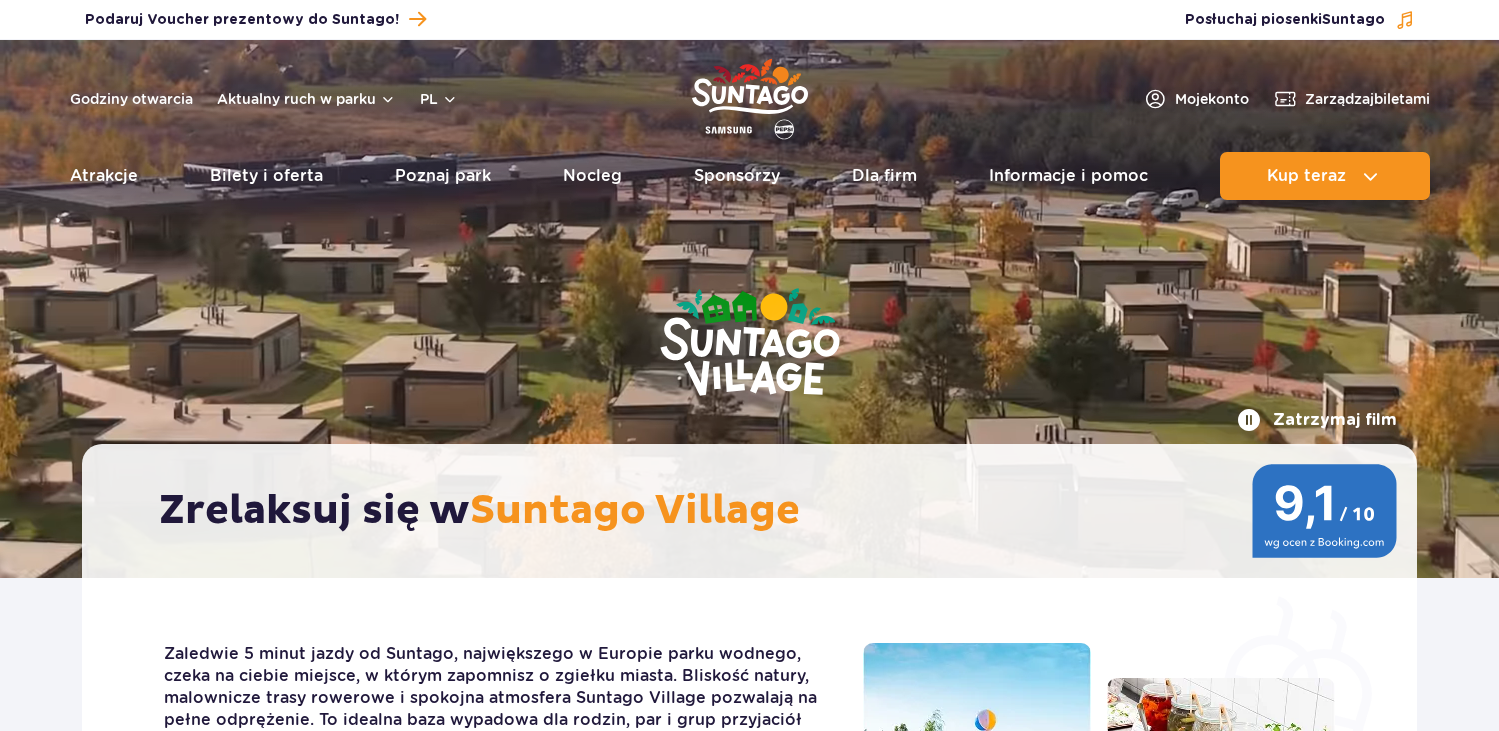 scroll, scrollTop: 0, scrollLeft: 0, axis: both 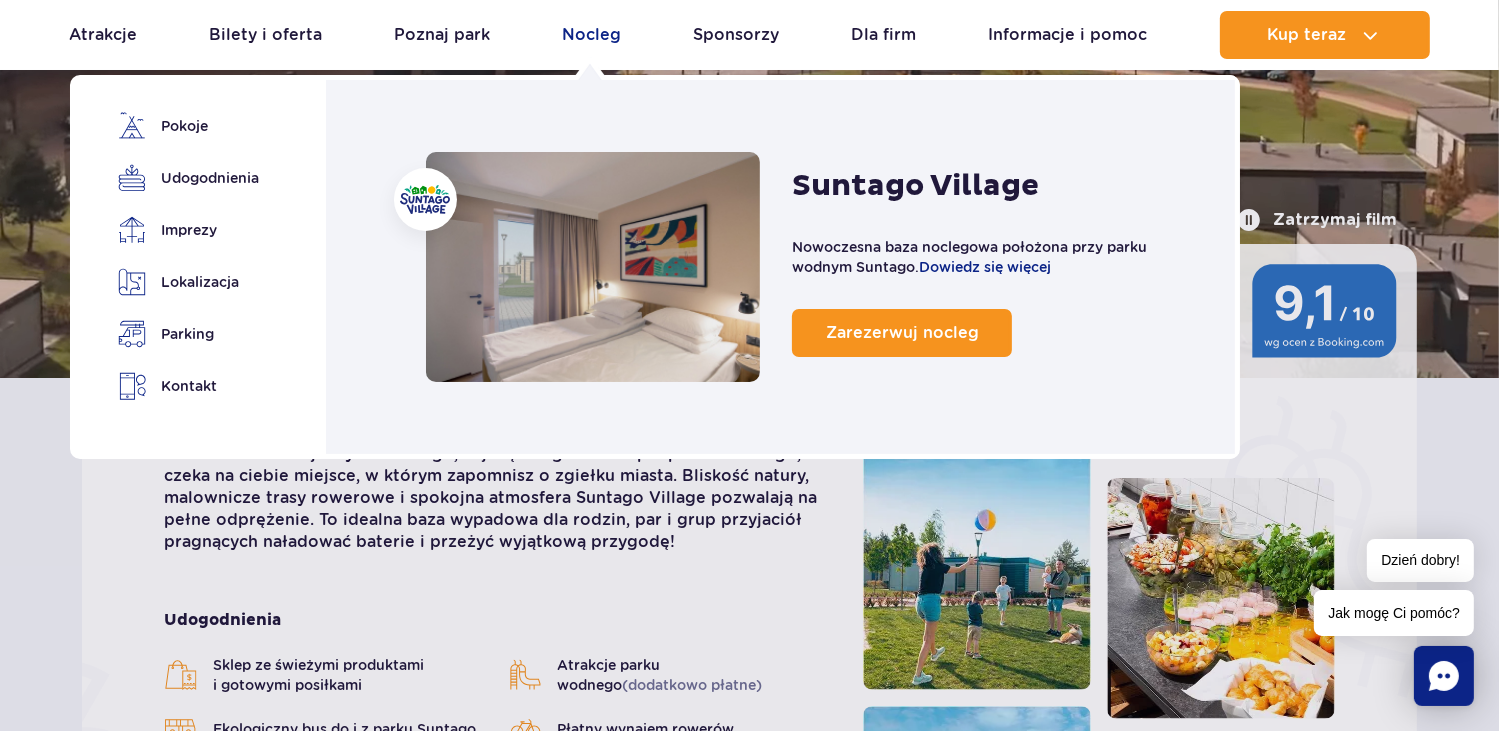 click on "Nocleg" at bounding box center [592, 35] 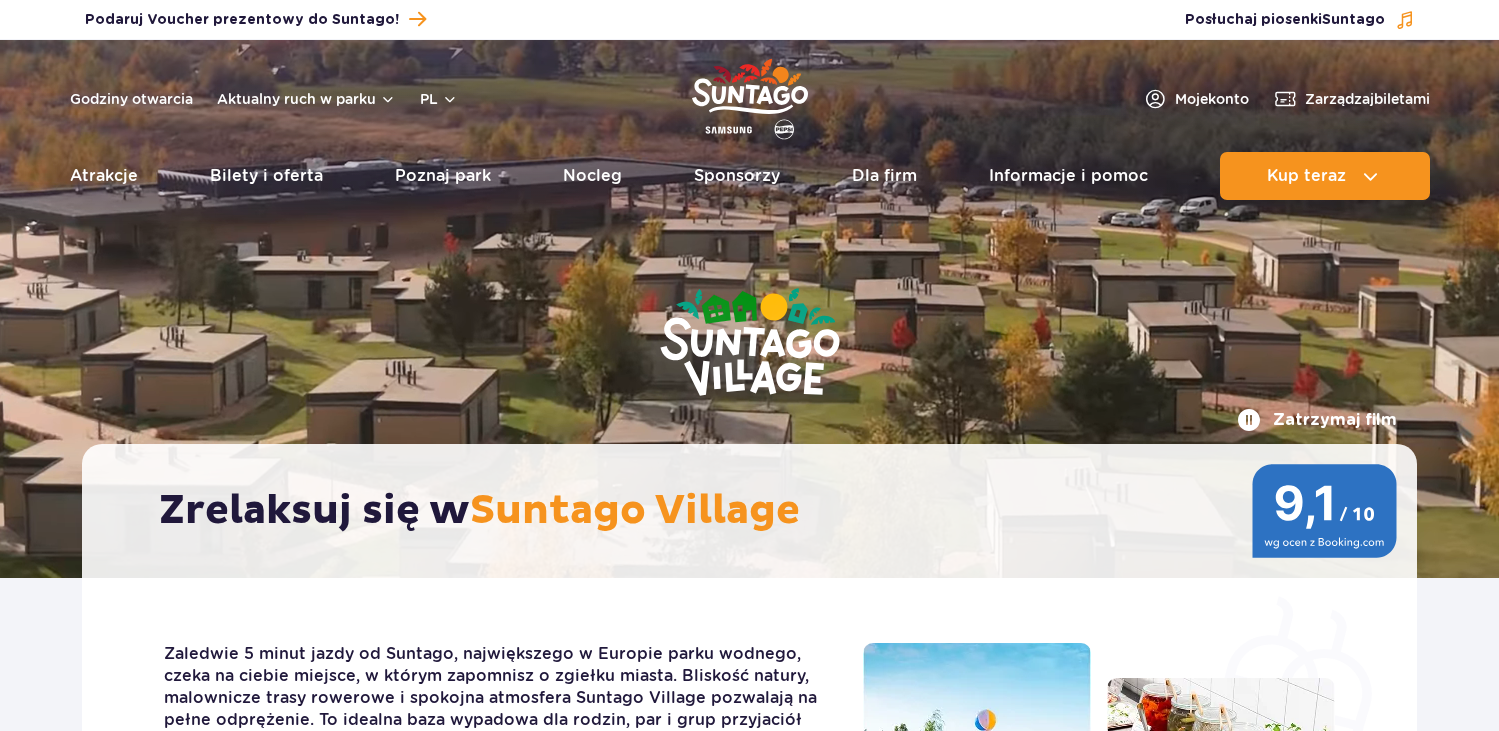 scroll, scrollTop: 0, scrollLeft: 0, axis: both 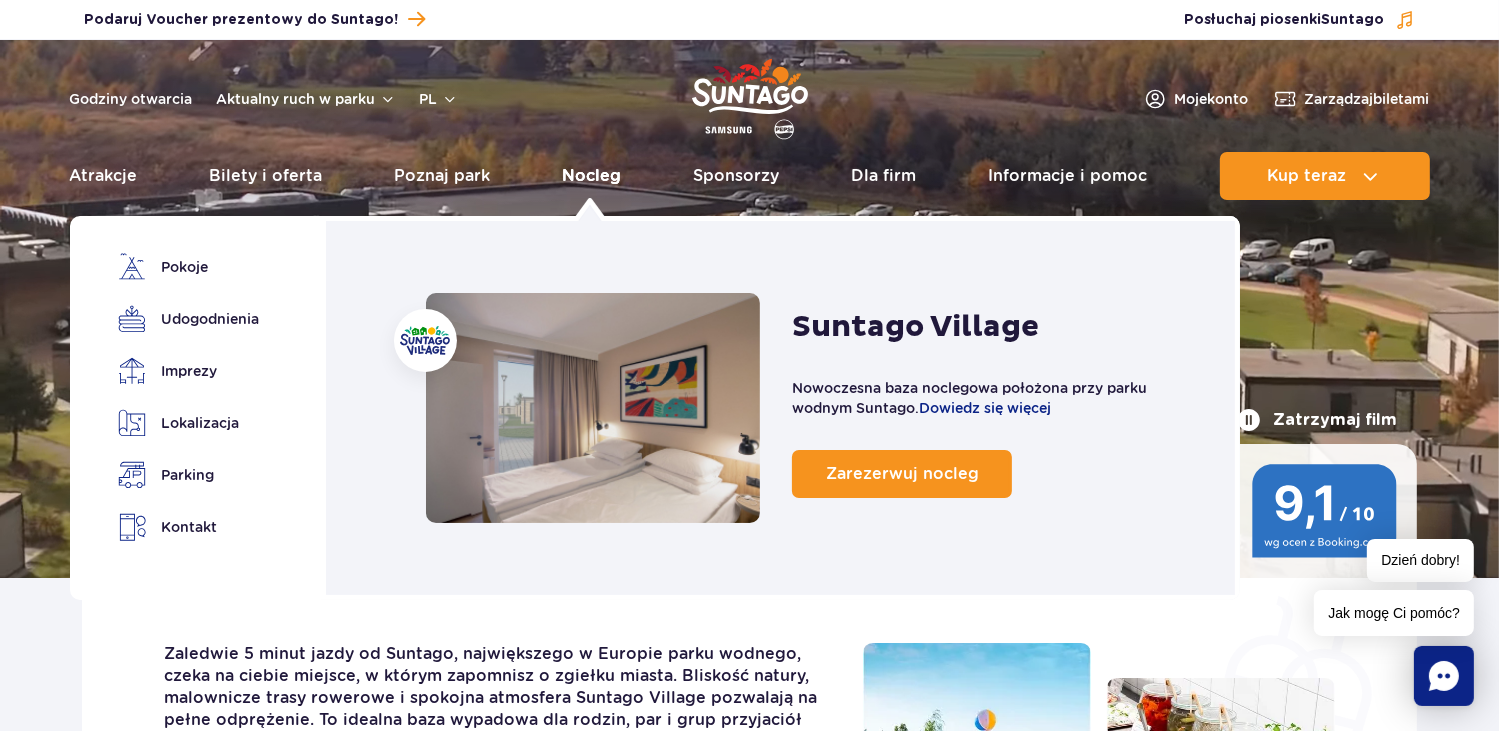 click on "Nocleg" at bounding box center (592, 176) 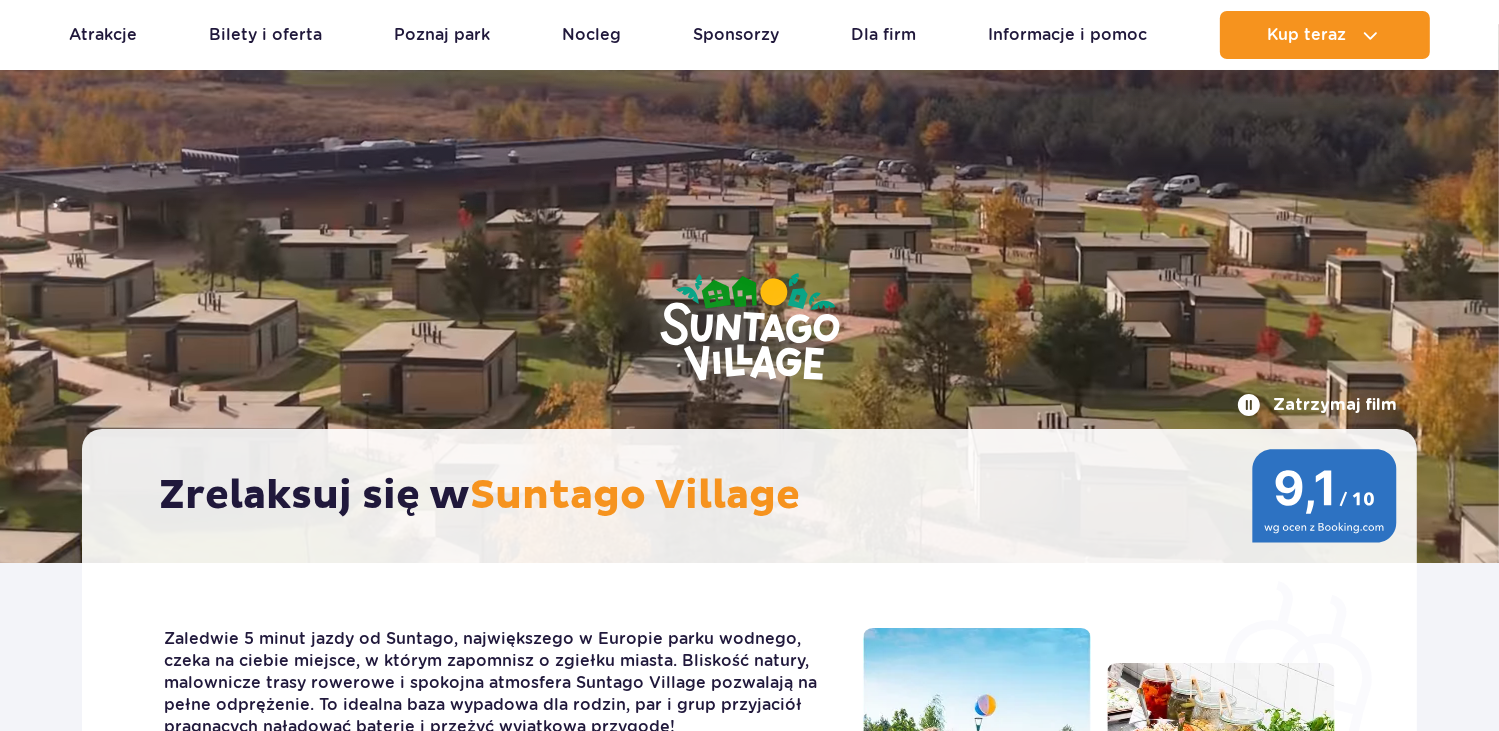 scroll, scrollTop: 400, scrollLeft: 0, axis: vertical 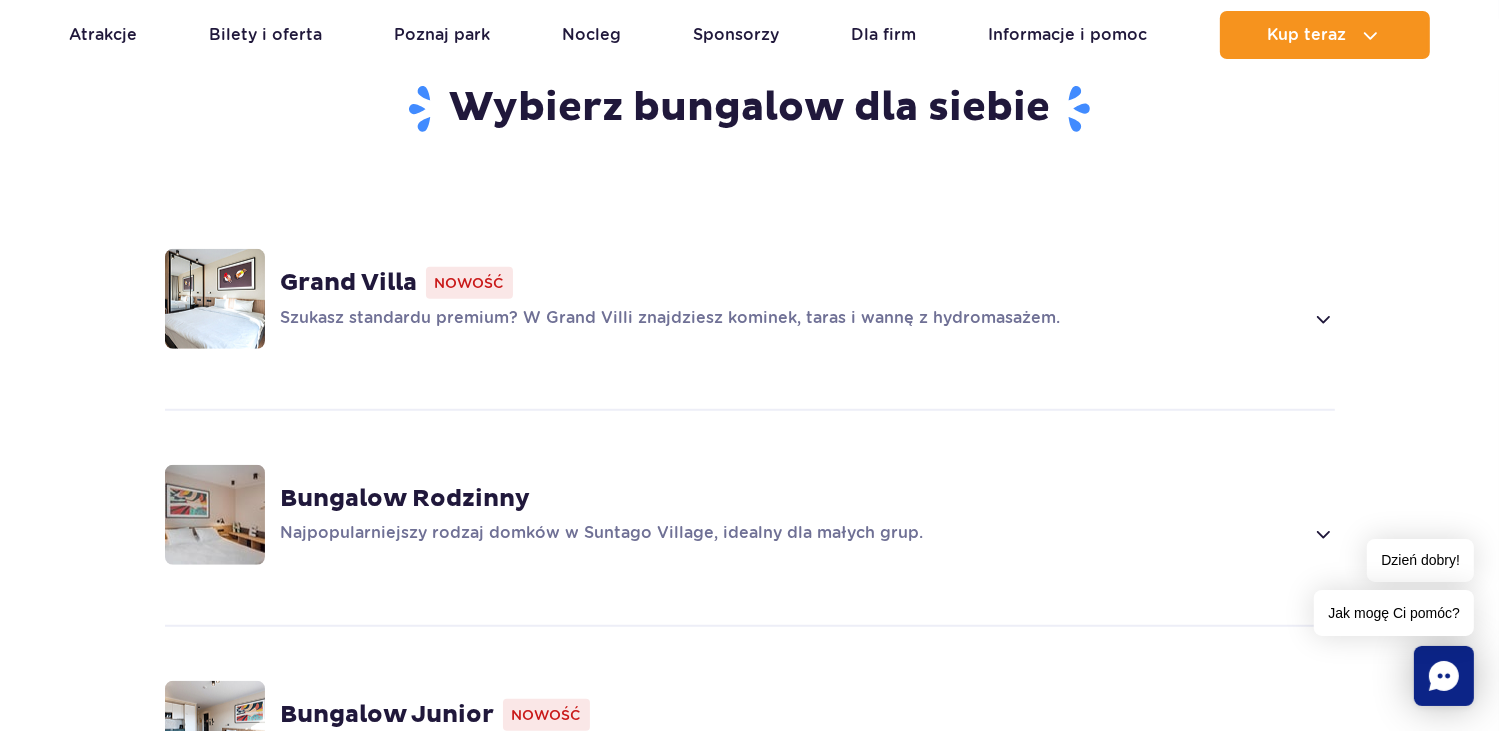 click at bounding box center [215, 299] 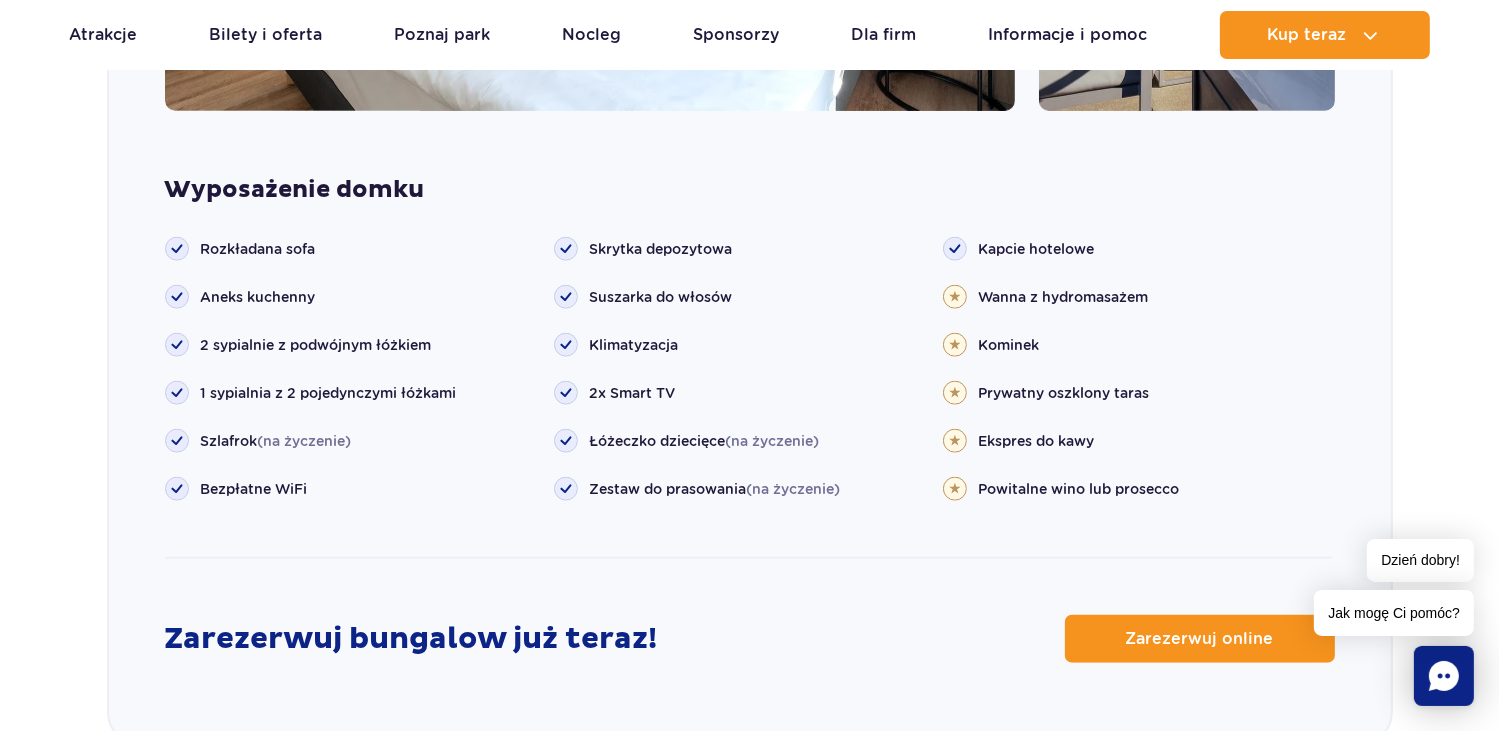 scroll, scrollTop: 2300, scrollLeft: 0, axis: vertical 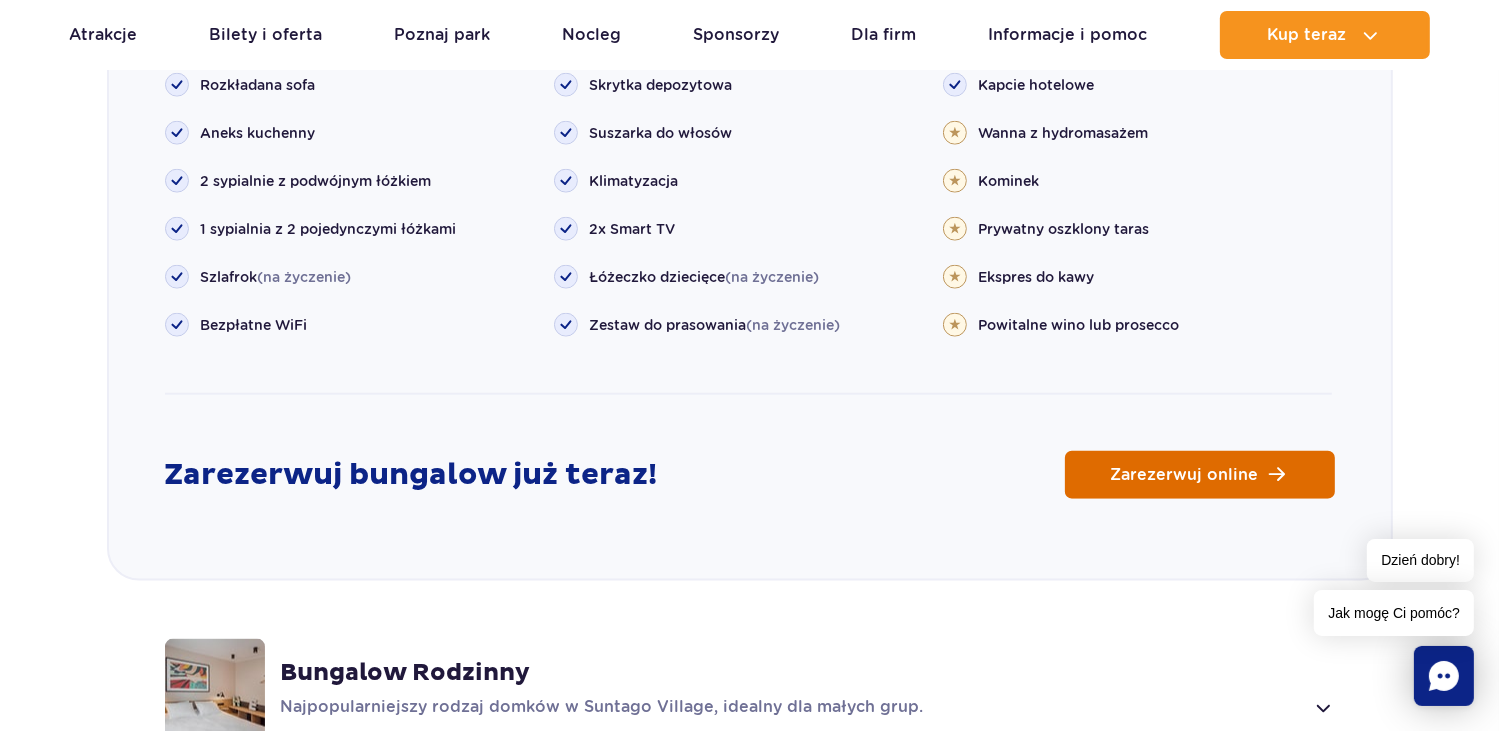 click on "Zarezerwuj online" at bounding box center [1185, 475] 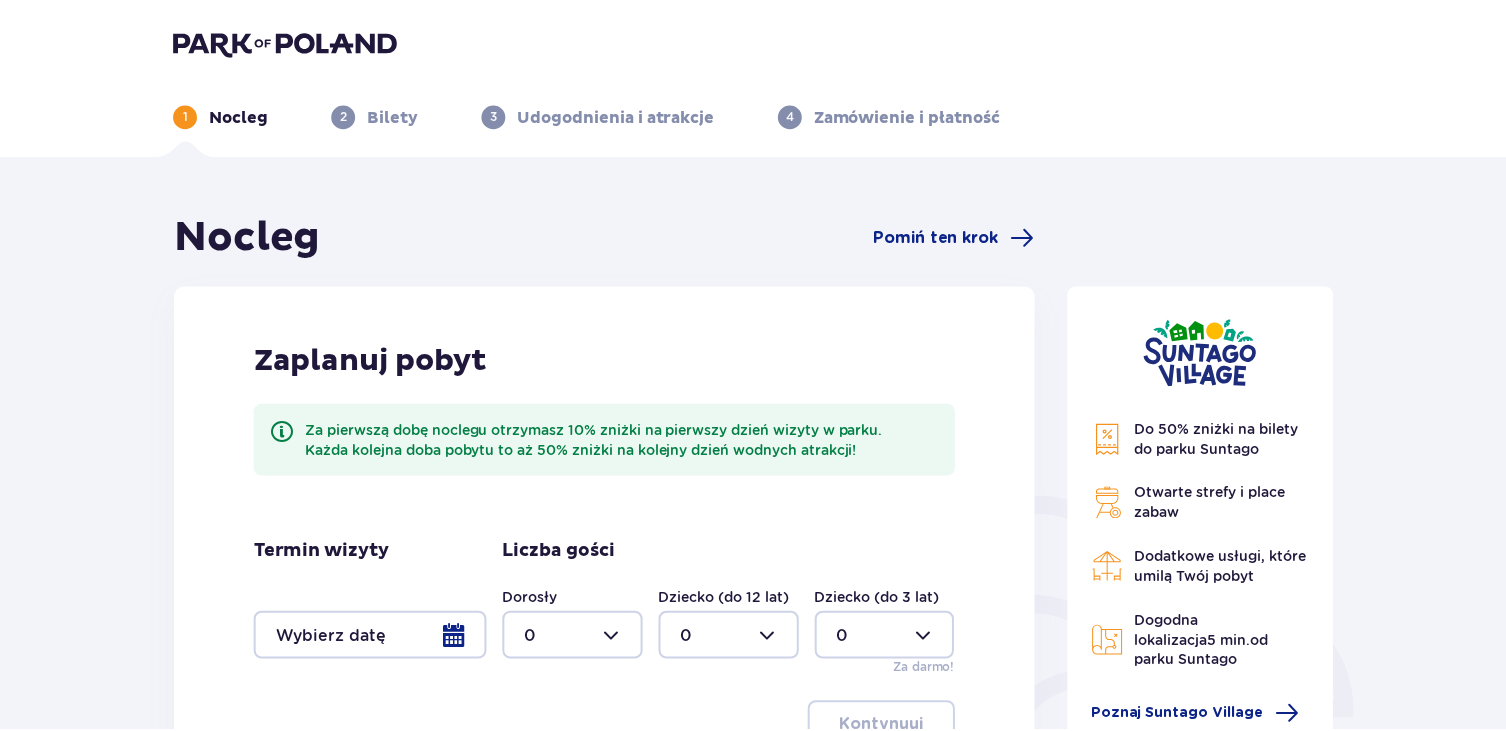 scroll, scrollTop: 0, scrollLeft: 0, axis: both 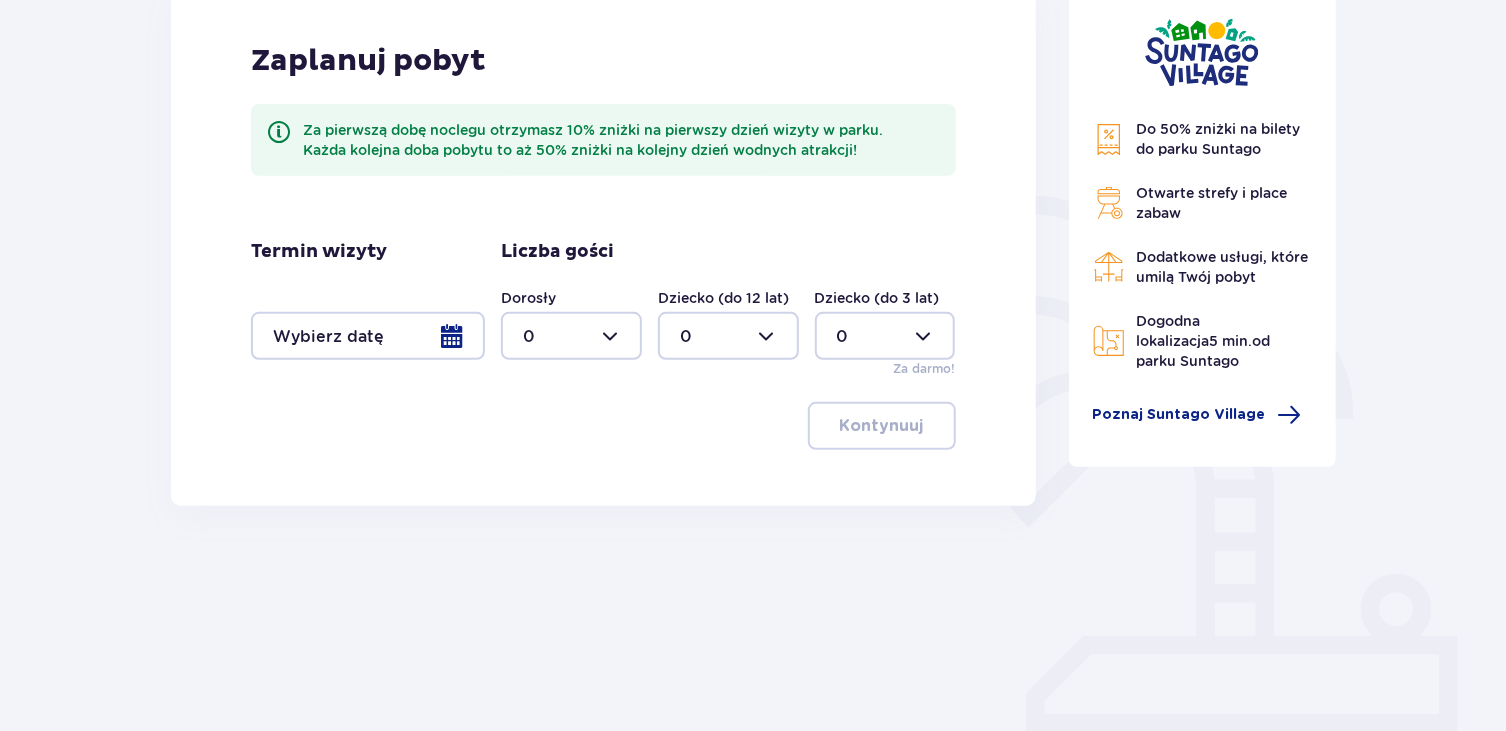 click at bounding box center (368, 336) 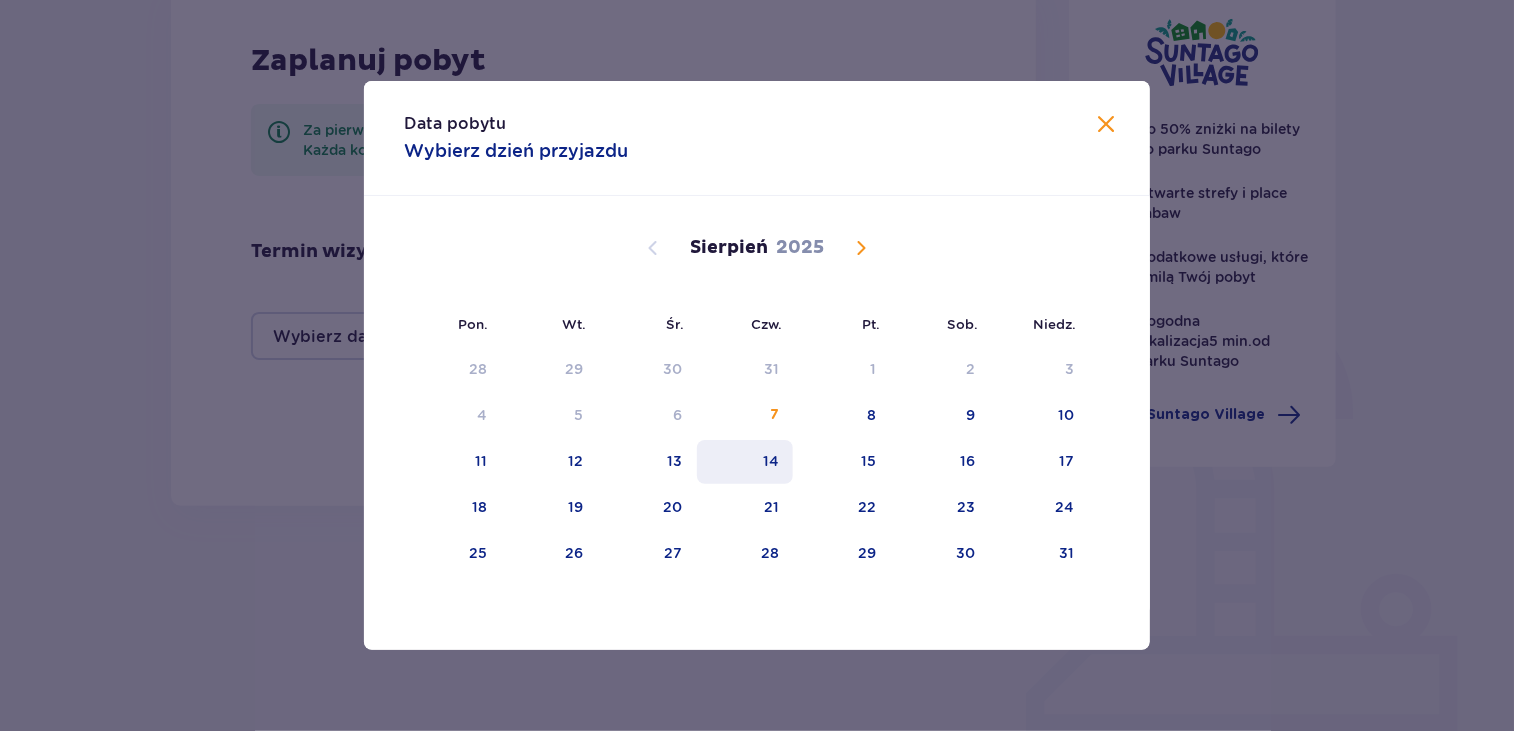 click on "14" at bounding box center (771, 461) 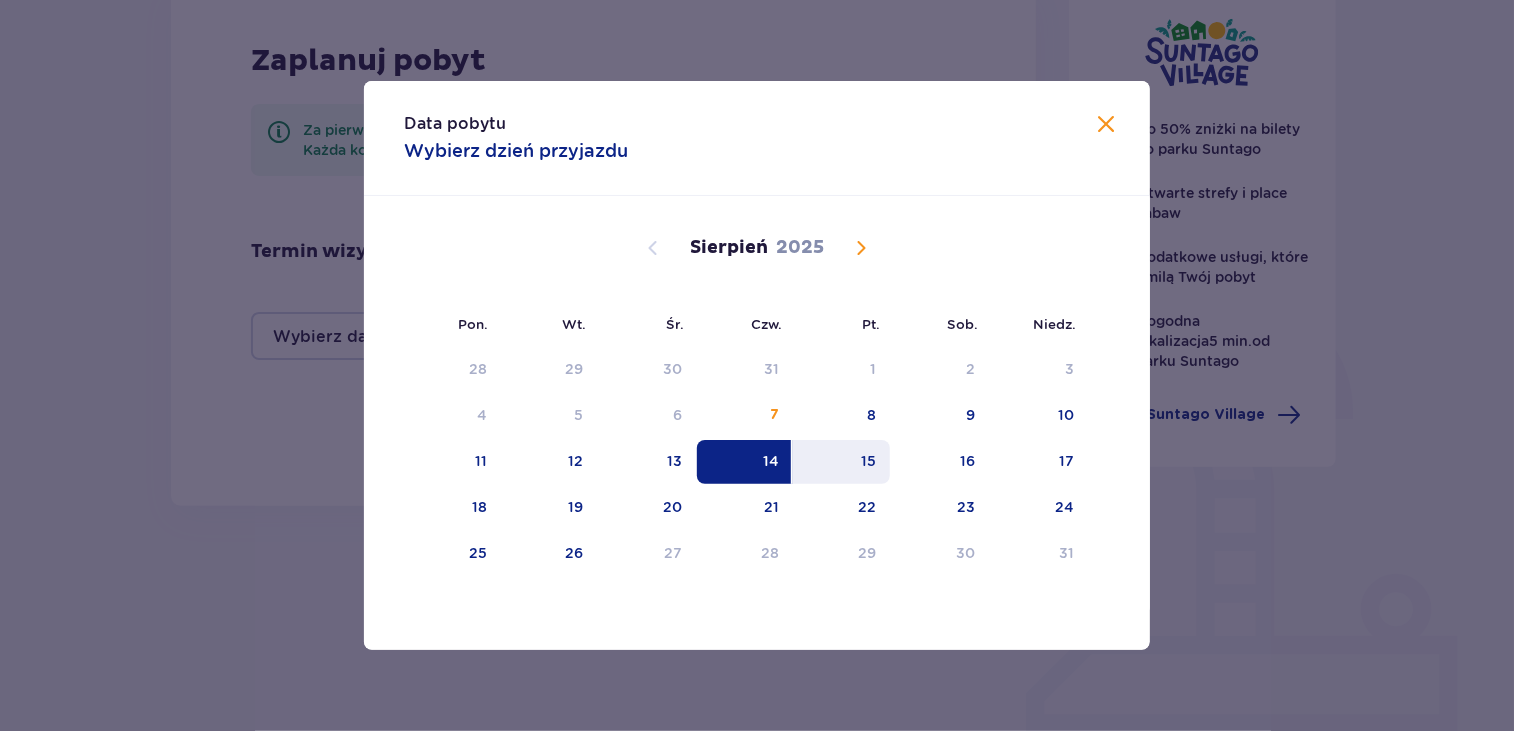 click on "15" at bounding box center (868, 461) 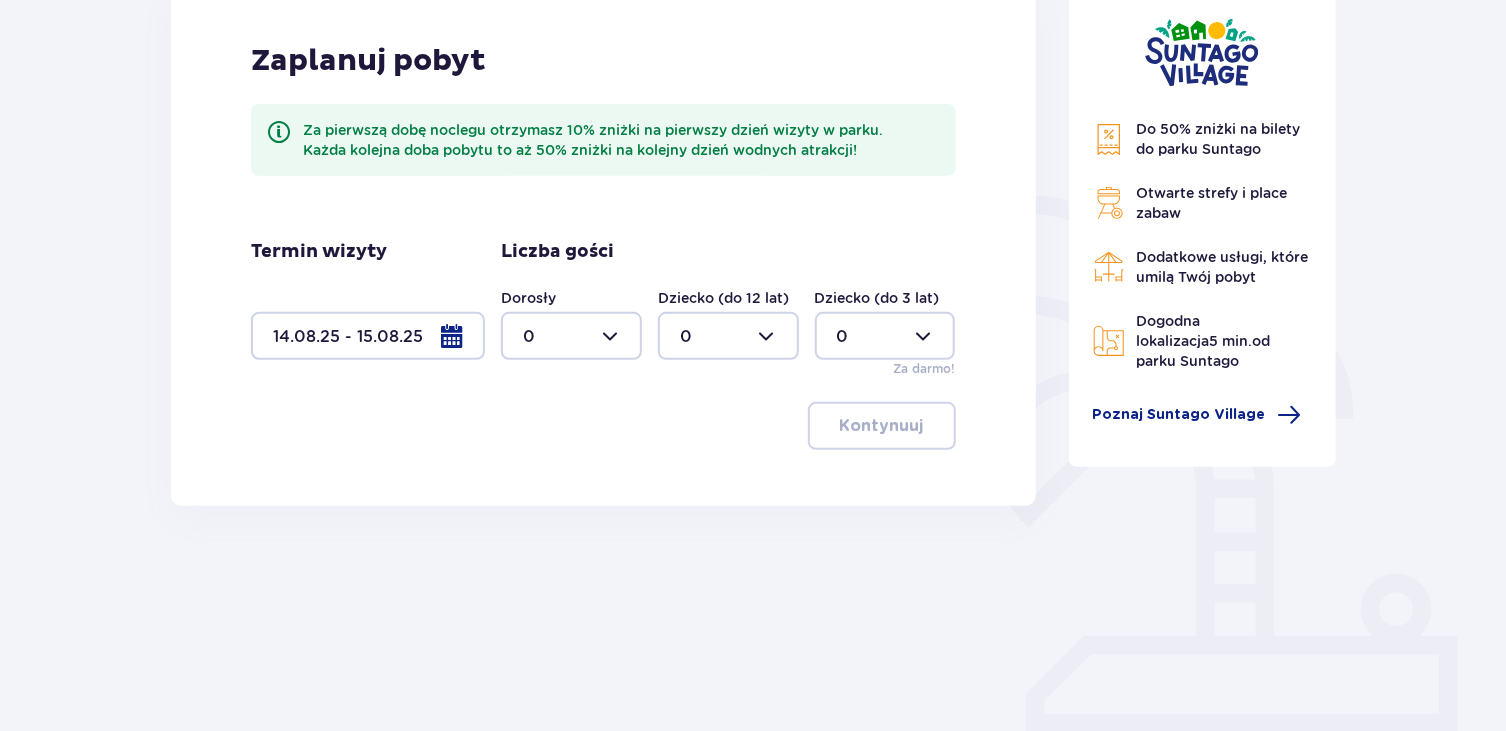 click at bounding box center (368, 336) 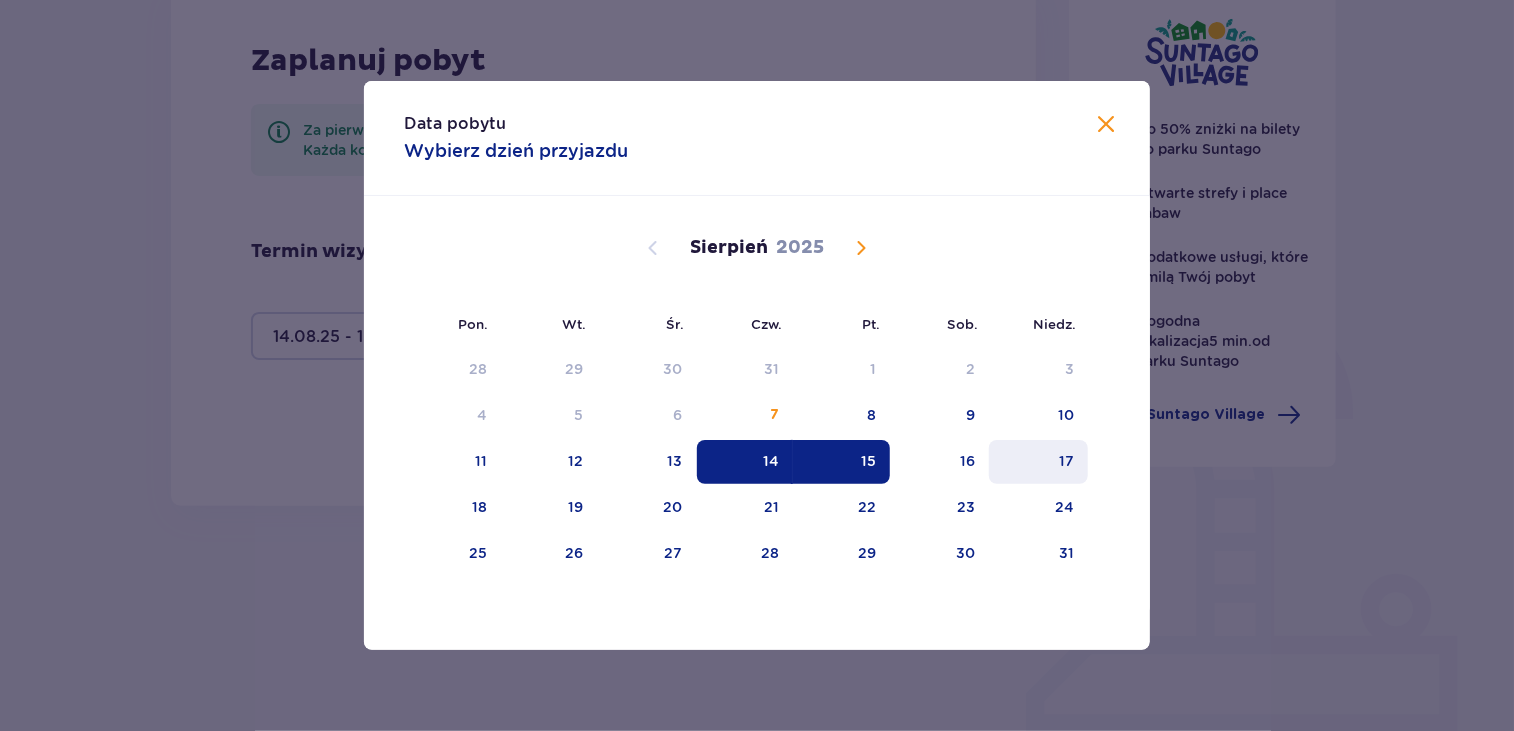 click on "17" at bounding box center [1038, 462] 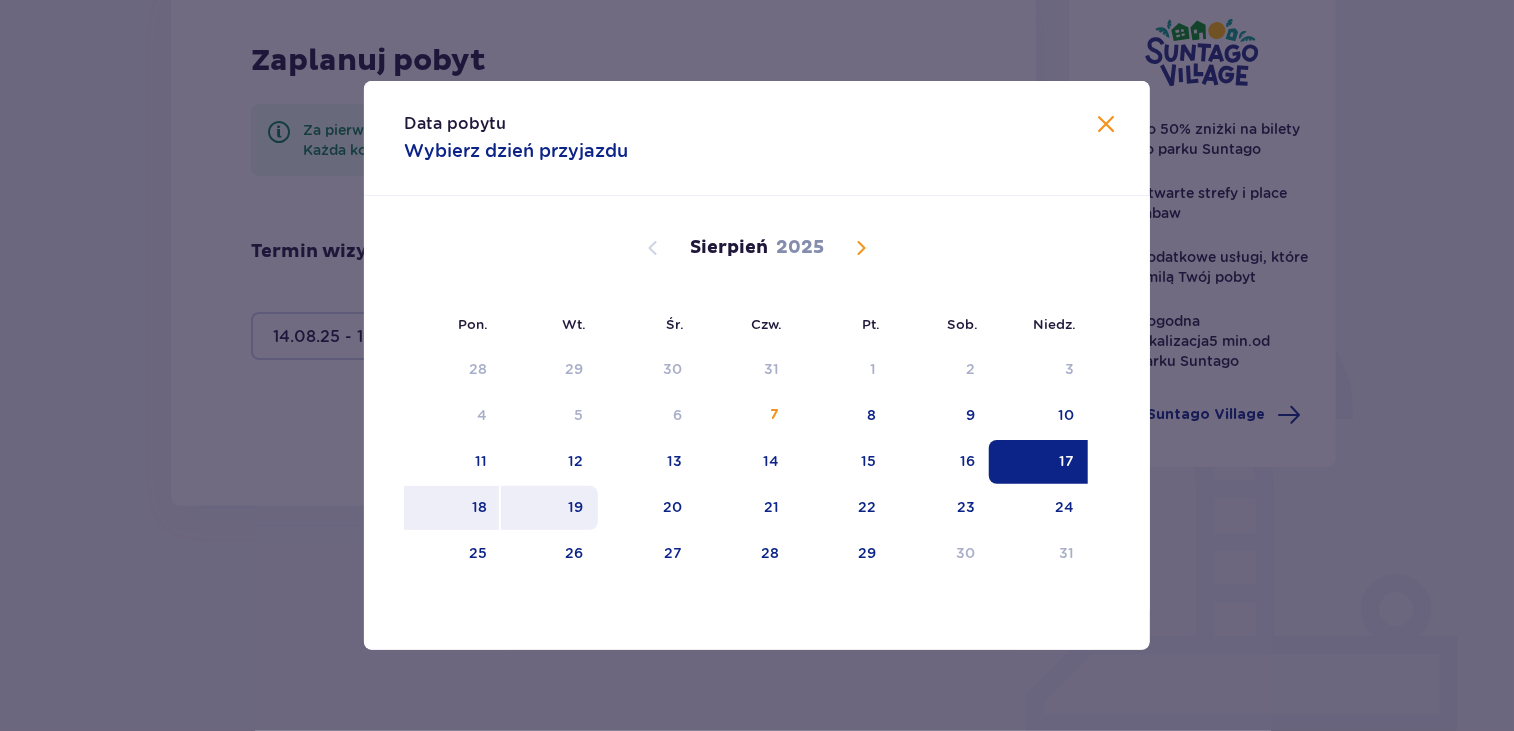 click on "19" at bounding box center [549, 508] 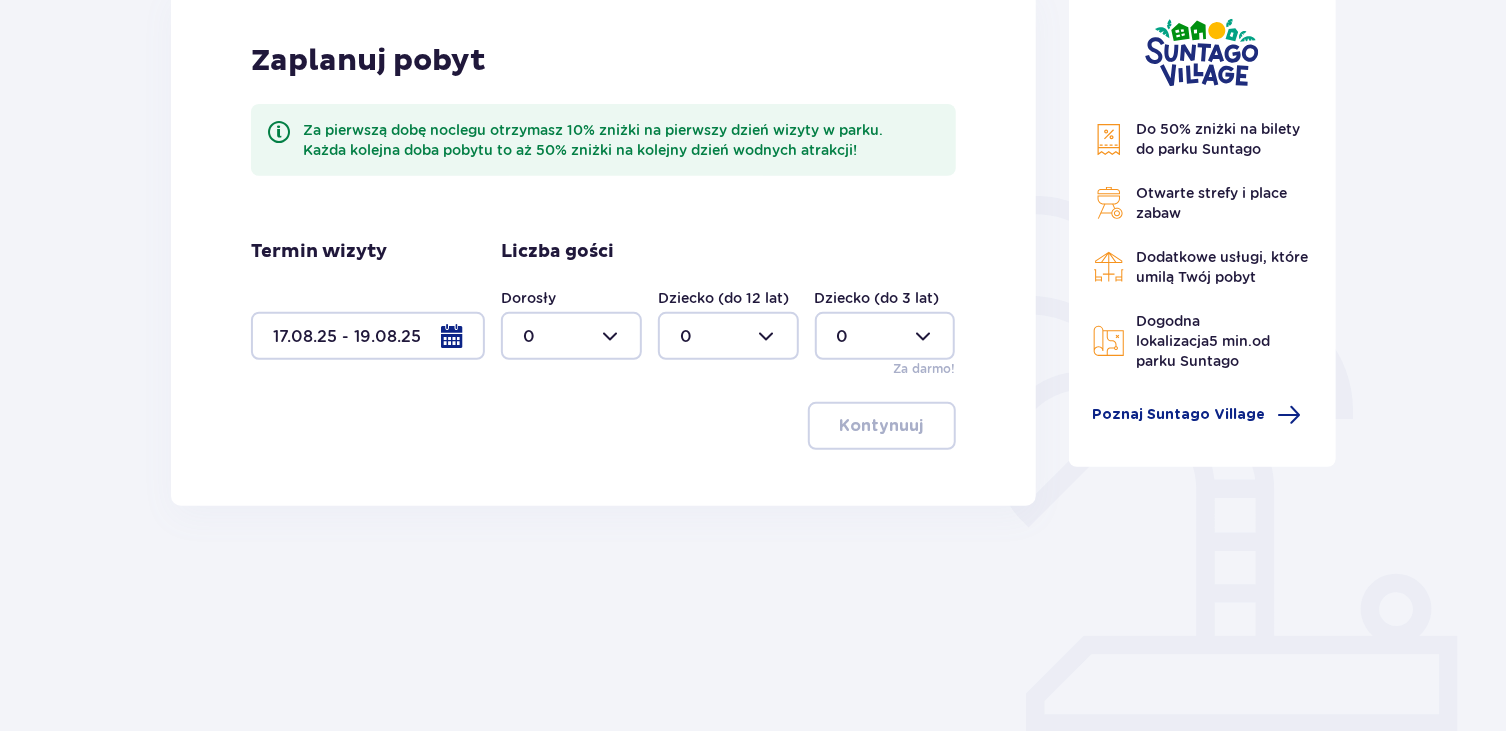 click at bounding box center (368, 336) 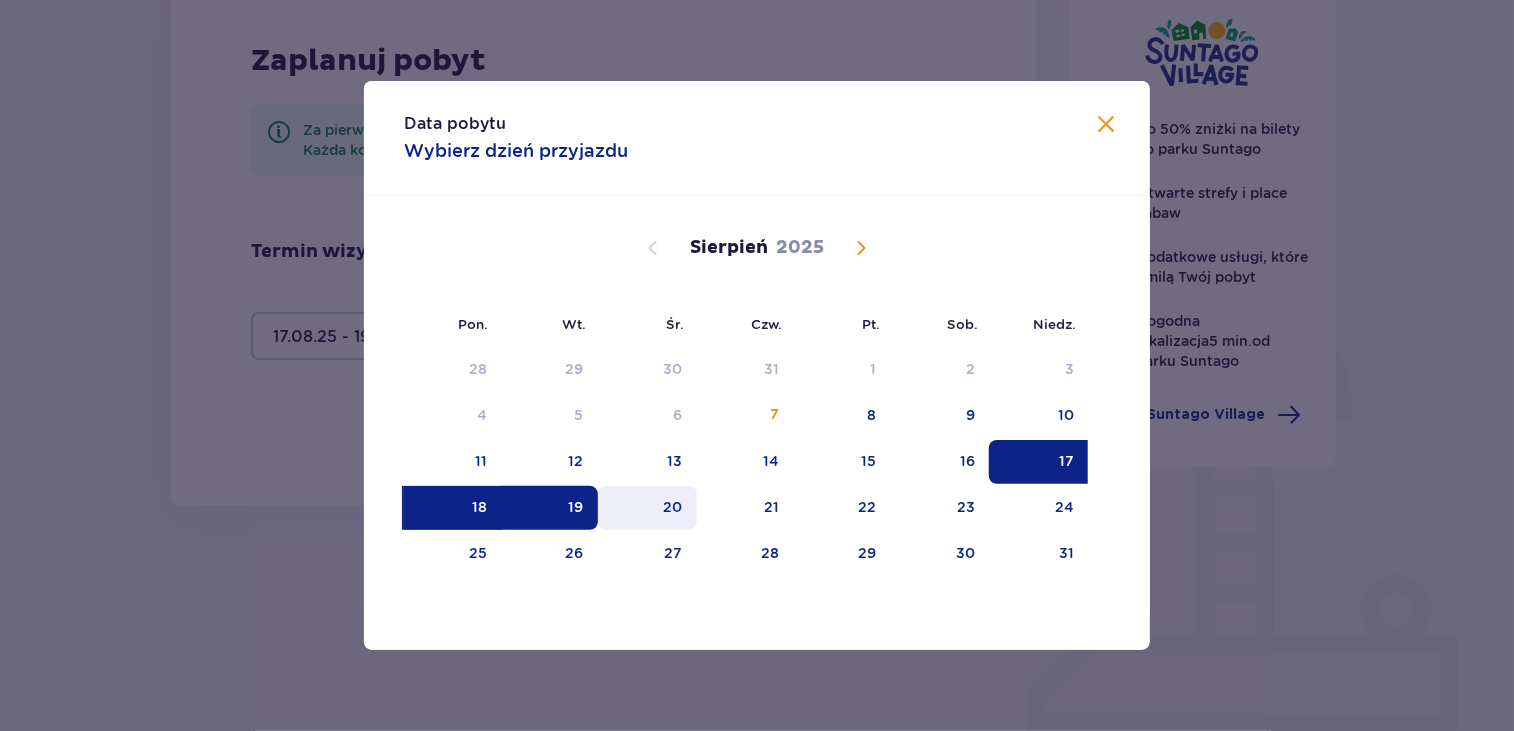 click on "20" at bounding box center [647, 508] 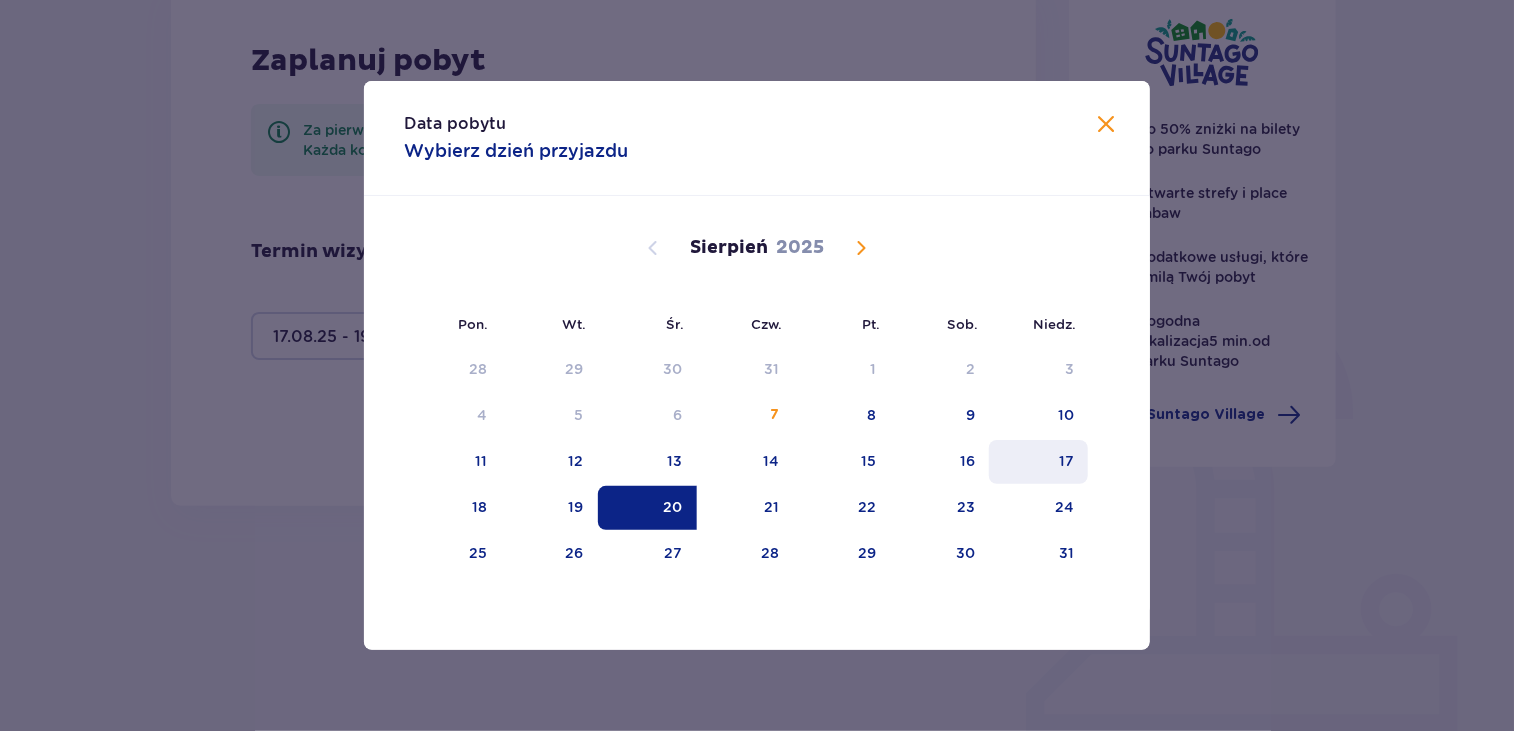 click on "17" at bounding box center [1066, 461] 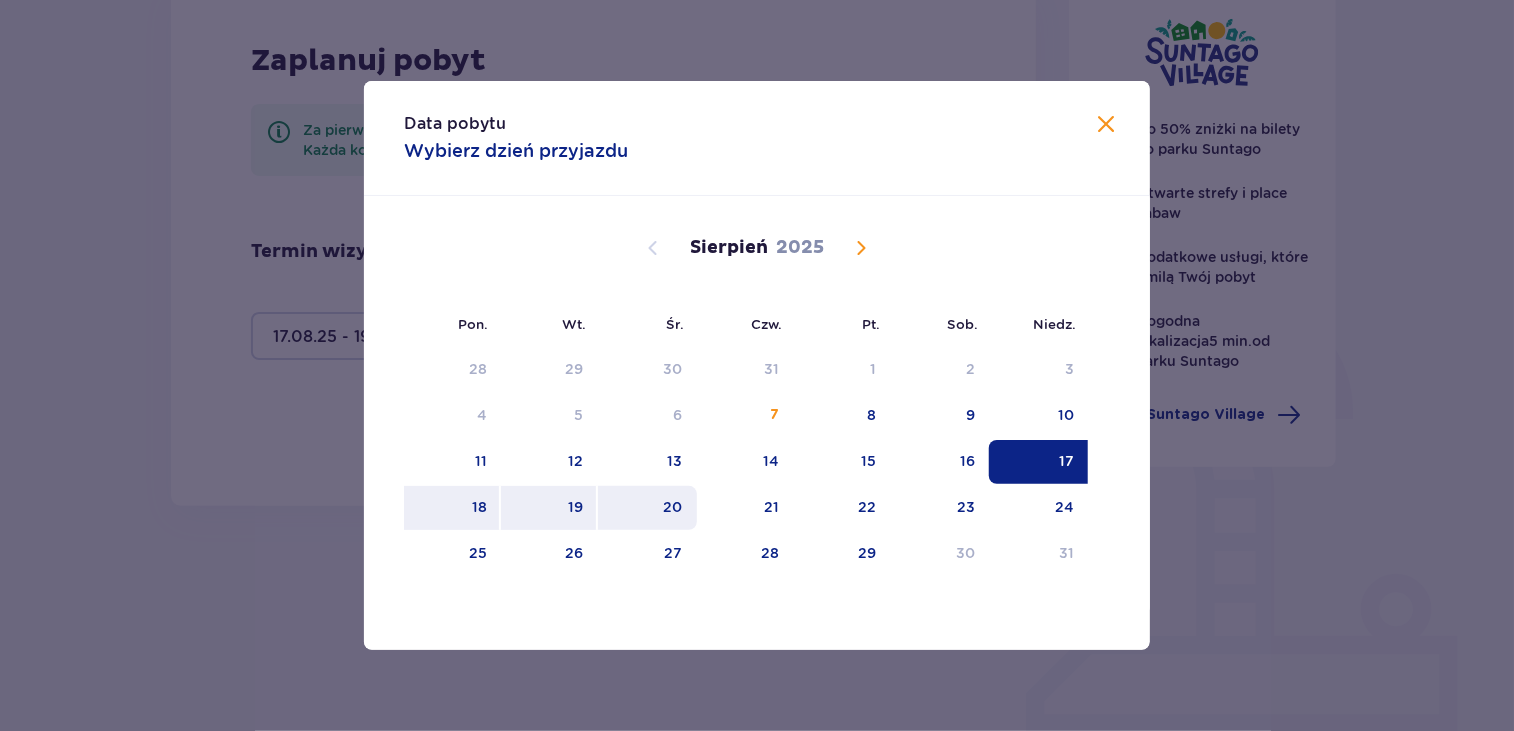 click on "20" at bounding box center (673, 507) 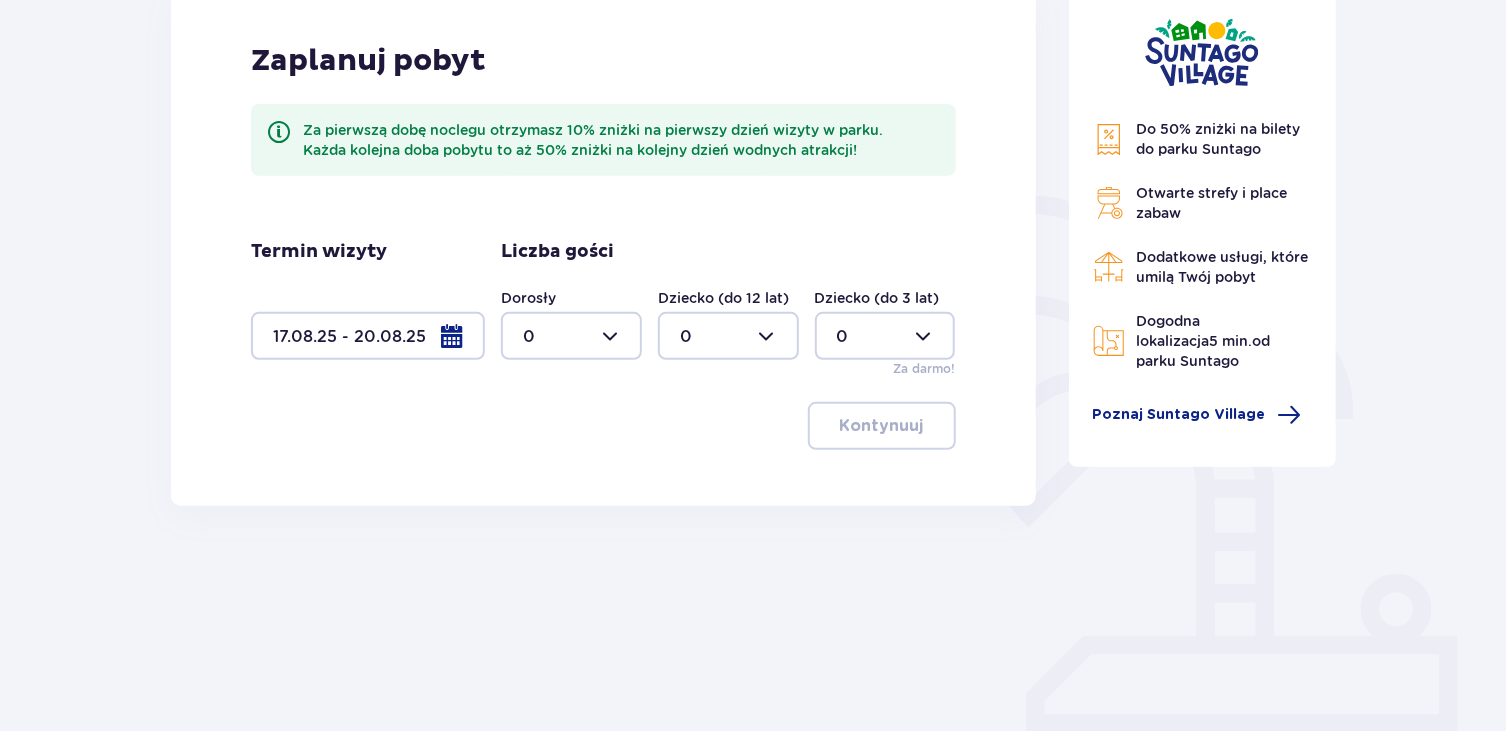click at bounding box center [571, 336] 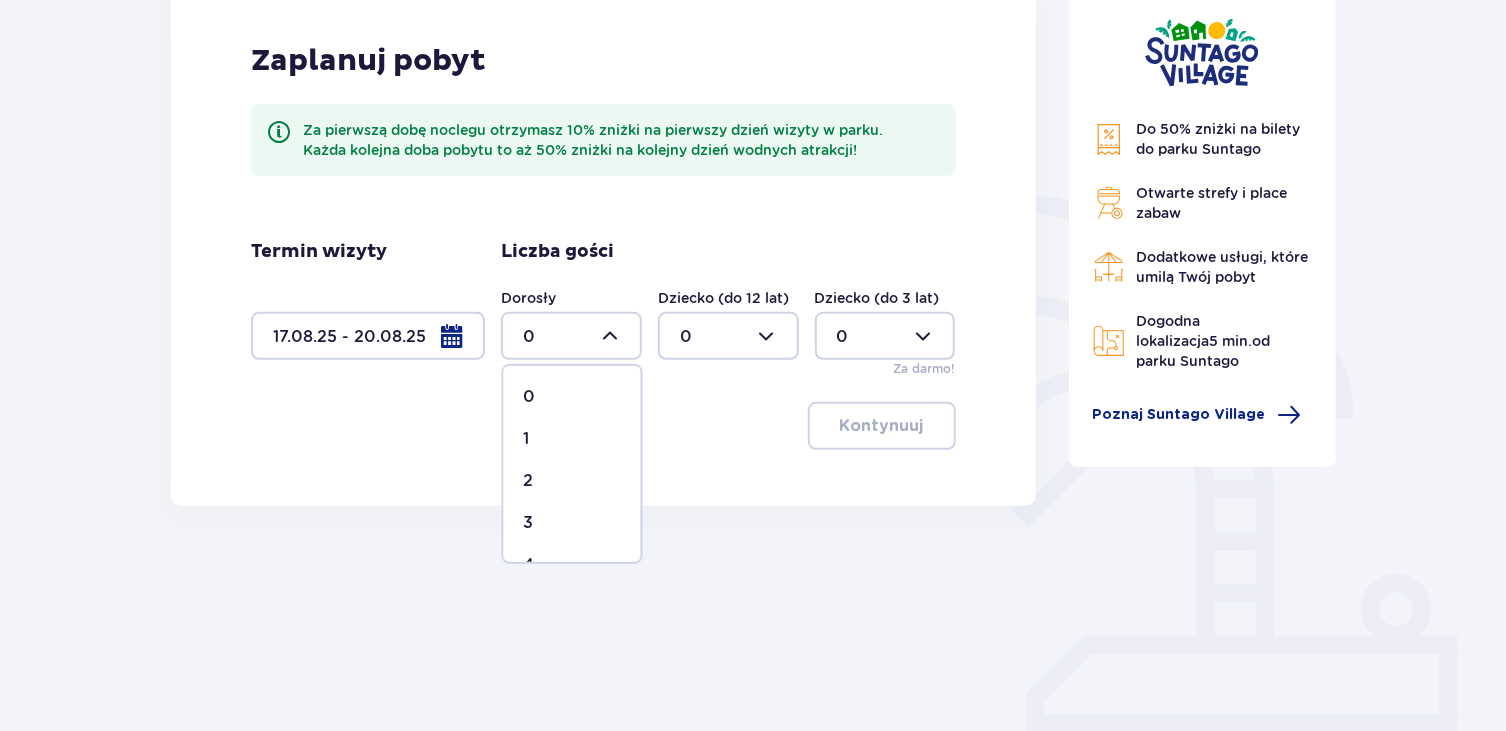 click on "2" at bounding box center [572, 481] 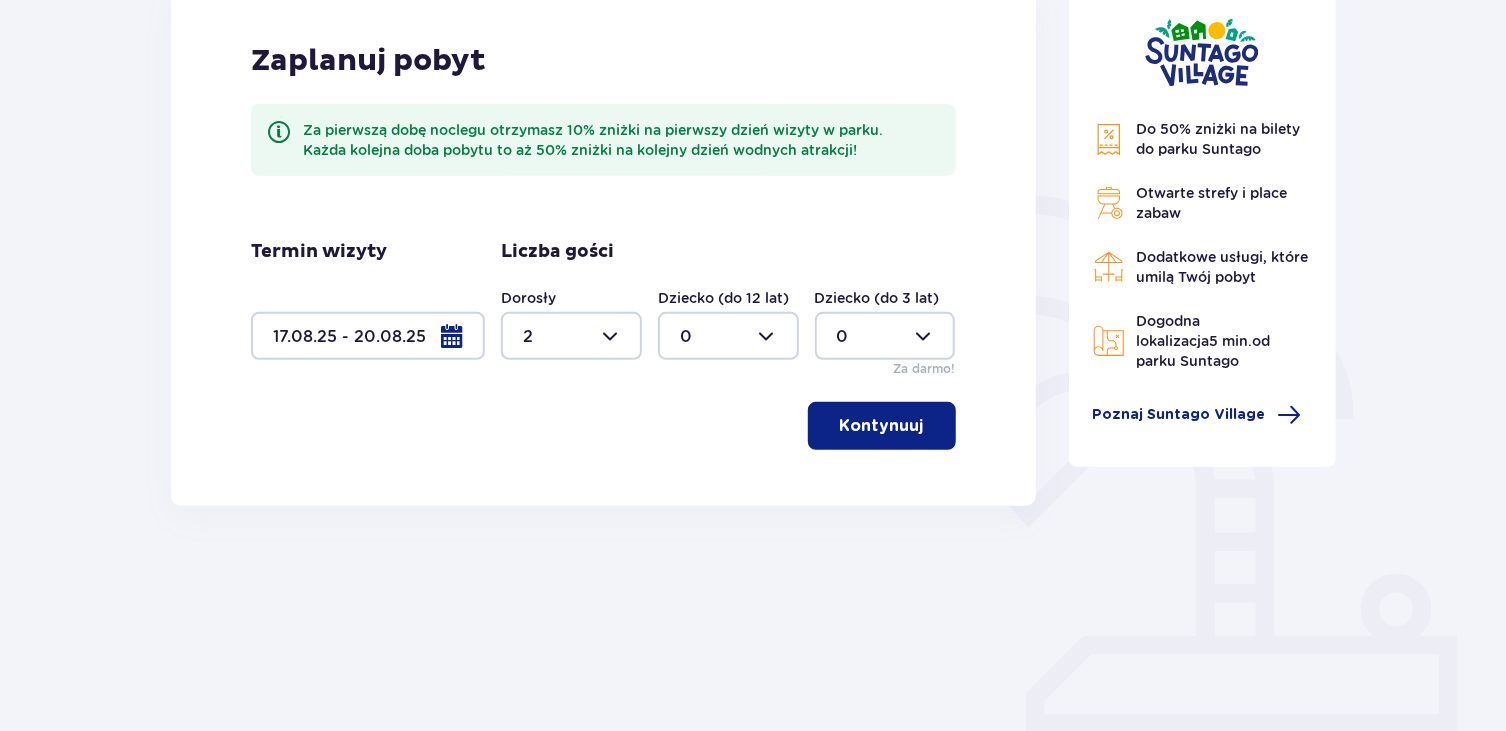 click at bounding box center (728, 336) 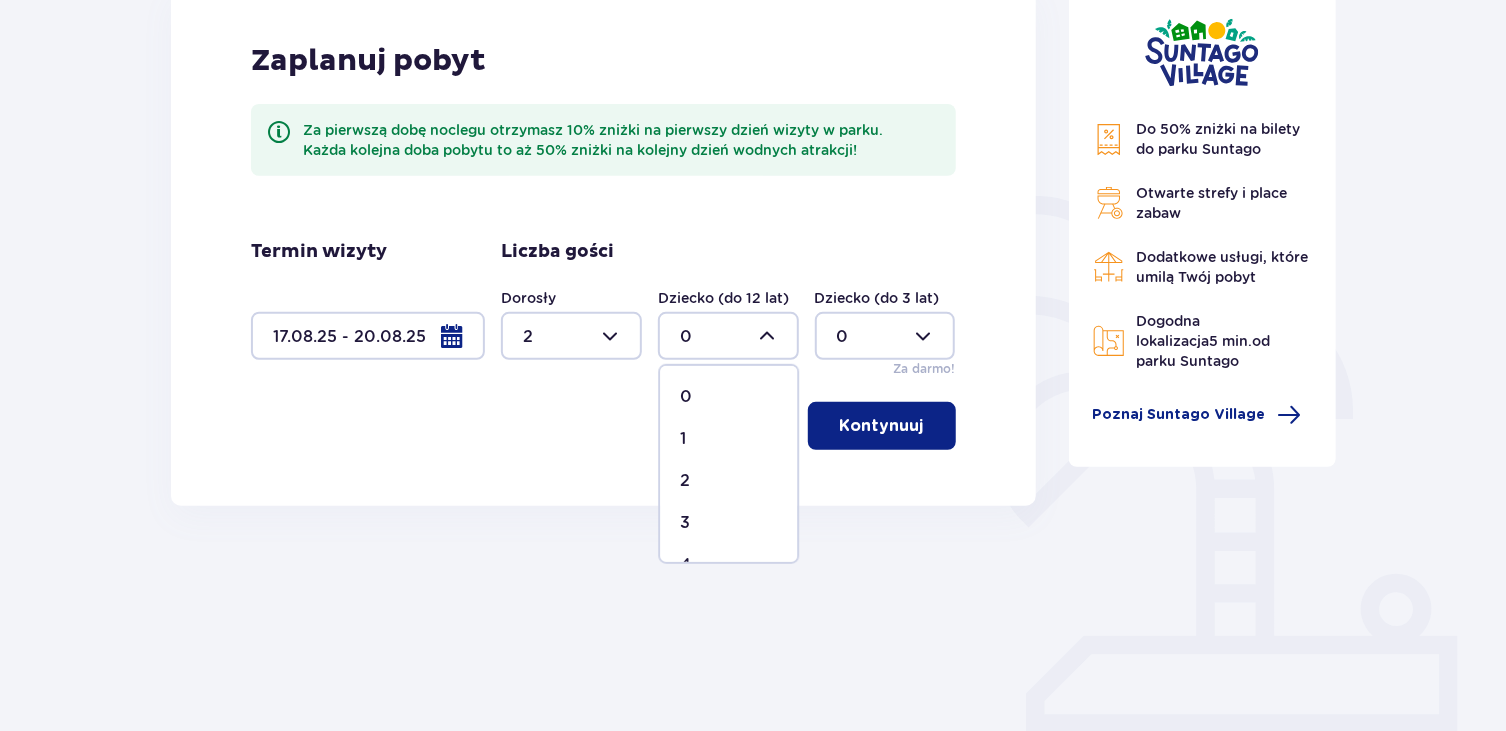 click on "2" at bounding box center (728, 481) 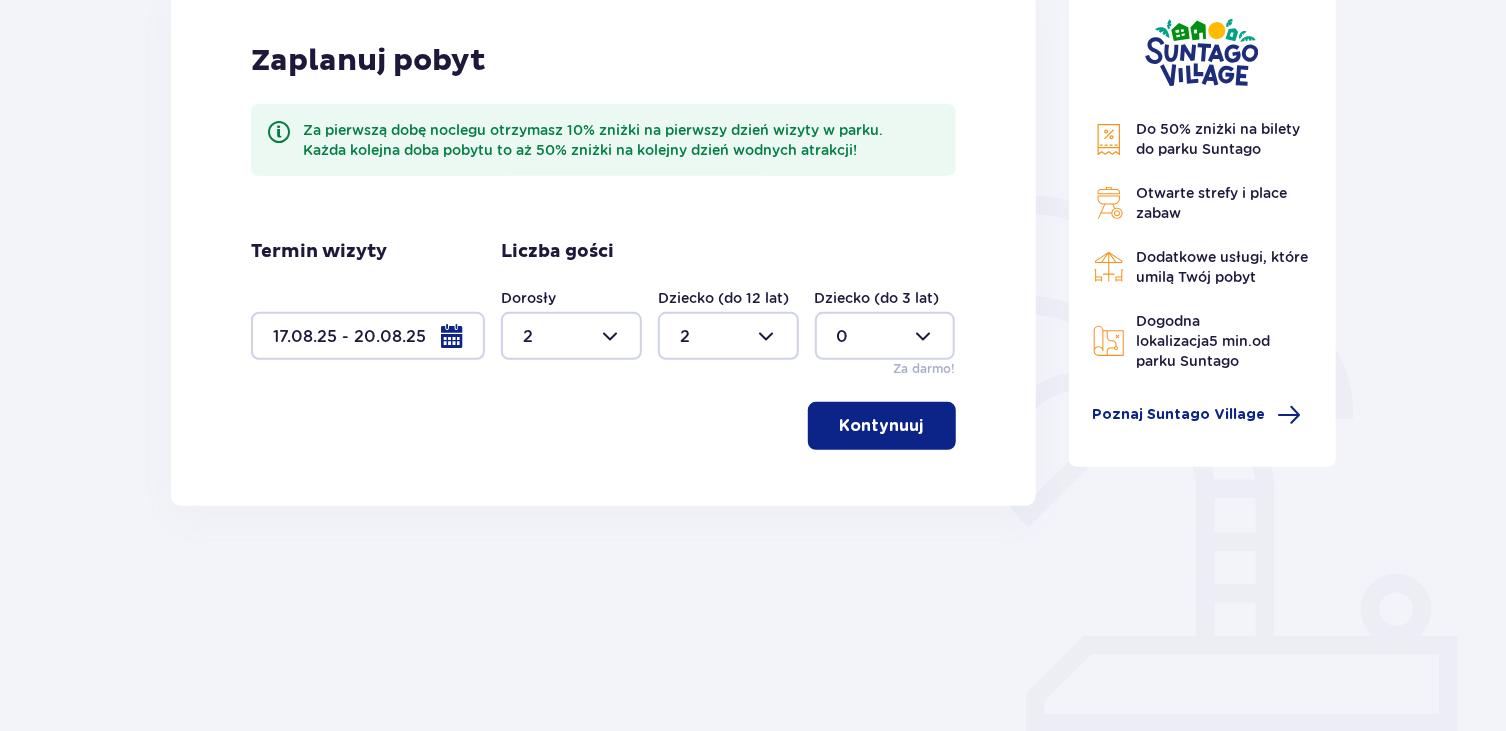 click on "Kontynuuj" at bounding box center (882, 426) 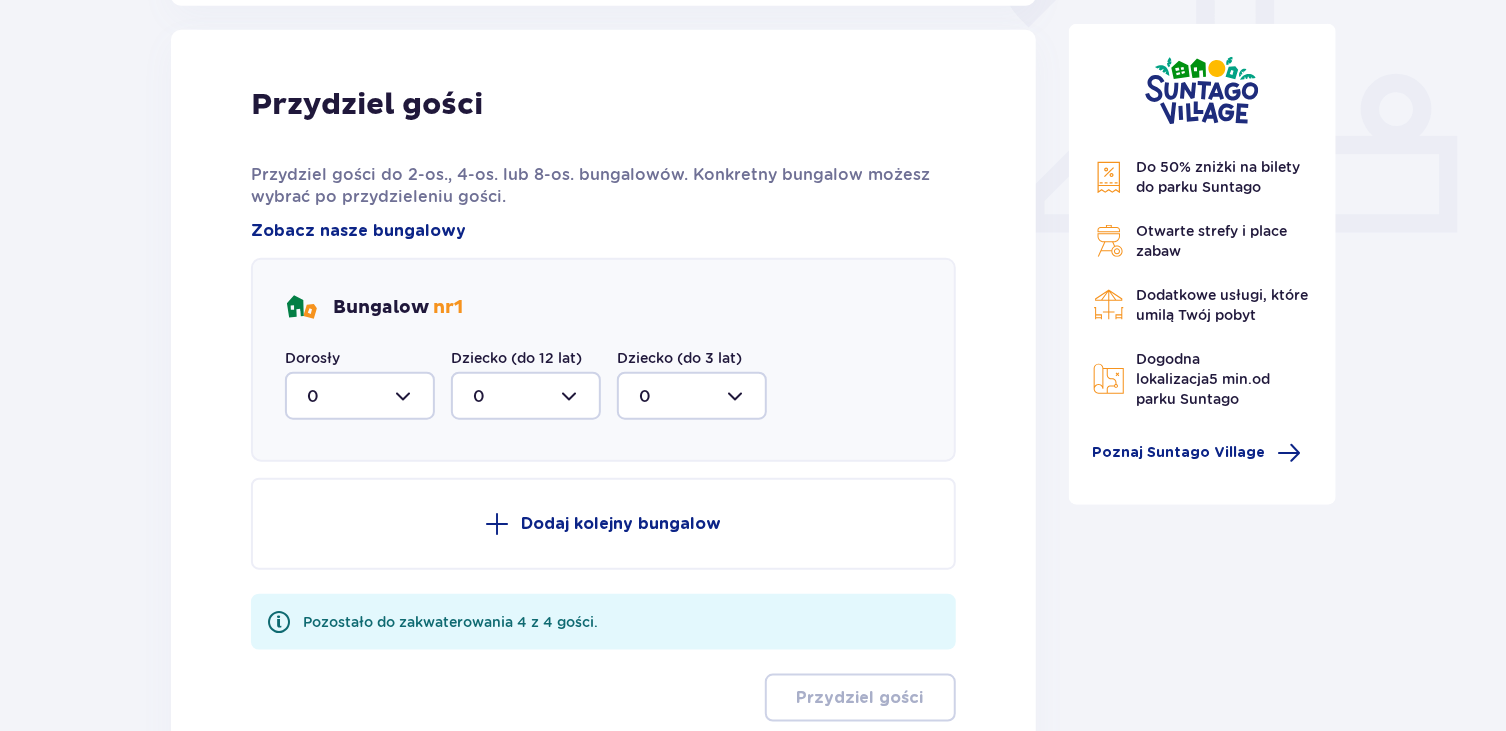 scroll, scrollTop: 806, scrollLeft: 0, axis: vertical 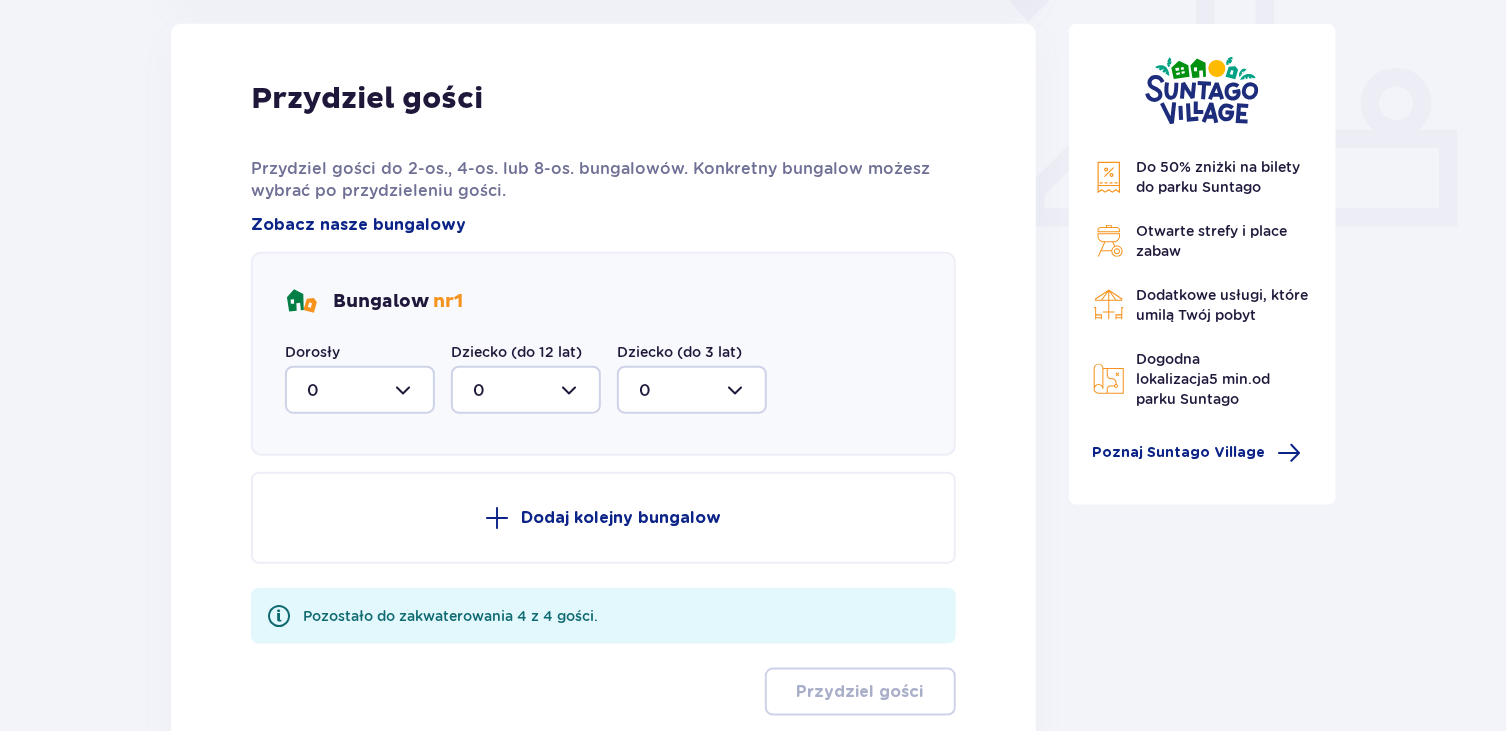 click at bounding box center [360, 390] 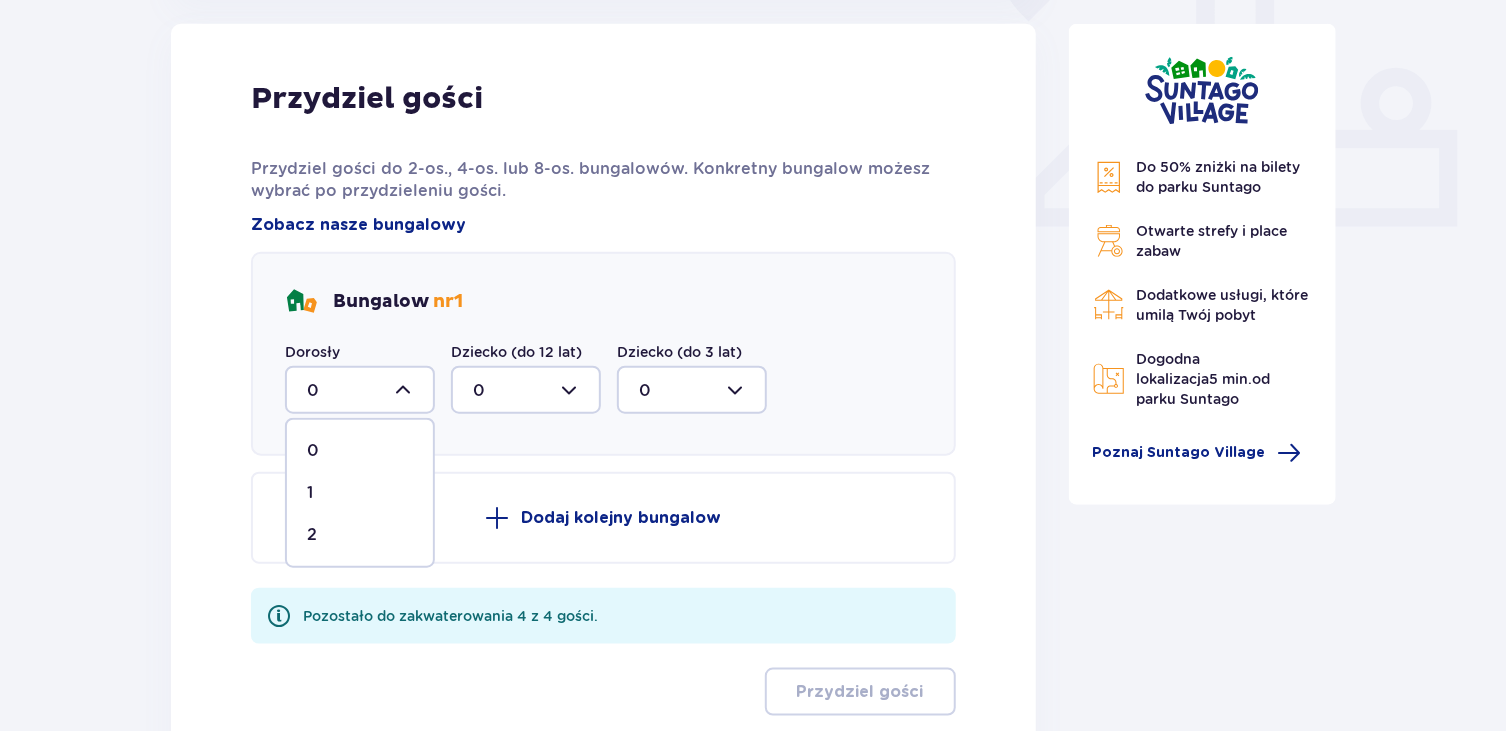 drag, startPoint x: 320, startPoint y: 519, endPoint x: 337, endPoint y: 499, distance: 26.24881 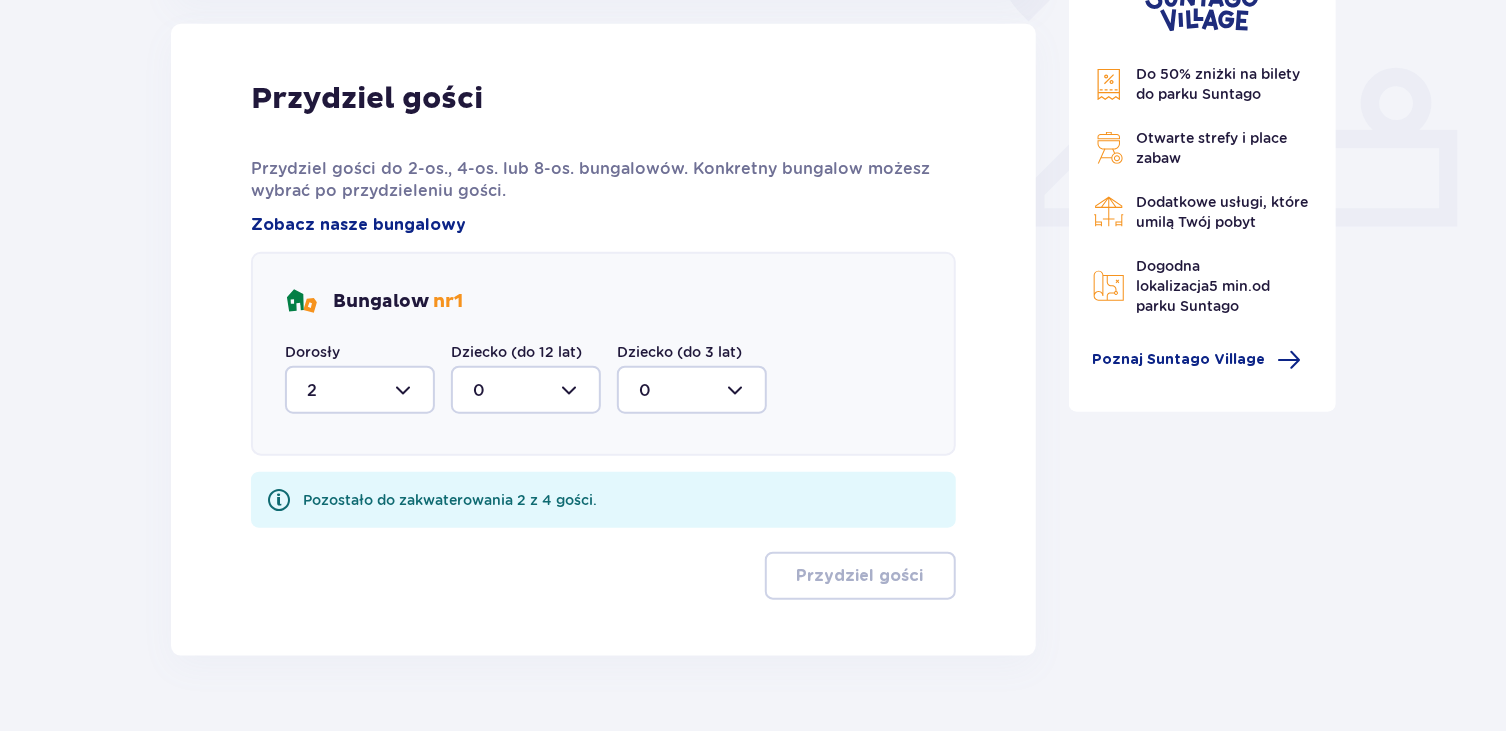 click at bounding box center [526, 390] 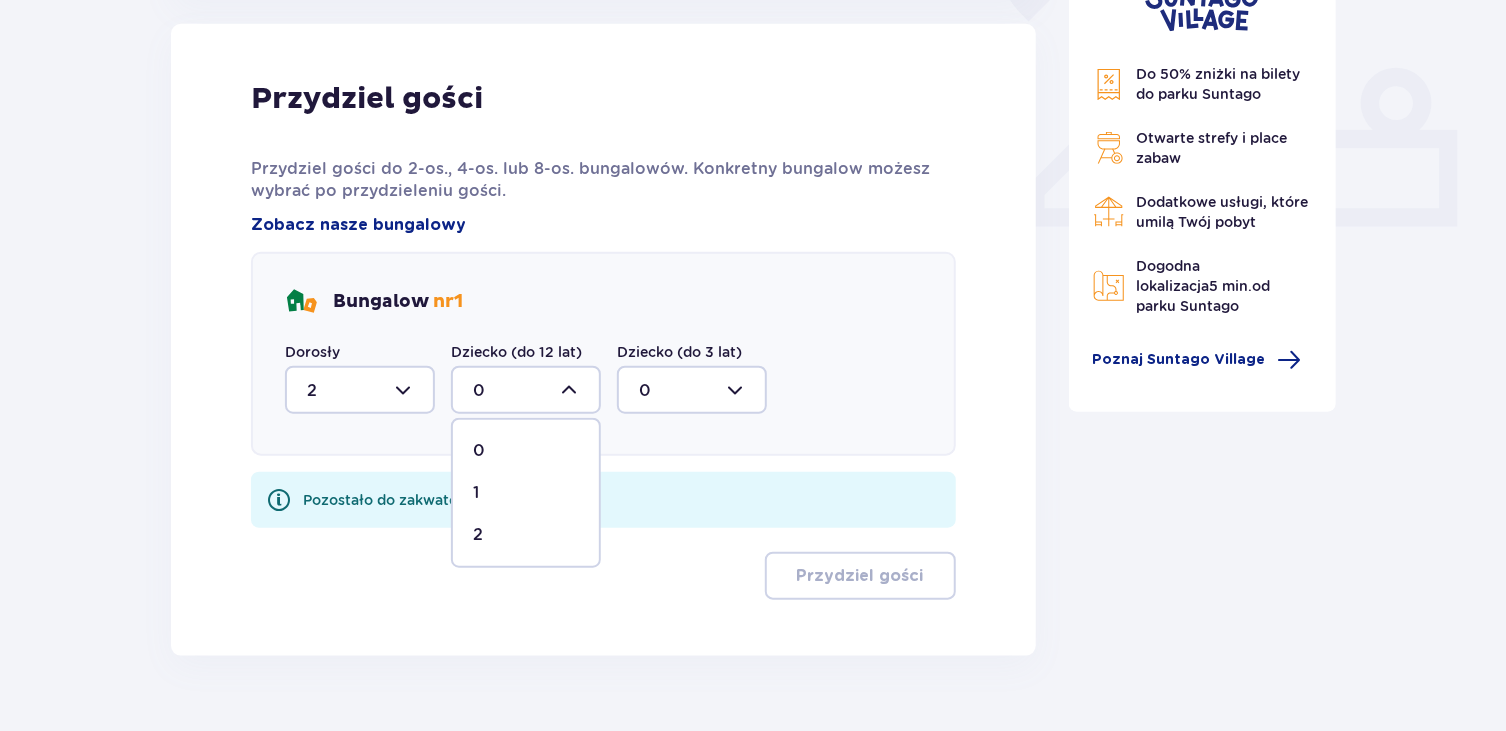 click on "2" at bounding box center [526, 535] 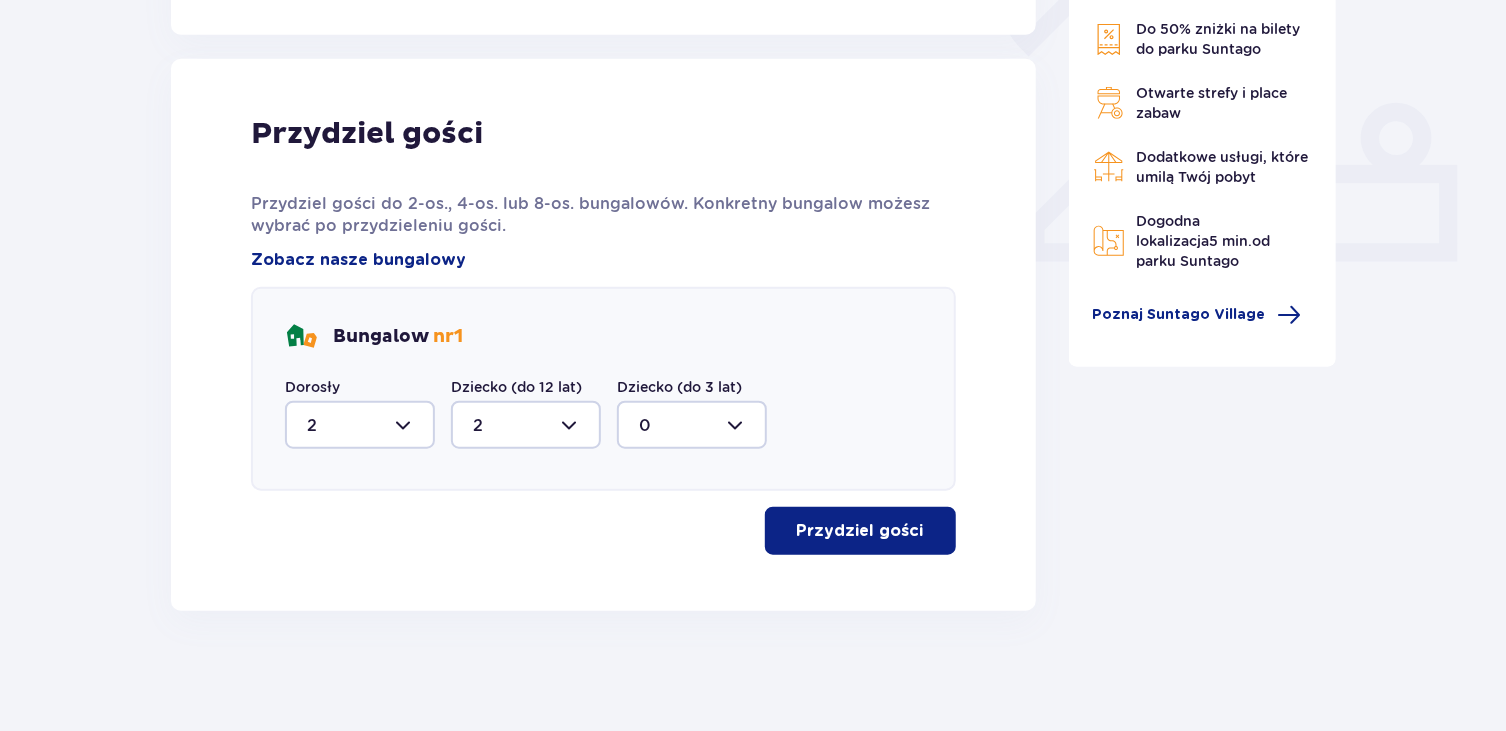 scroll, scrollTop: 770, scrollLeft: 0, axis: vertical 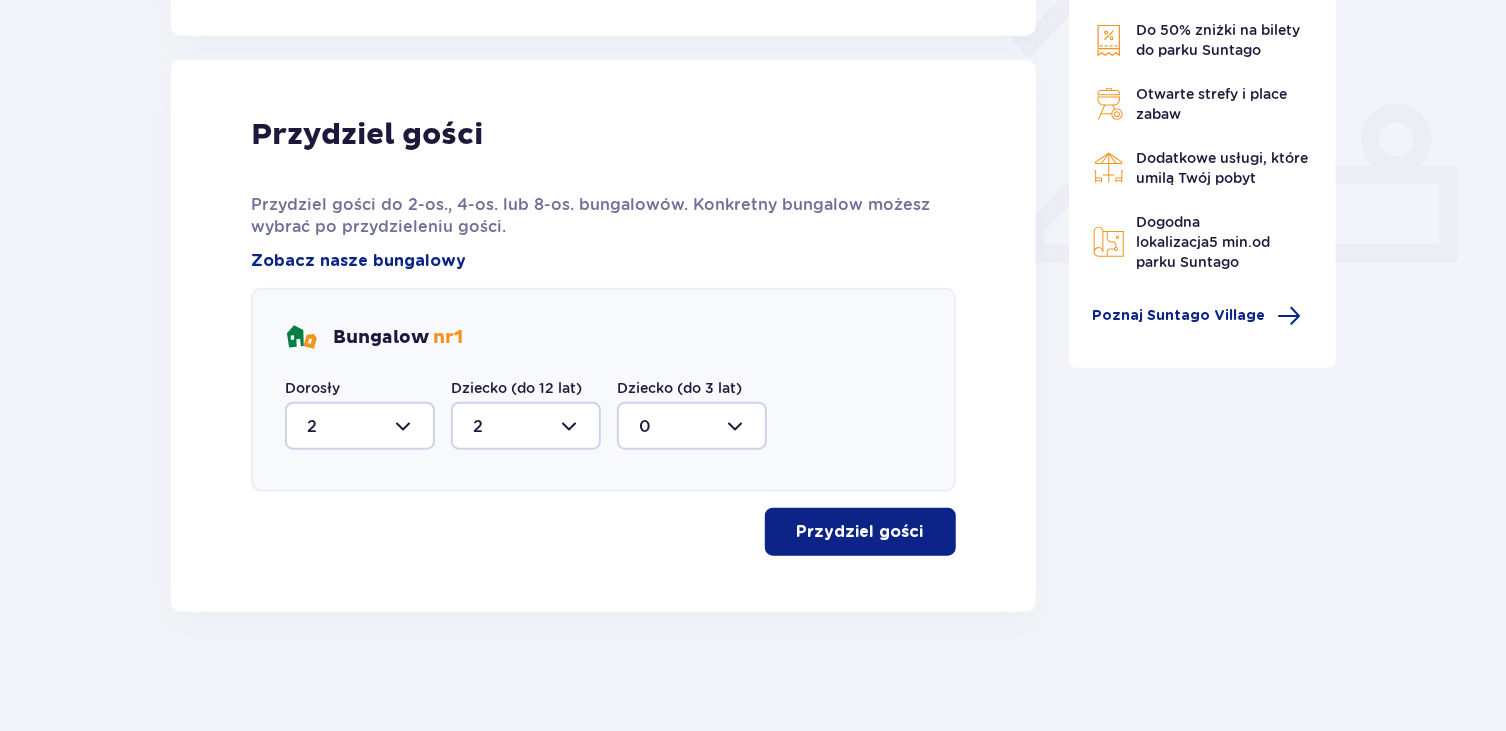 click on "Przydziel gości" at bounding box center (860, 532) 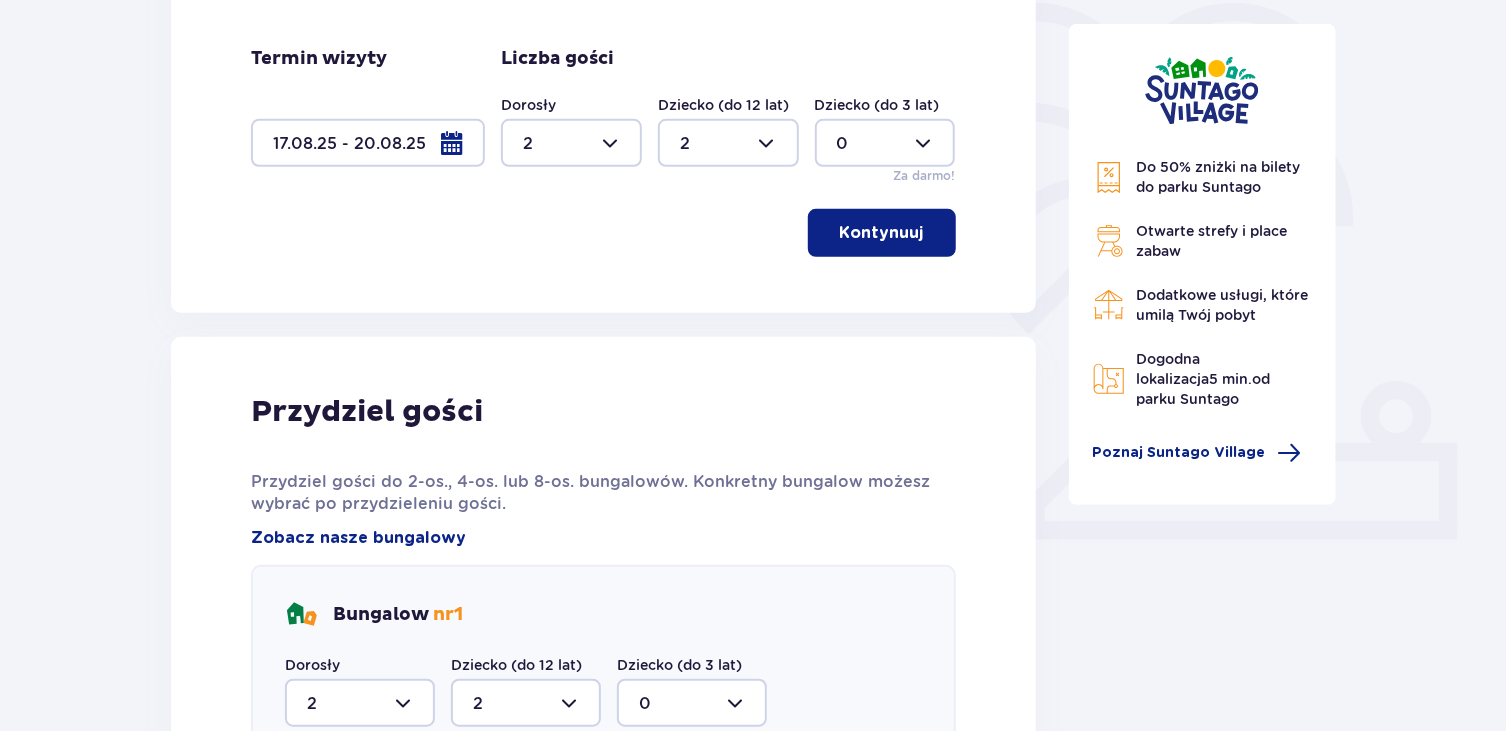 scroll, scrollTop: 293, scrollLeft: 0, axis: vertical 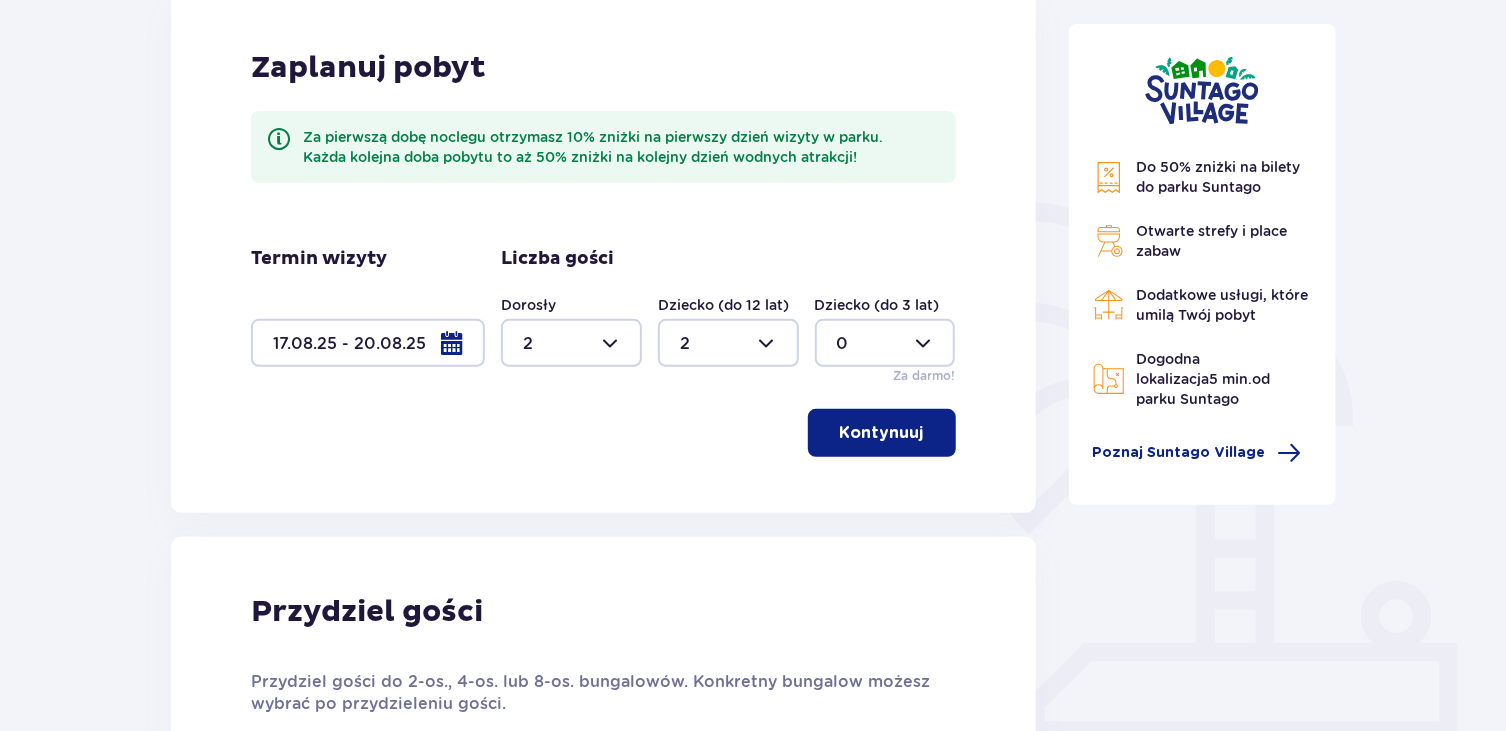 click at bounding box center [368, 343] 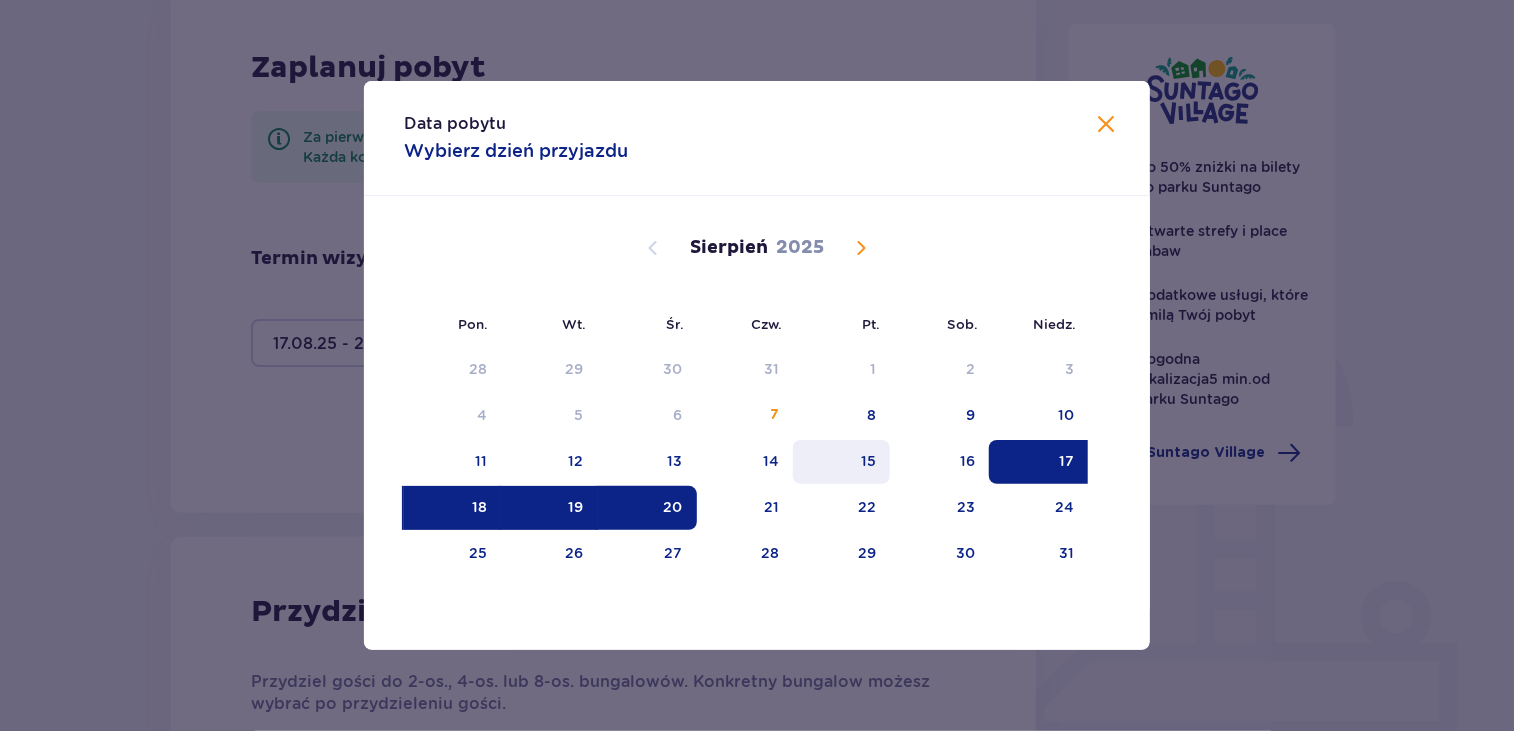 click on "15" at bounding box center (868, 461) 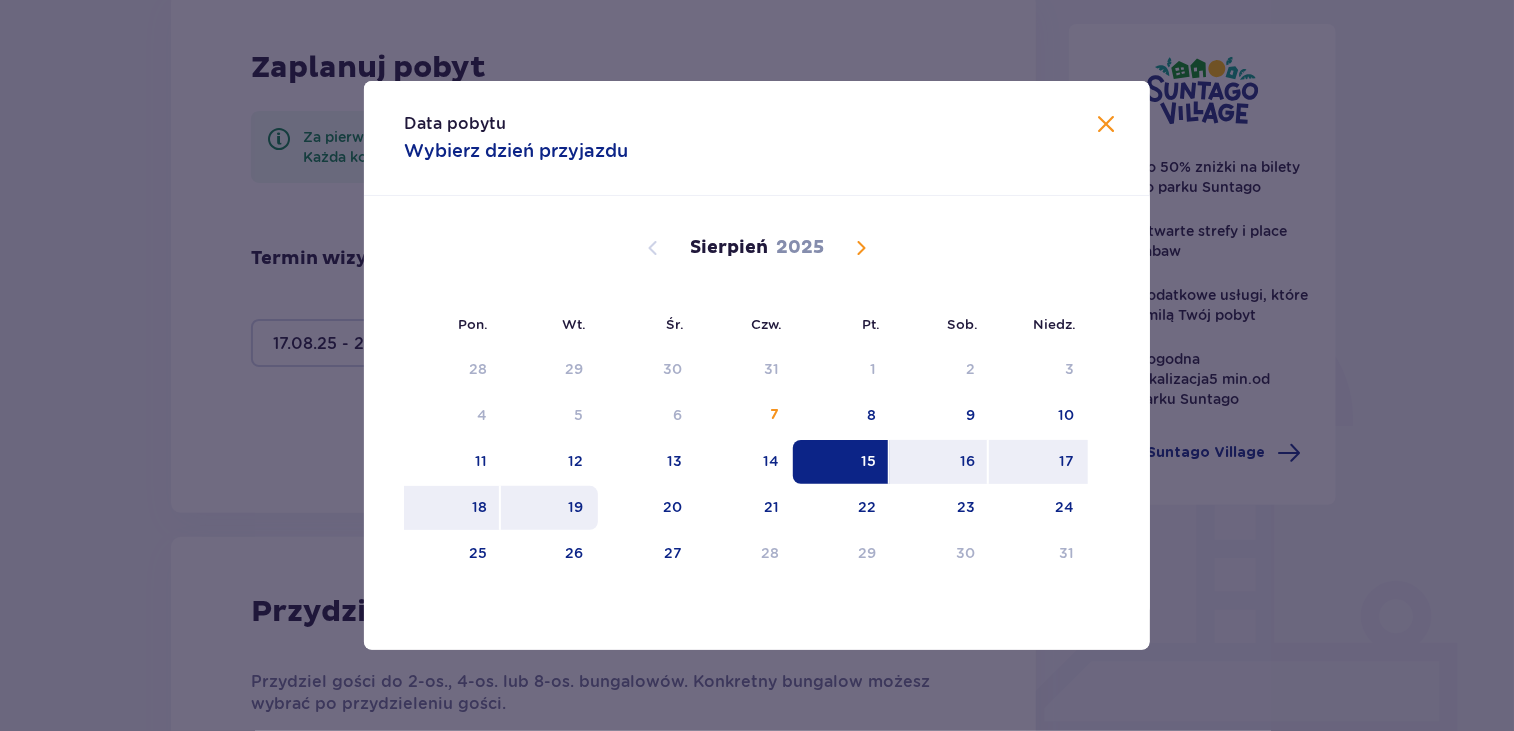 click on "19" at bounding box center [549, 508] 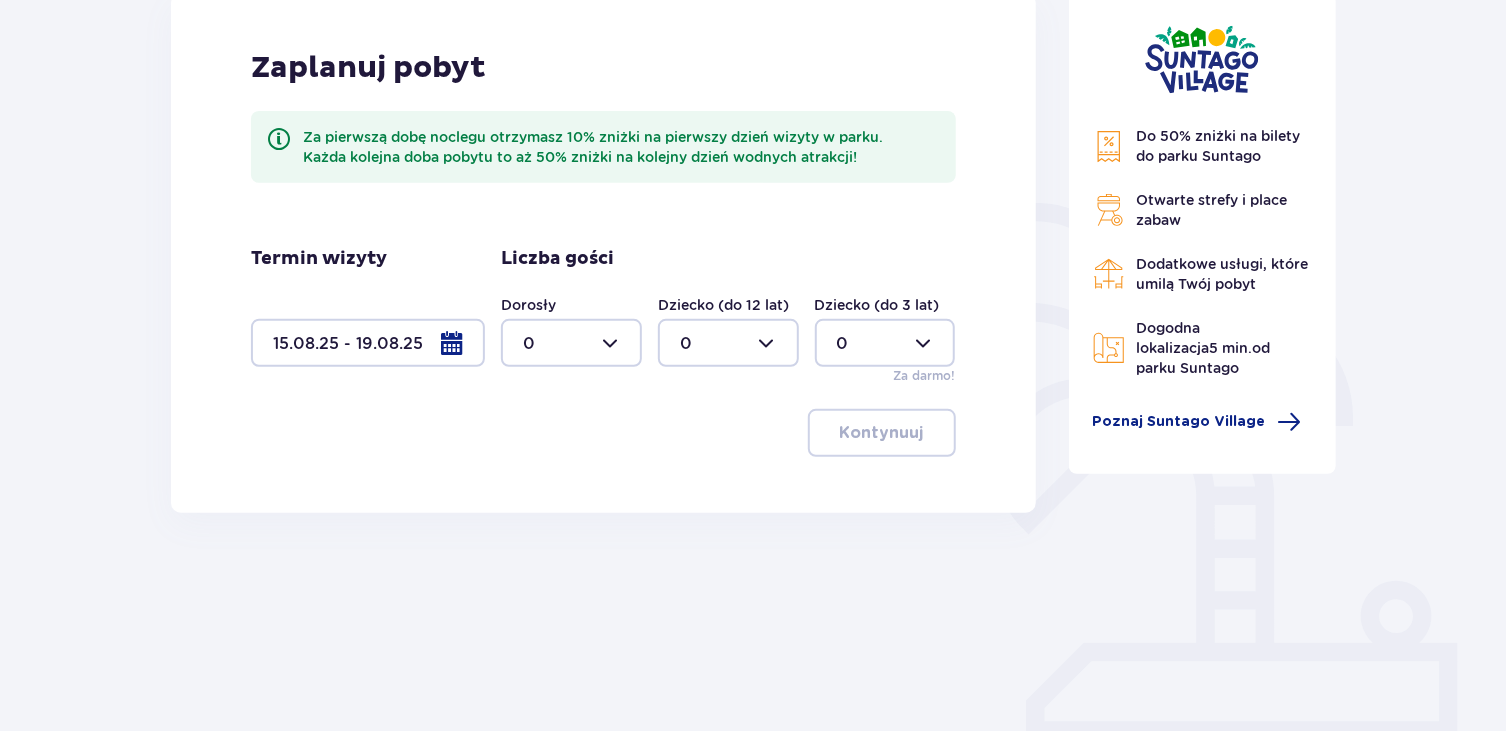 click at bounding box center (571, 343) 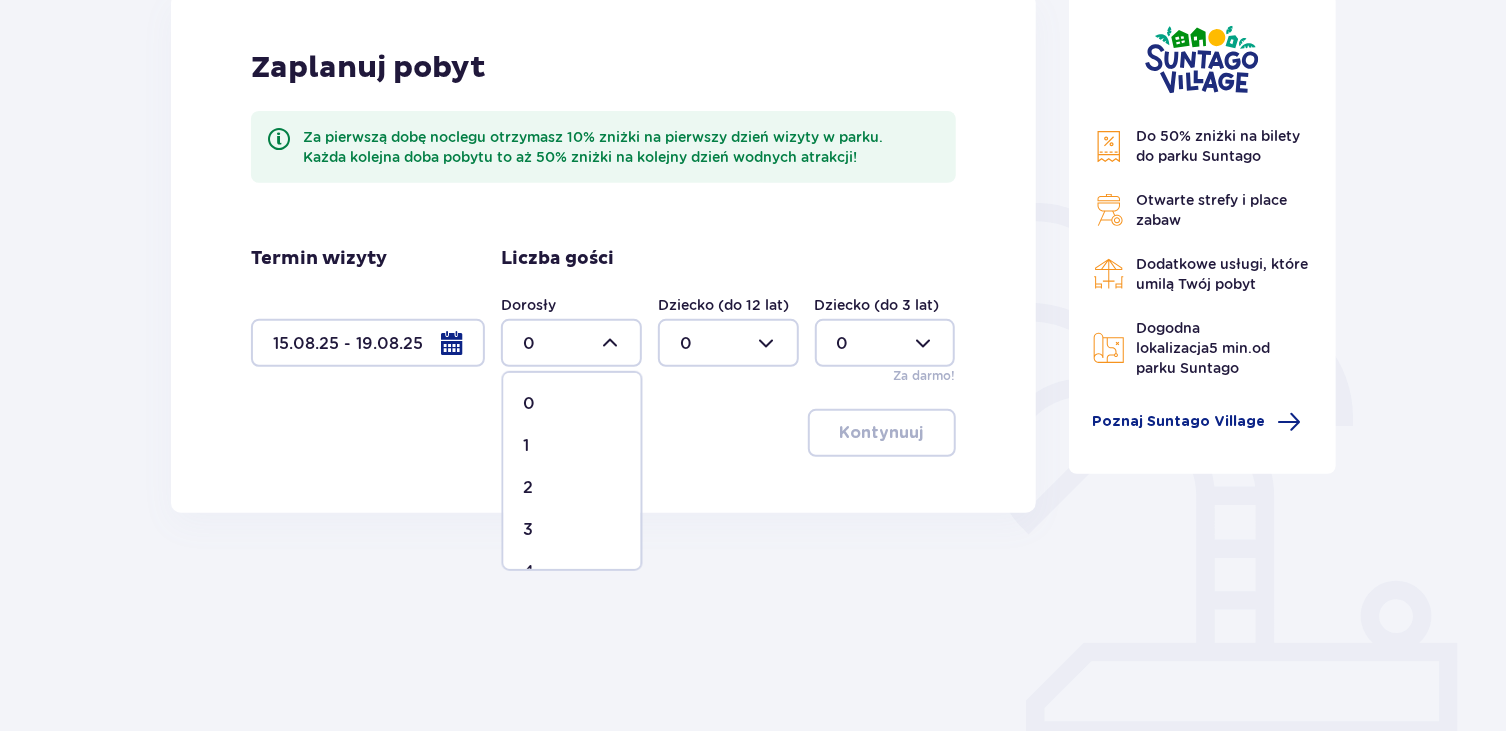 click on "2" at bounding box center [572, 488] 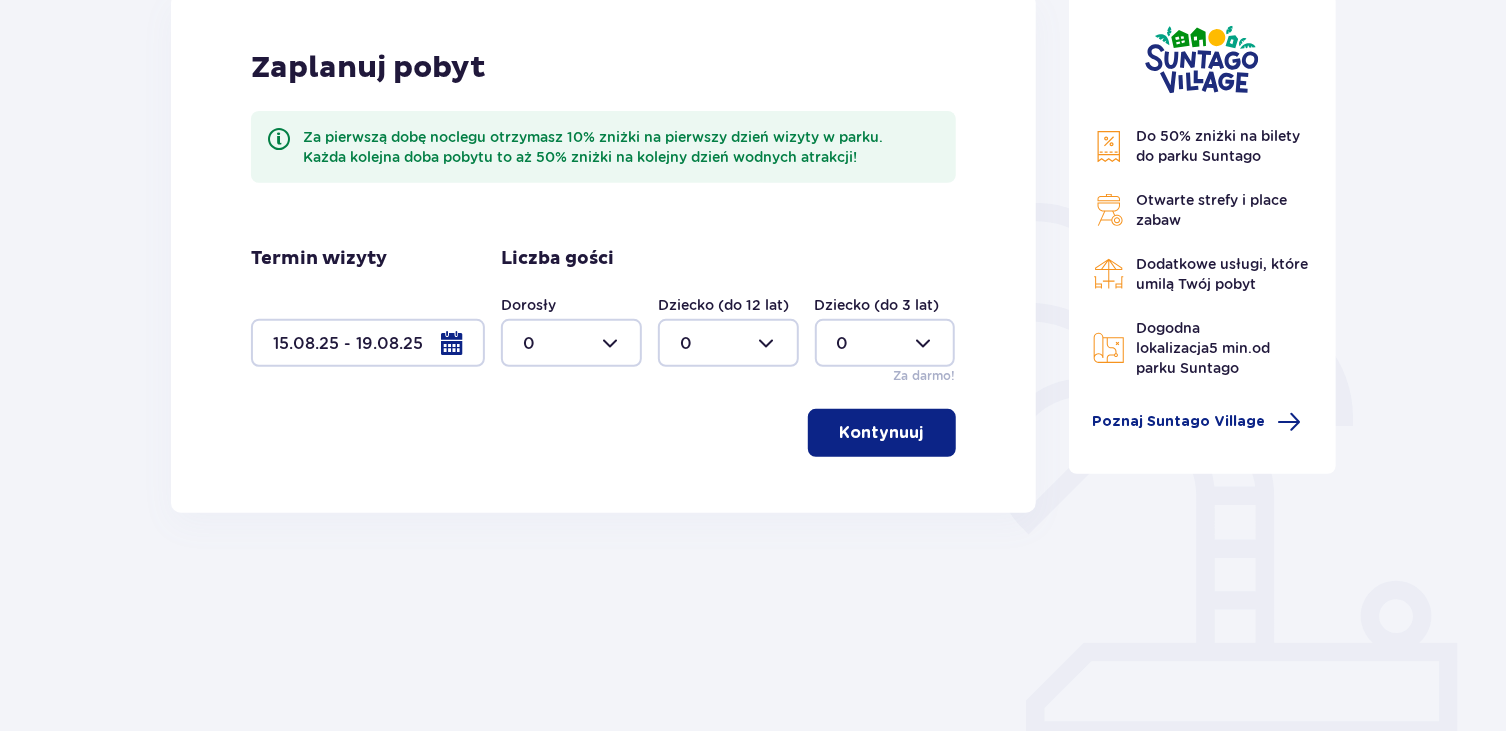 type on "2" 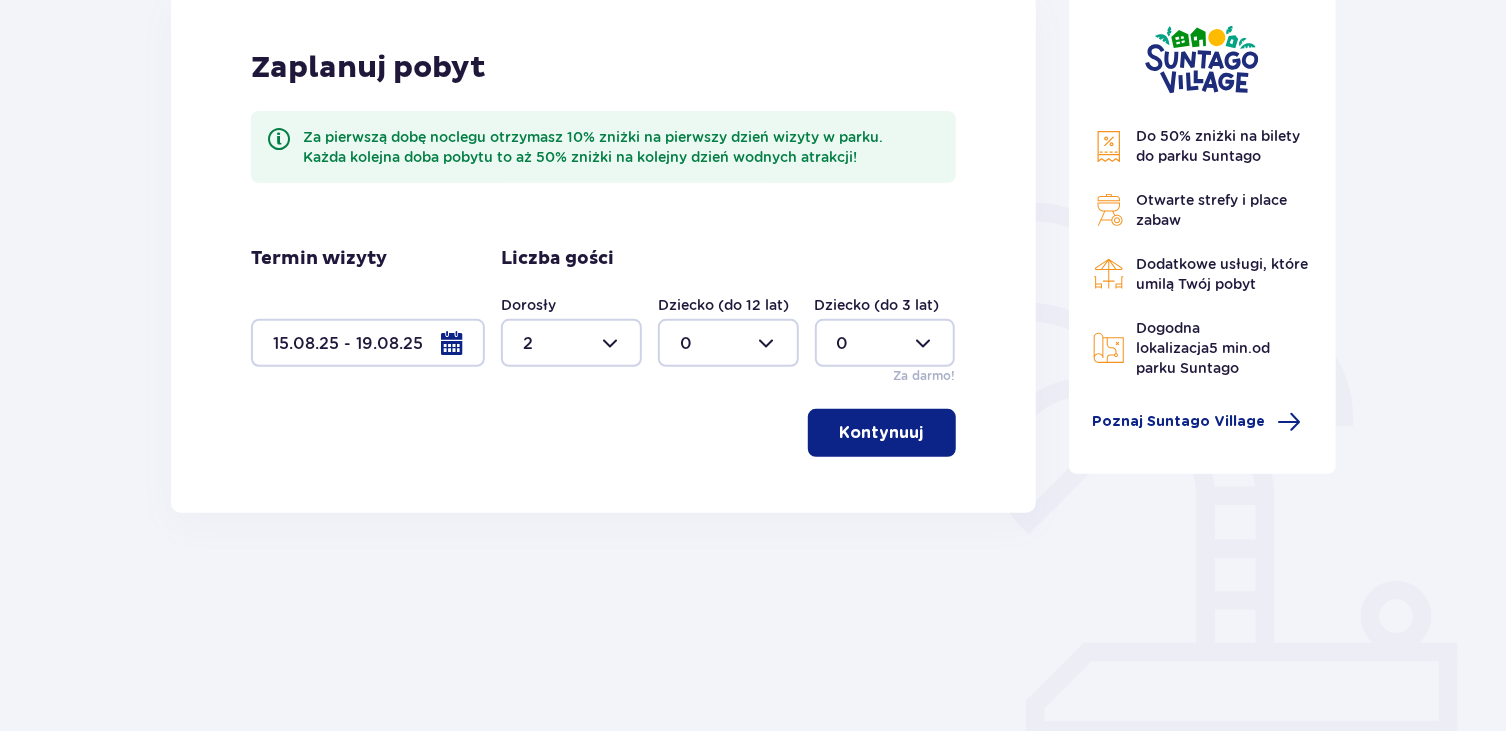 click at bounding box center [728, 343] 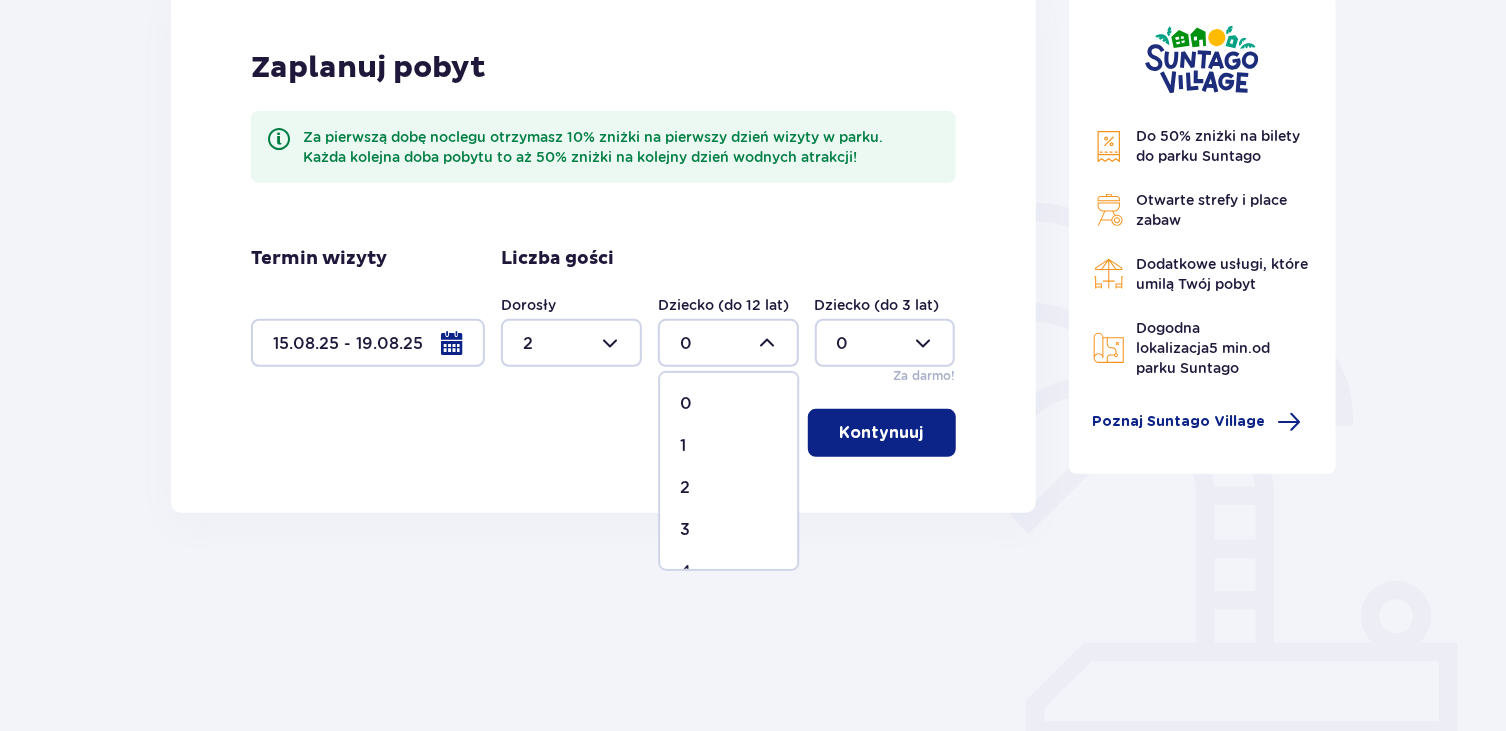 click on "2" at bounding box center [685, 488] 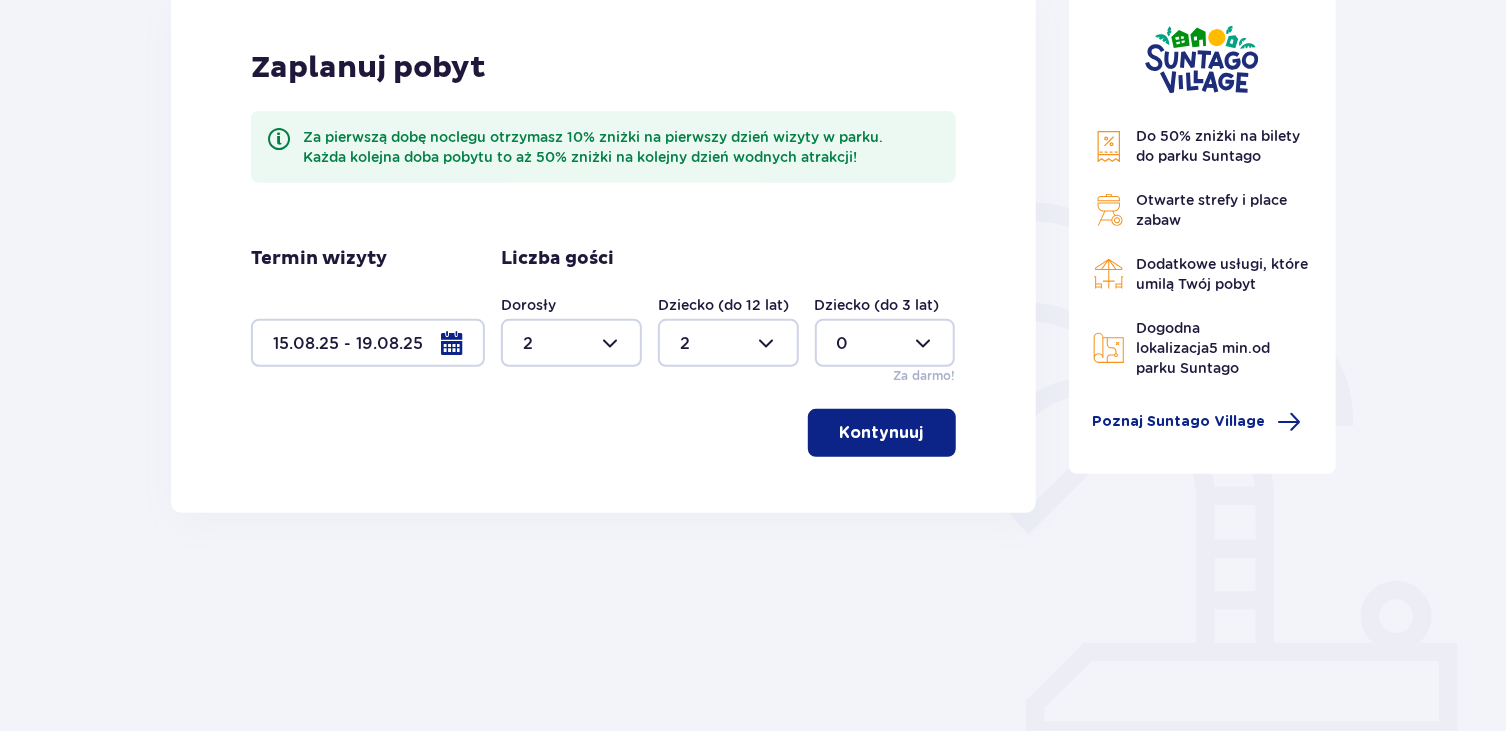 click on "Kontynuuj" at bounding box center (882, 433) 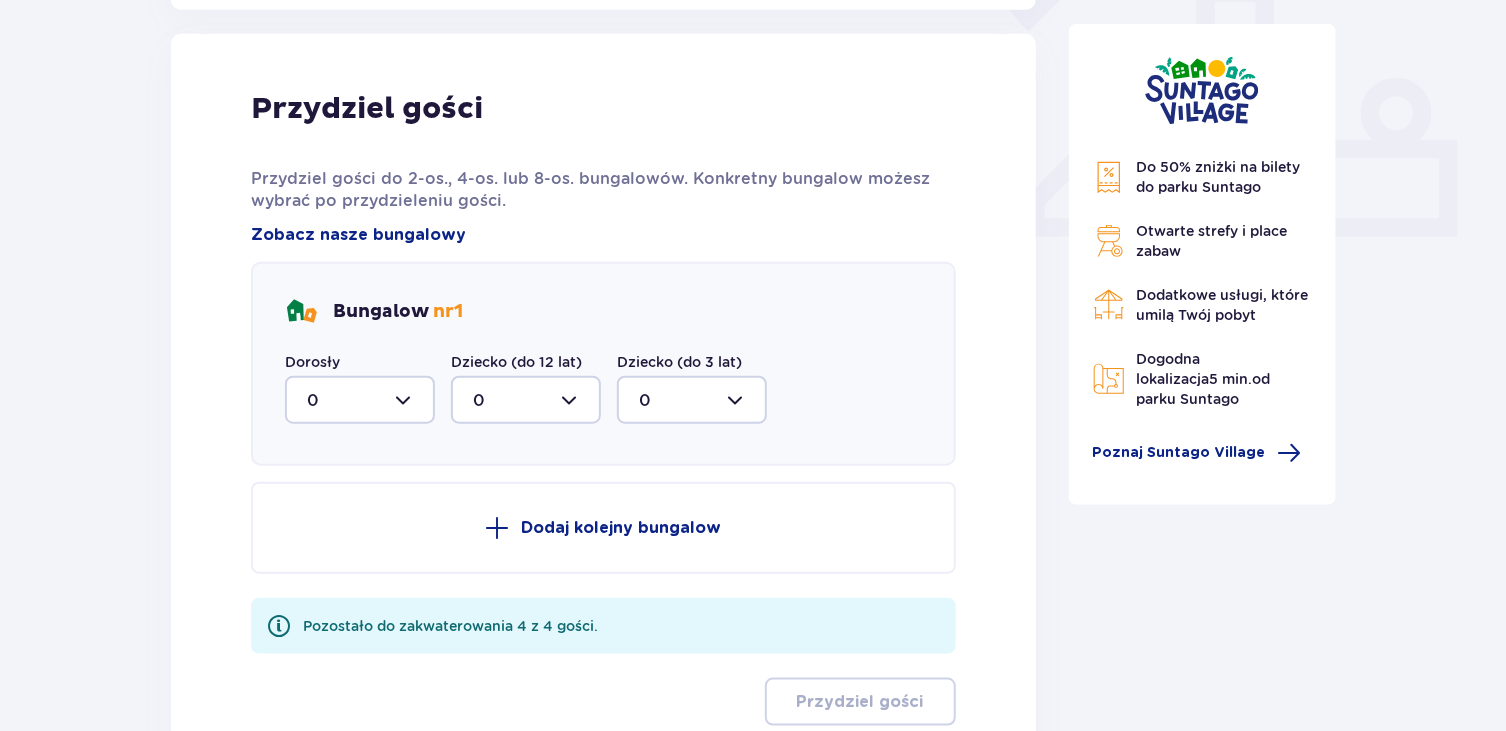 scroll, scrollTop: 806, scrollLeft: 0, axis: vertical 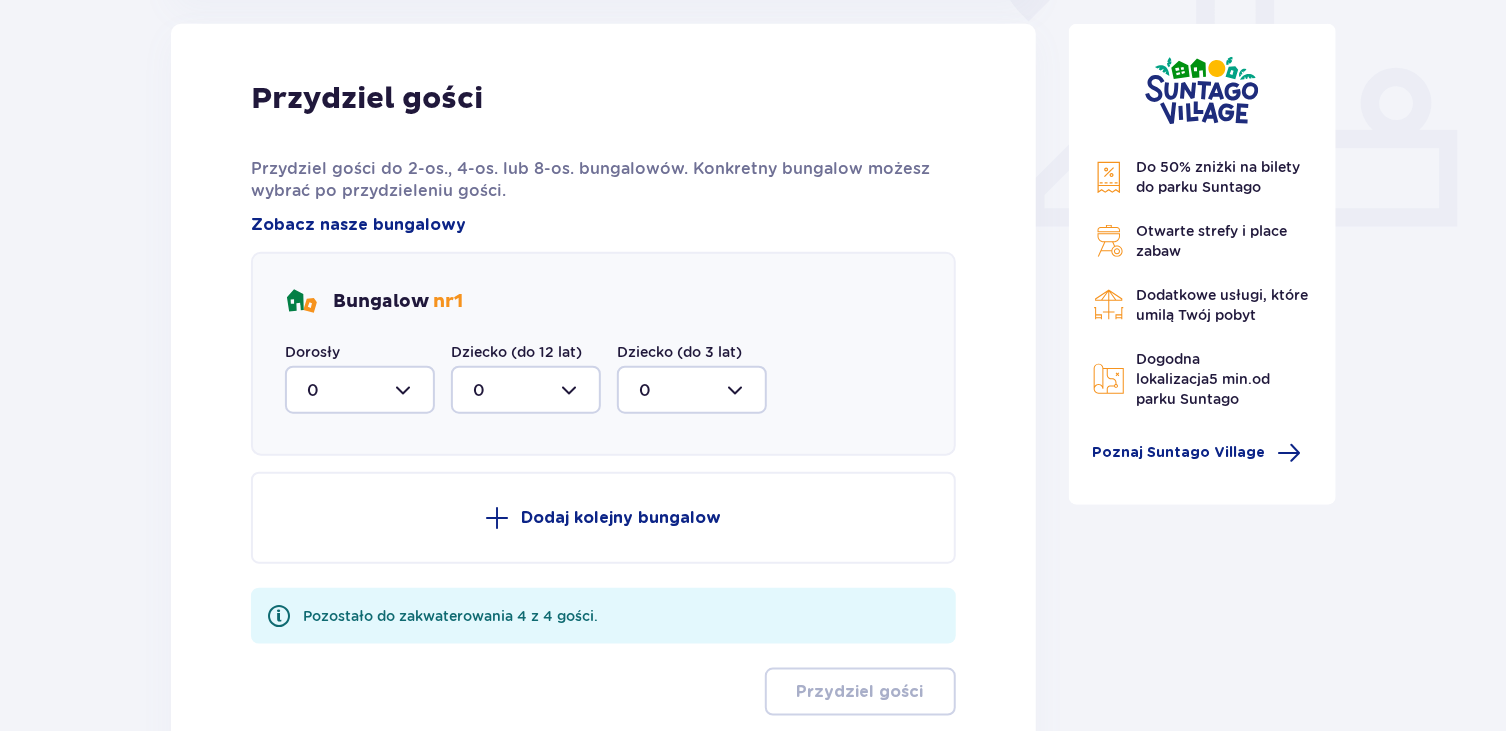 click at bounding box center (360, 390) 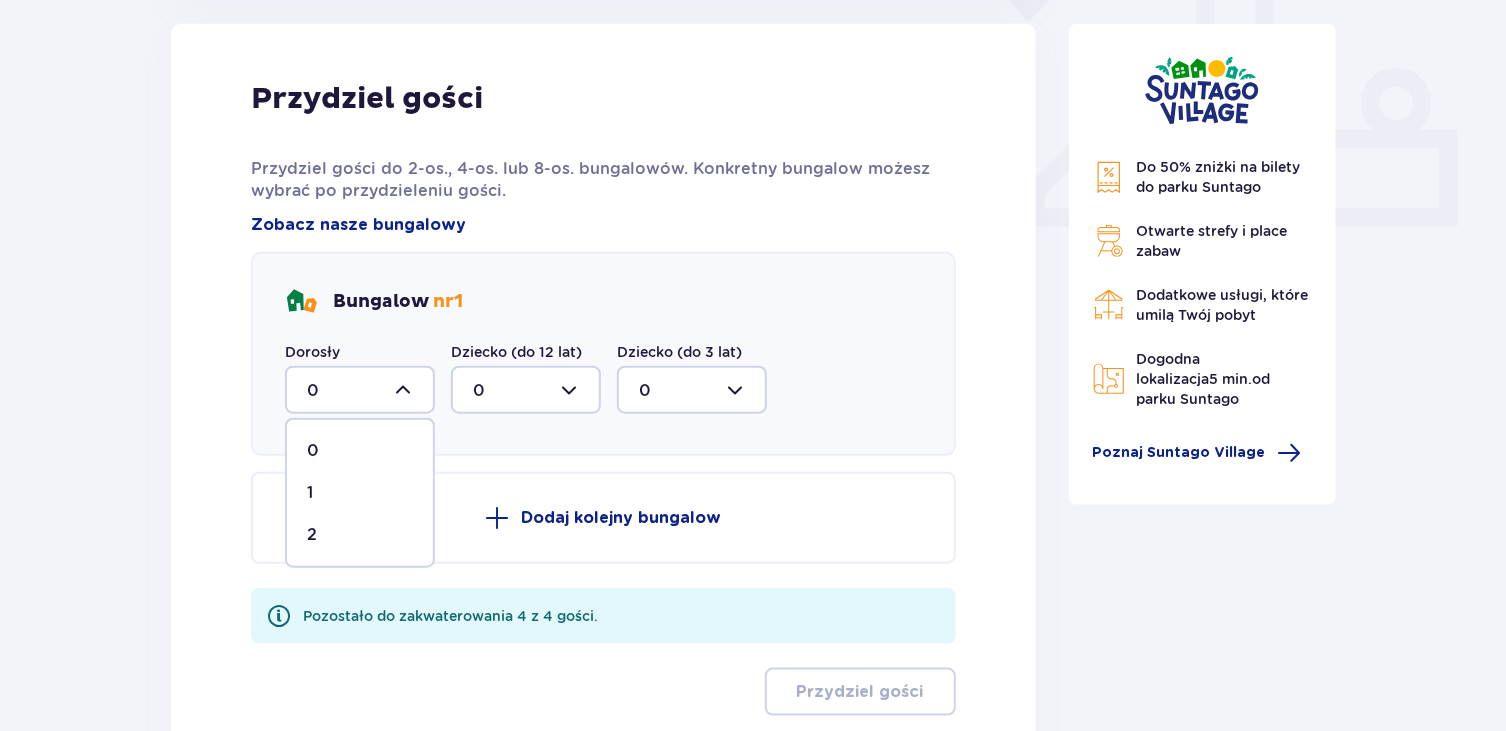 drag, startPoint x: 345, startPoint y: 526, endPoint x: 383, endPoint y: 485, distance: 55.9017 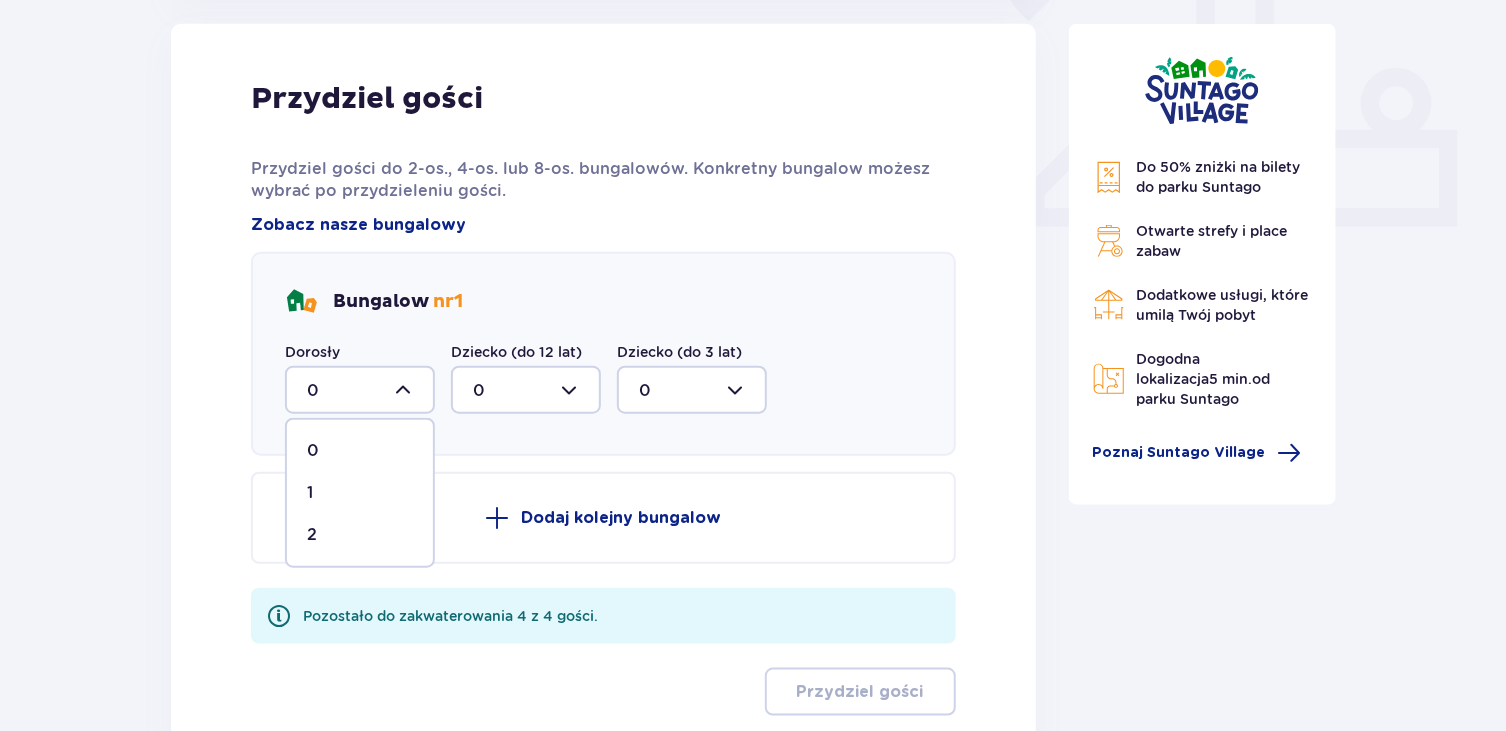 click on "2" at bounding box center (360, 535) 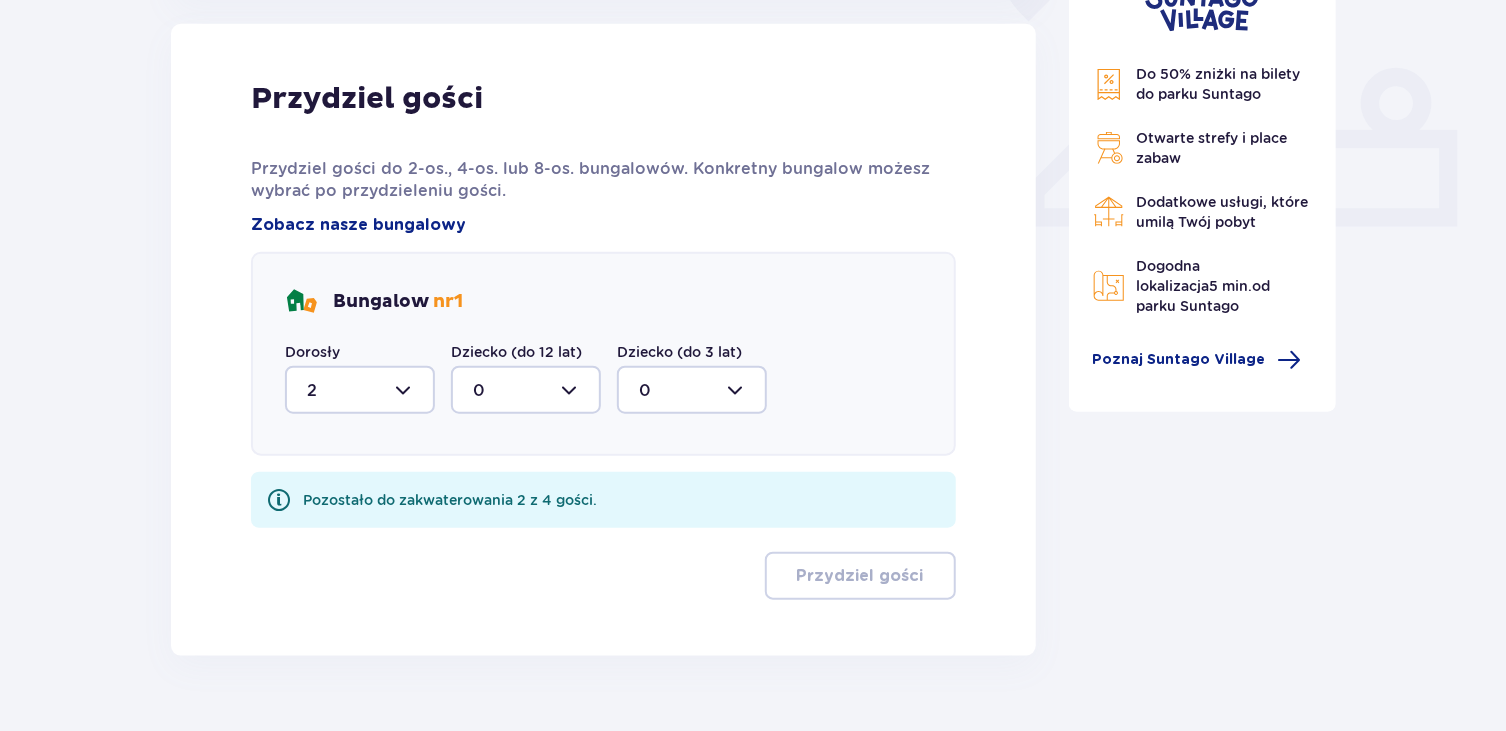 click at bounding box center (526, 390) 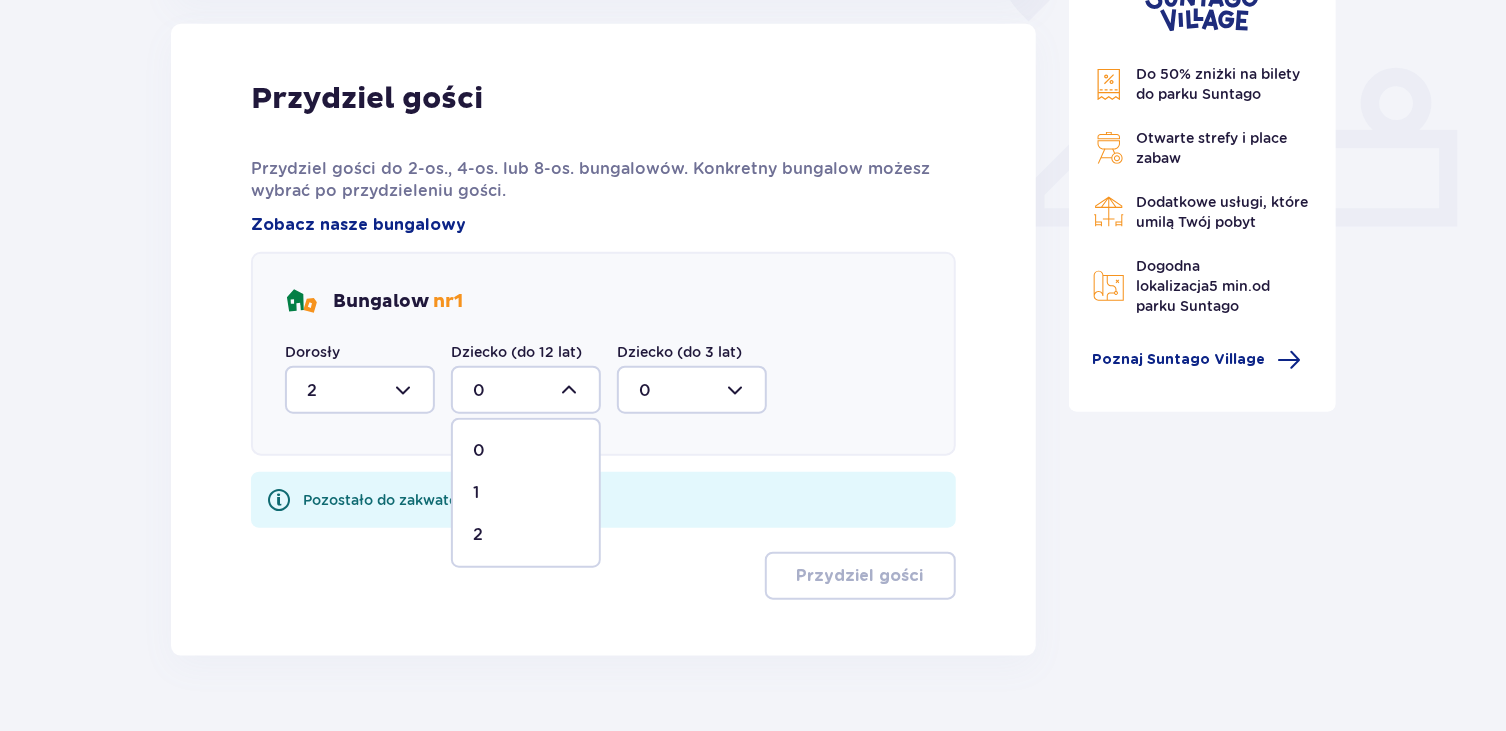 click on "2" at bounding box center (526, 535) 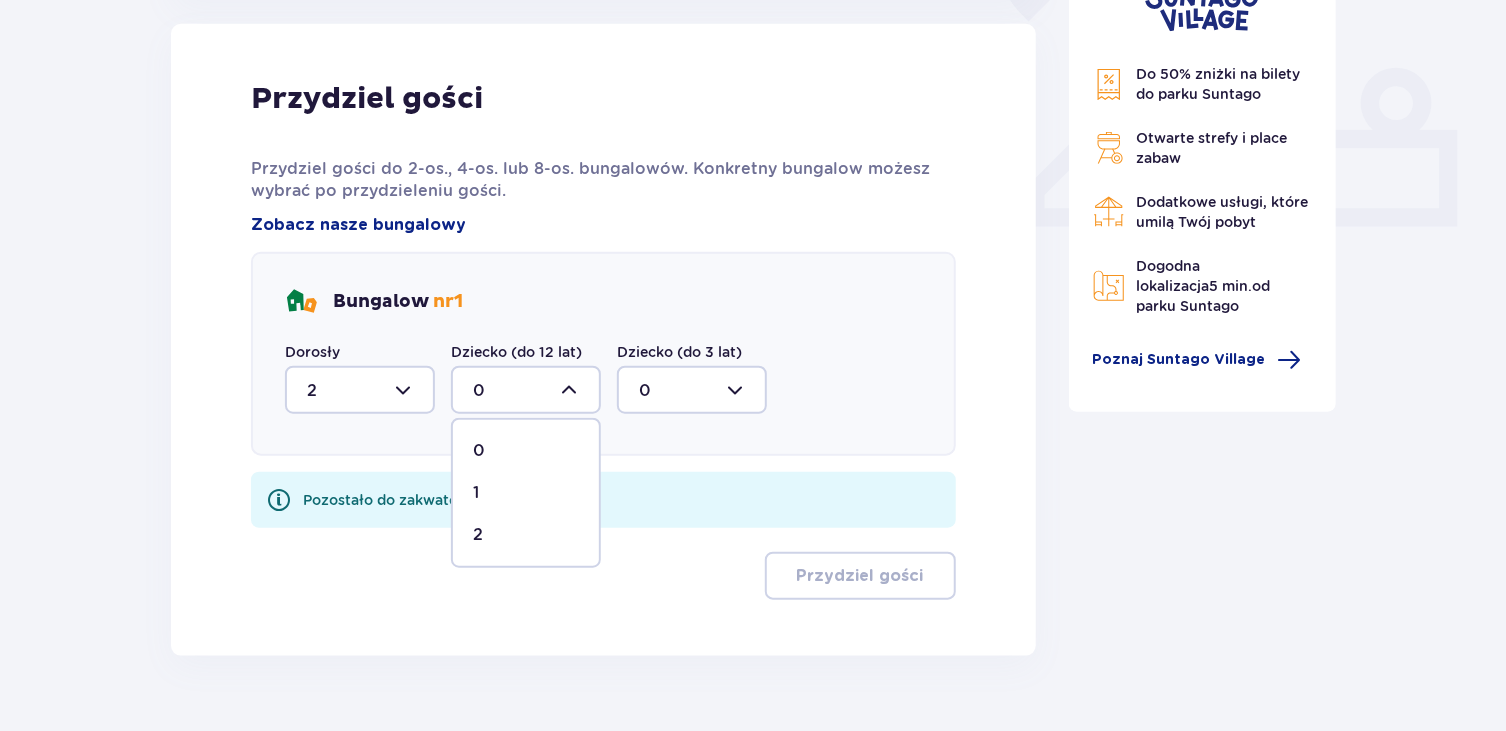 type on "2" 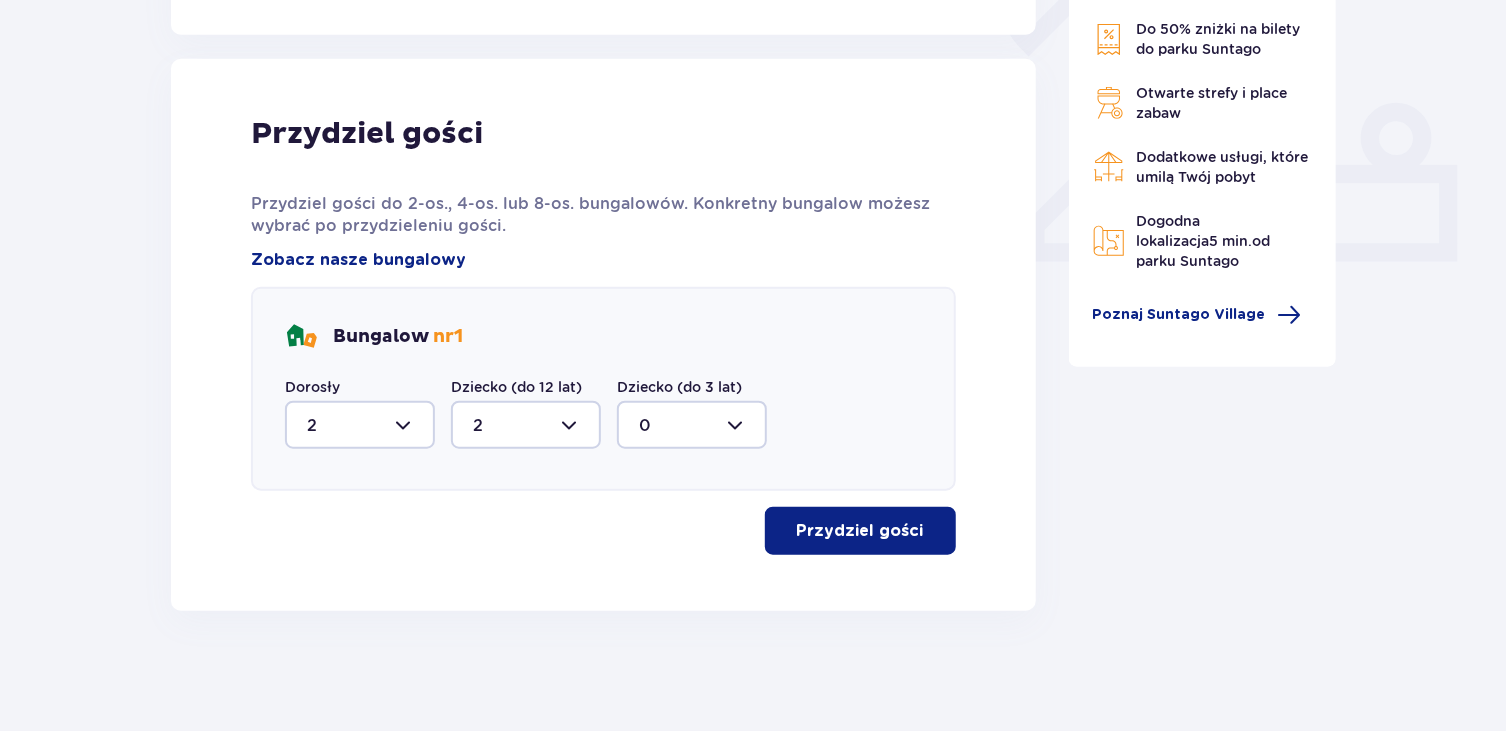 scroll, scrollTop: 770, scrollLeft: 0, axis: vertical 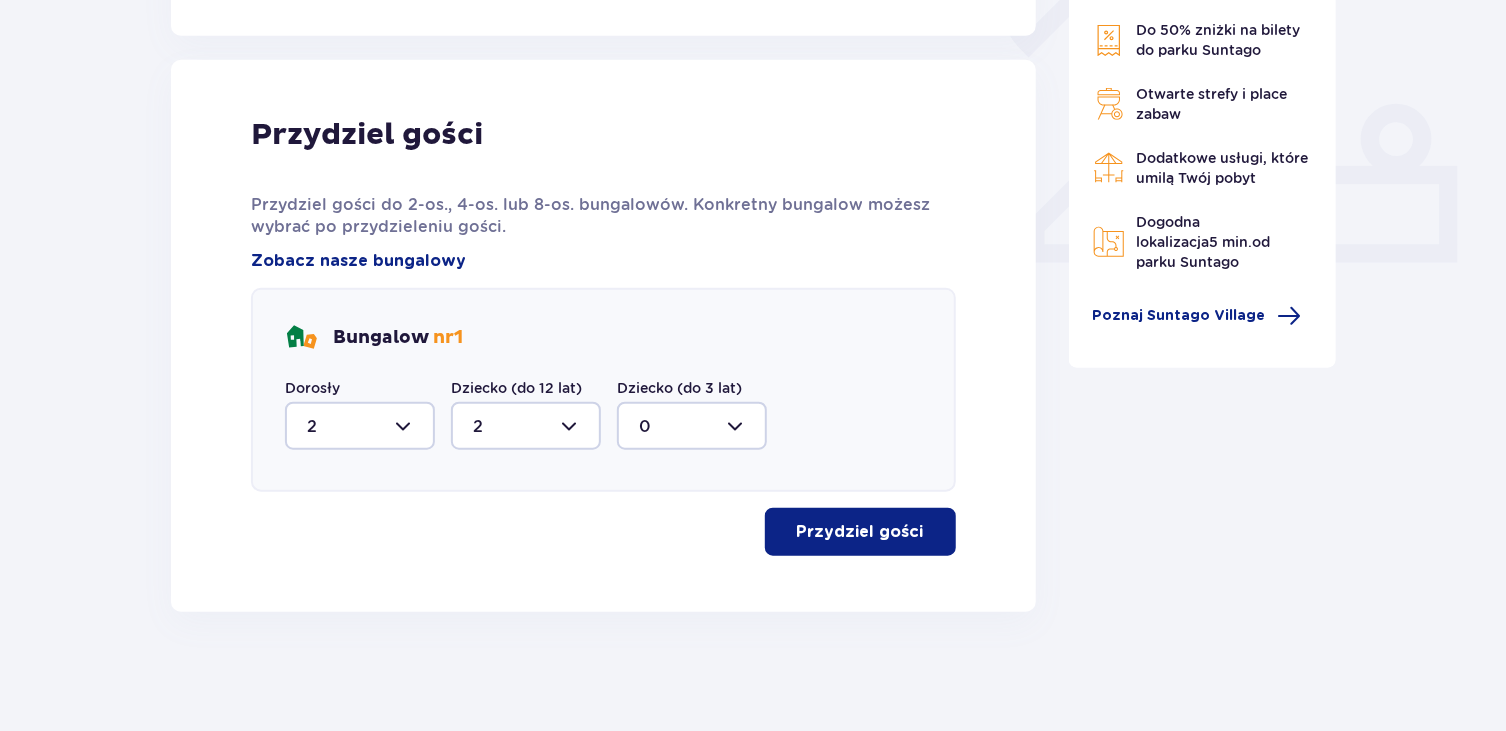 click on "Przydziel gości" at bounding box center (860, 532) 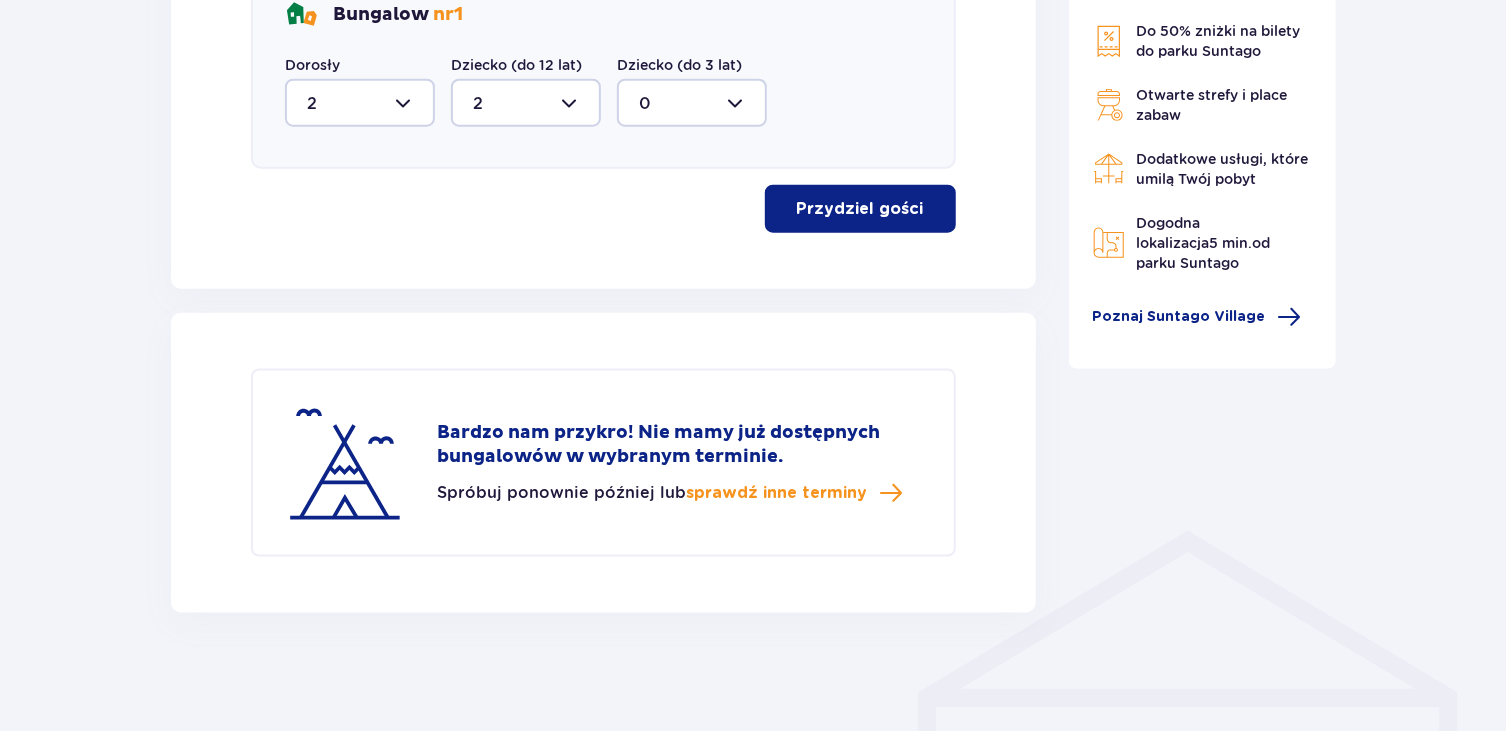 scroll, scrollTop: 893, scrollLeft: 0, axis: vertical 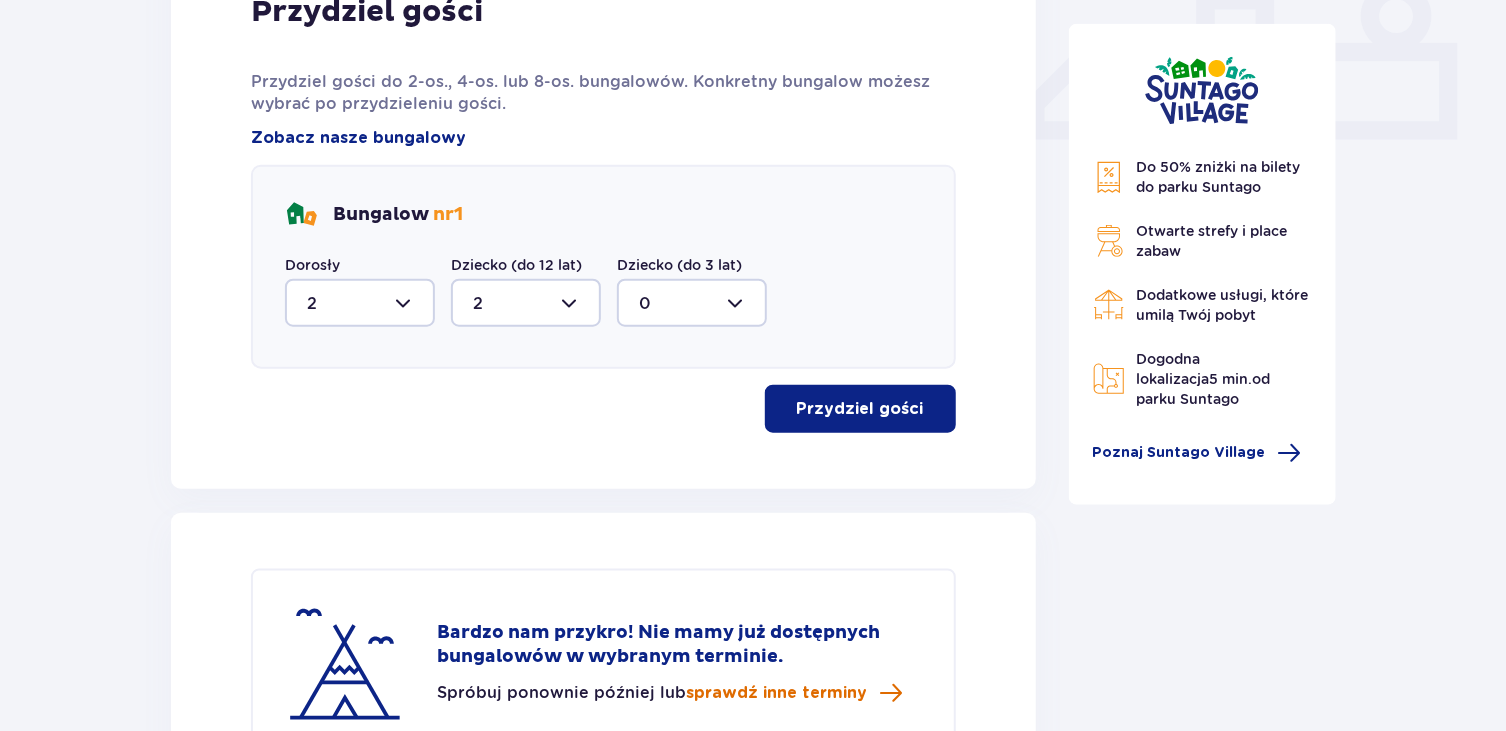 click on "sprawdź inne terminy" at bounding box center [776, 693] 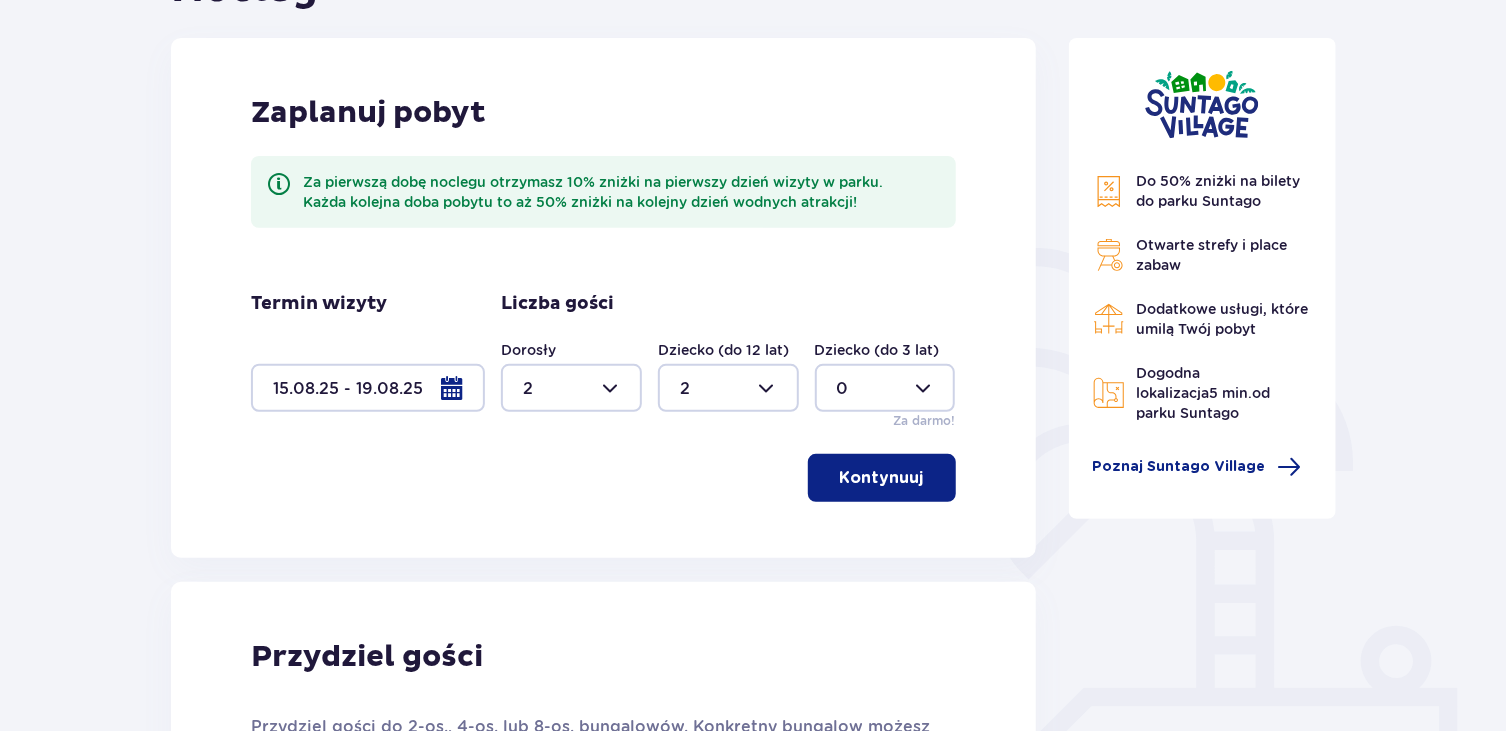 scroll, scrollTop: 236, scrollLeft: 0, axis: vertical 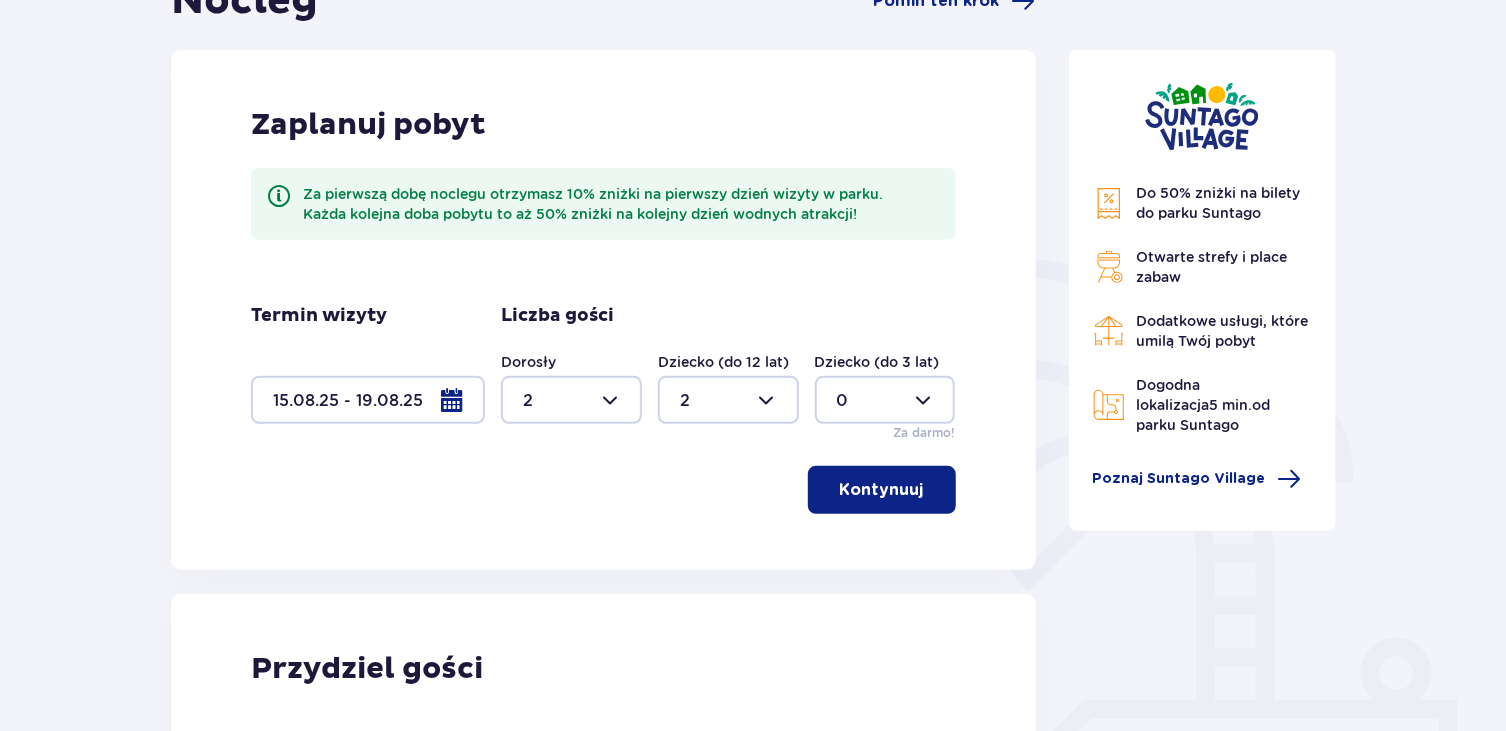click at bounding box center [368, 400] 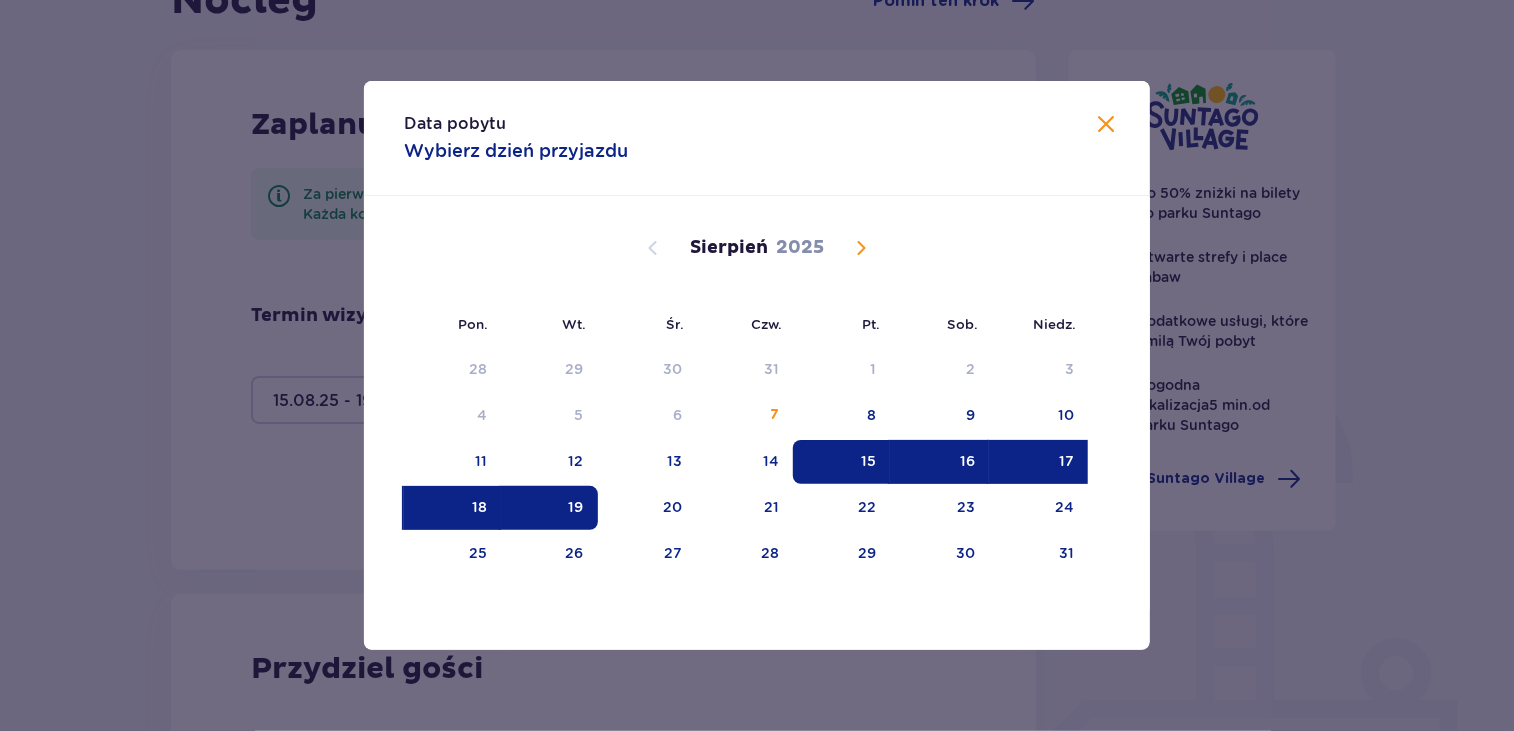 click on "16" at bounding box center [967, 461] 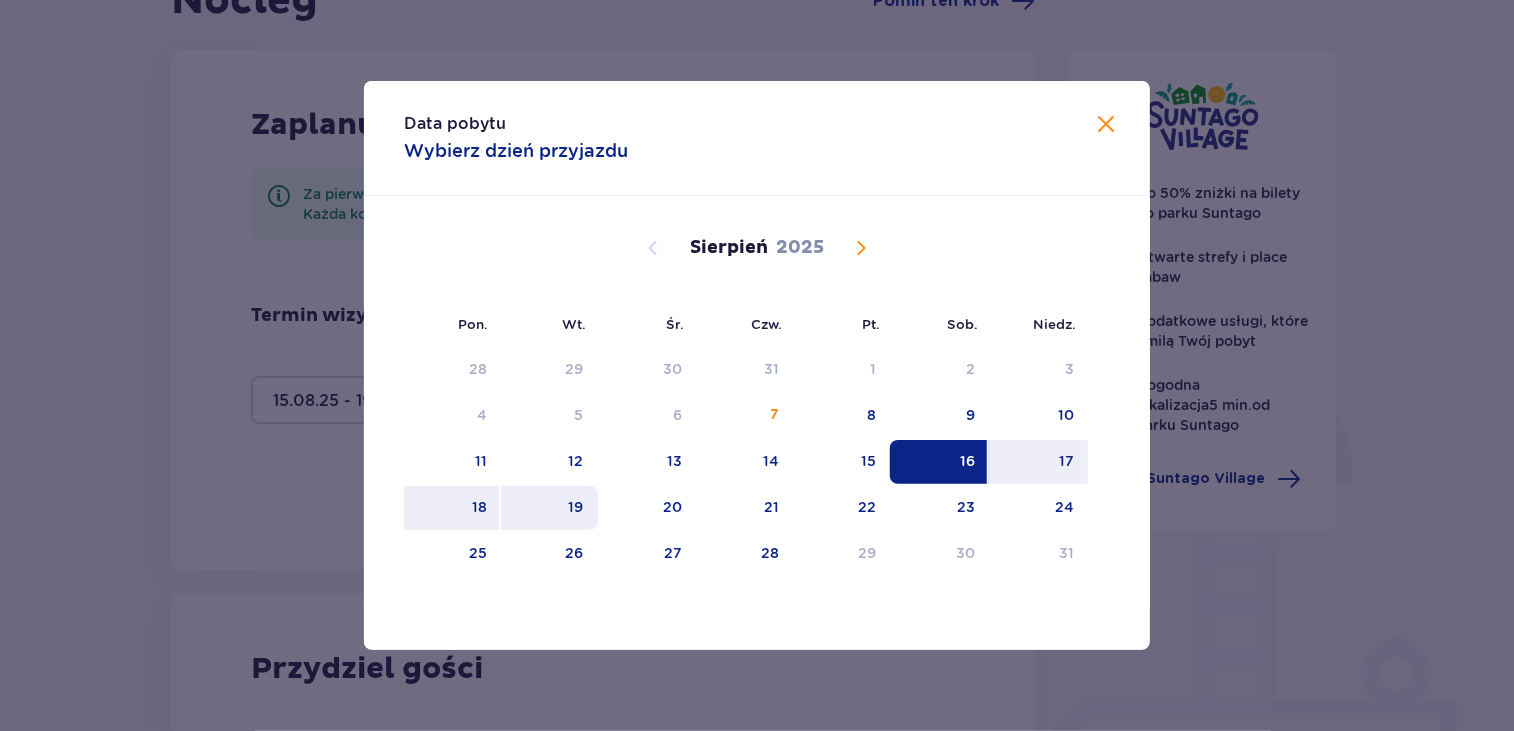 click on "19" at bounding box center [576, 507] 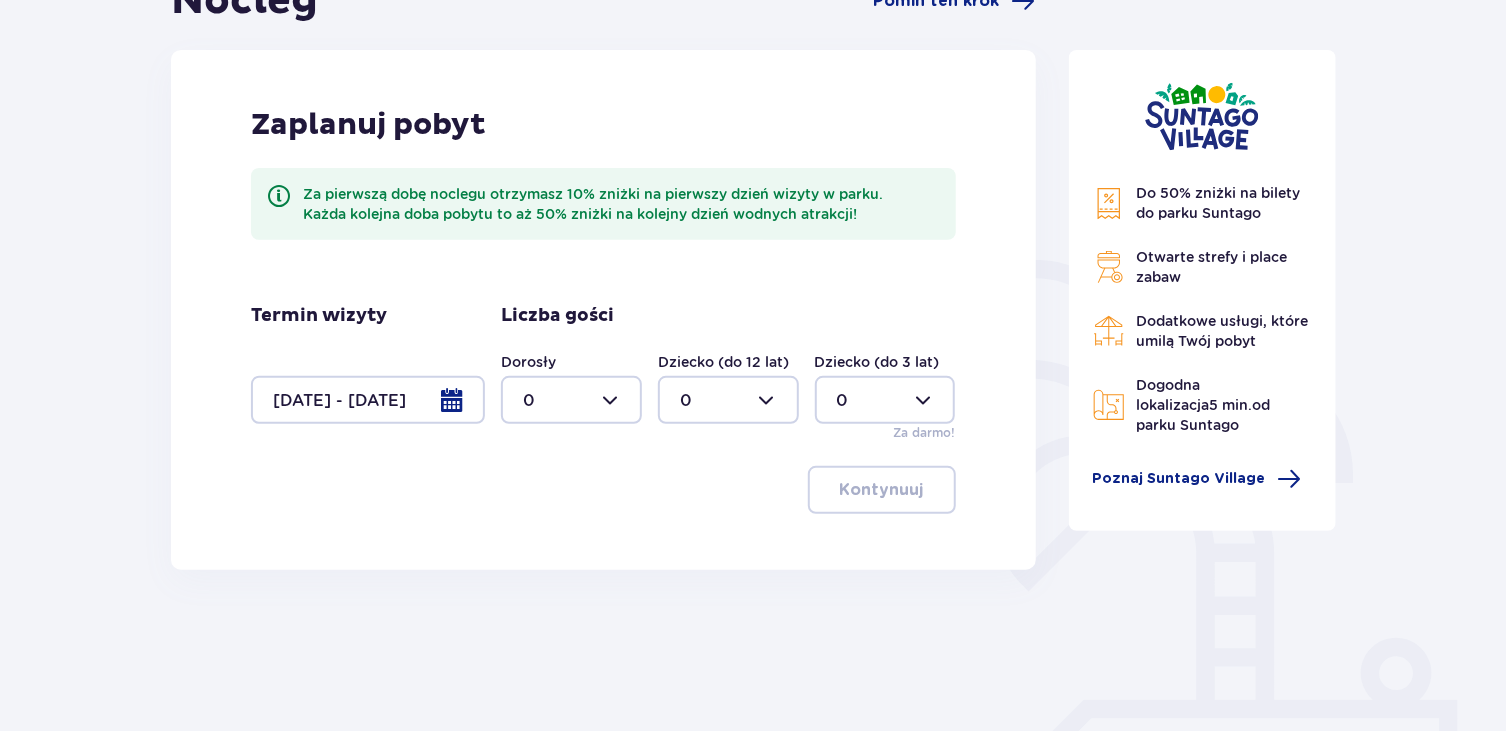 click at bounding box center (571, 400) 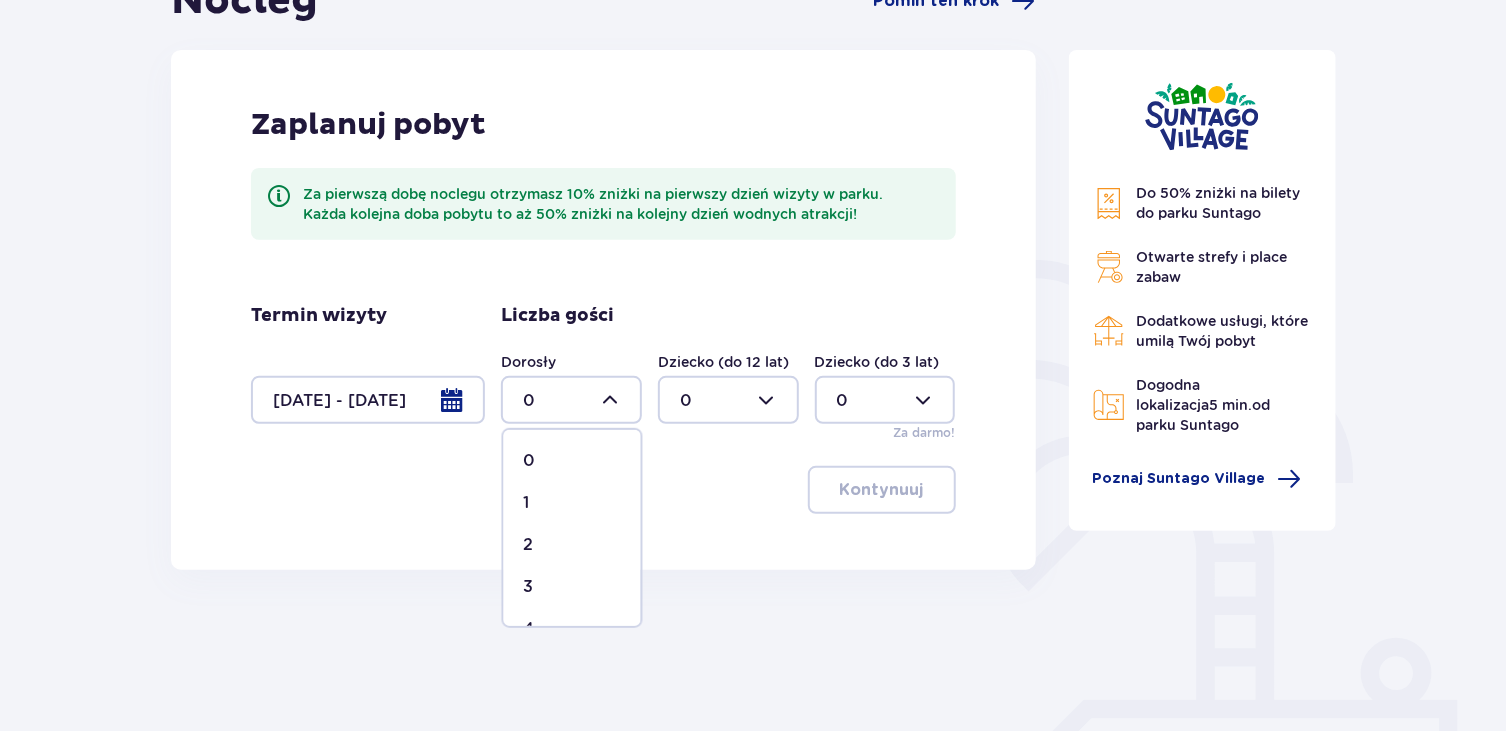 click on "2" at bounding box center (572, 545) 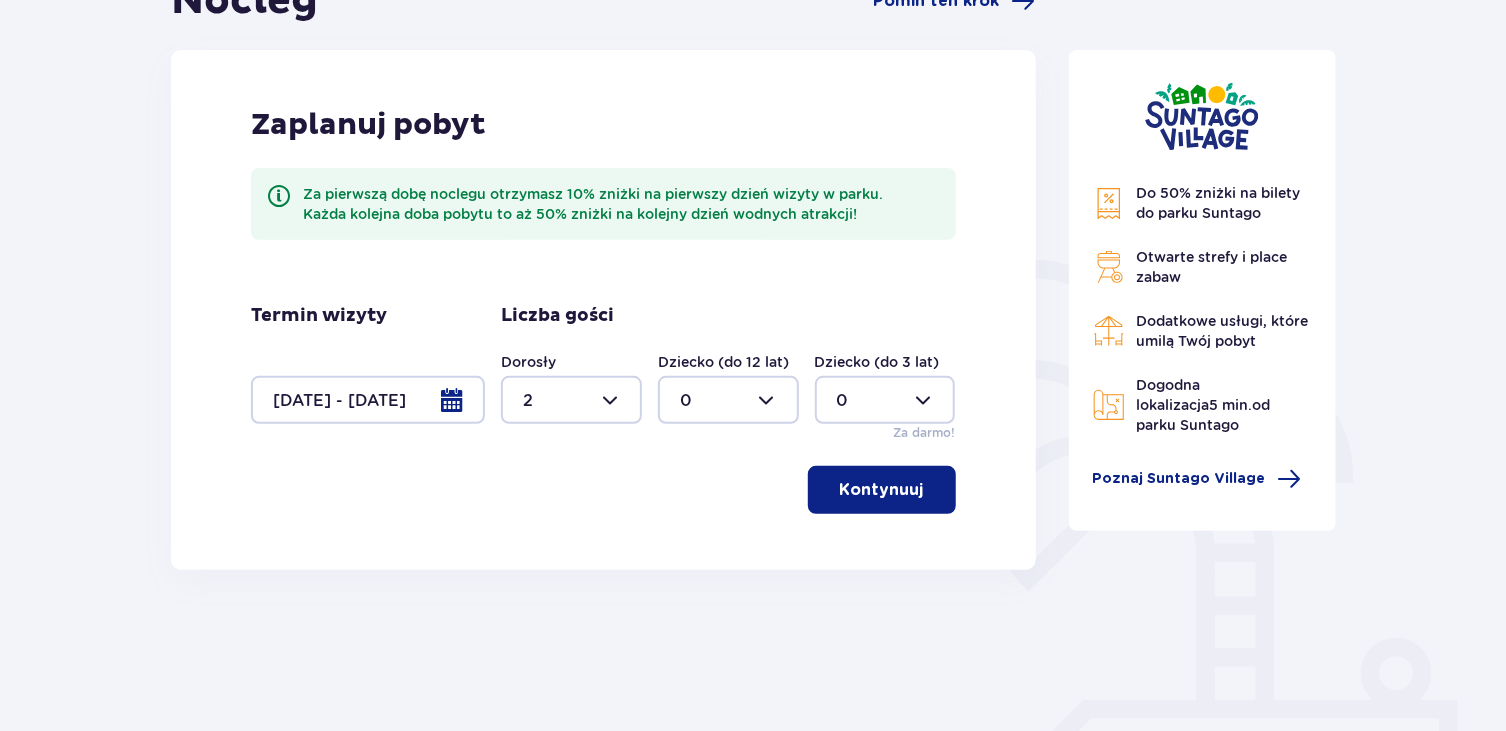 drag, startPoint x: 752, startPoint y: 395, endPoint x: 752, endPoint y: 426, distance: 31 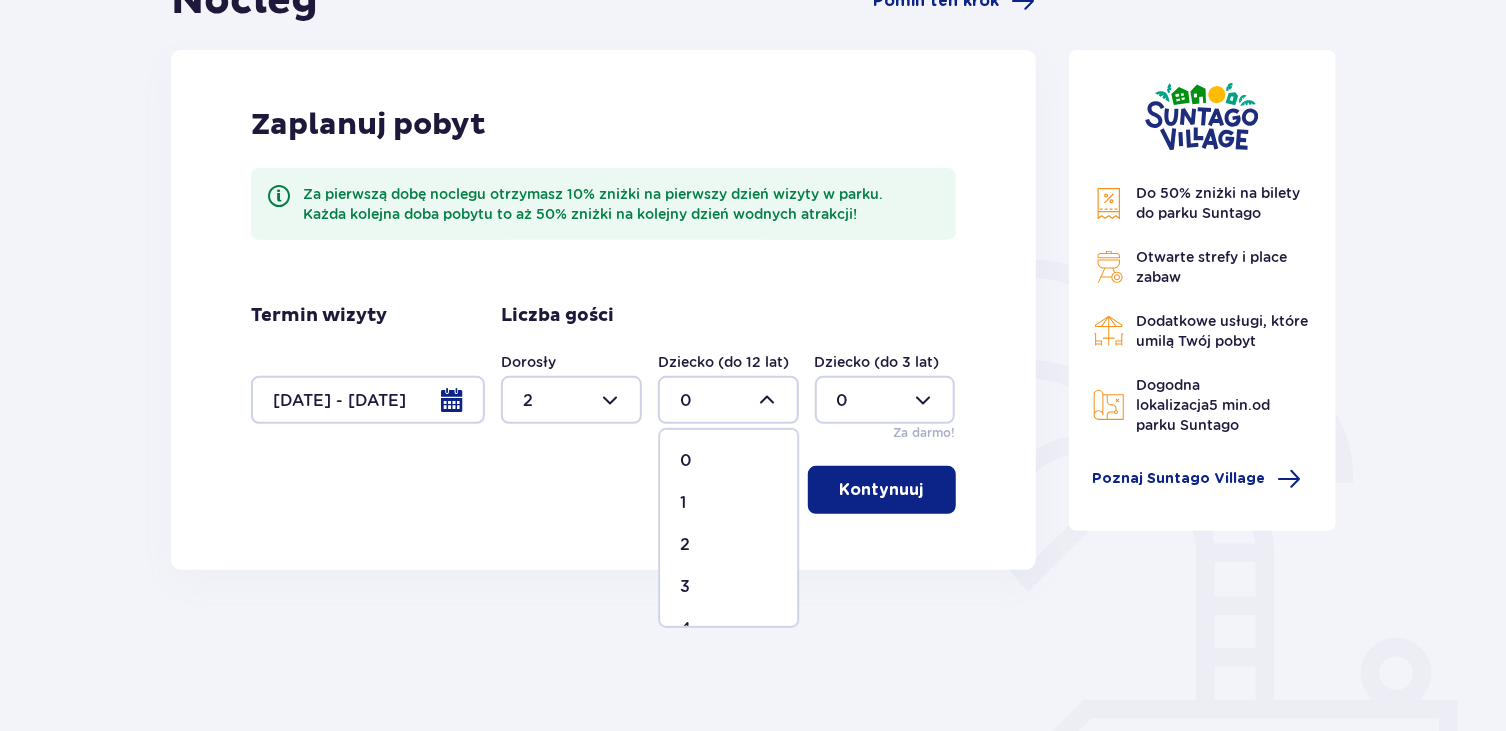 click on "2" at bounding box center [728, 545] 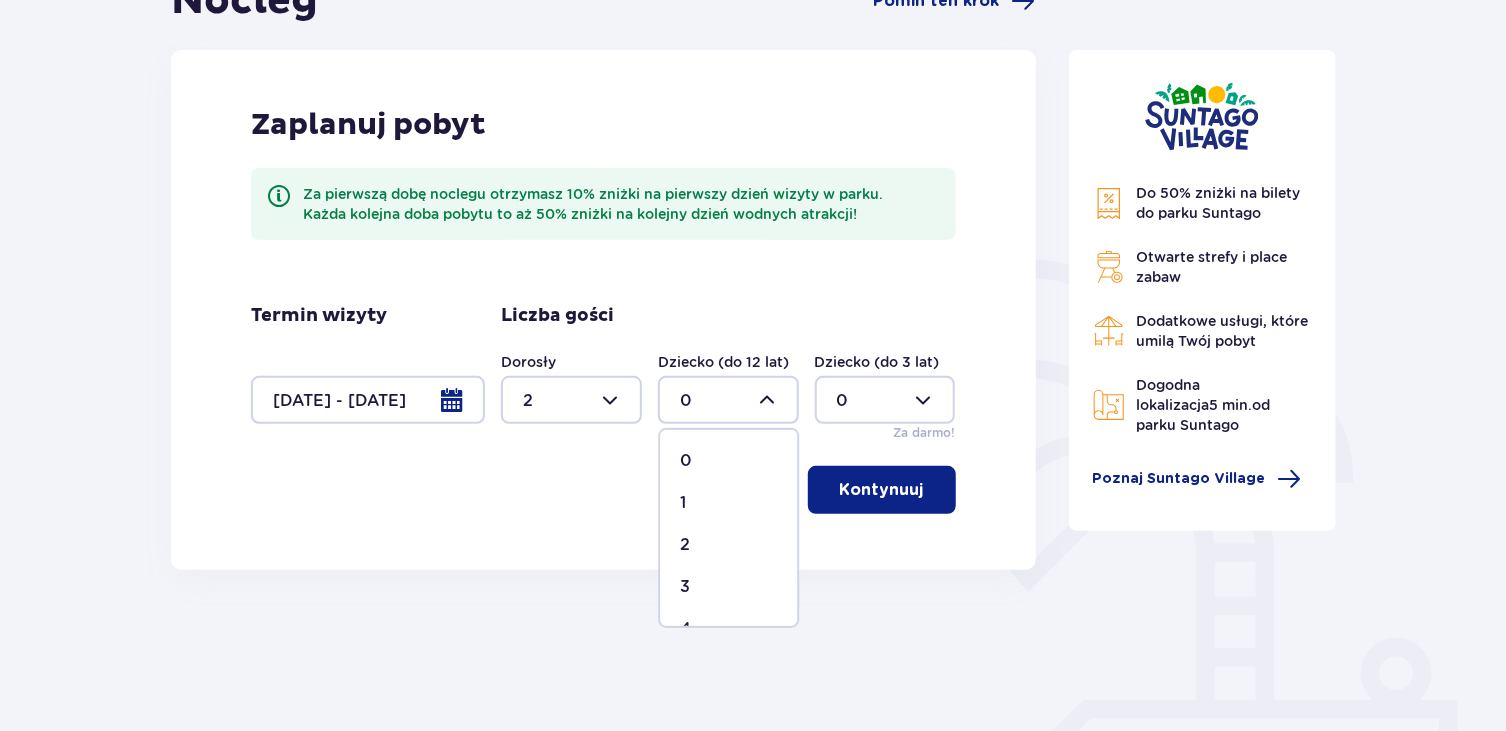 type on "2" 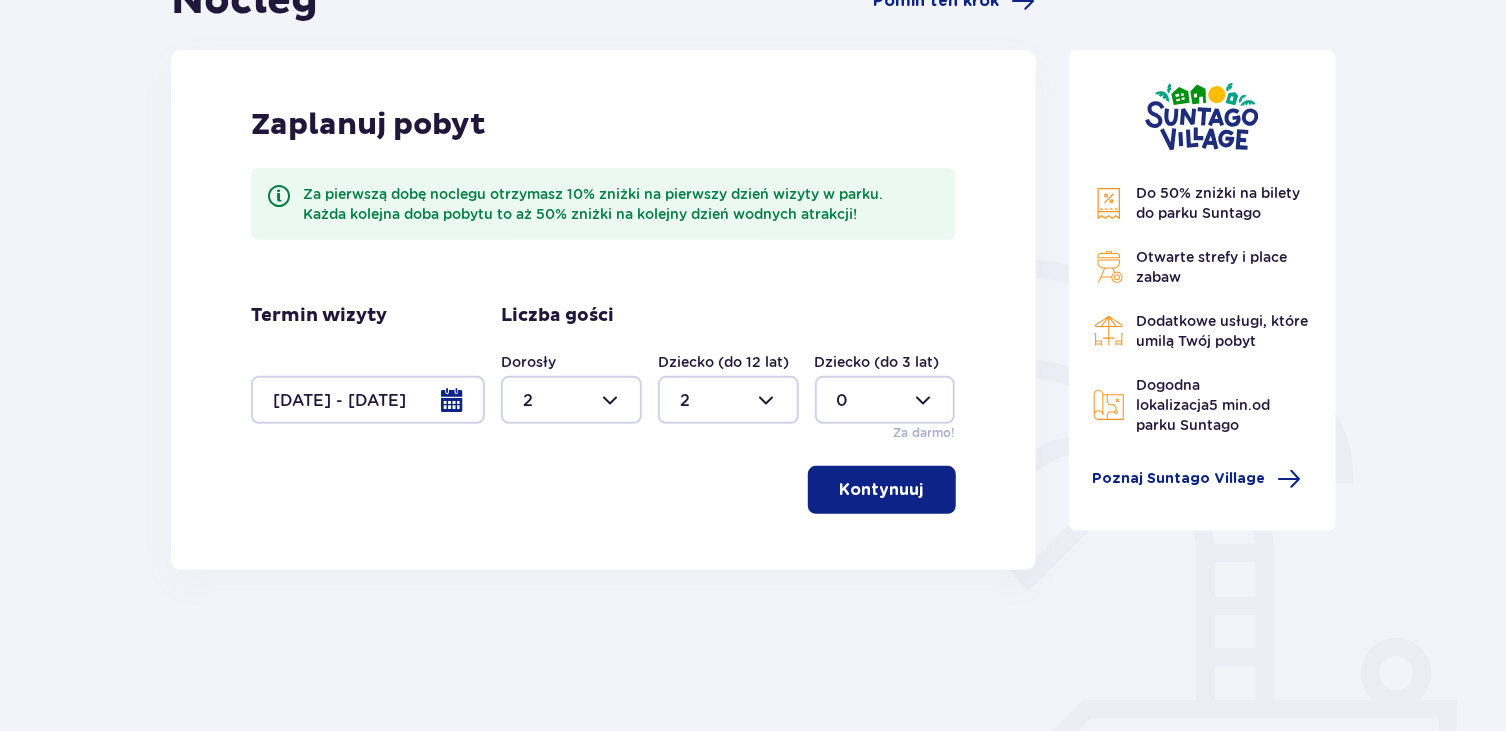 click on "Kontynuuj" at bounding box center (882, 490) 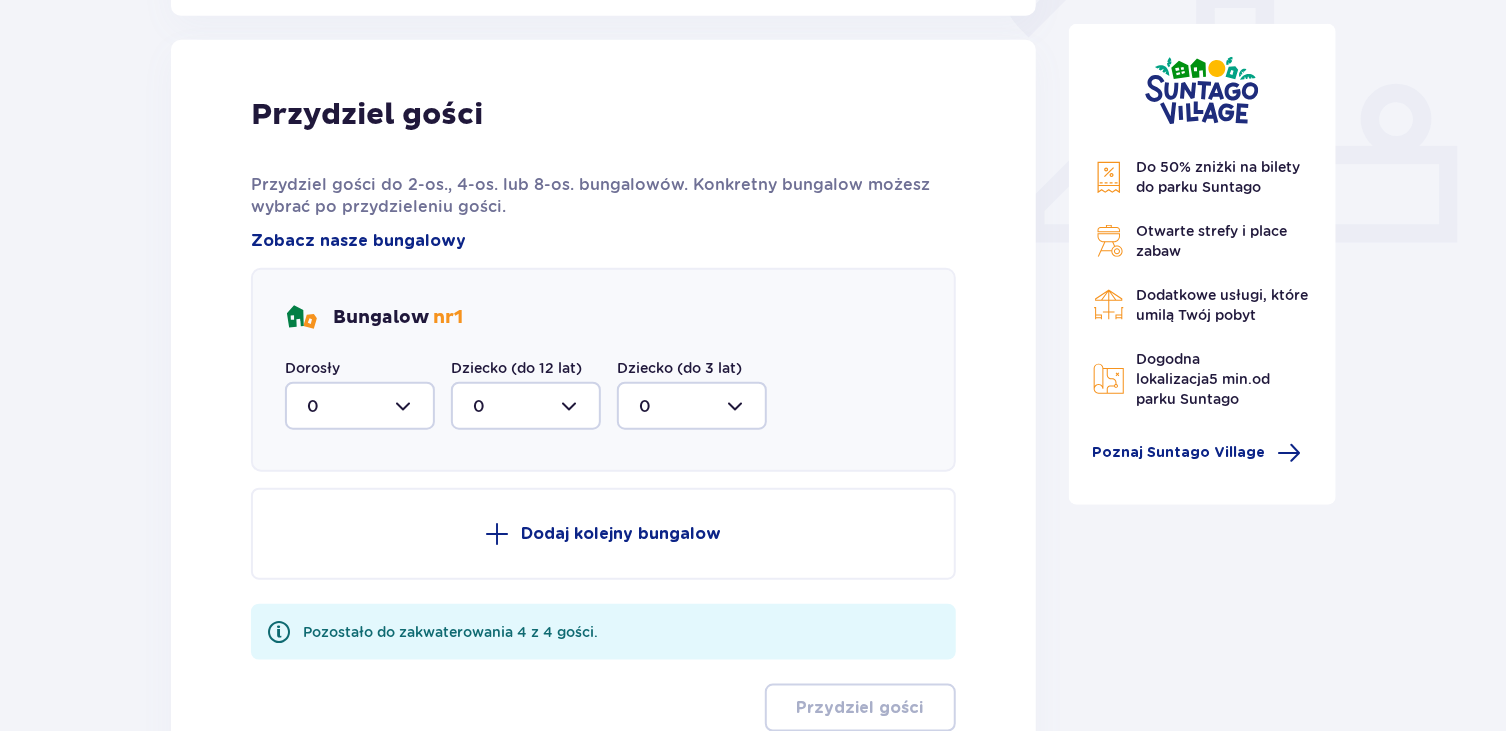 scroll, scrollTop: 806, scrollLeft: 0, axis: vertical 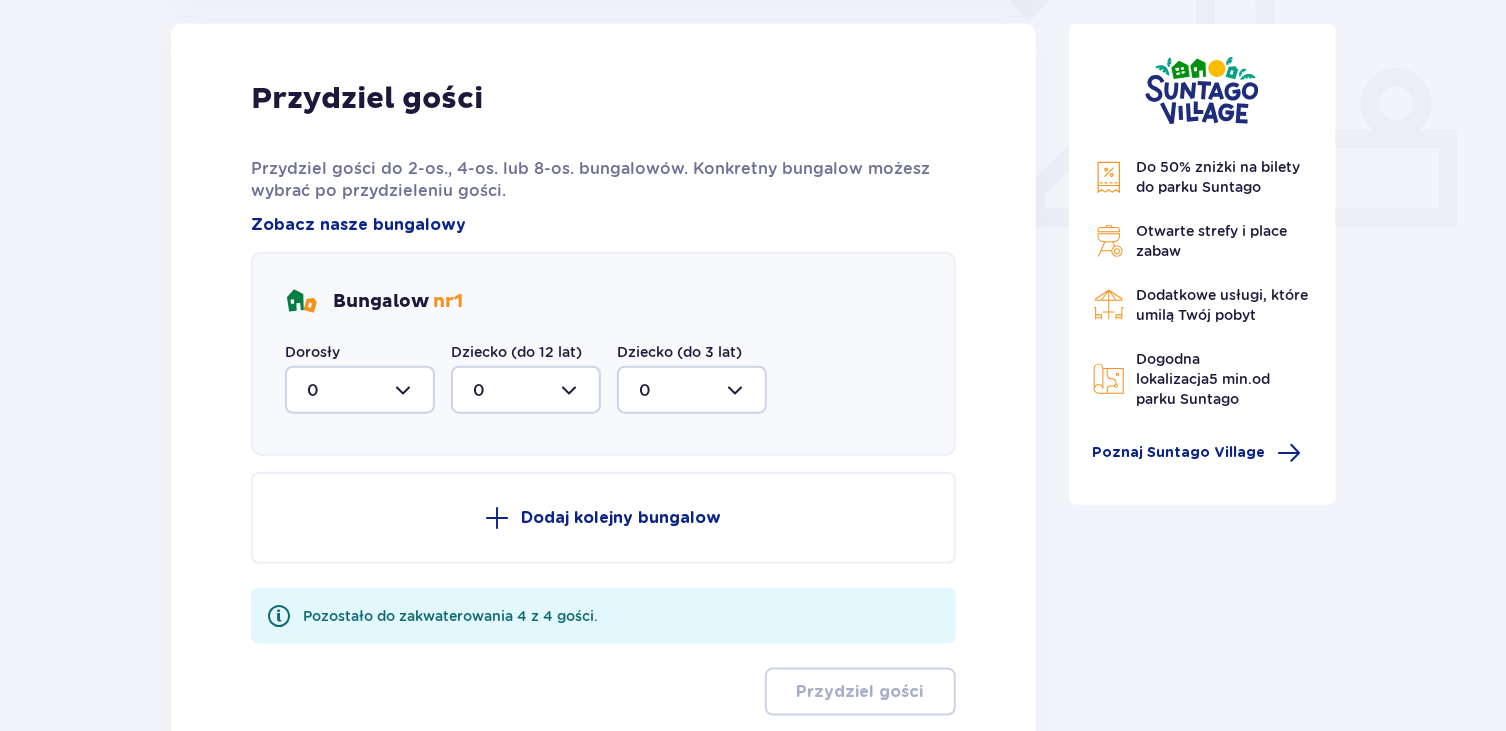 click at bounding box center [360, 390] 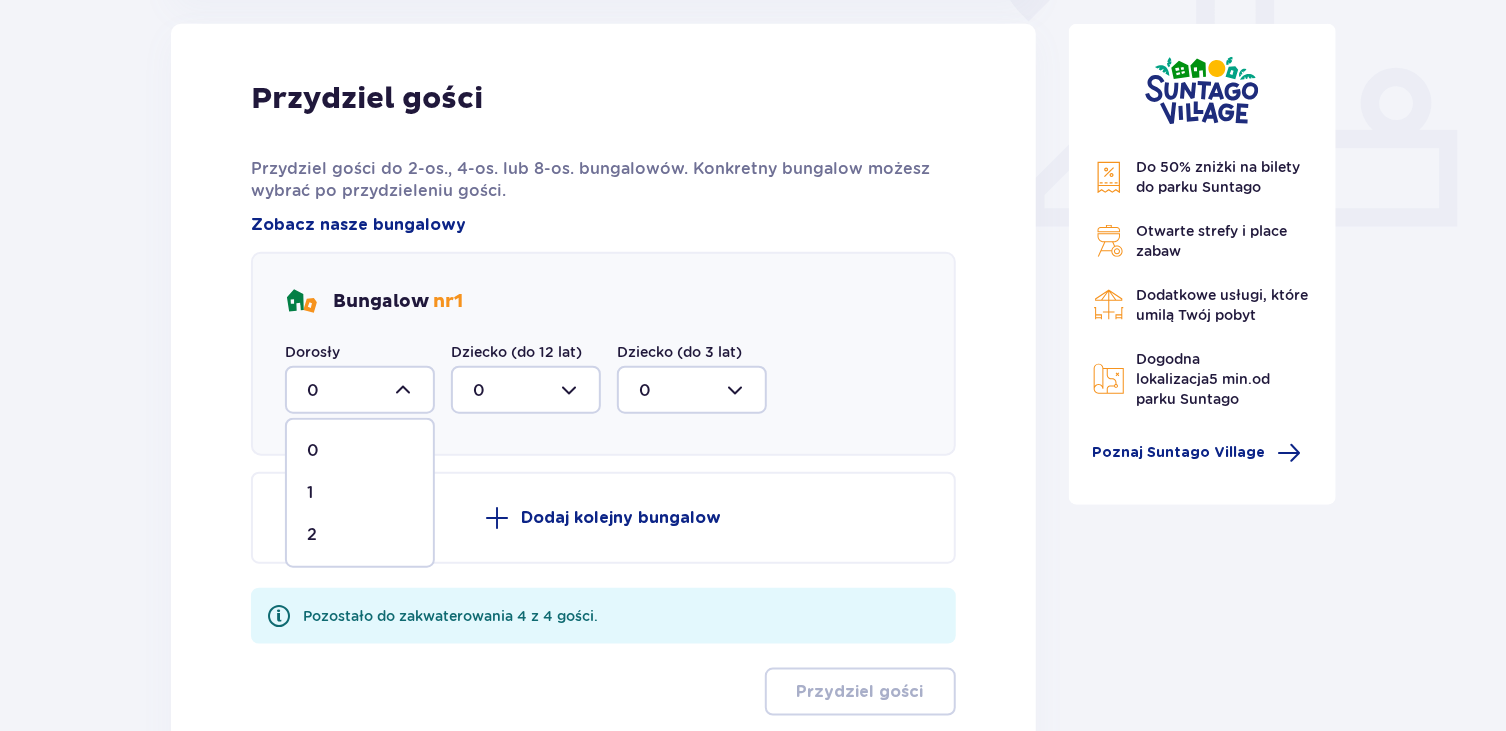 drag, startPoint x: 340, startPoint y: 527, endPoint x: 356, endPoint y: 516, distance: 19.416489 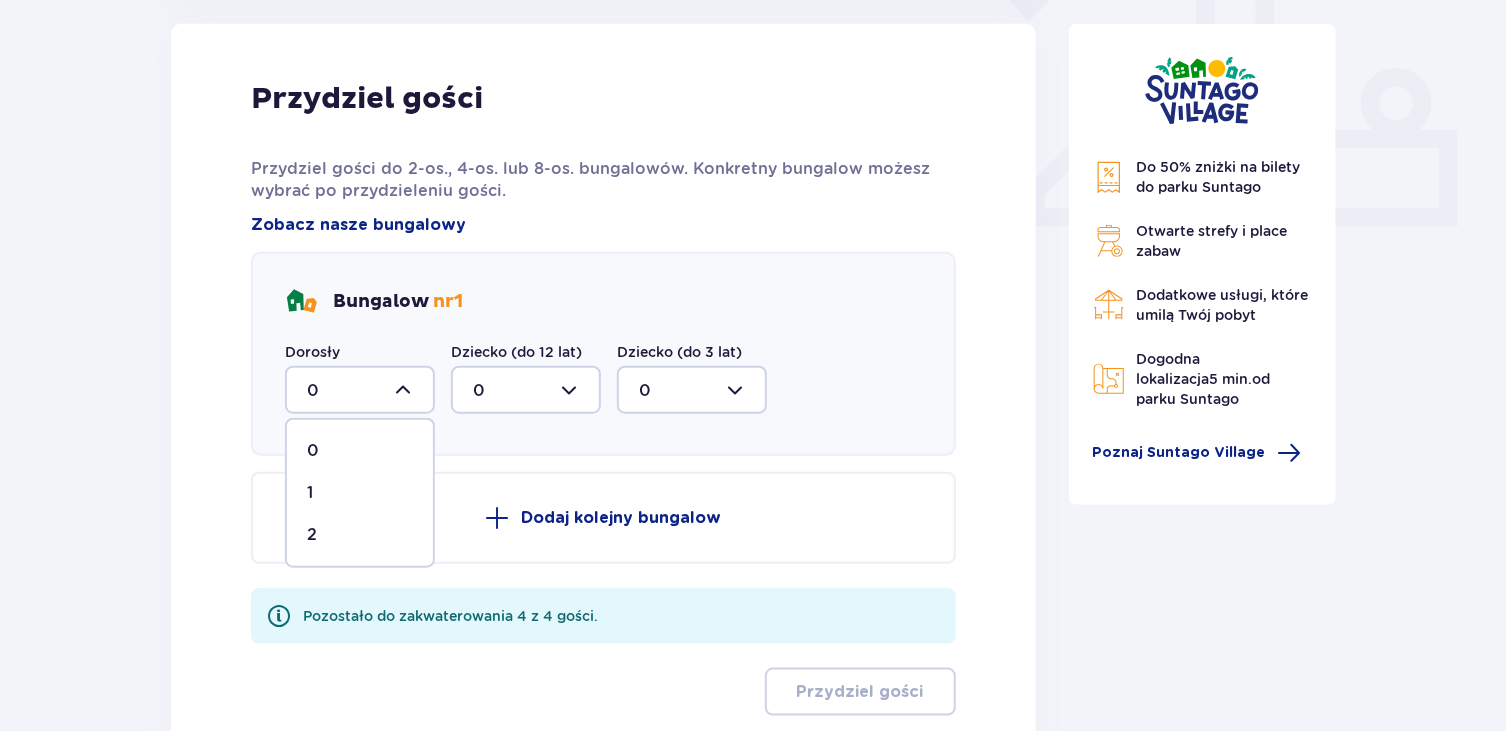 click on "2" at bounding box center (360, 535) 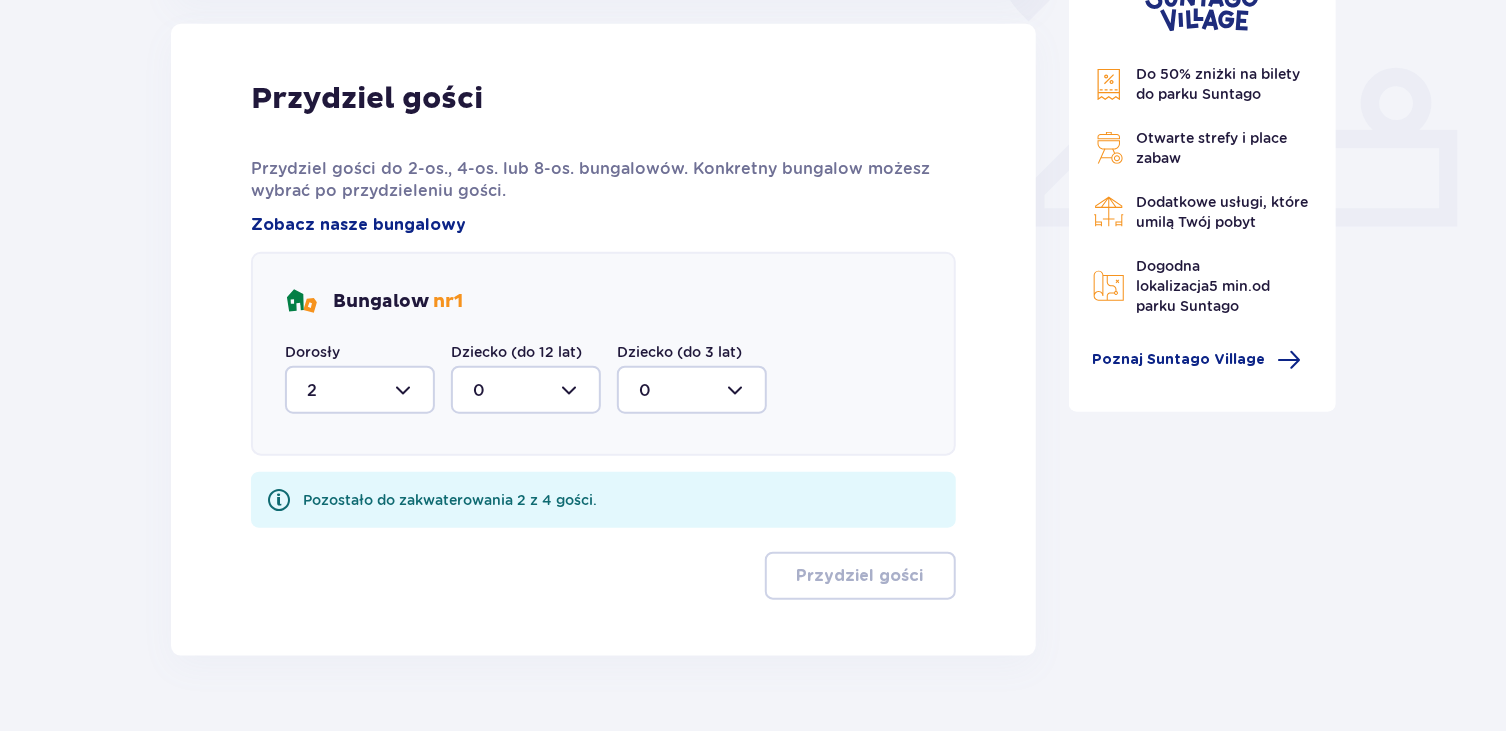 drag, startPoint x: 543, startPoint y: 383, endPoint x: 535, endPoint y: 403, distance: 21.540659 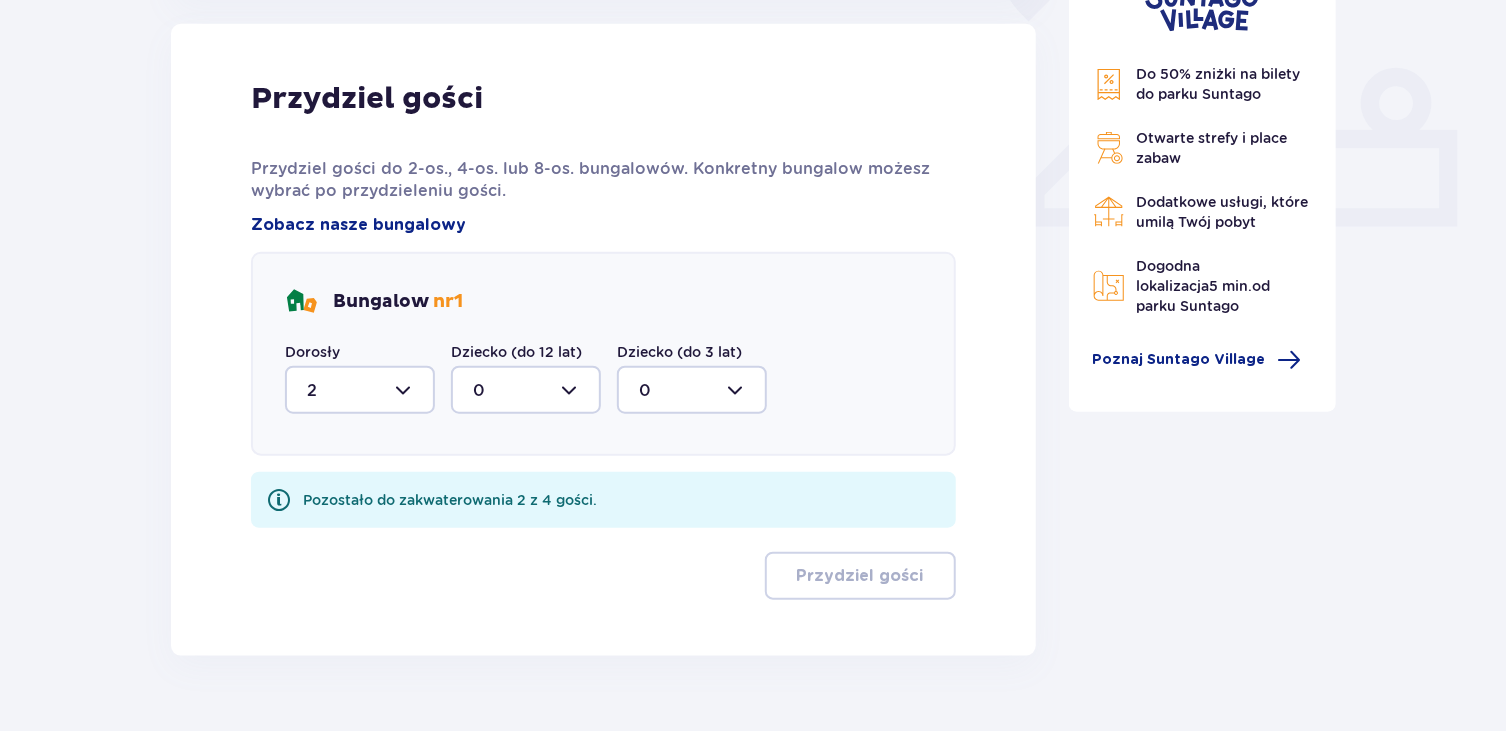 click at bounding box center [526, 390] 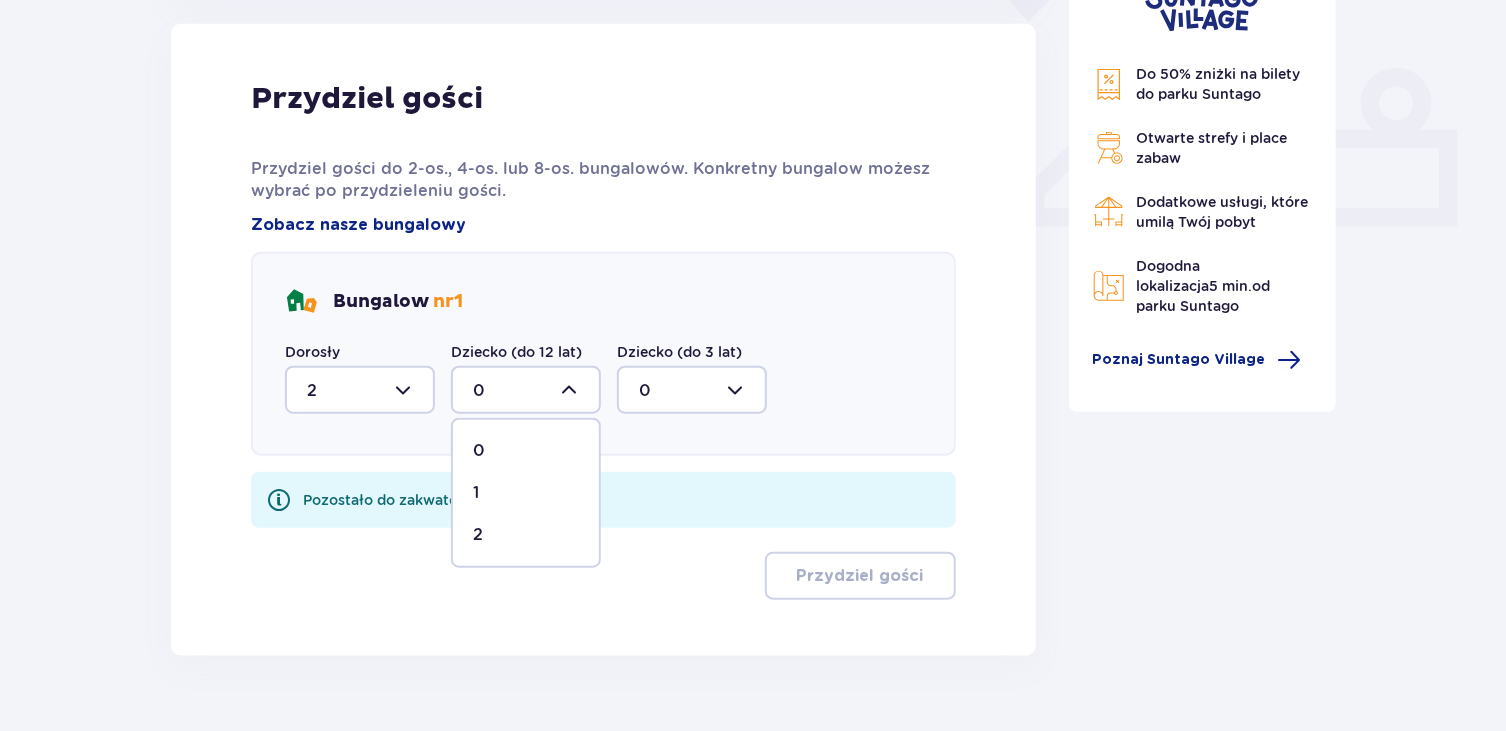 click on "2" at bounding box center (526, 535) 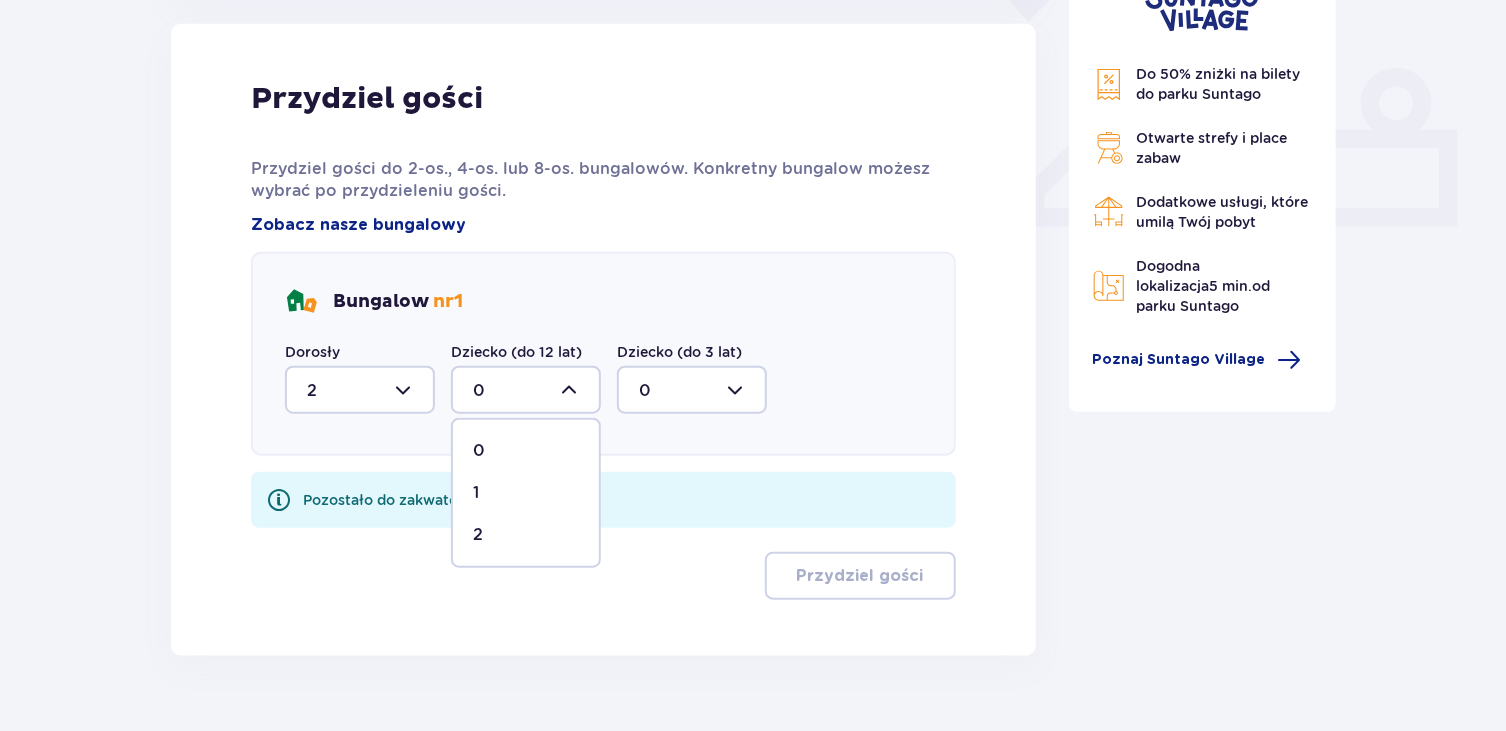 type on "2" 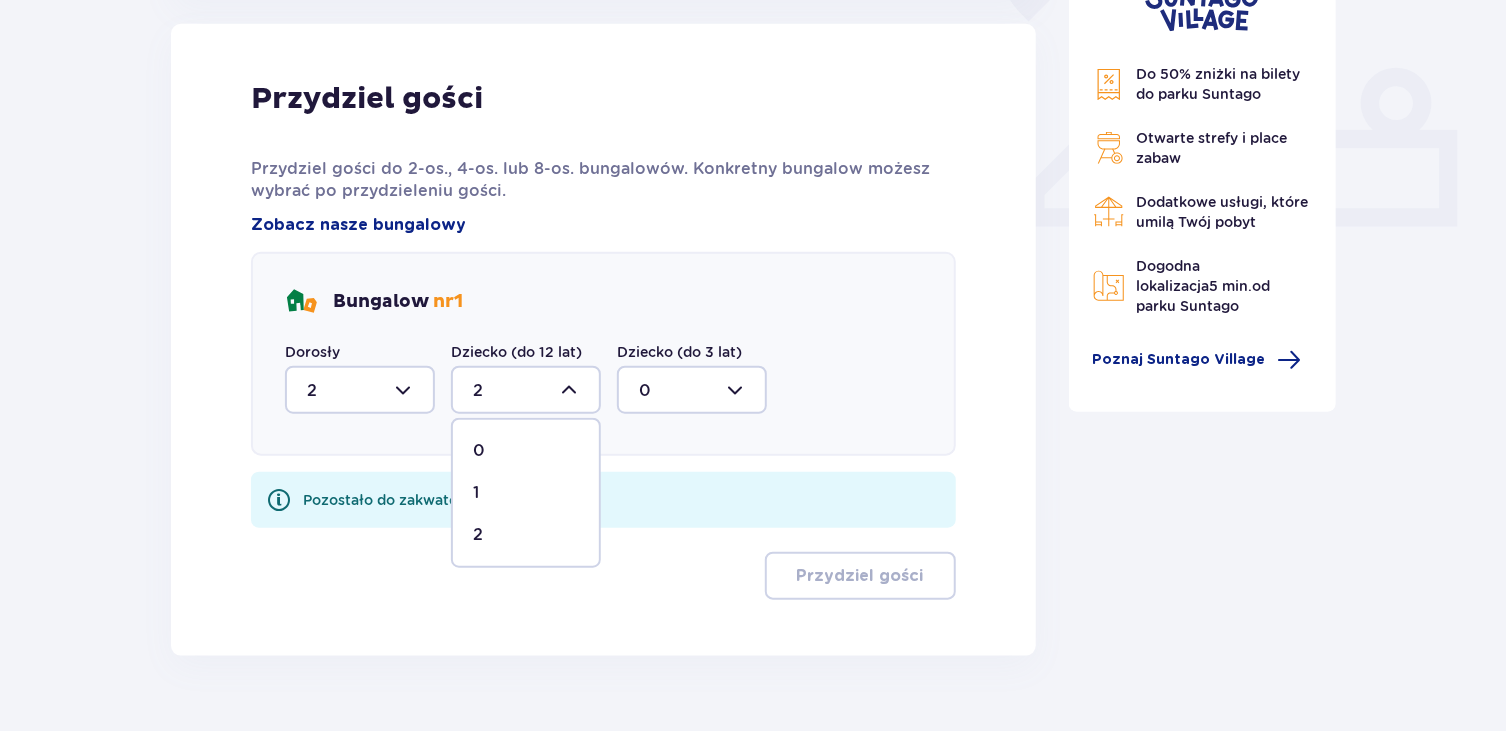 scroll, scrollTop: 770, scrollLeft: 0, axis: vertical 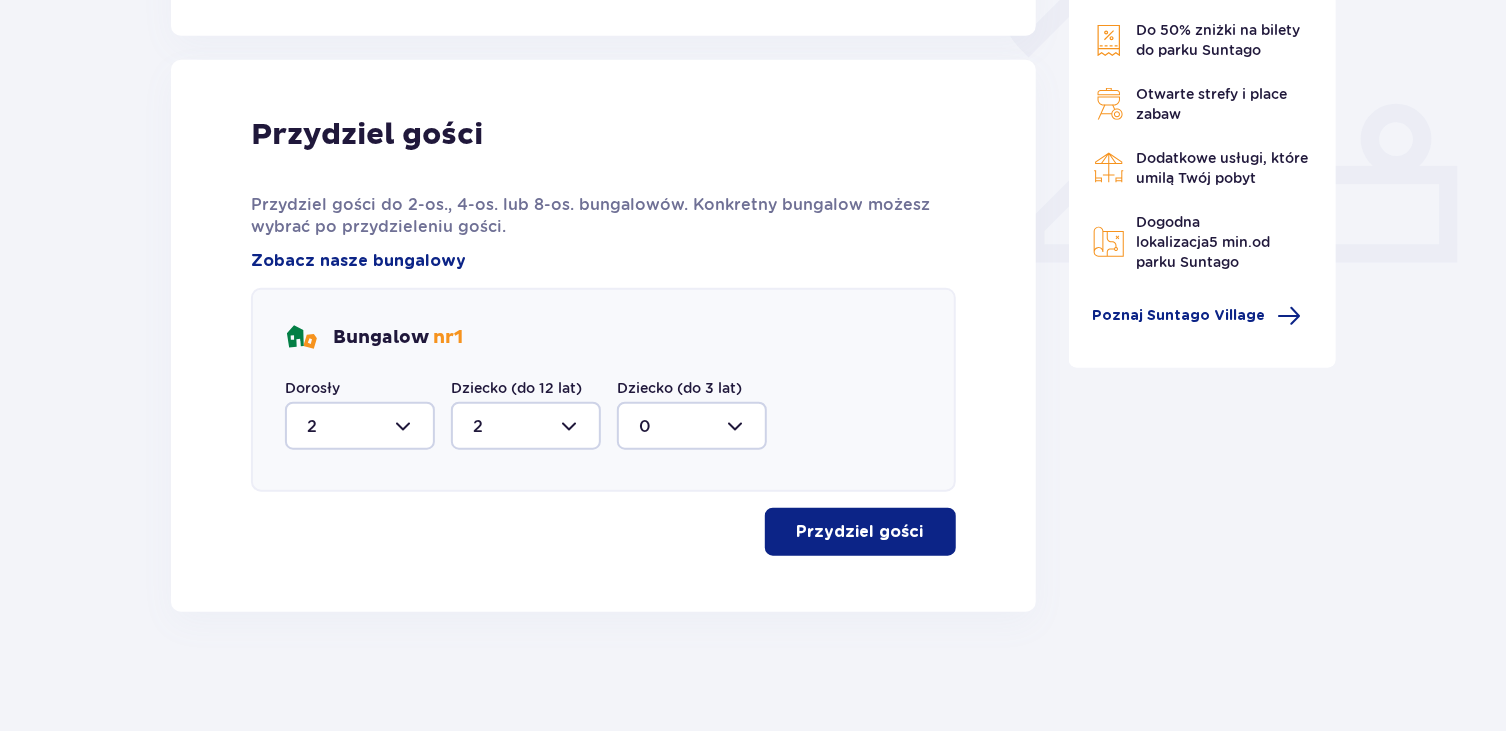 click on "Przydziel gości" at bounding box center [860, 532] 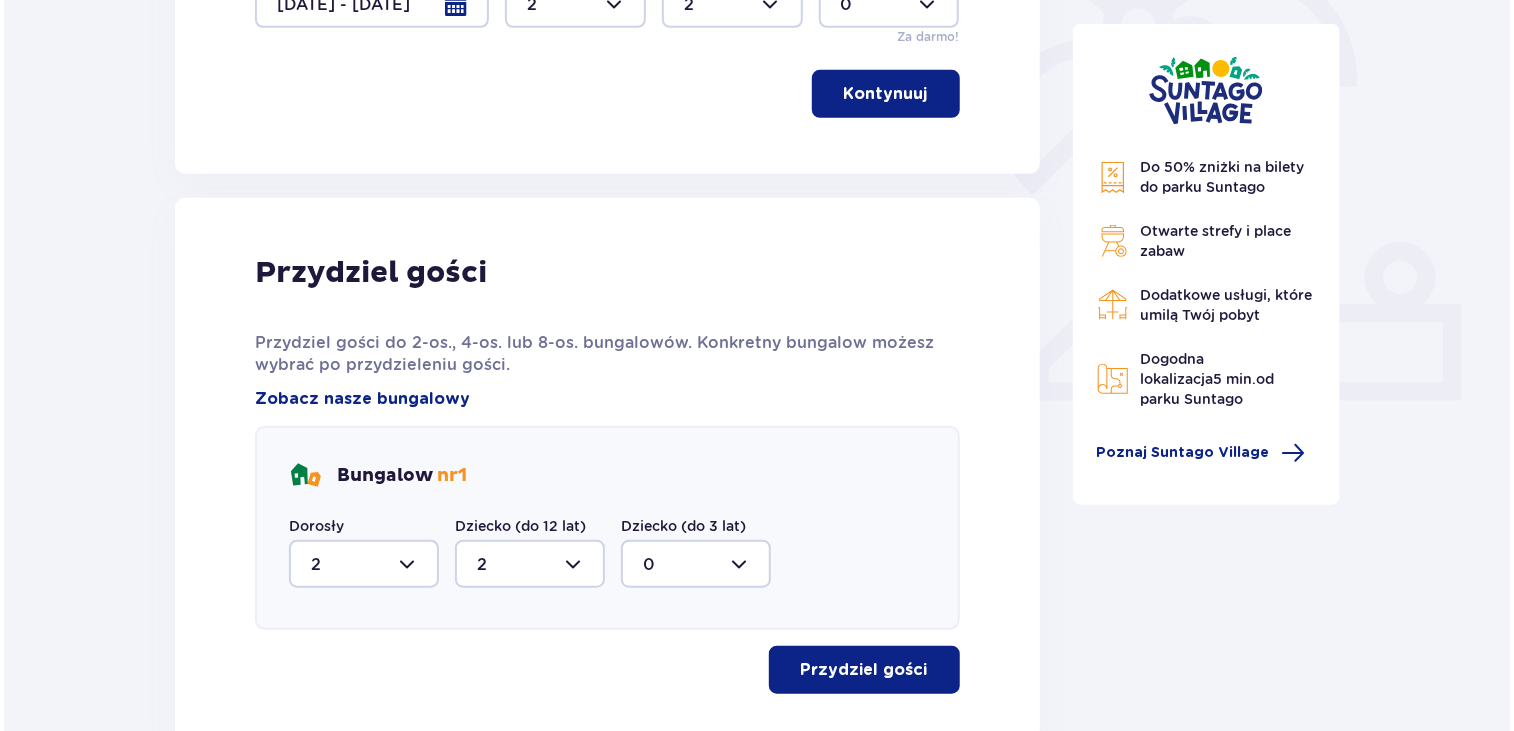 scroll, scrollTop: 493, scrollLeft: 0, axis: vertical 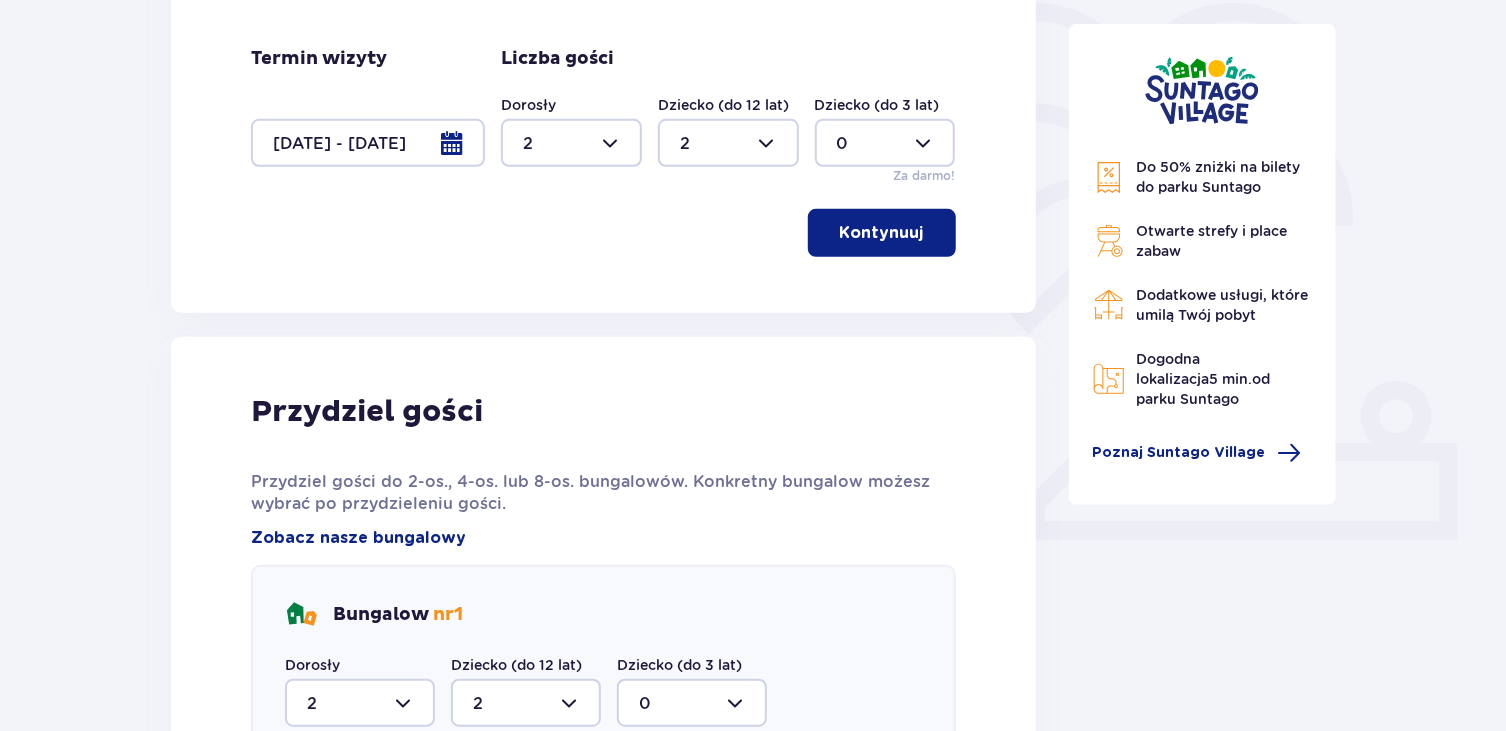 click at bounding box center [368, 143] 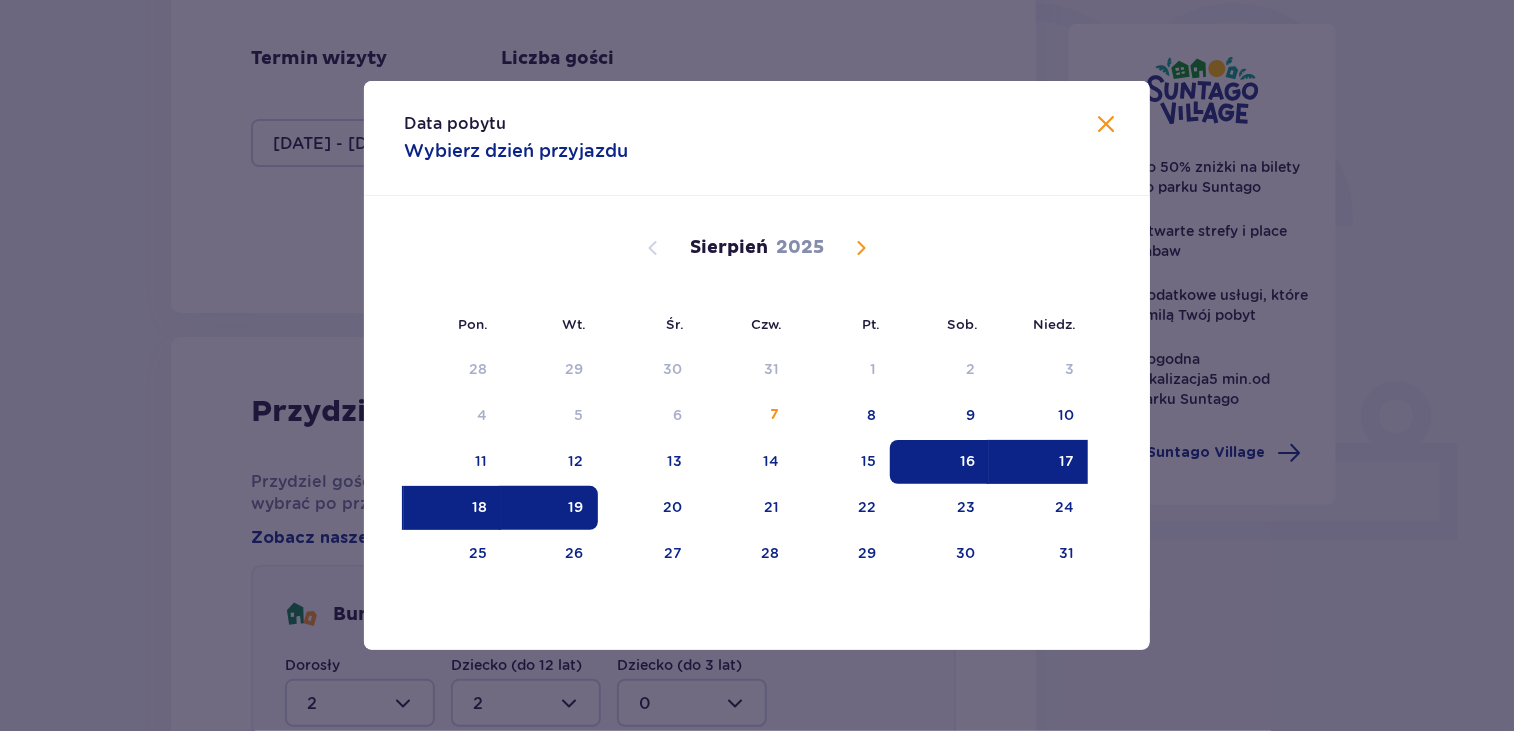 click on "18" at bounding box center [479, 507] 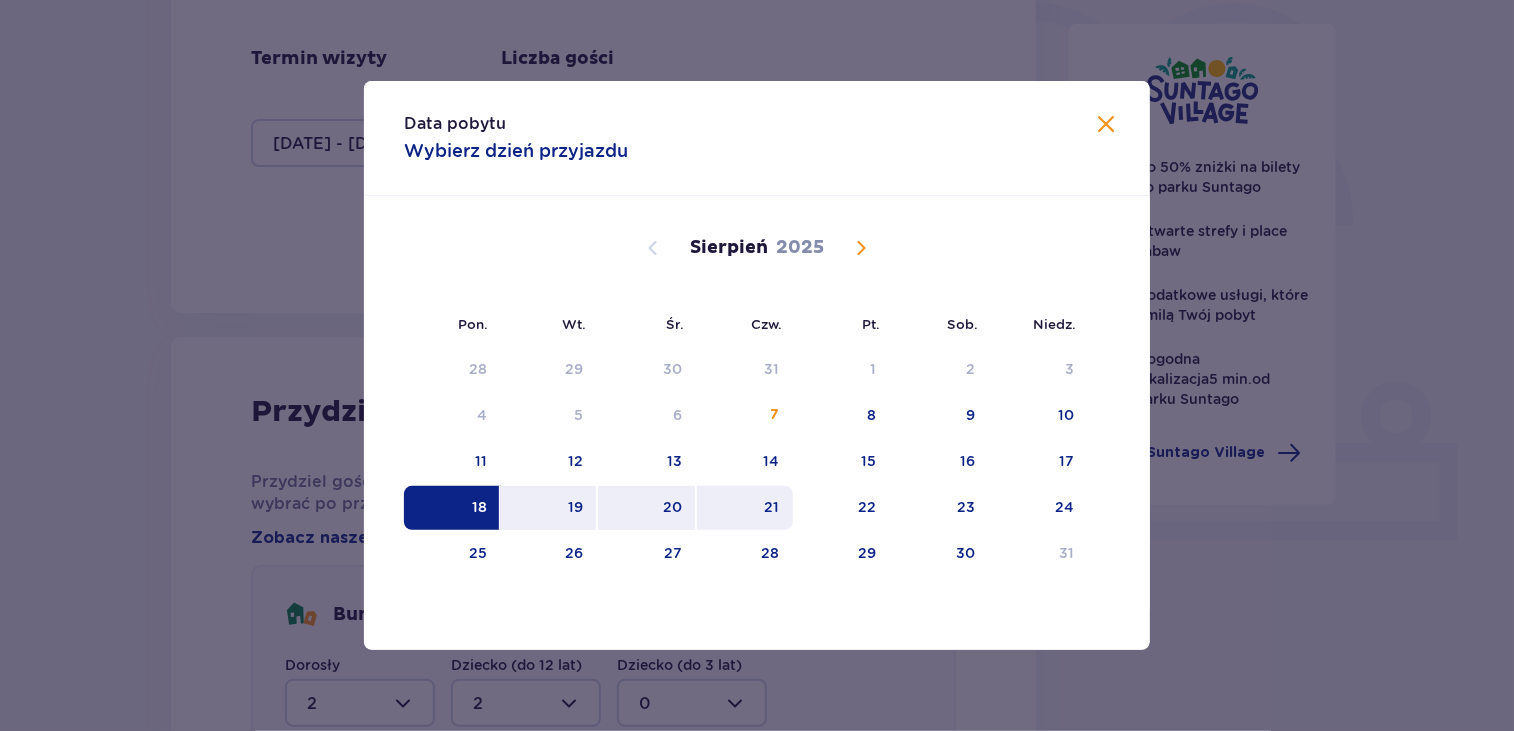 click on "21" at bounding box center (745, 508) 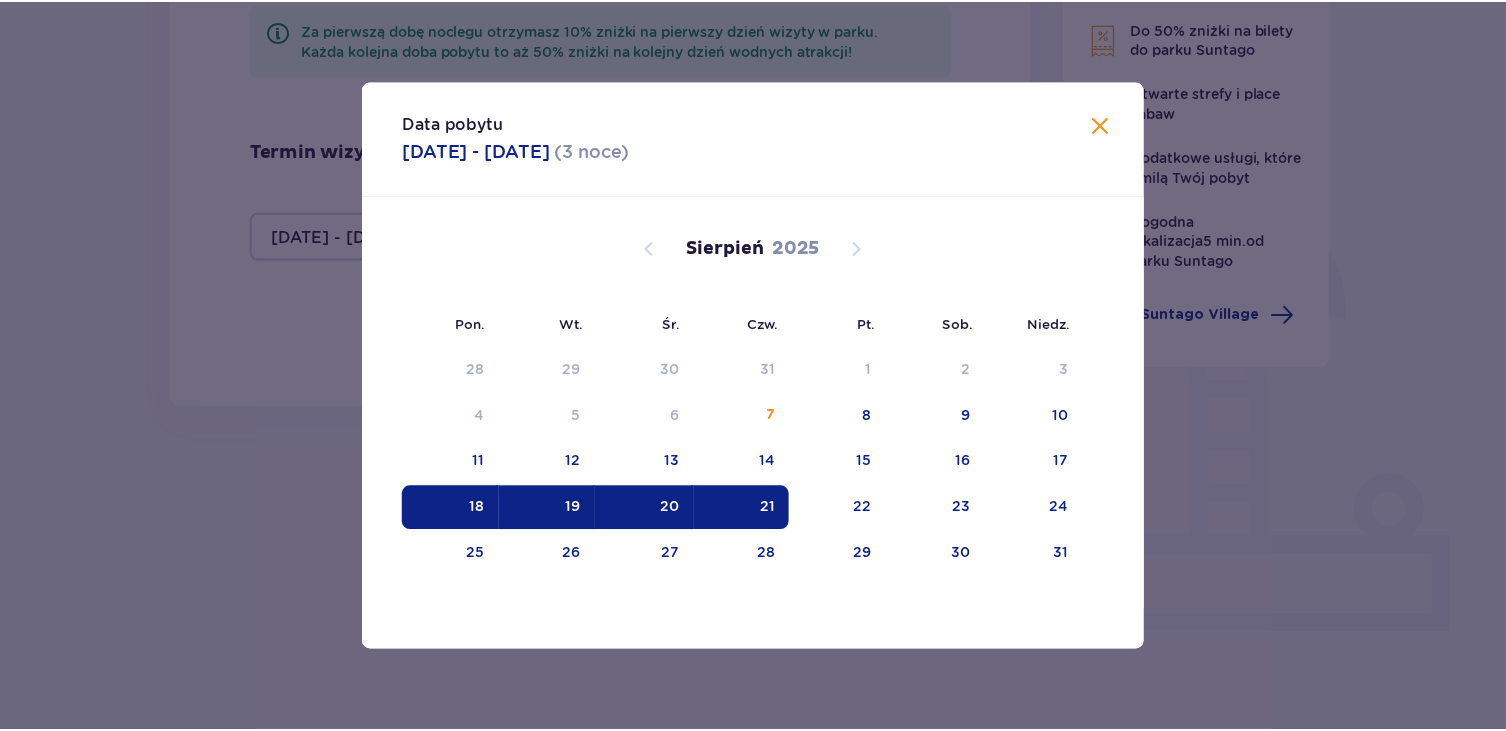 scroll, scrollTop: 380, scrollLeft: 0, axis: vertical 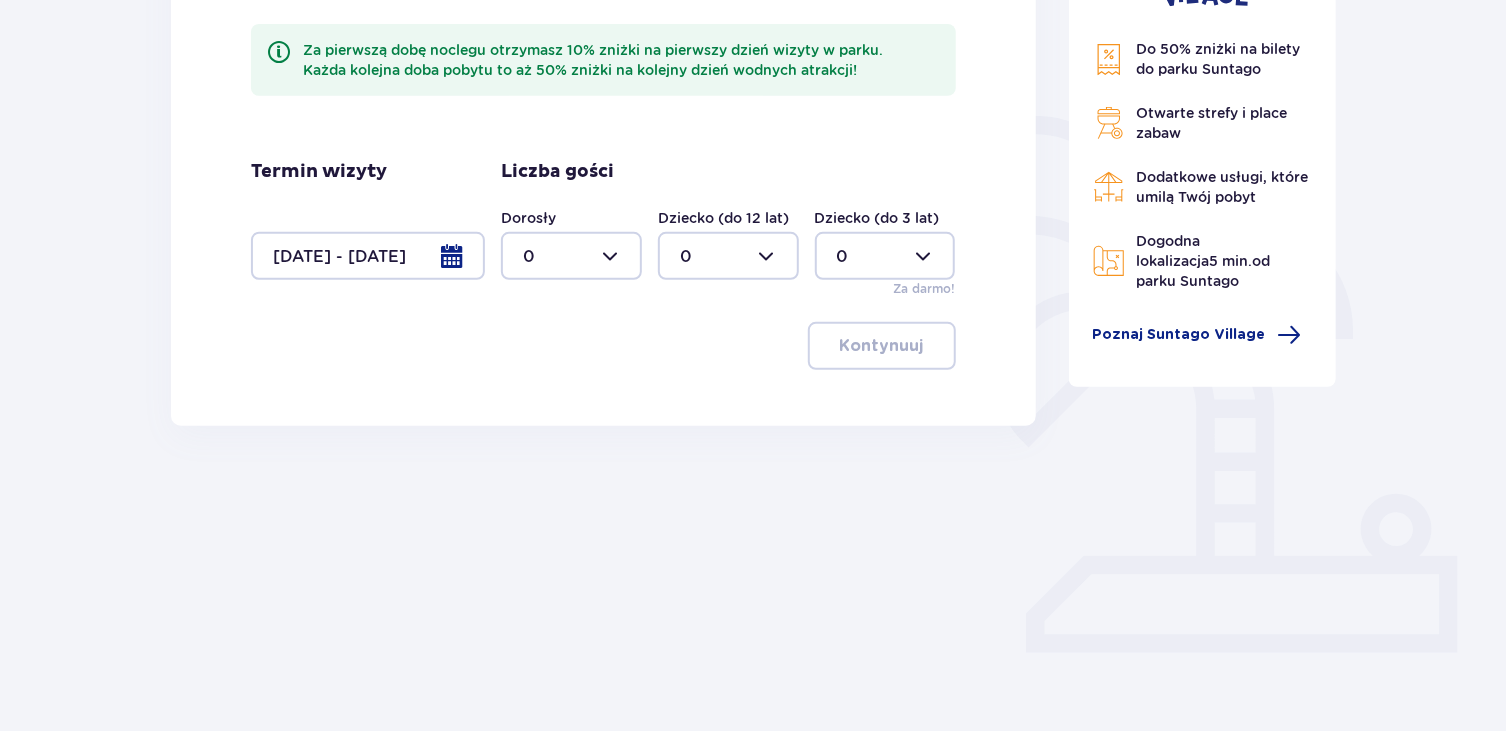 click at bounding box center (571, 256) 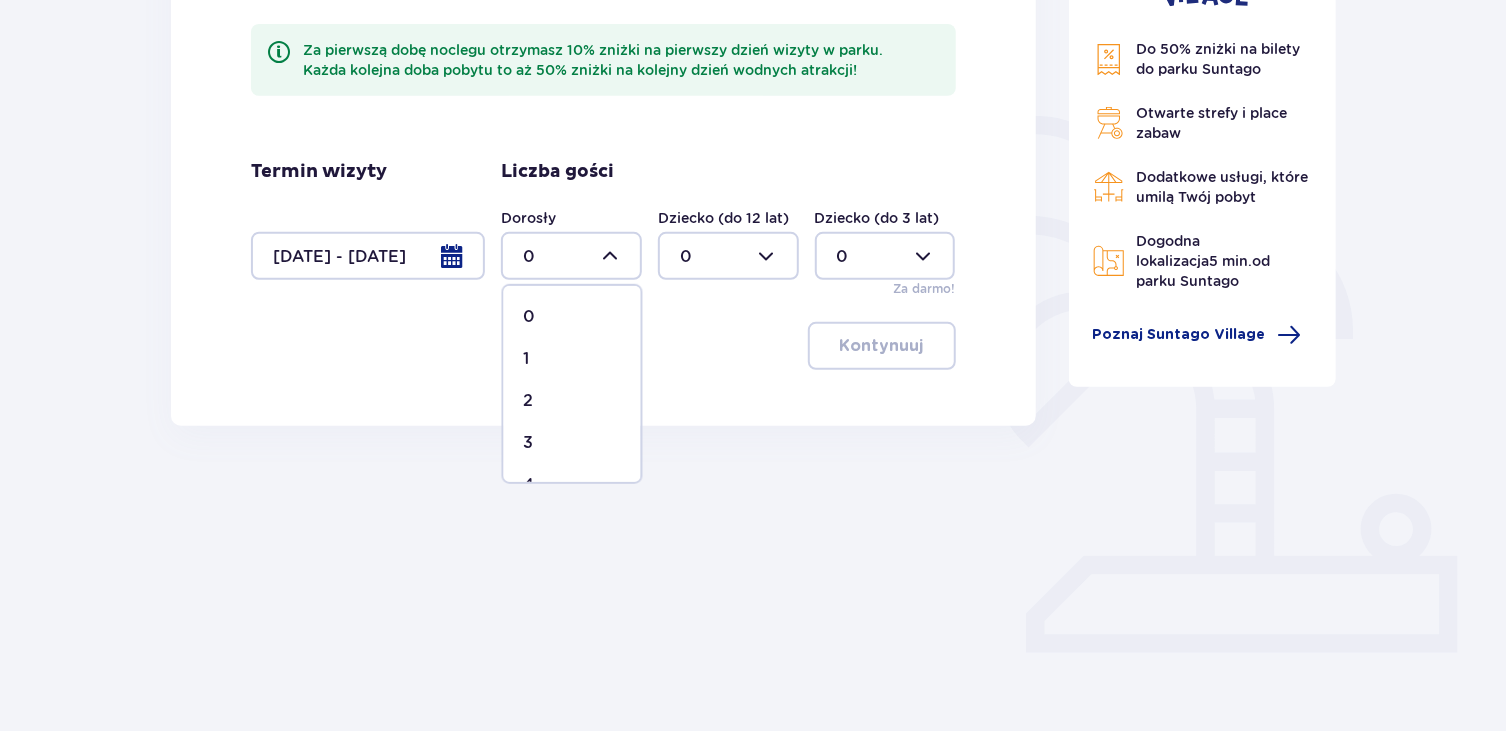 click on "2" at bounding box center (572, 401) 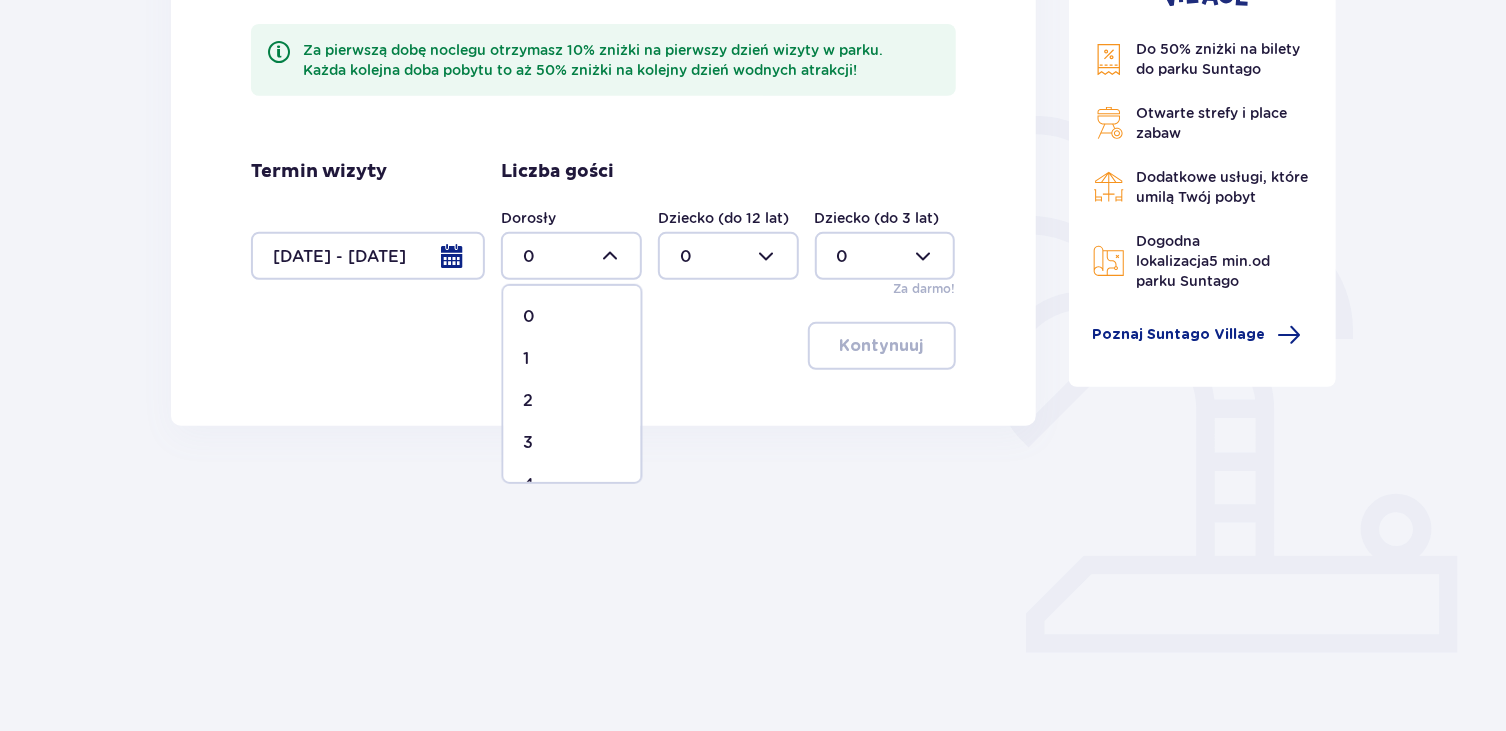 type on "2" 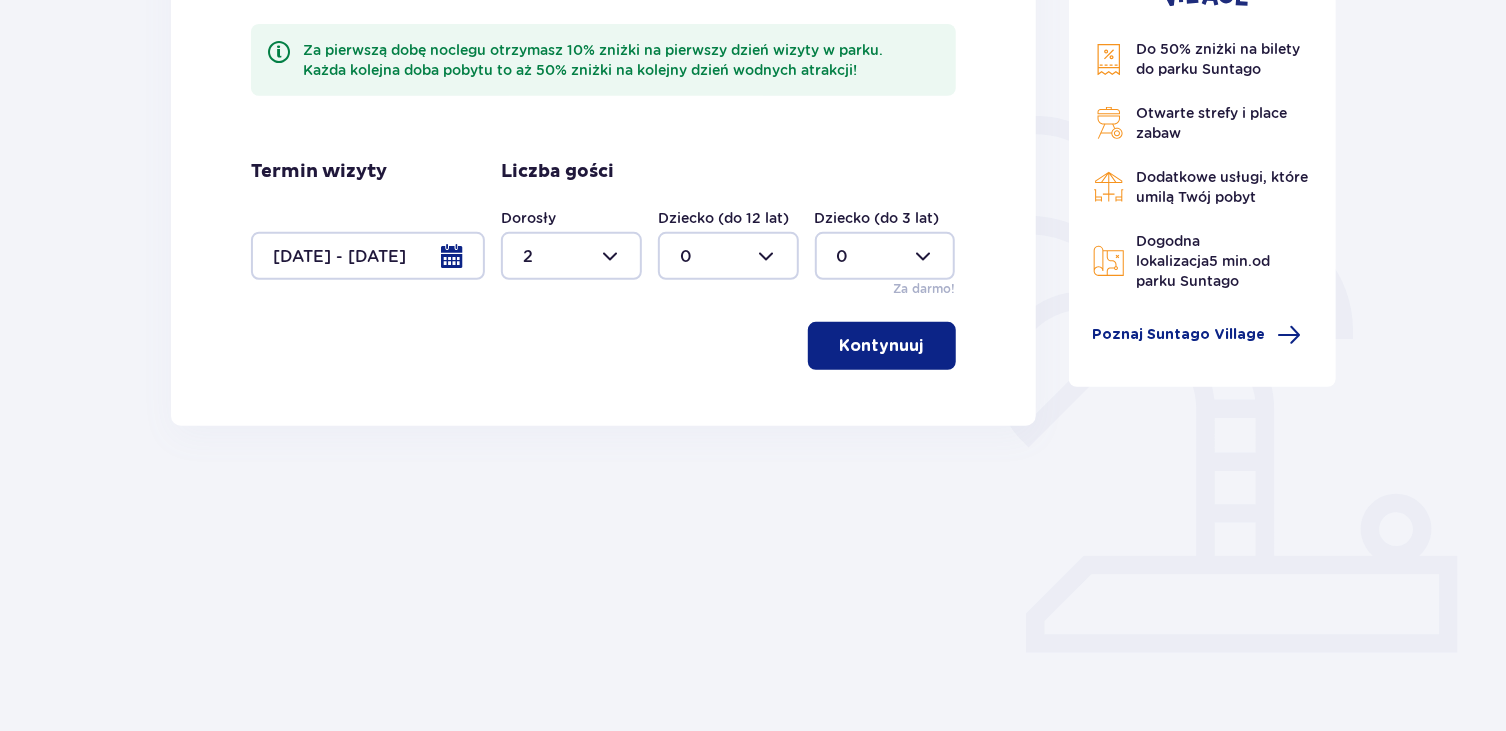 click at bounding box center [728, 256] 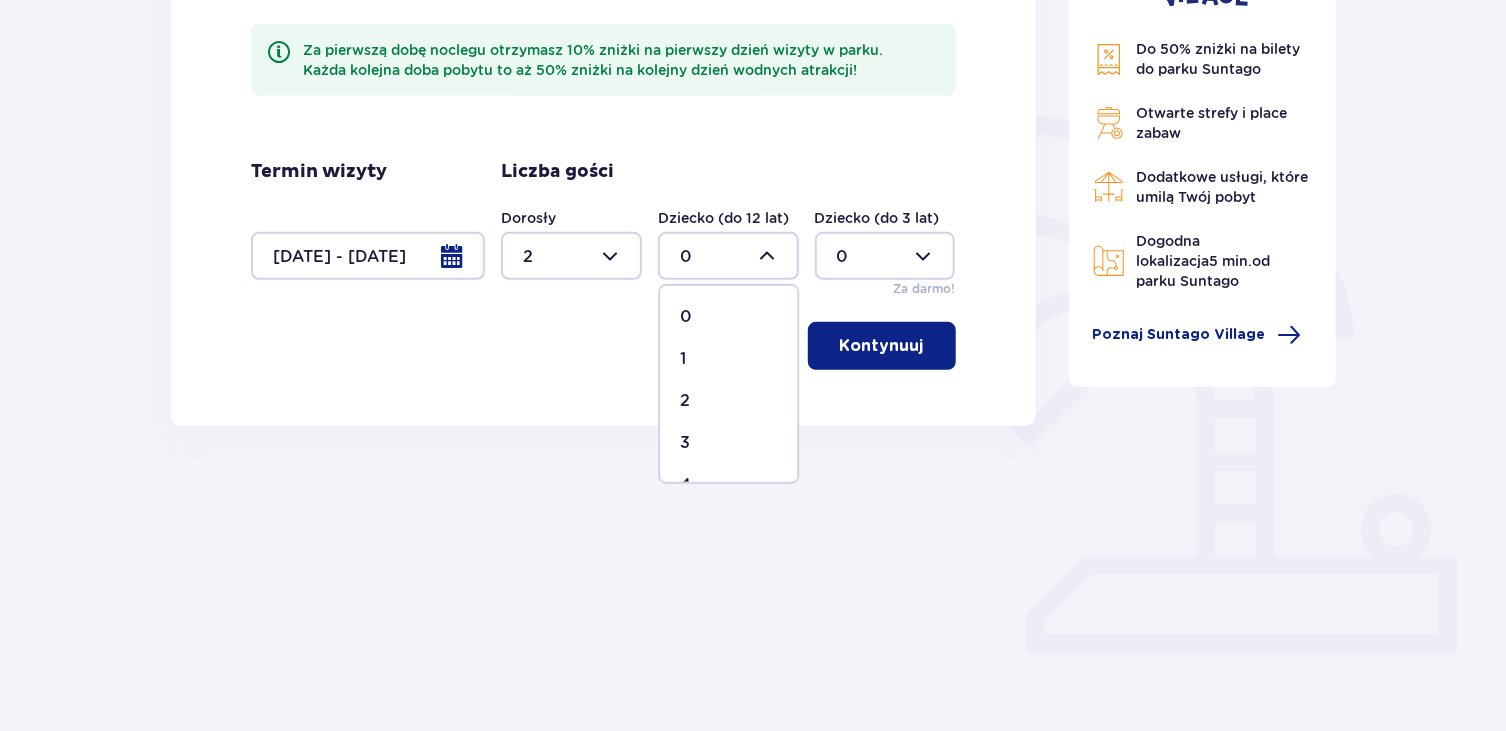 click on "2" at bounding box center (728, 401) 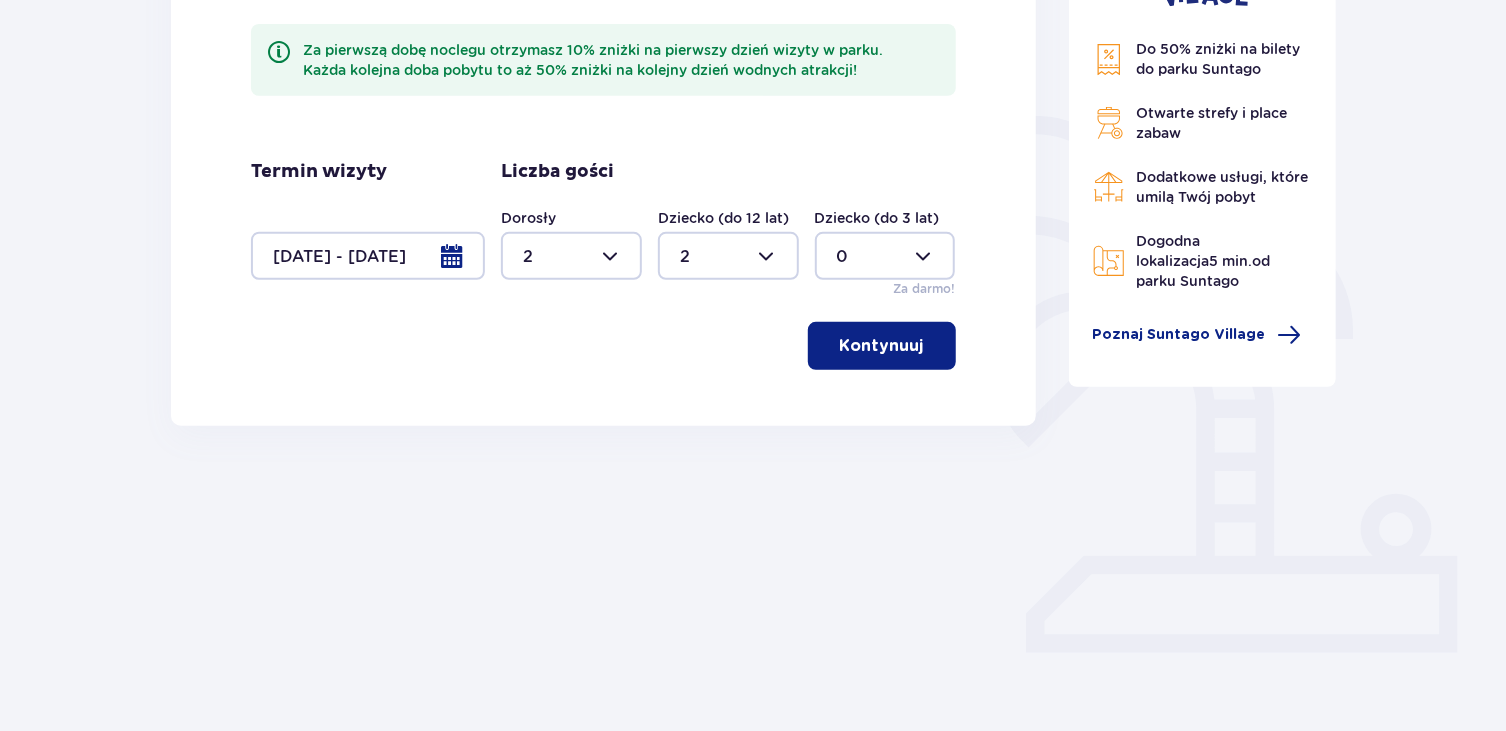 click on "Kontynuuj" at bounding box center [882, 346] 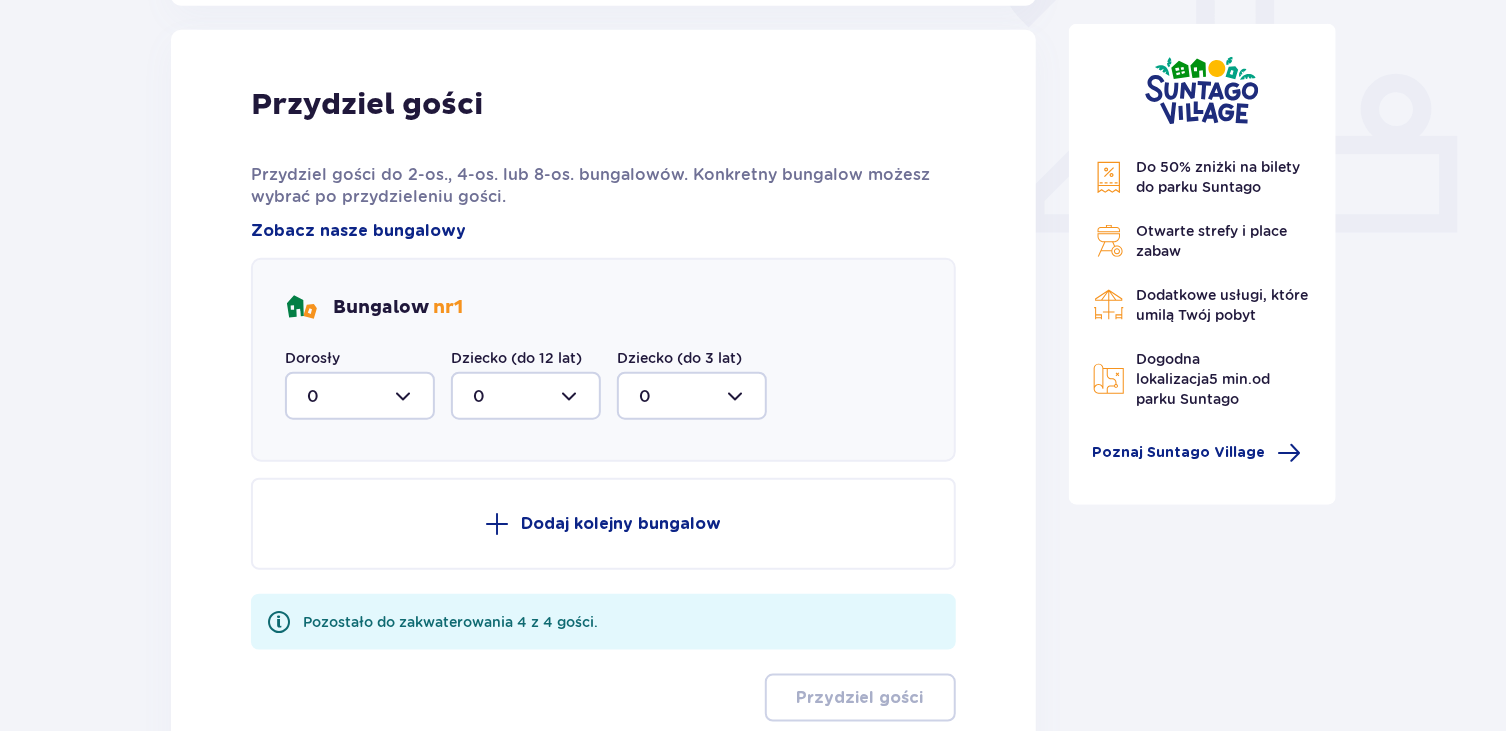 scroll, scrollTop: 806, scrollLeft: 0, axis: vertical 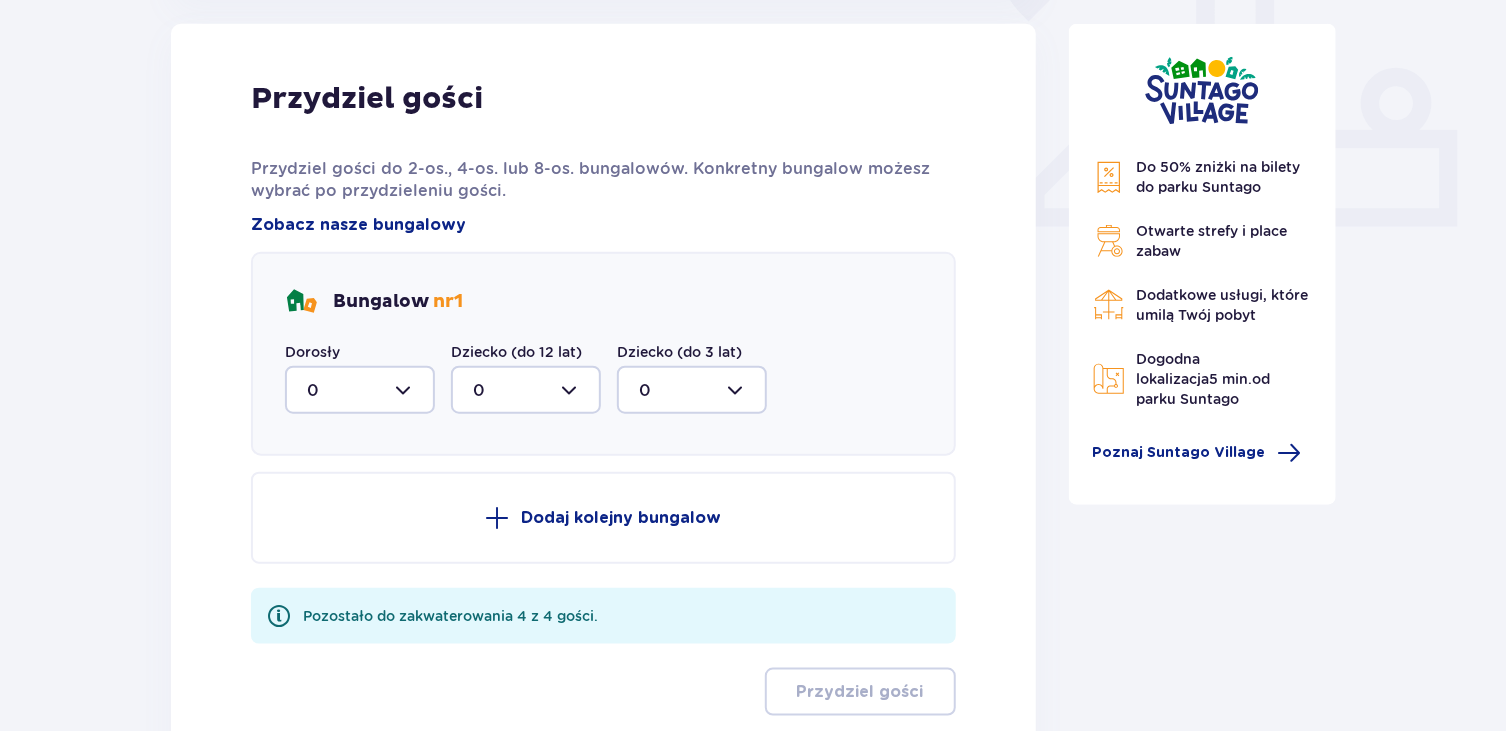 click at bounding box center [360, 390] 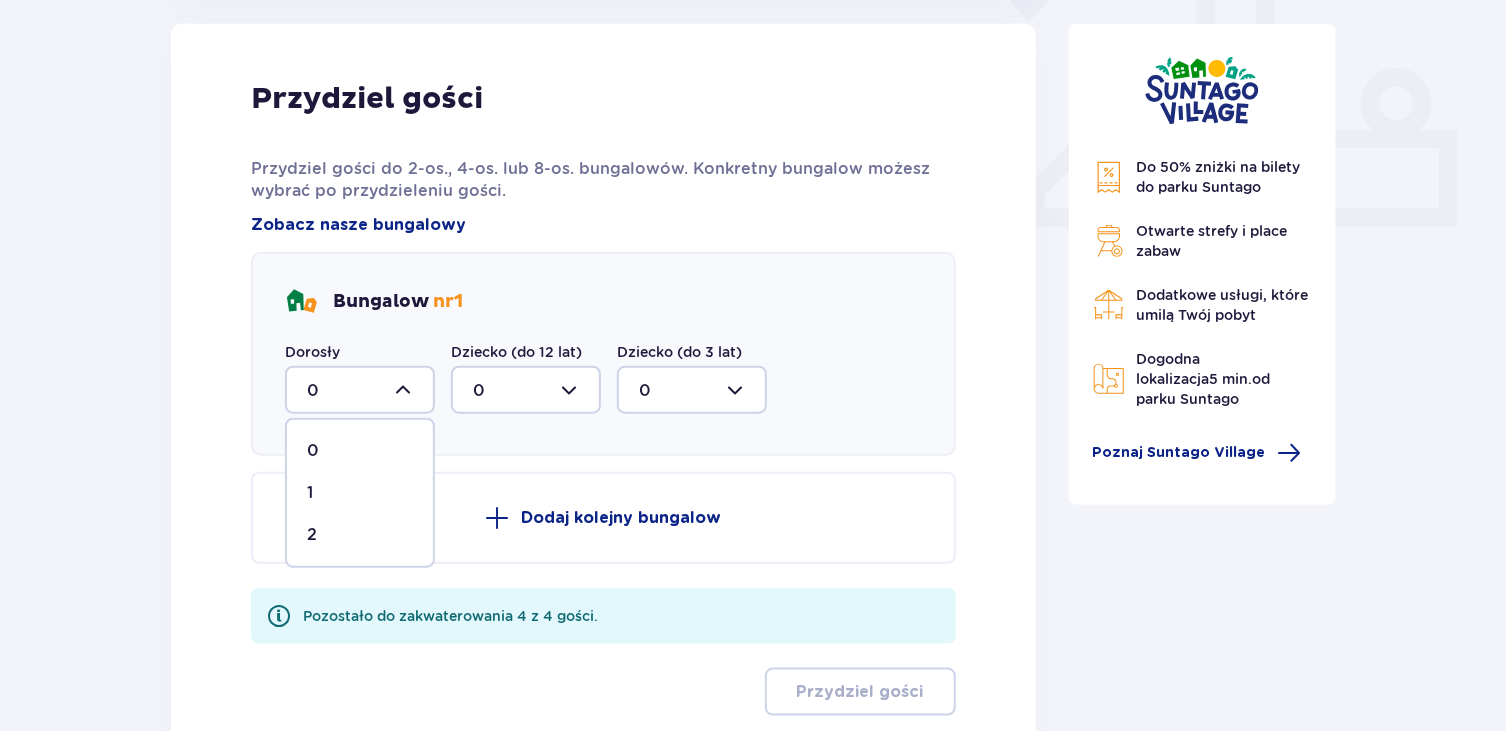 drag, startPoint x: 351, startPoint y: 535, endPoint x: 372, endPoint y: 495, distance: 45.17743 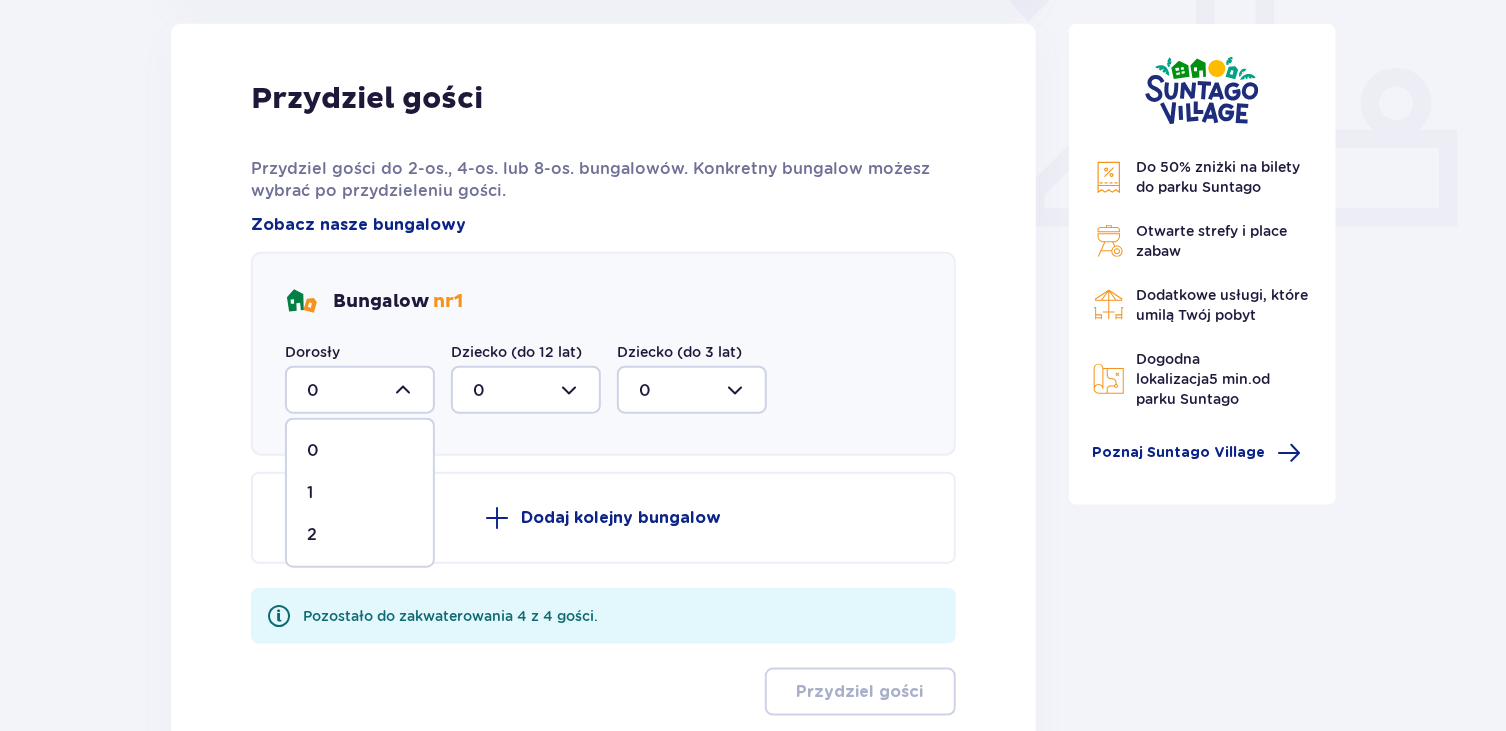 click on "2" at bounding box center (360, 535) 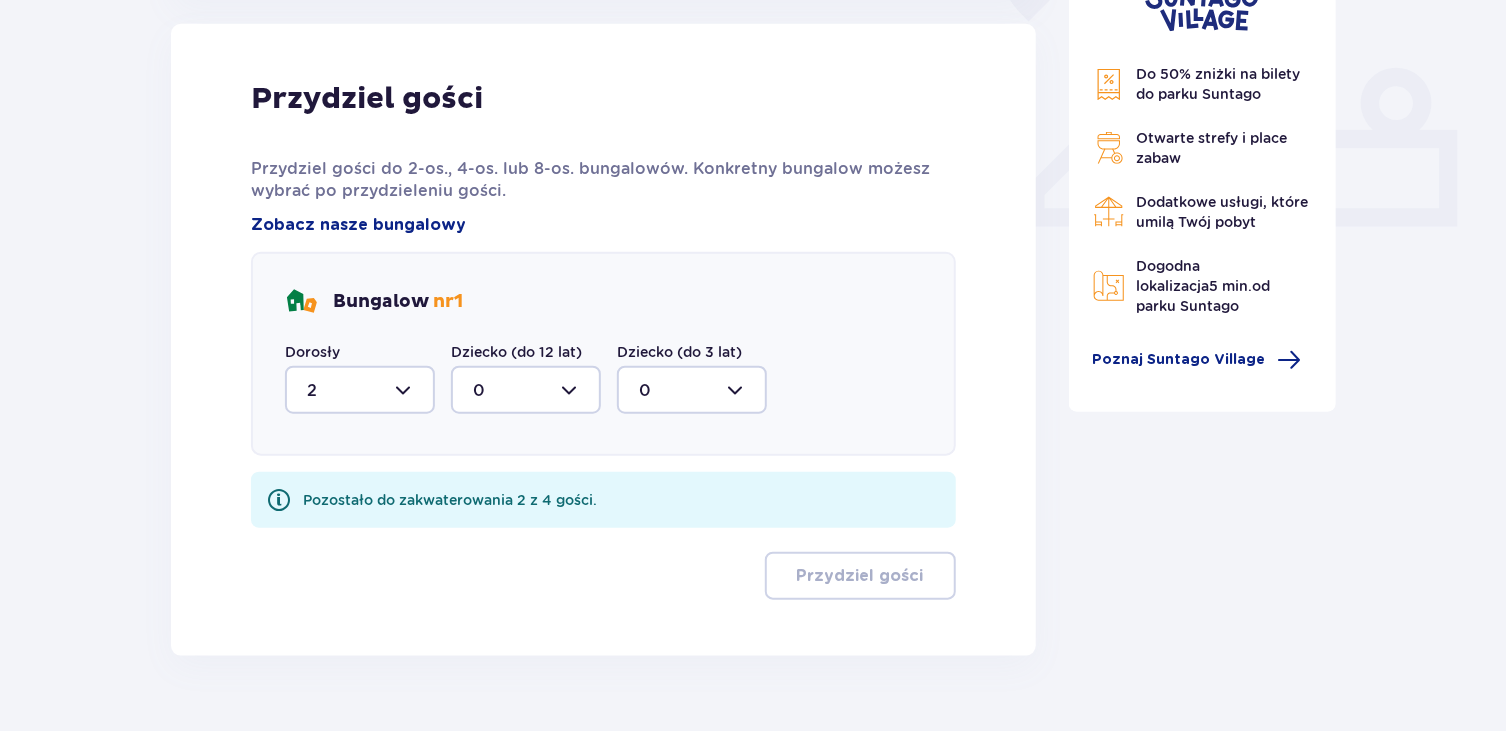 click at bounding box center (526, 390) 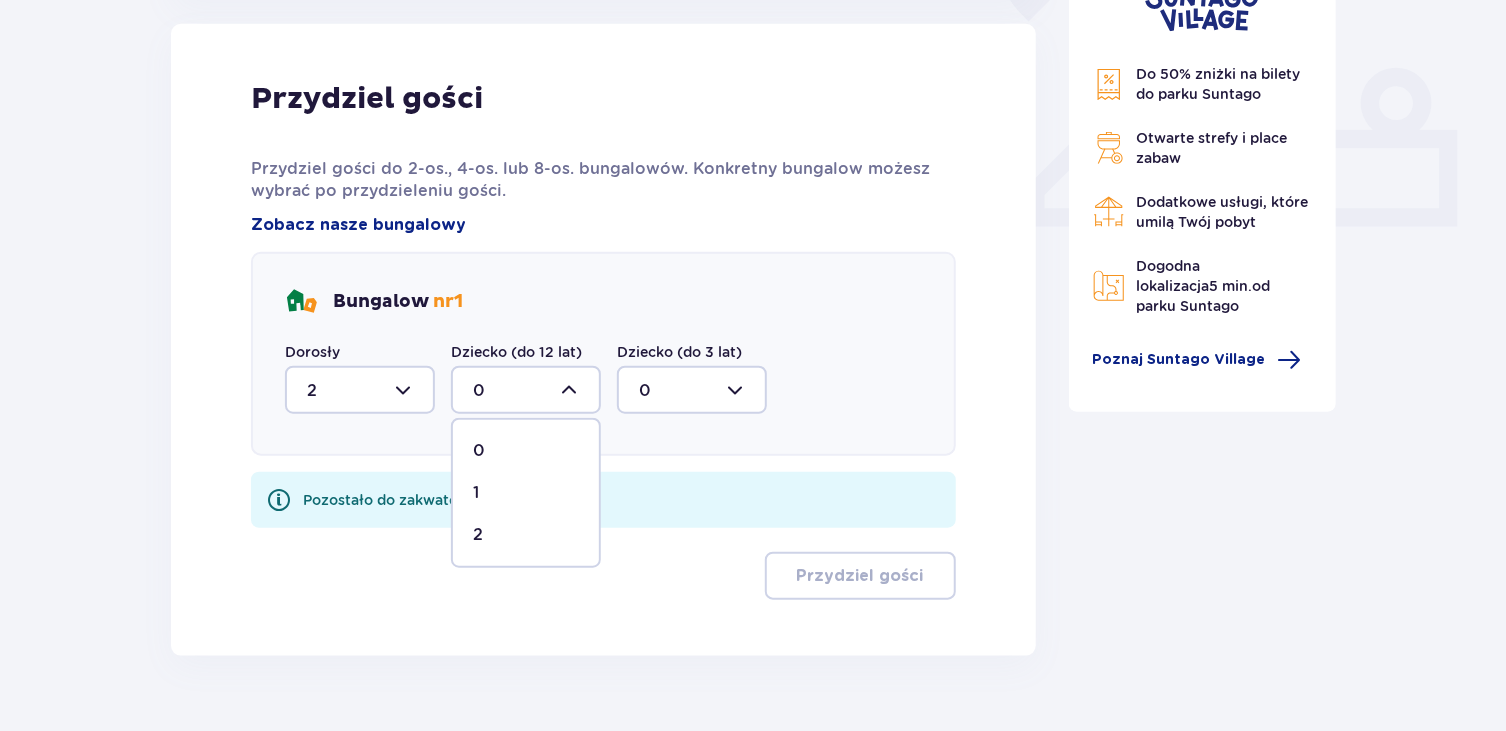 click on "2" at bounding box center (526, 535) 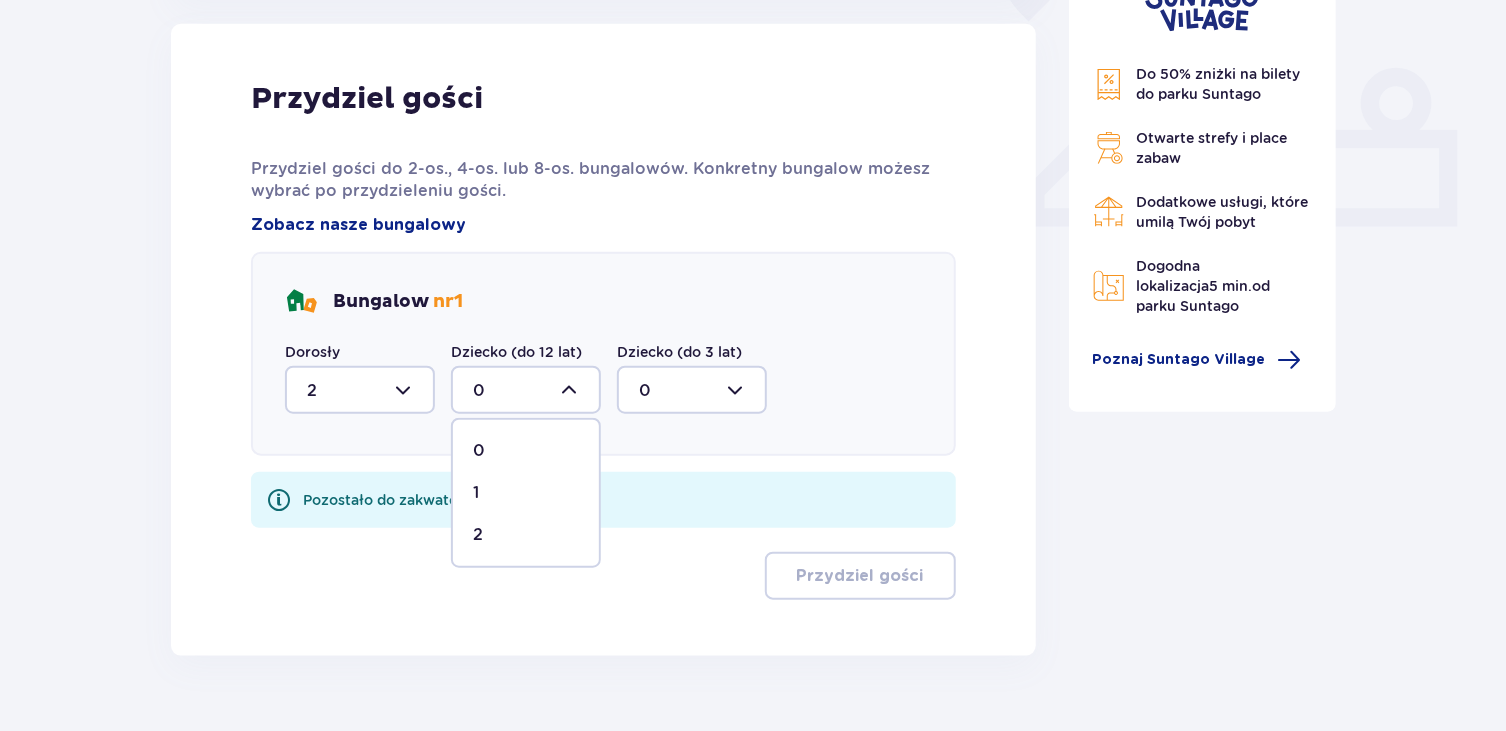 type on "2" 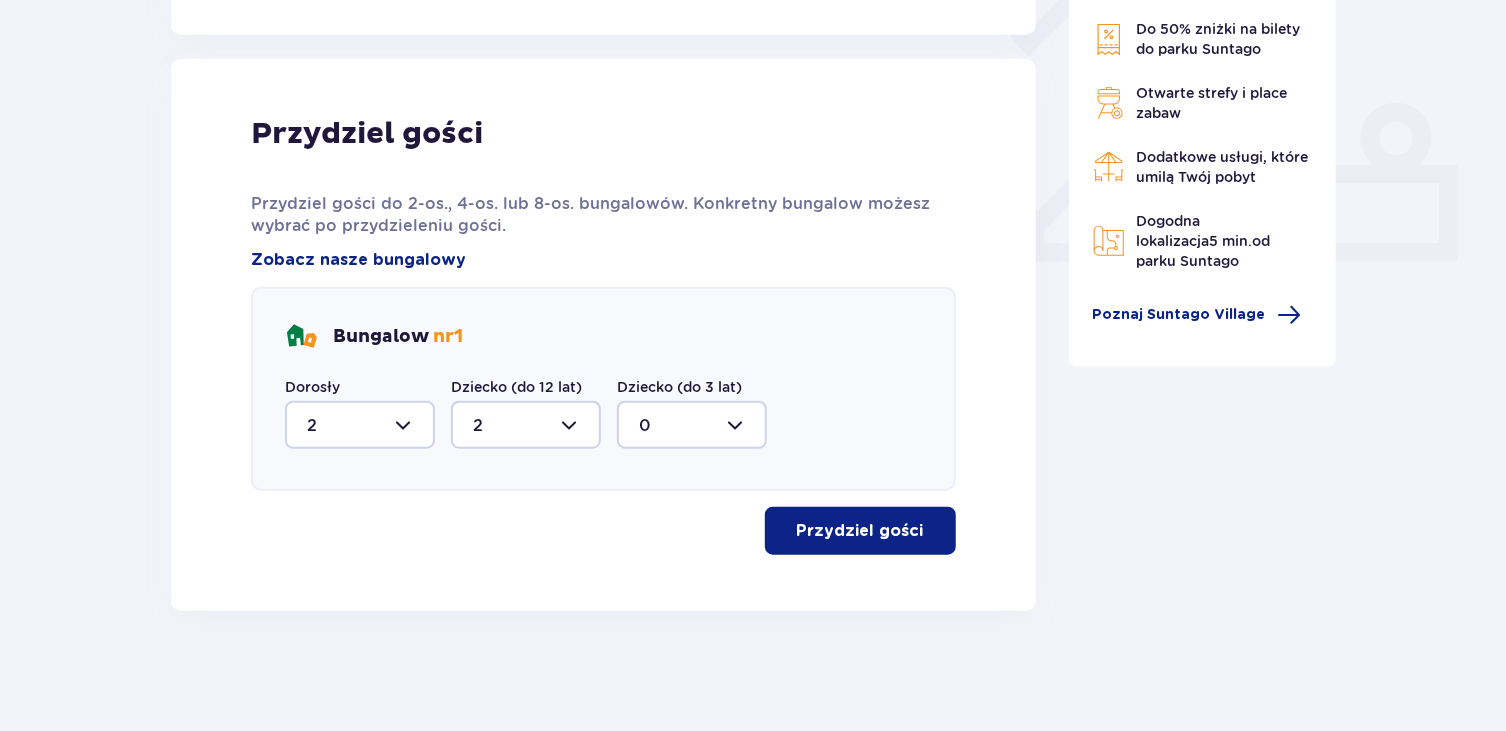 scroll, scrollTop: 770, scrollLeft: 0, axis: vertical 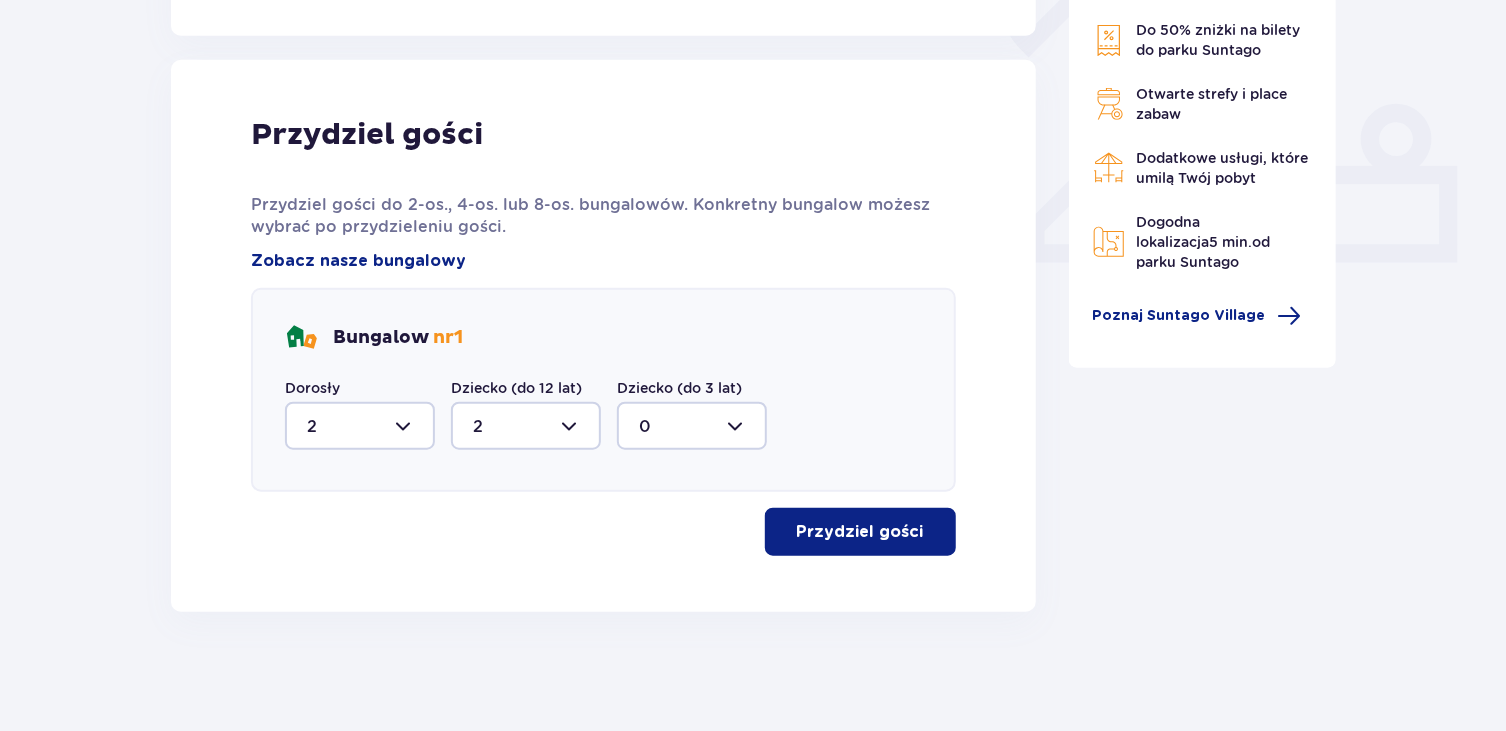click on "Przydziel gości" at bounding box center (860, 532) 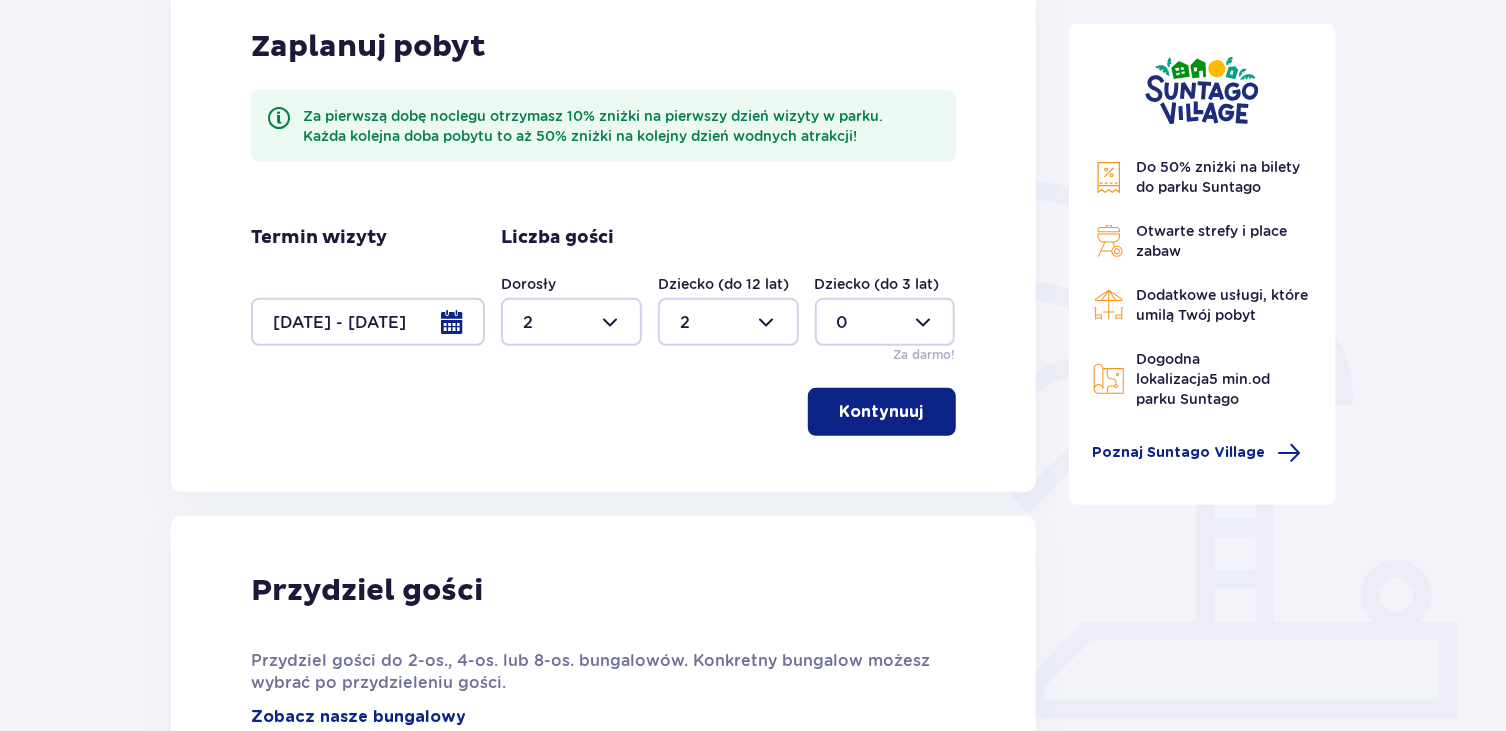 scroll, scrollTop: 293, scrollLeft: 0, axis: vertical 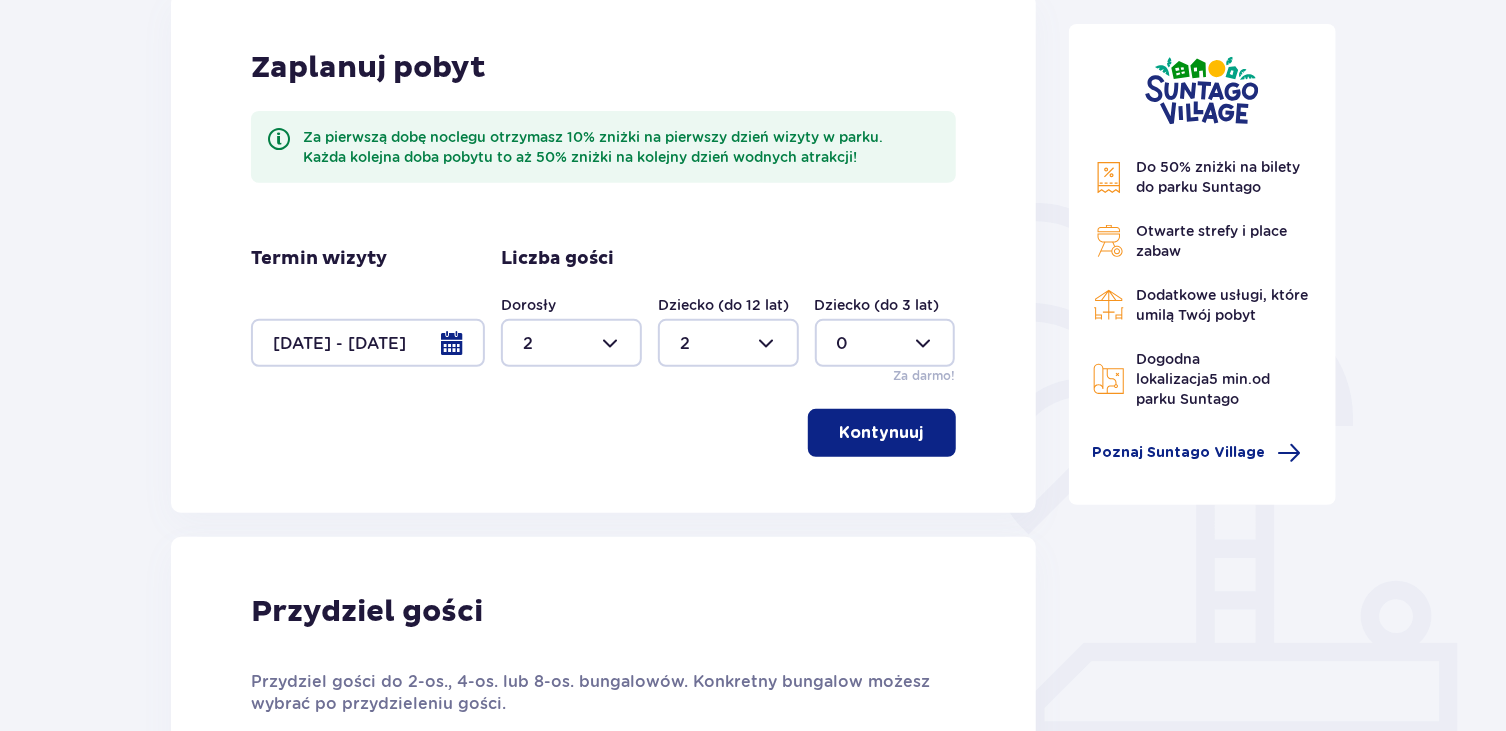 click at bounding box center [368, 343] 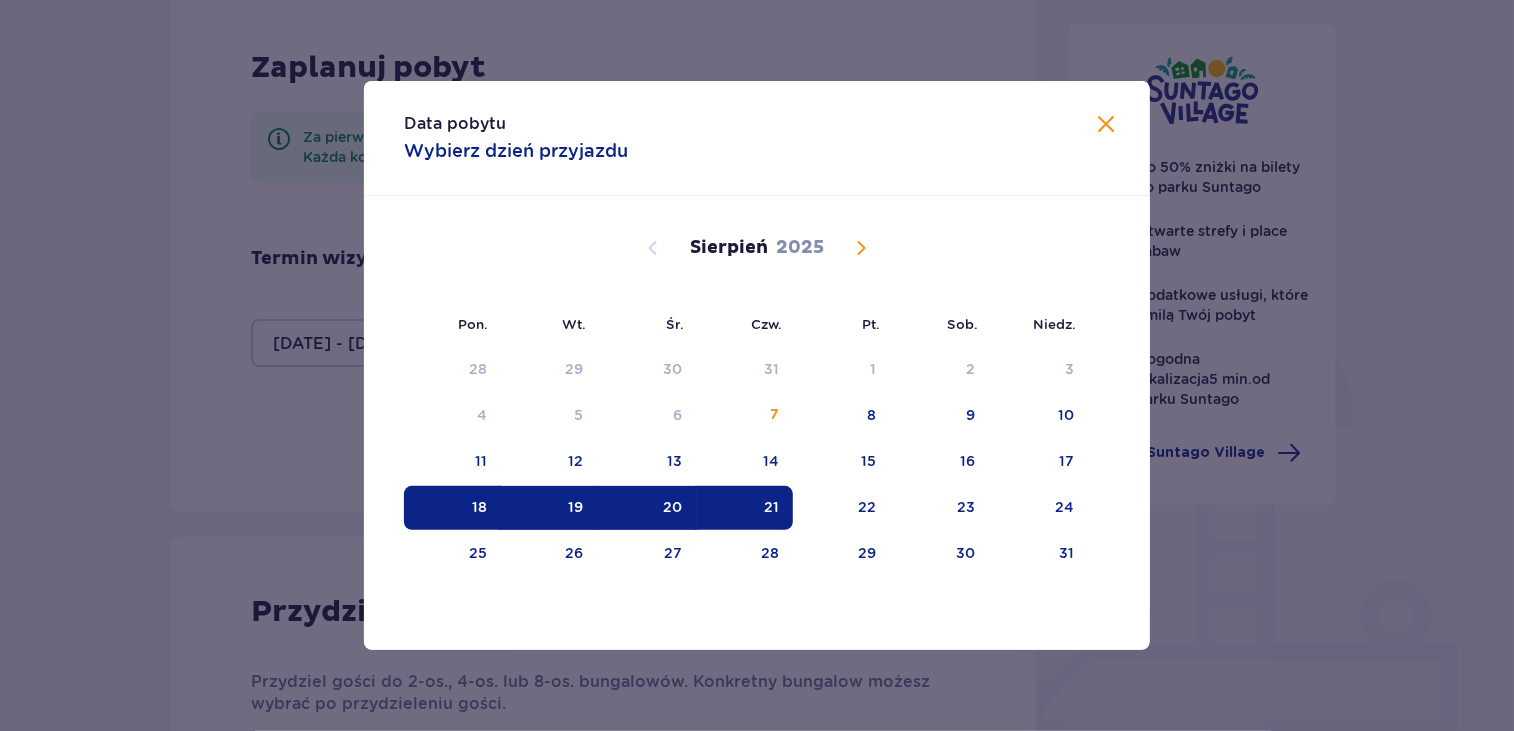 click on "20" at bounding box center [673, 507] 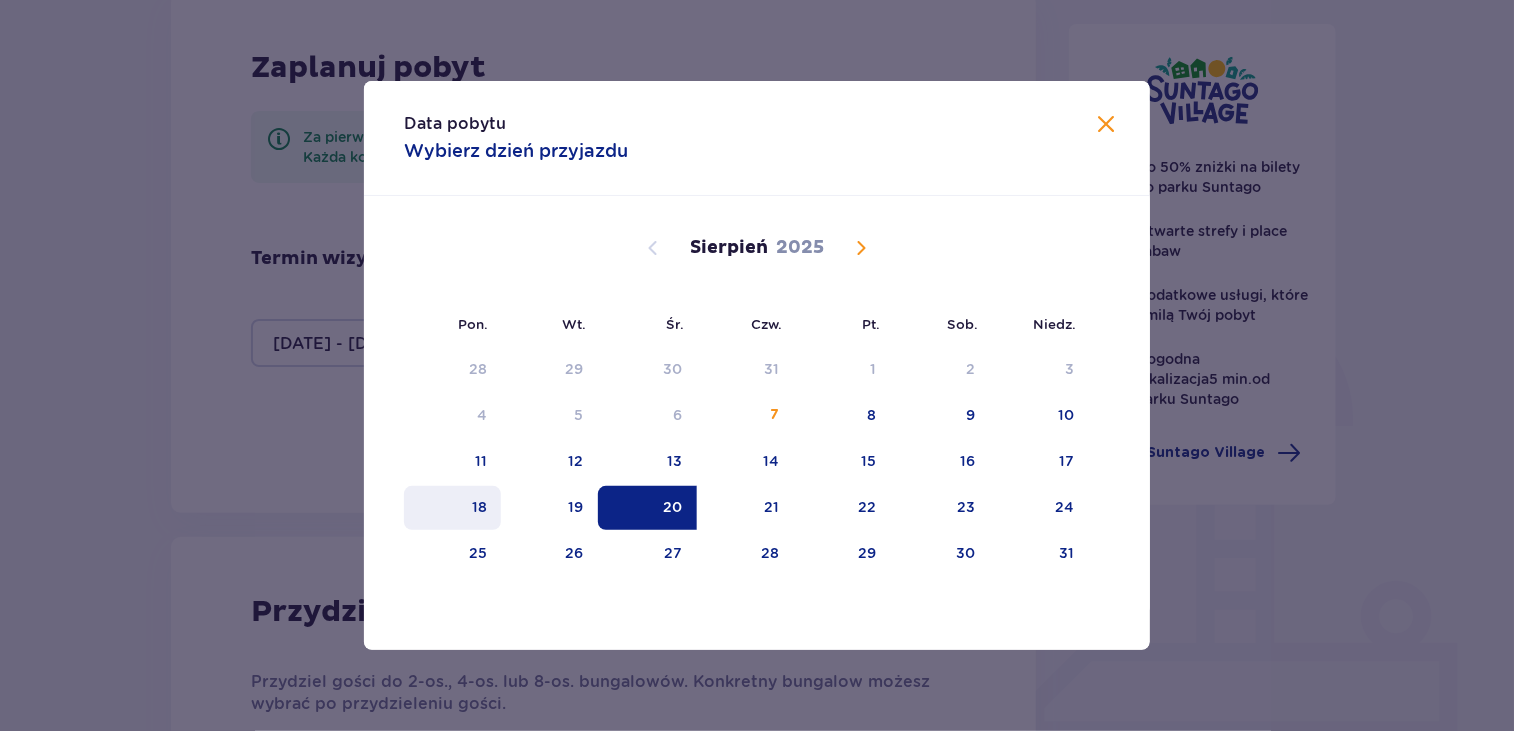 click on "18" at bounding box center (452, 508) 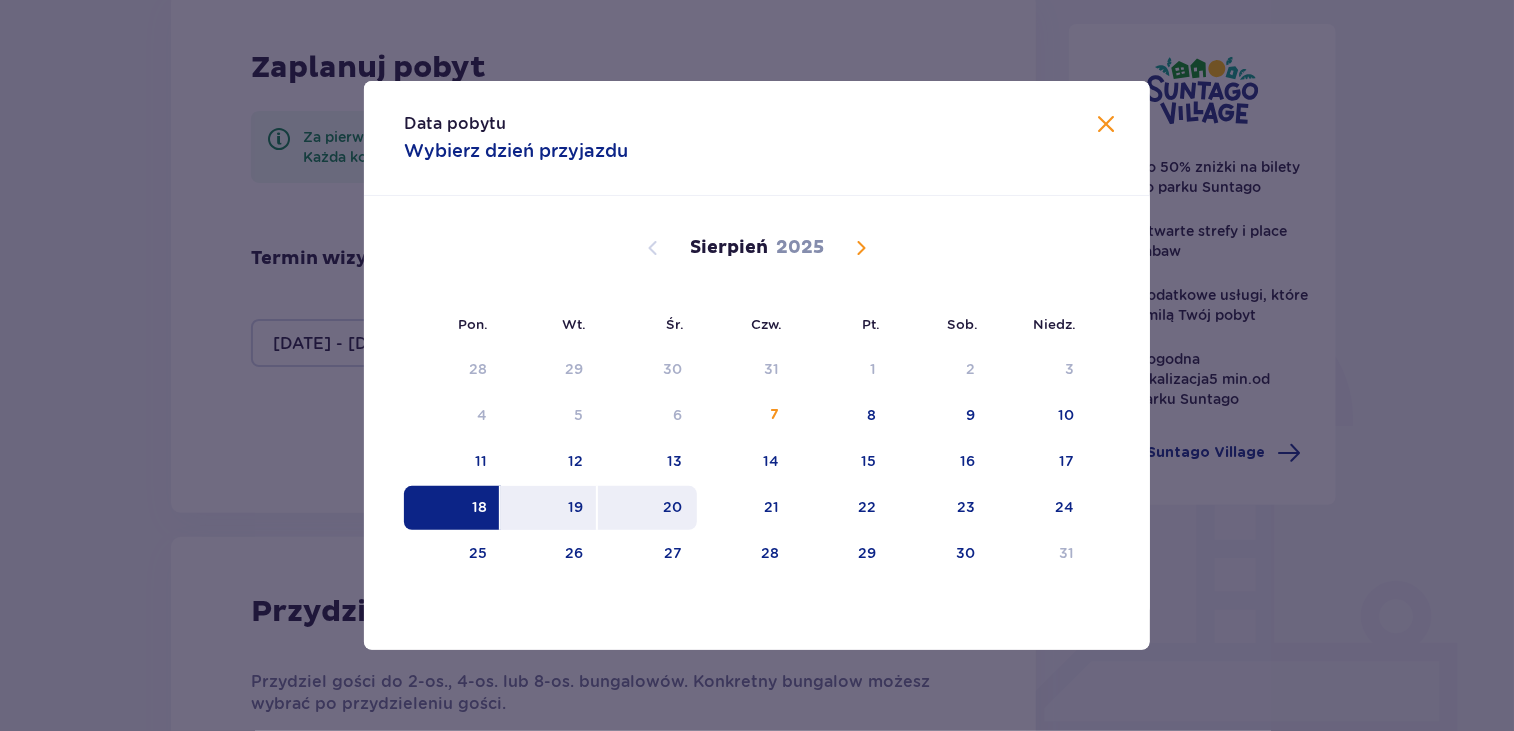 click on "20" at bounding box center (673, 507) 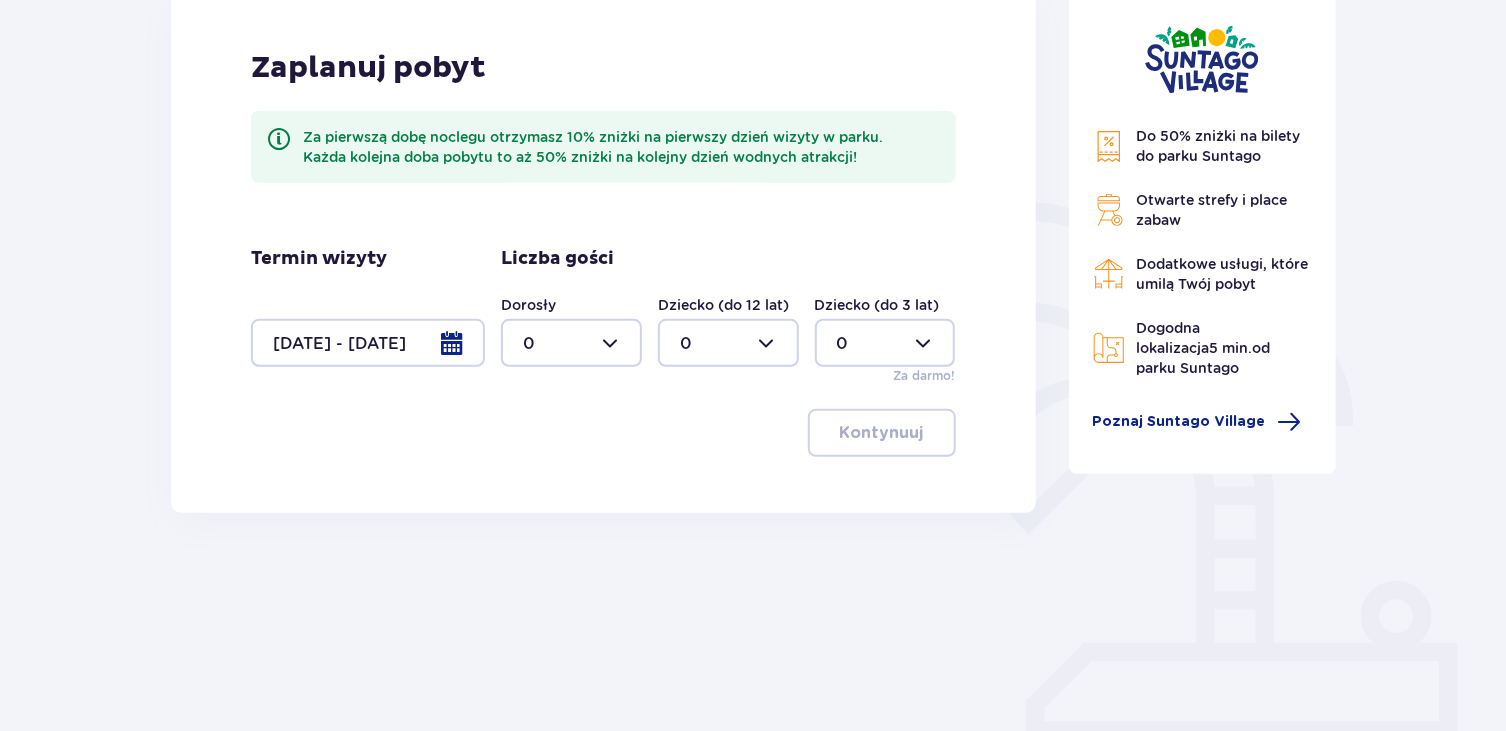 click at bounding box center [571, 343] 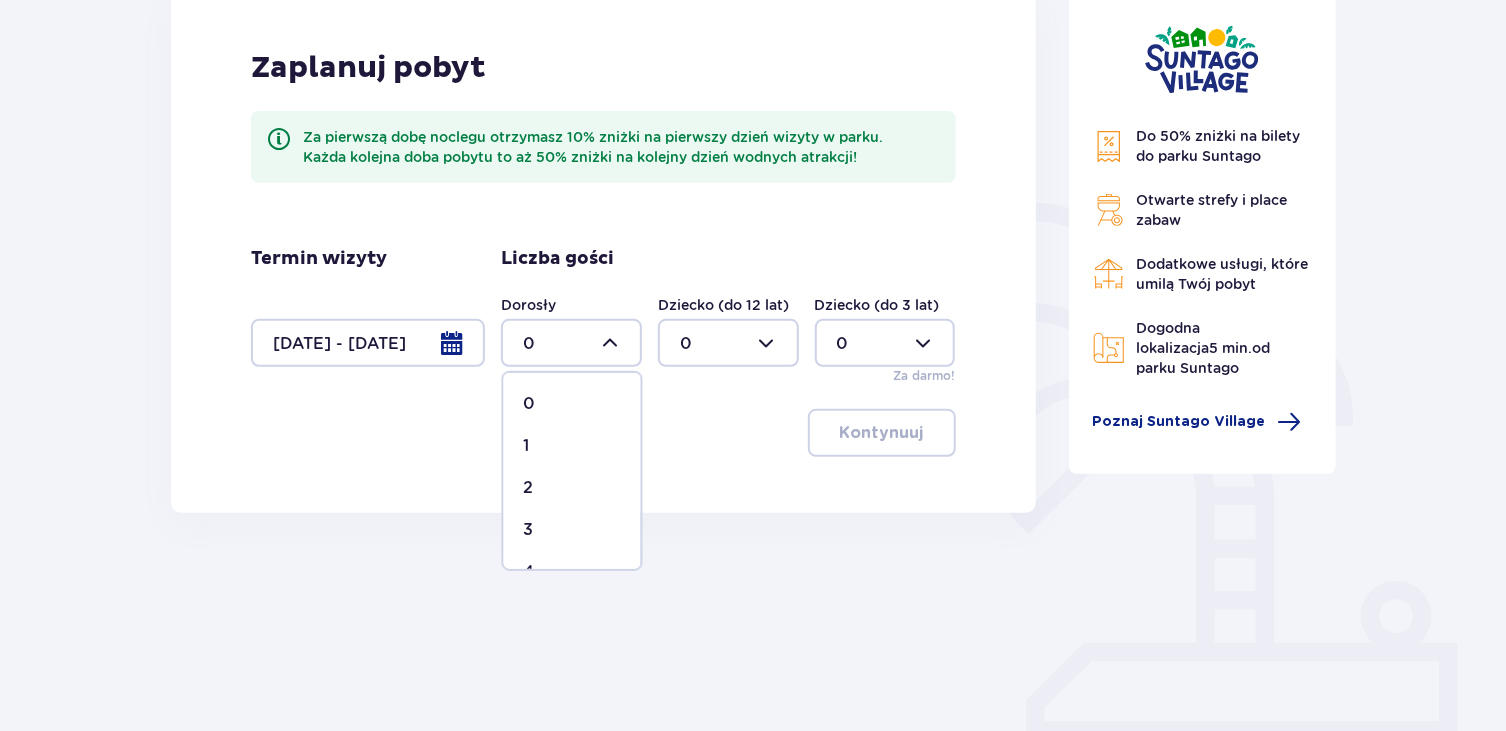 click on "2" at bounding box center [572, 488] 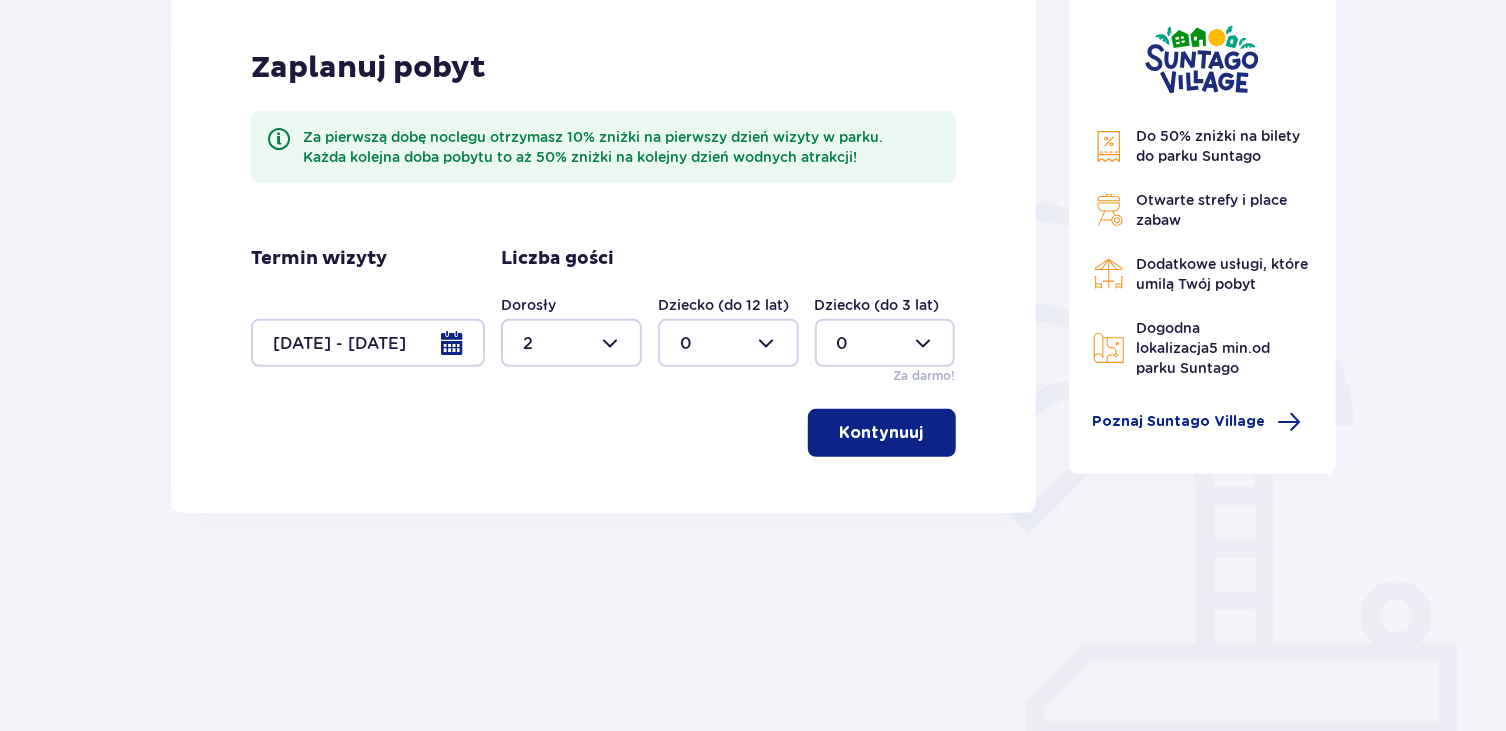 click at bounding box center [728, 343] 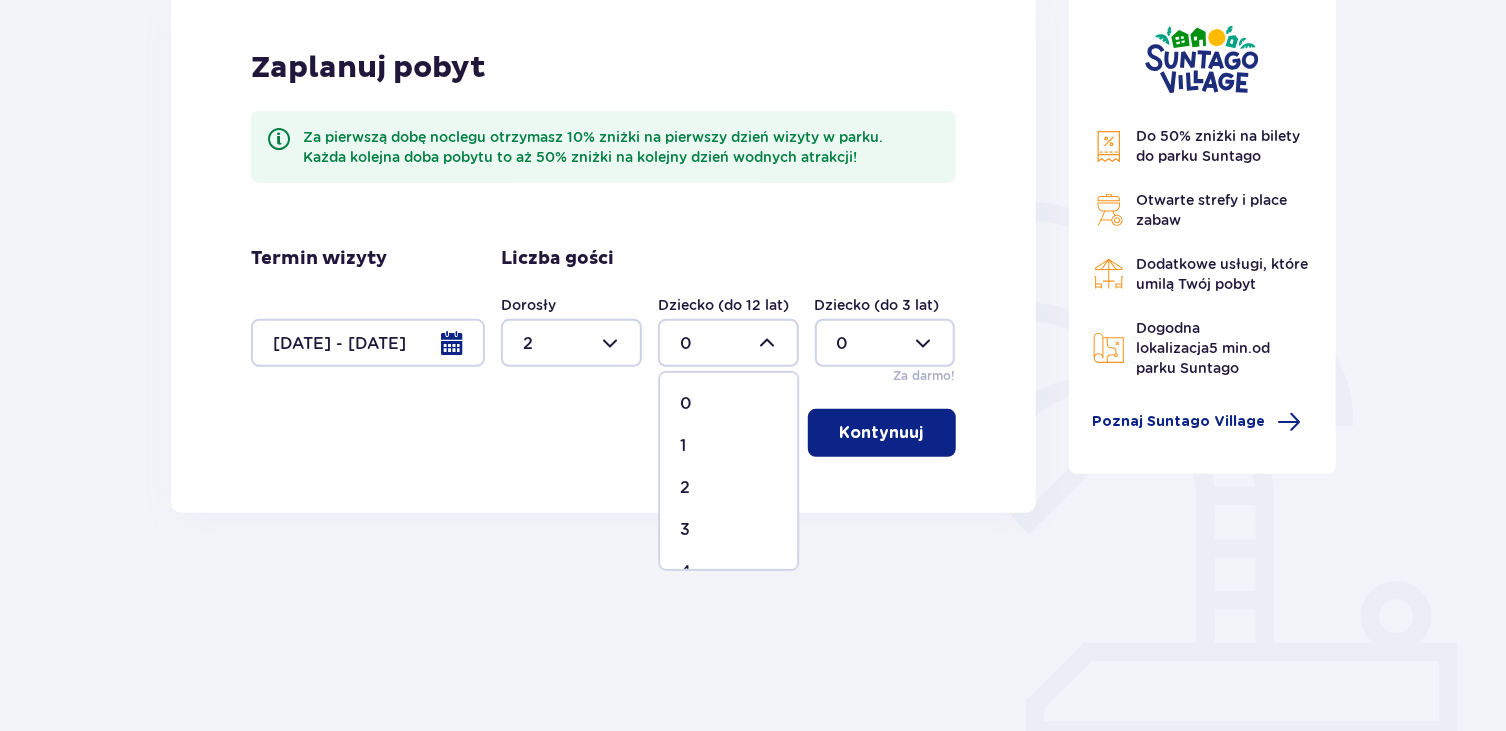 click on "2" at bounding box center (728, 488) 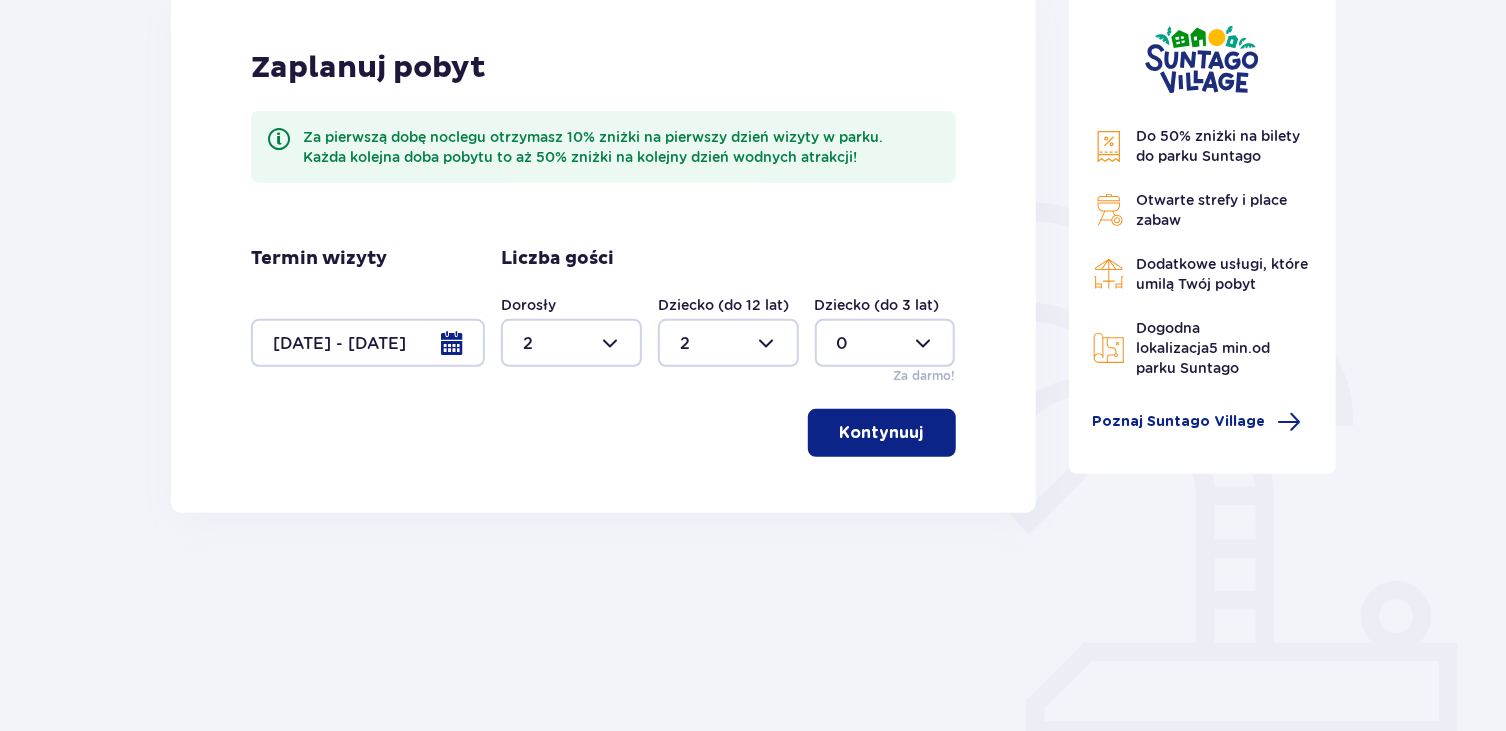 click on "Kontynuuj" at bounding box center (882, 433) 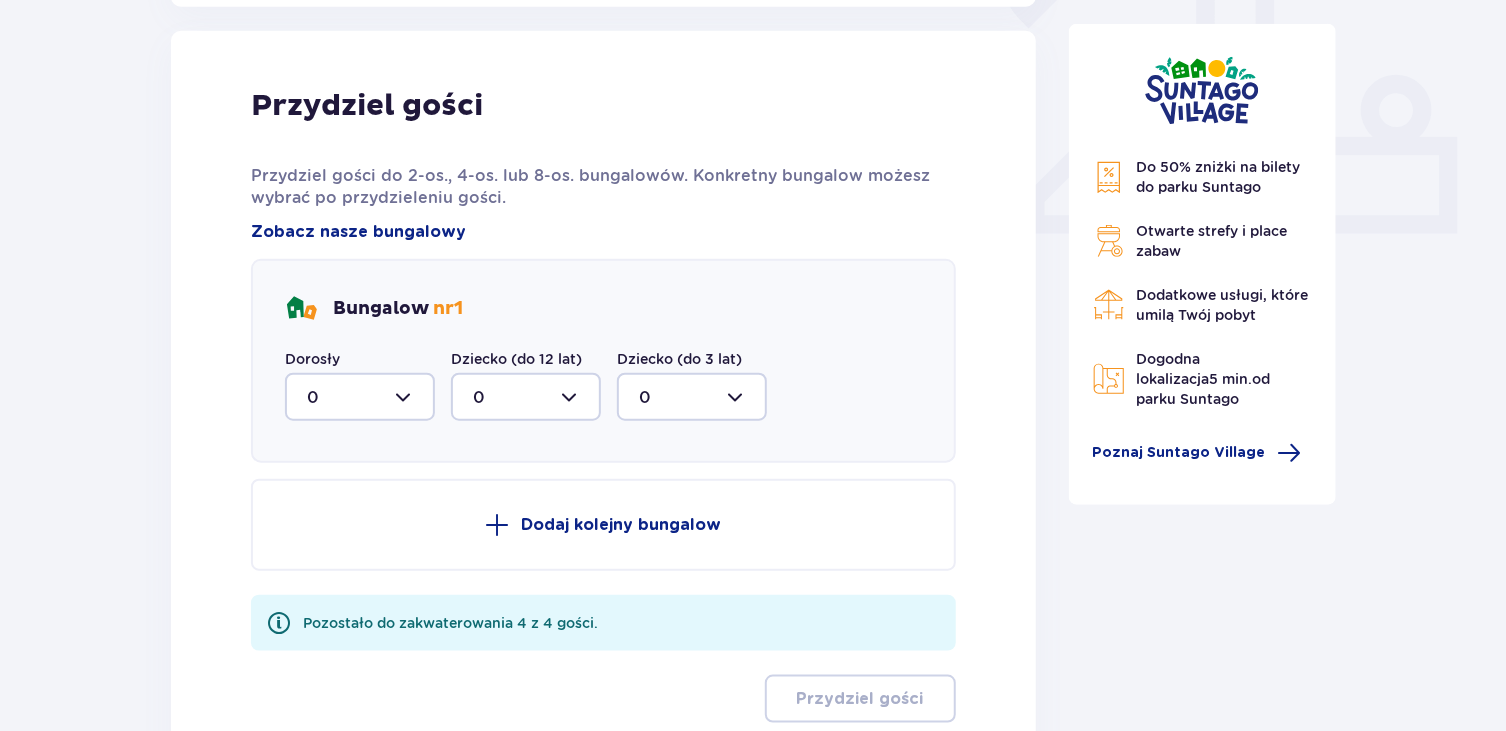 scroll, scrollTop: 806, scrollLeft: 0, axis: vertical 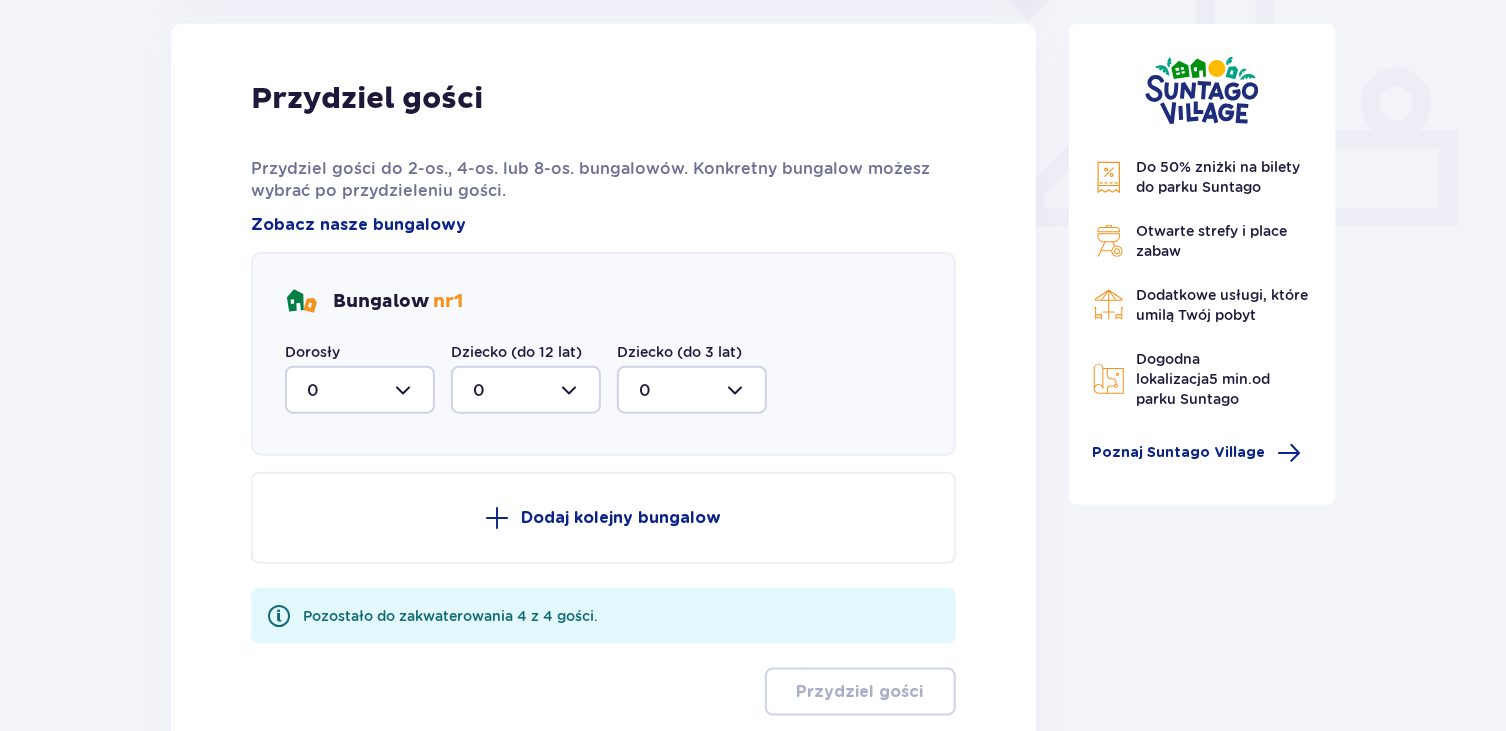 click at bounding box center (360, 390) 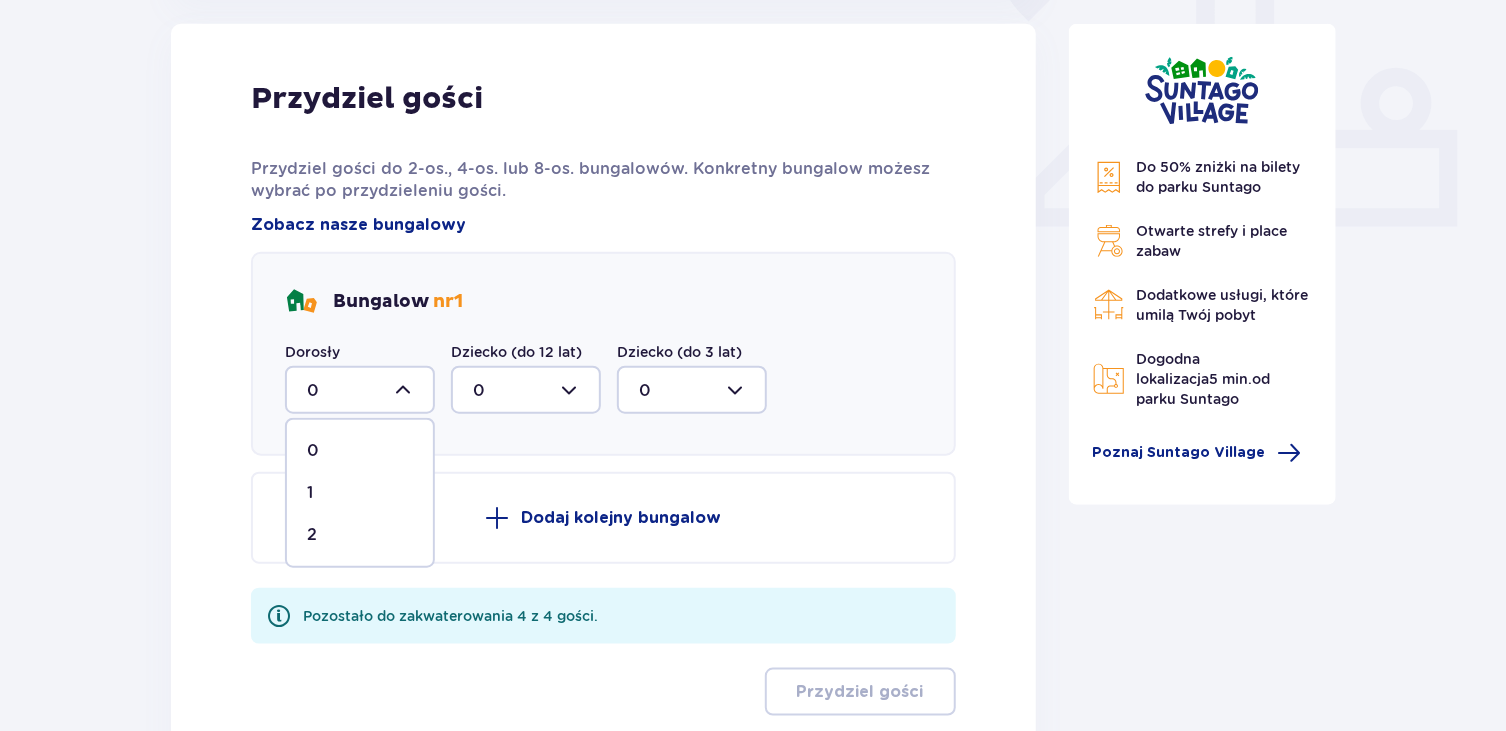 click on "2" at bounding box center [360, 535] 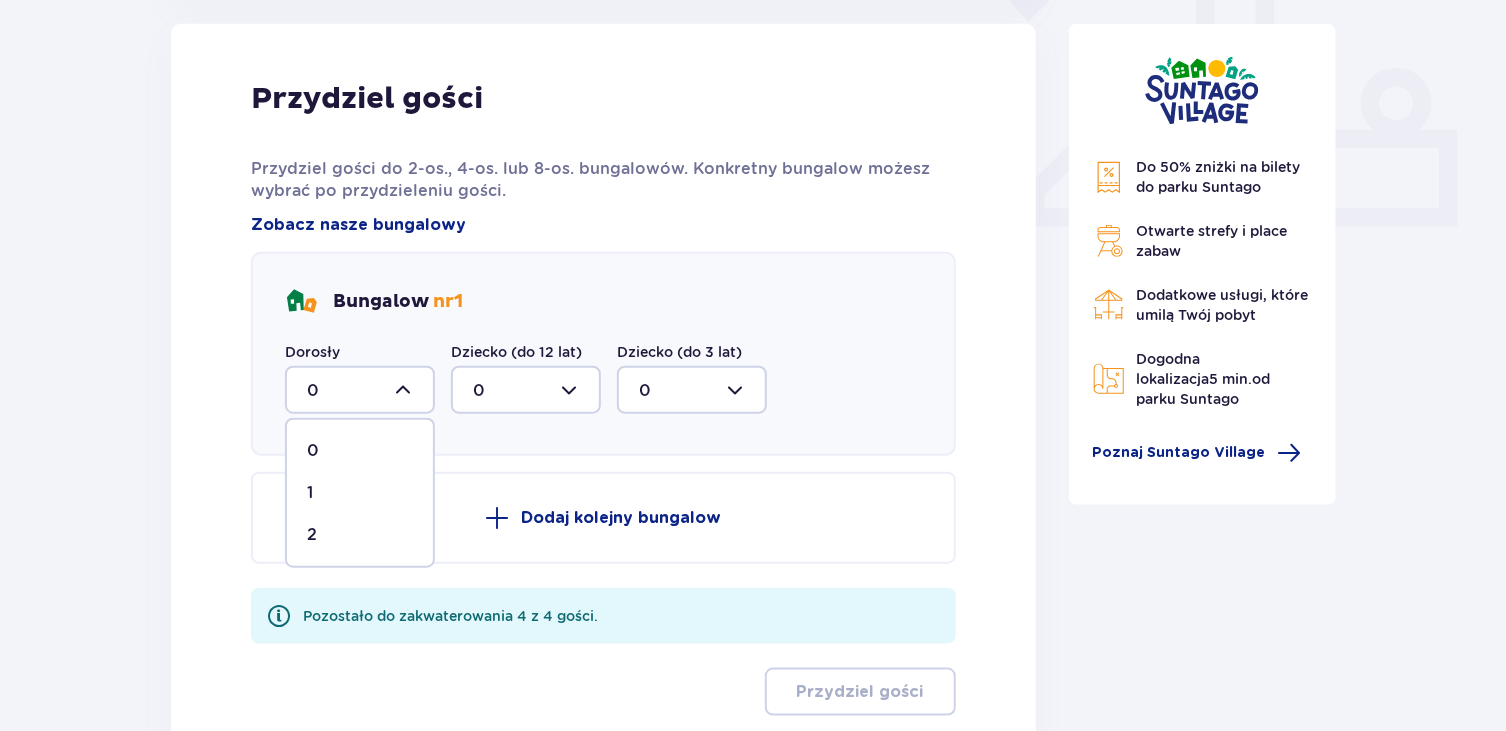type on "2" 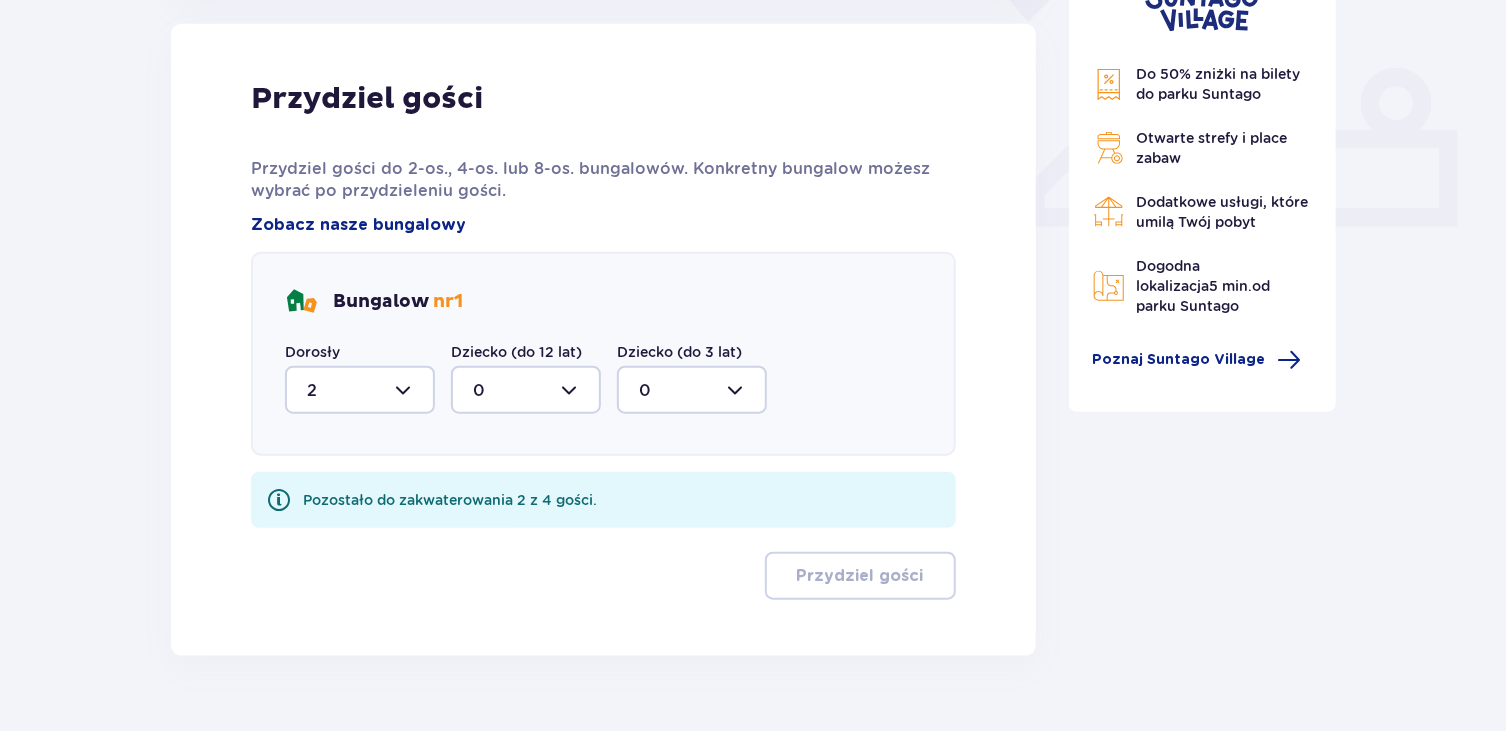 click at bounding box center (526, 390) 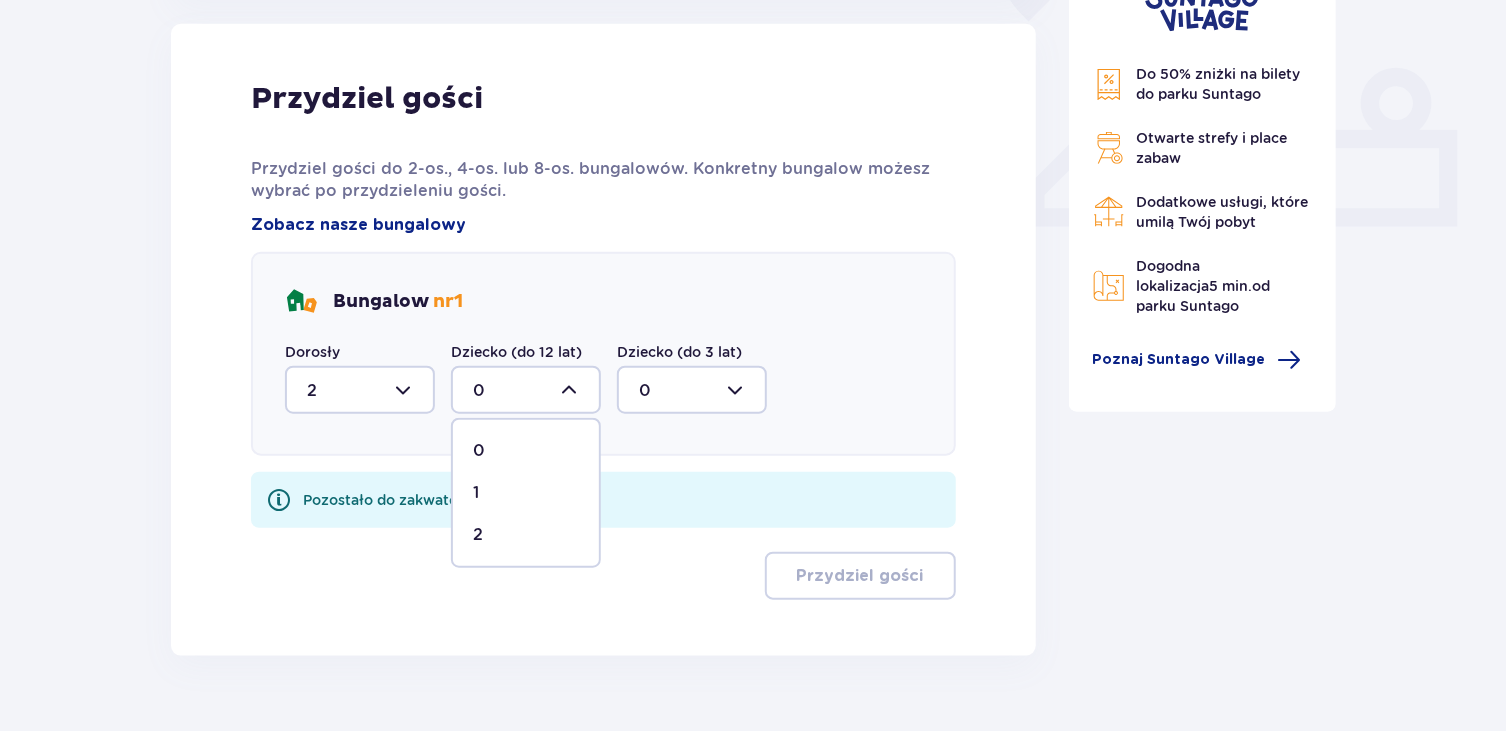 drag, startPoint x: 549, startPoint y: 529, endPoint x: 555, endPoint y: 520, distance: 10.816654 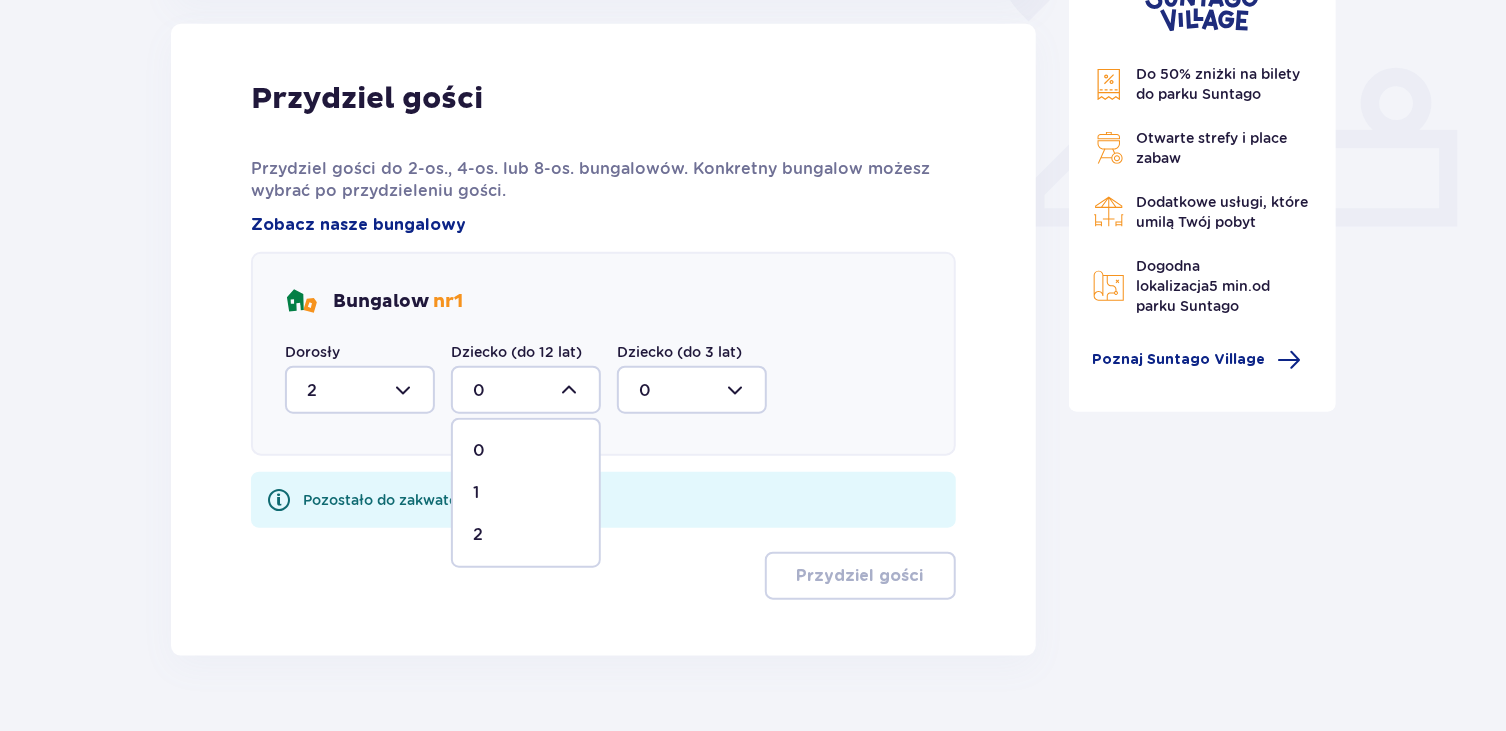 click on "2" at bounding box center [526, 535] 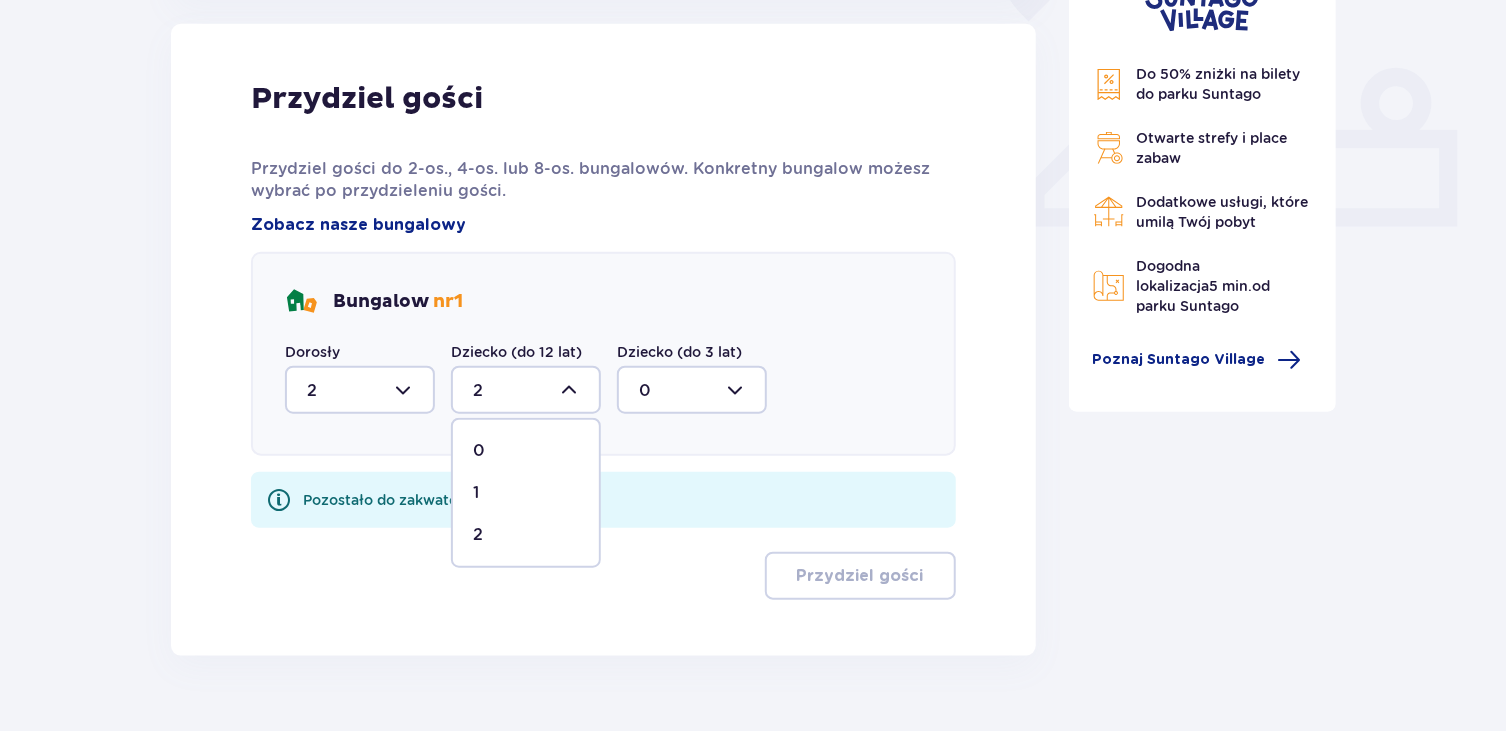 scroll, scrollTop: 770, scrollLeft: 0, axis: vertical 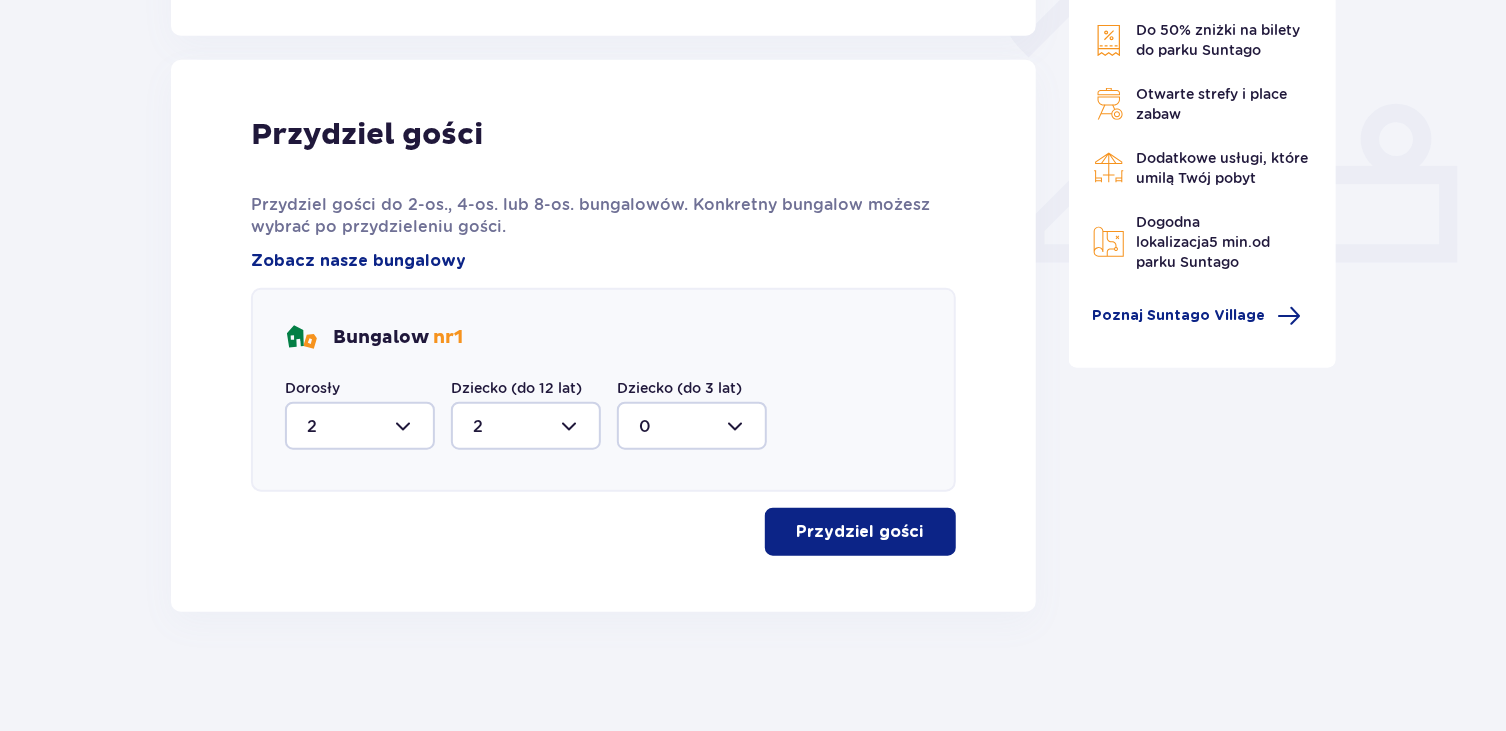 click on "Przydziel gości" at bounding box center [860, 532] 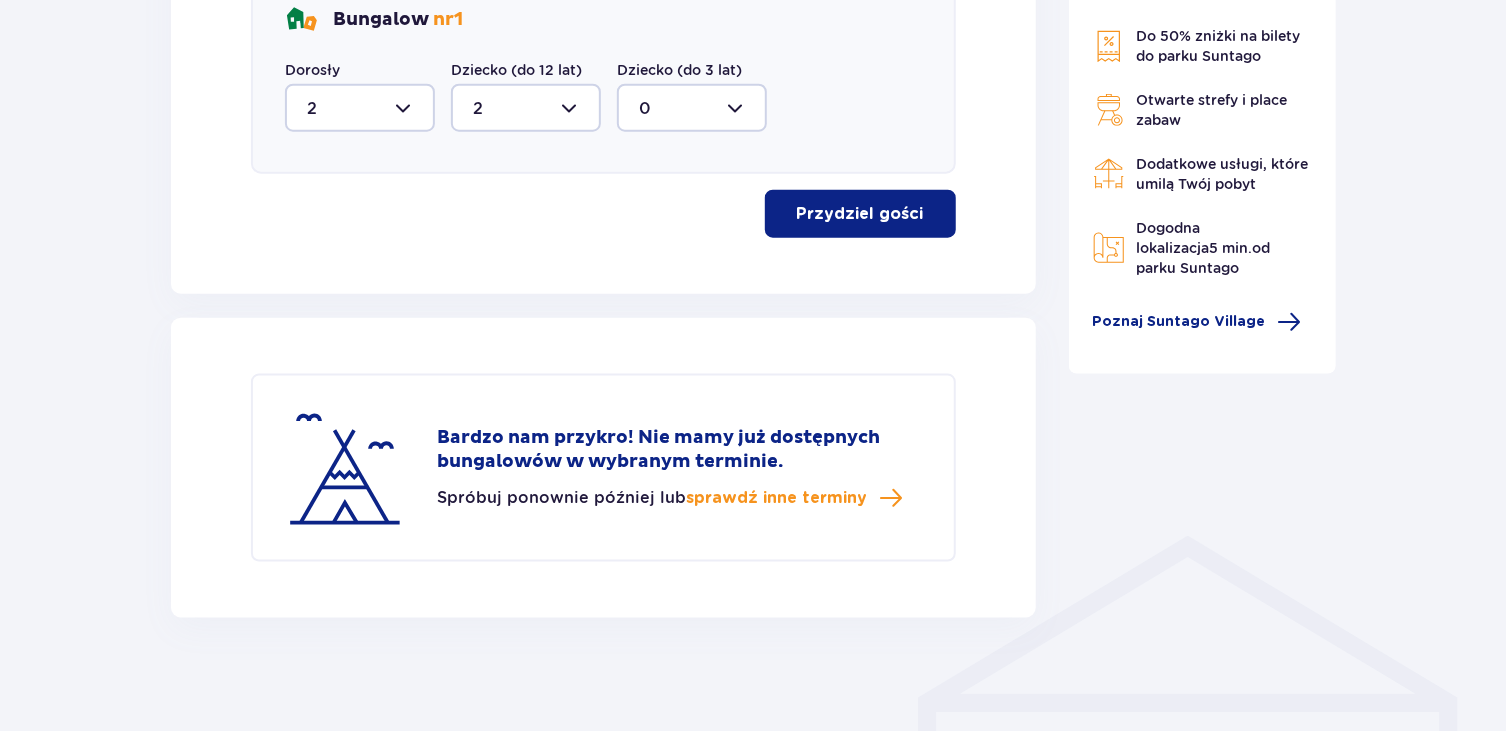 scroll, scrollTop: 1093, scrollLeft: 0, axis: vertical 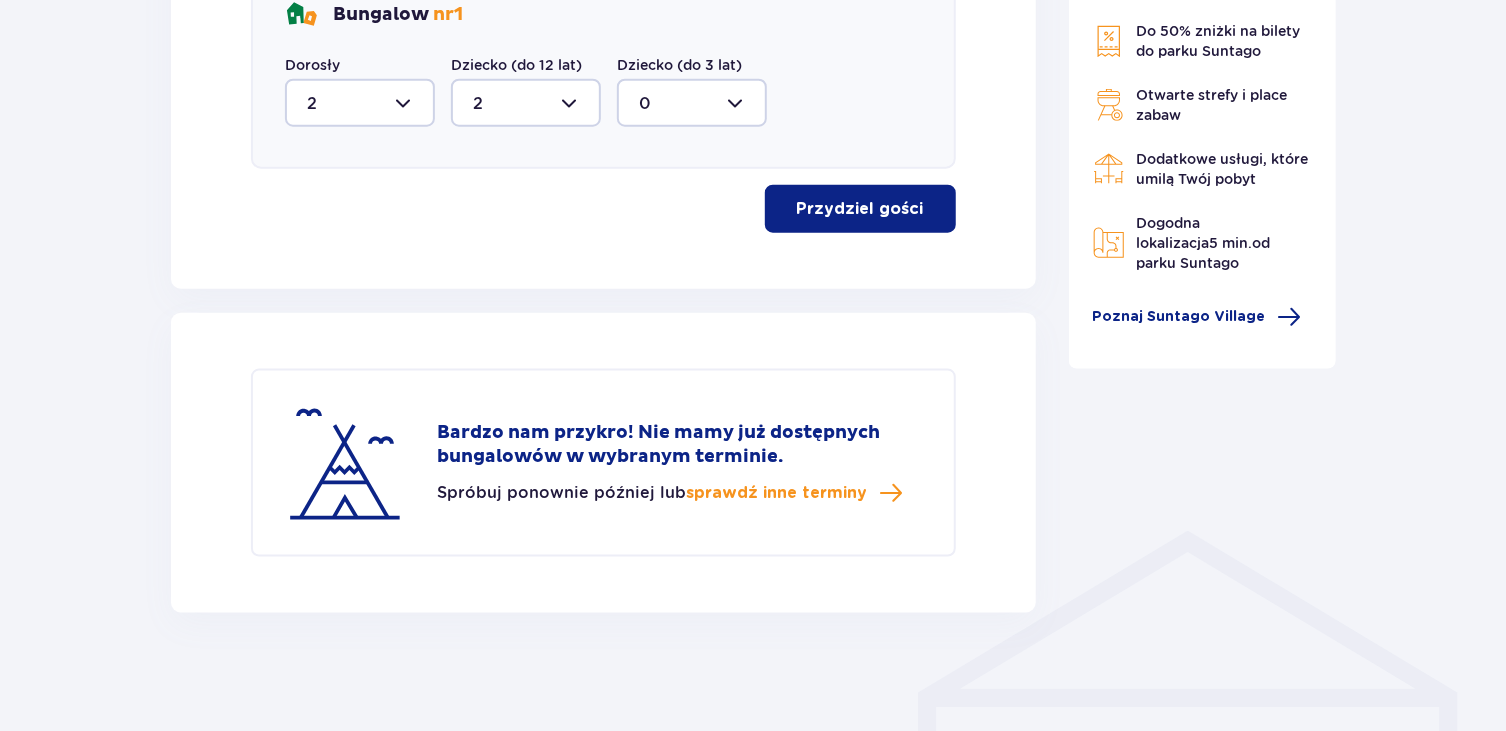 click on "Bardzo nam przykro! Nie mamy już dostępnych bungalowów w wybranym terminie." at bounding box center (679, 445) 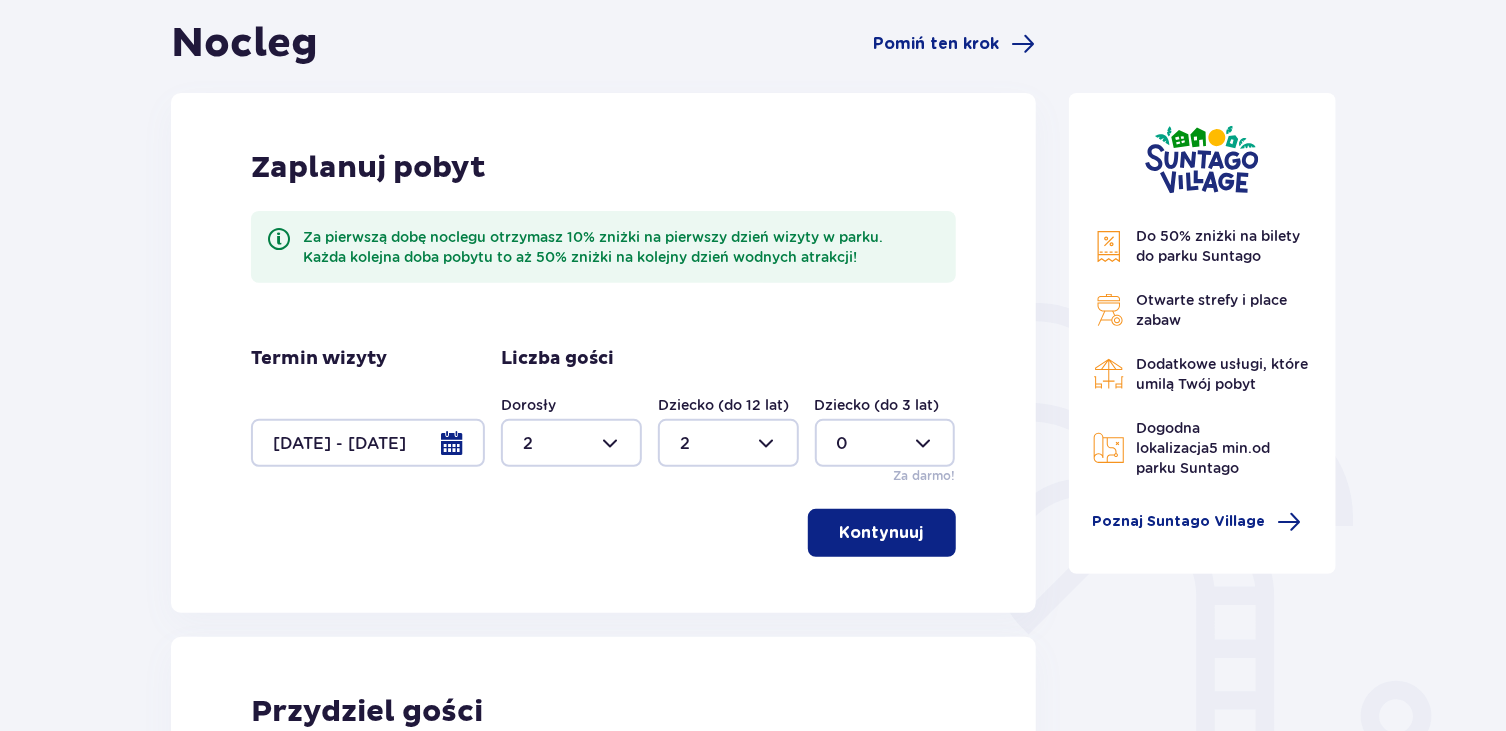 scroll, scrollTop: 0, scrollLeft: 0, axis: both 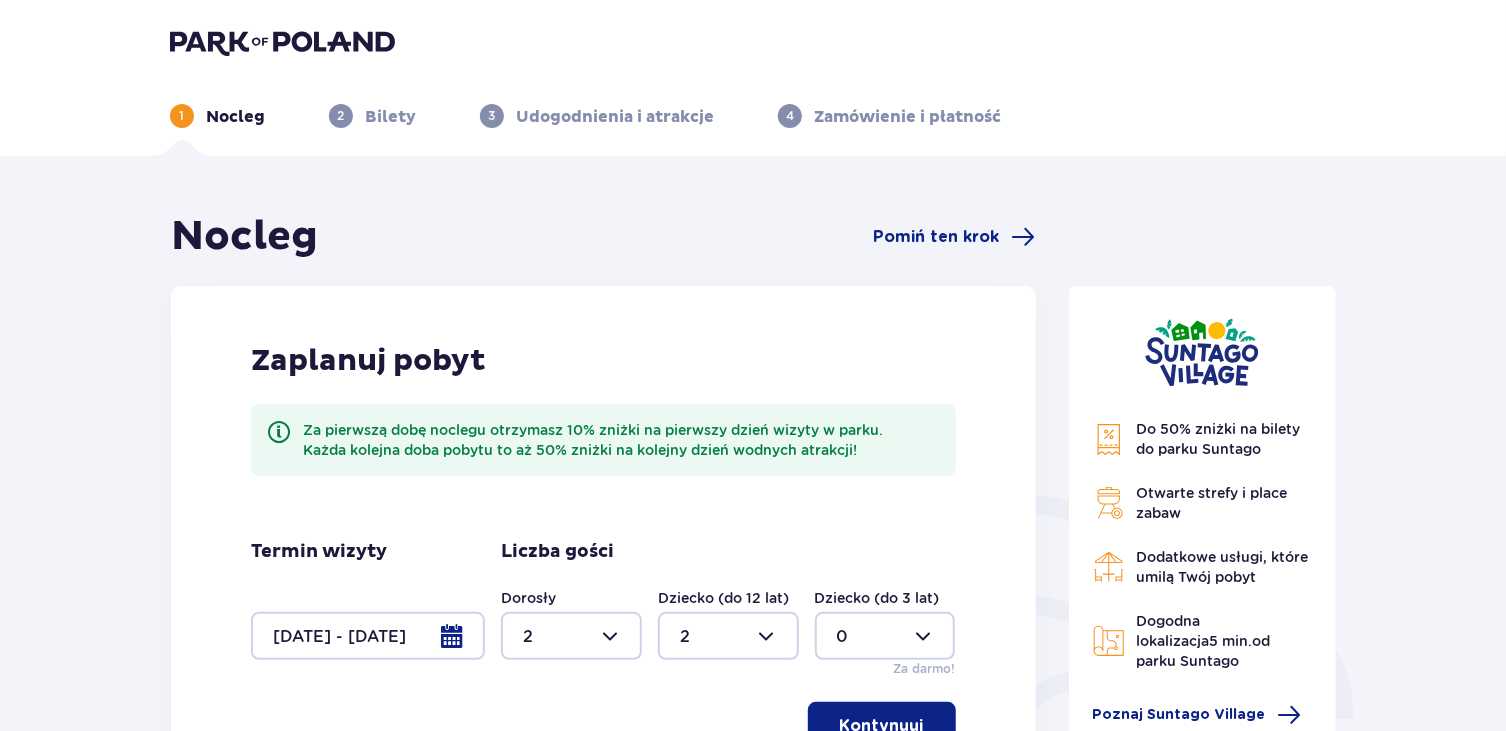 click at bounding box center (282, 42) 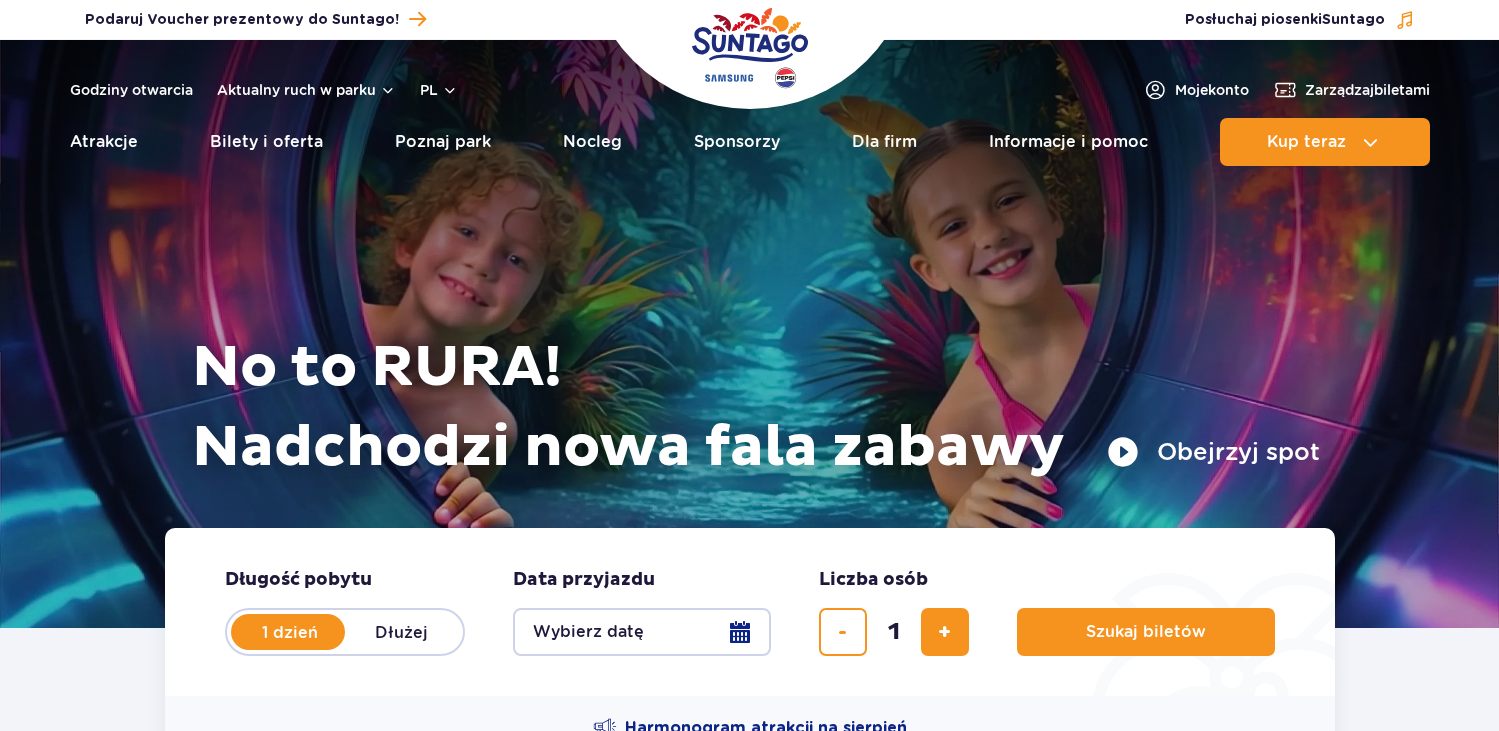 scroll, scrollTop: 0, scrollLeft: 0, axis: both 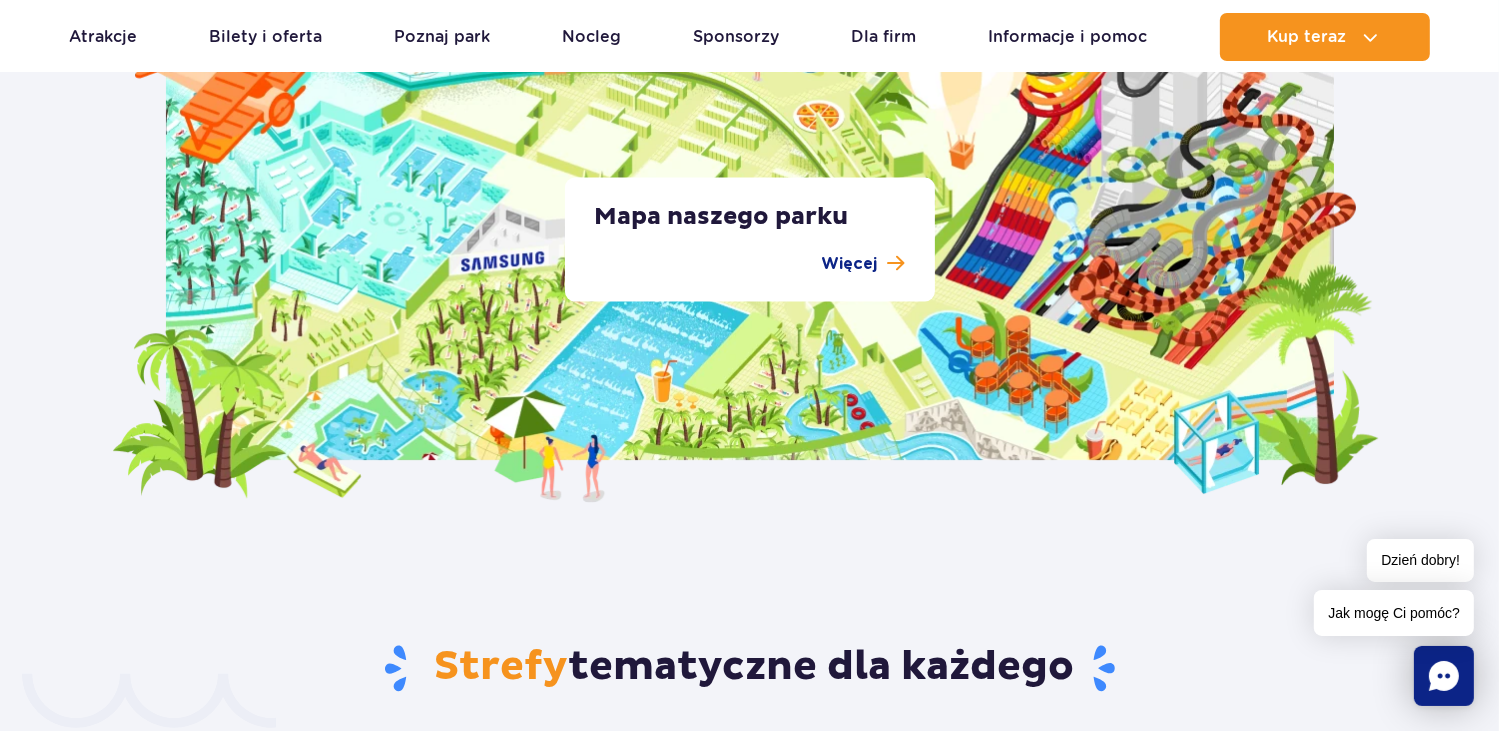 click on "Mapa naszego parku" at bounding box center (750, 217) 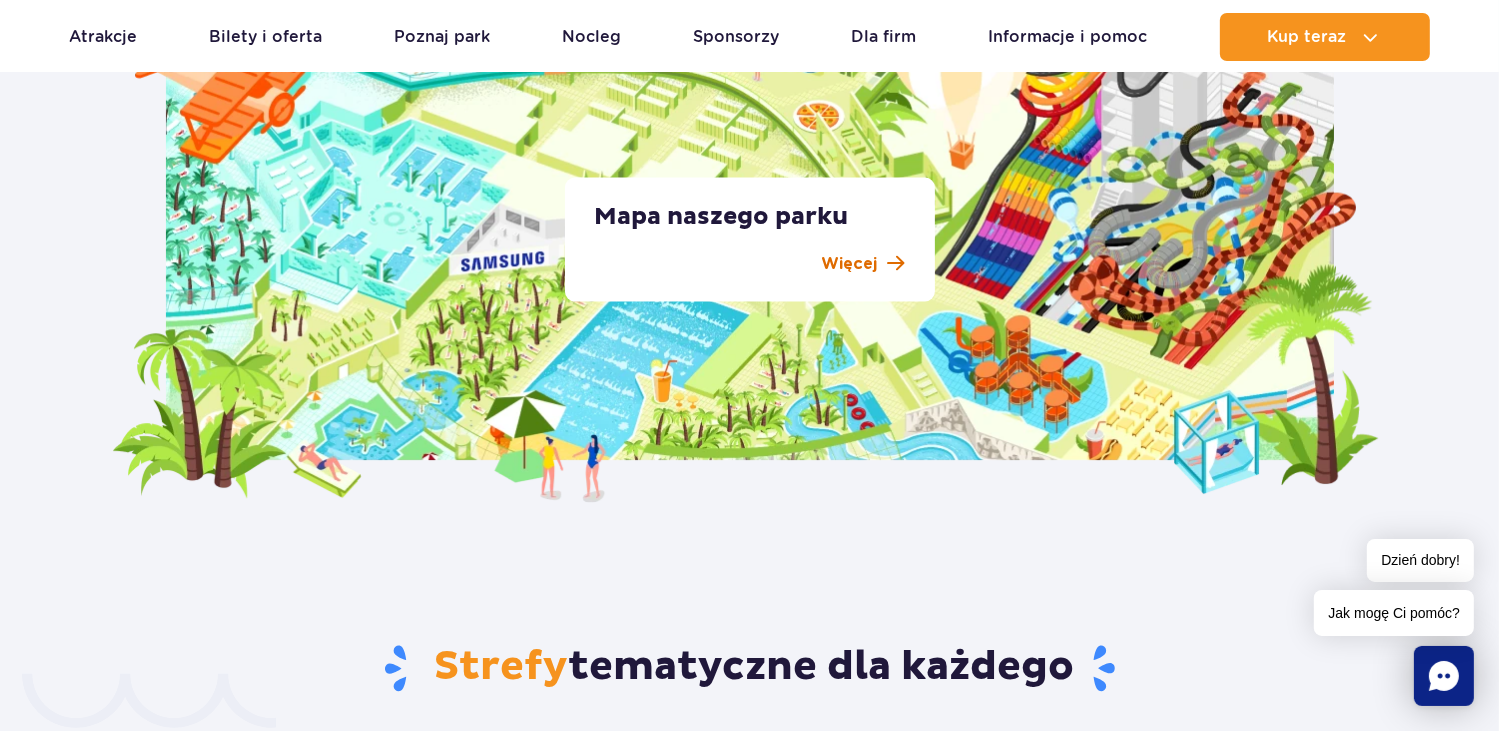 click on "Więcej" at bounding box center (850, 264) 